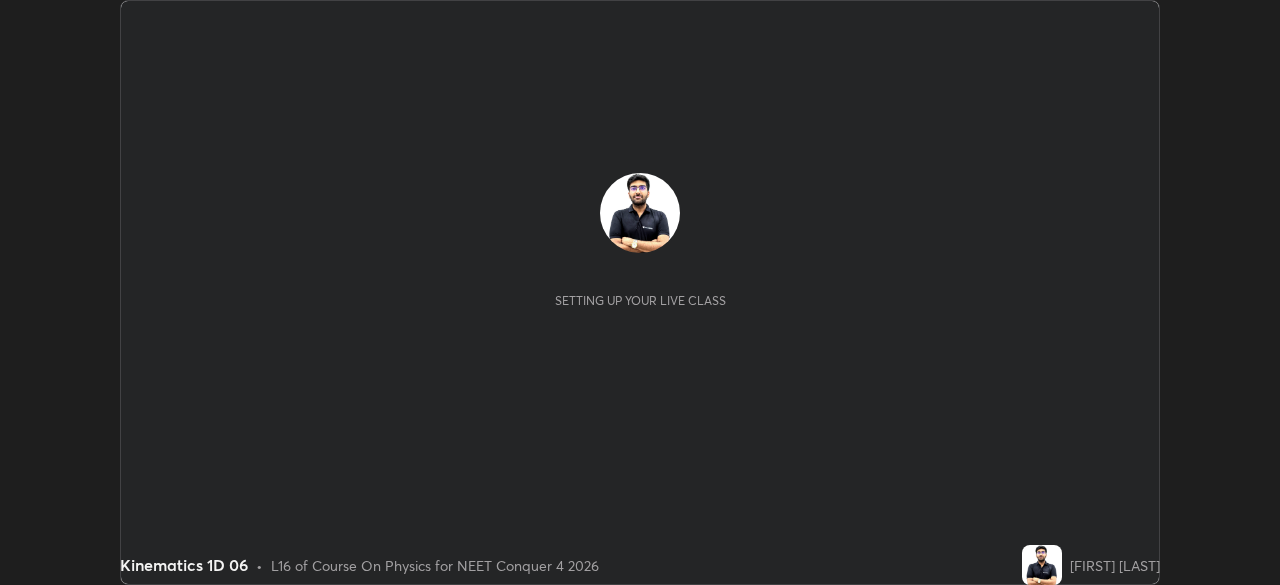 scroll, scrollTop: 0, scrollLeft: 0, axis: both 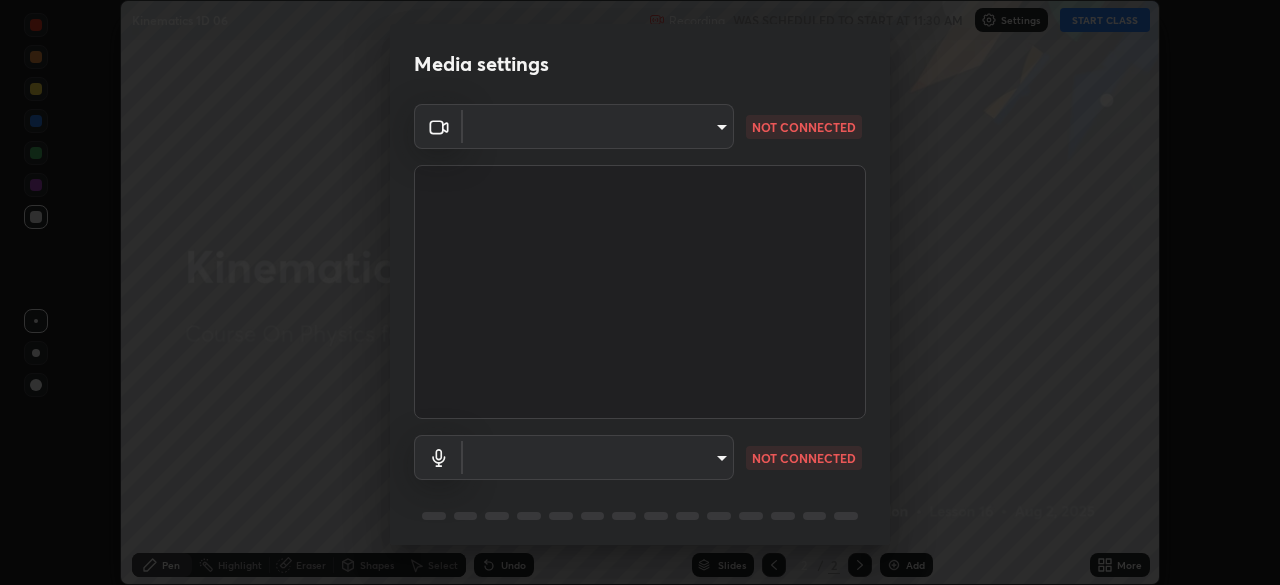 type on "f71e553e624726a4ddb0c4b08359c131bfc597280813abeb697258ceb3185fd0" 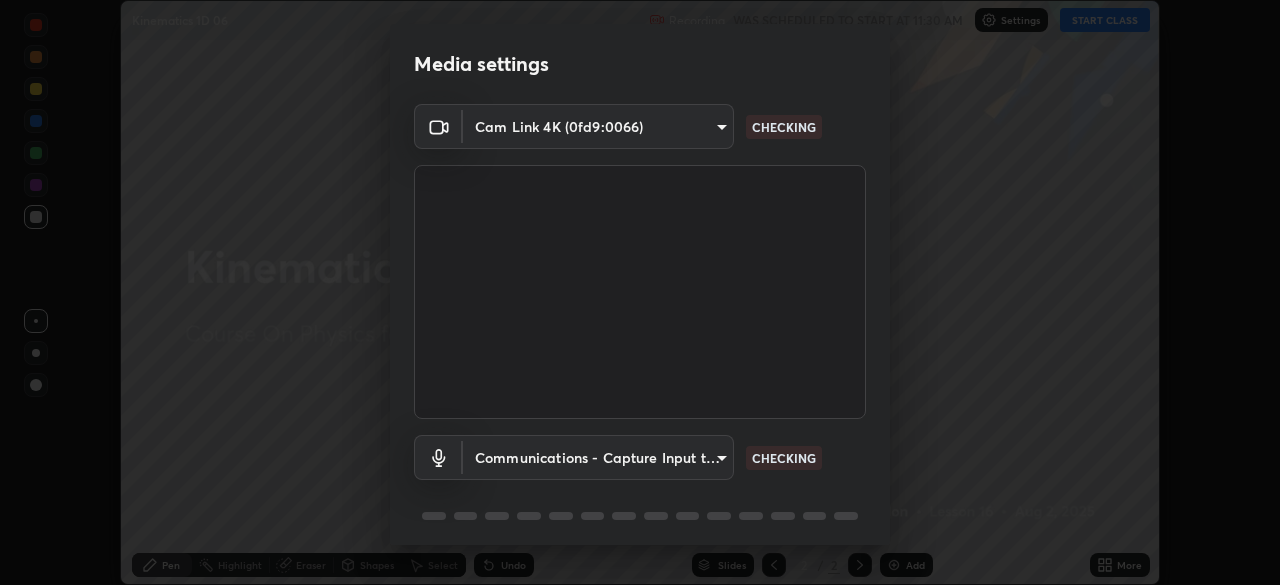 scroll, scrollTop: 71, scrollLeft: 0, axis: vertical 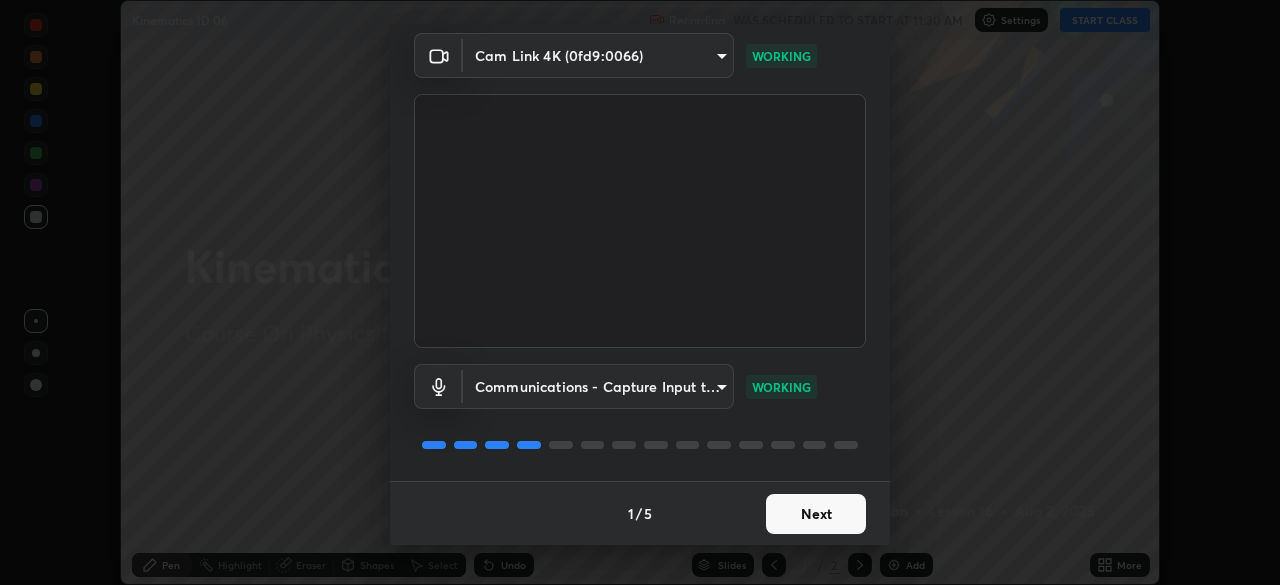 click on "Next" at bounding box center [816, 514] 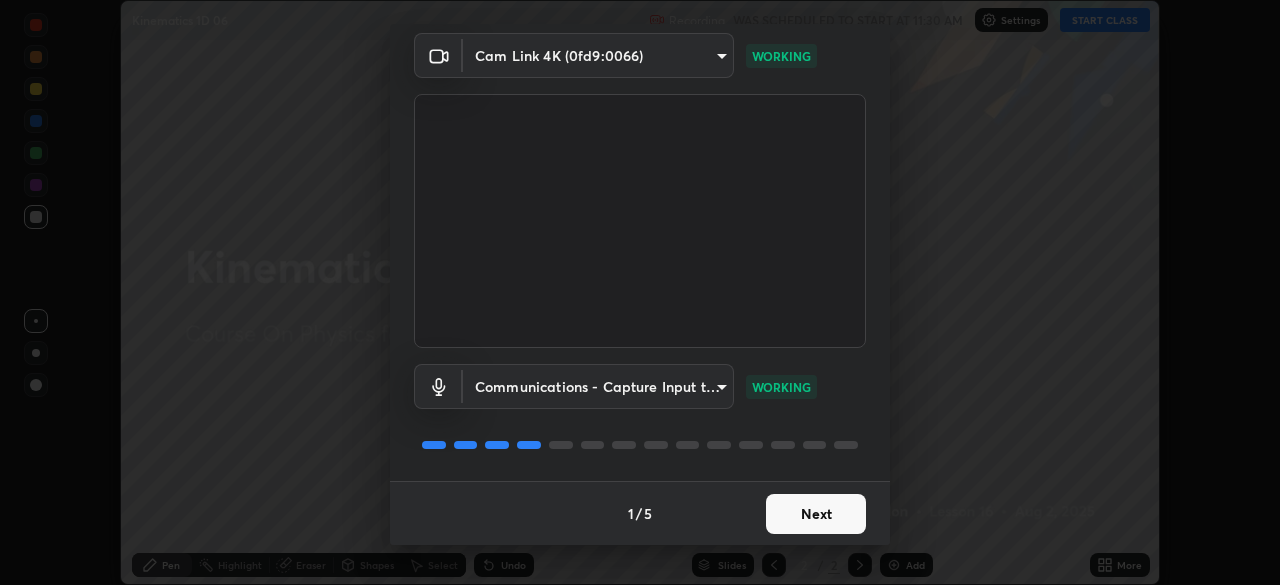 scroll, scrollTop: 0, scrollLeft: 0, axis: both 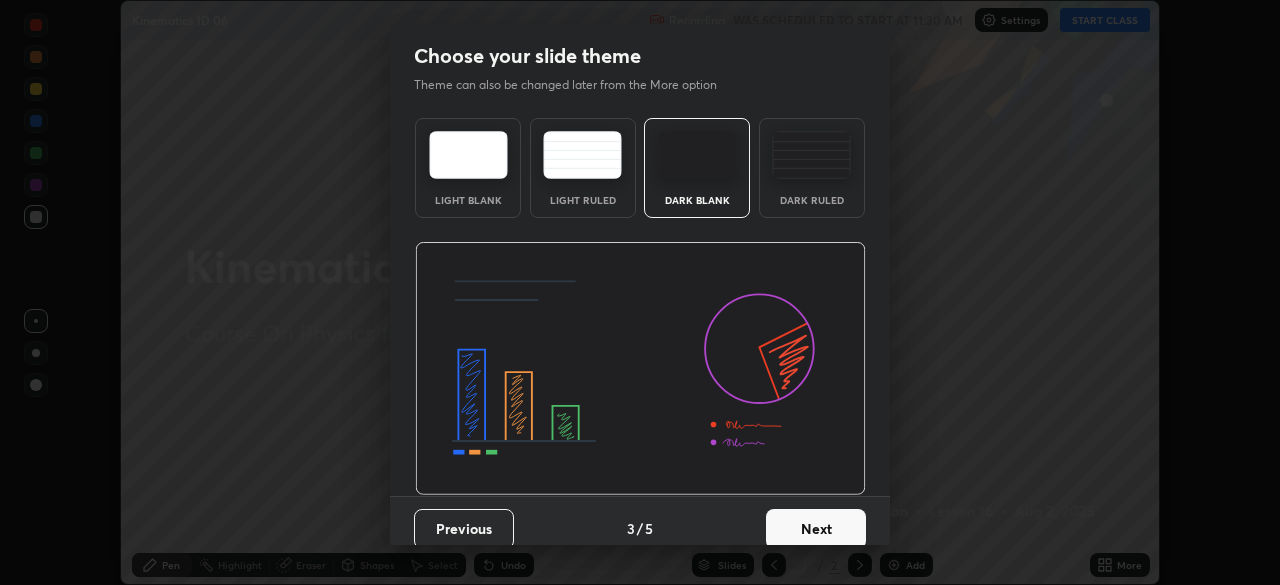 click on "Next" at bounding box center [816, 529] 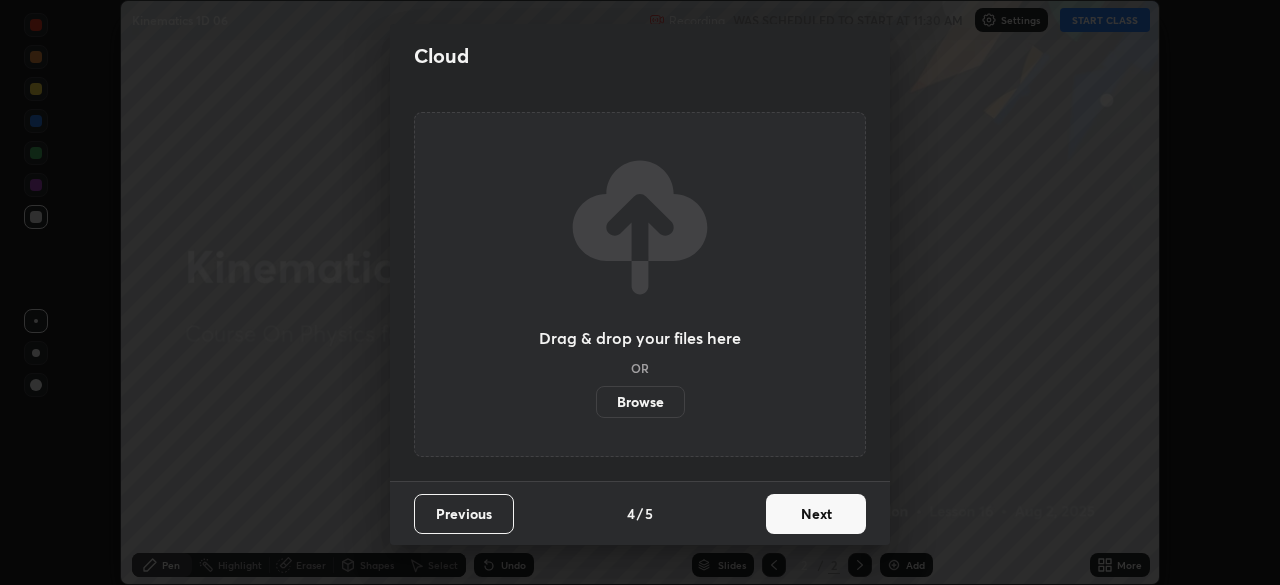 click on "Next" at bounding box center [816, 514] 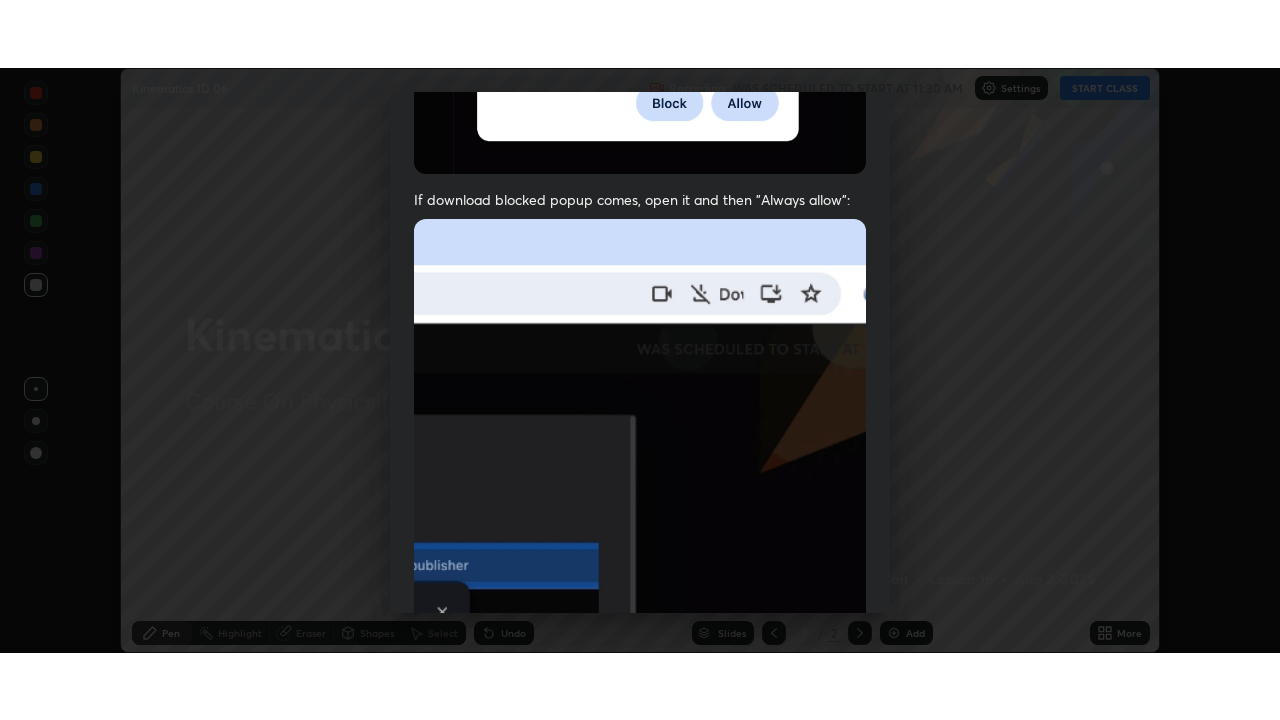 scroll, scrollTop: 479, scrollLeft: 0, axis: vertical 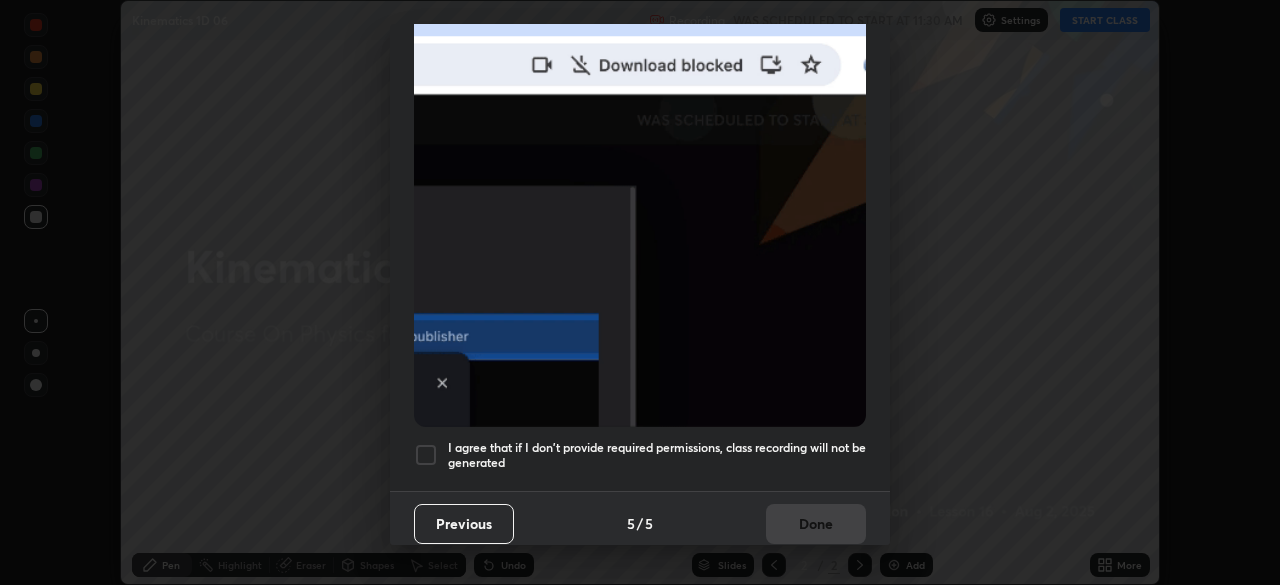 click at bounding box center [426, 455] 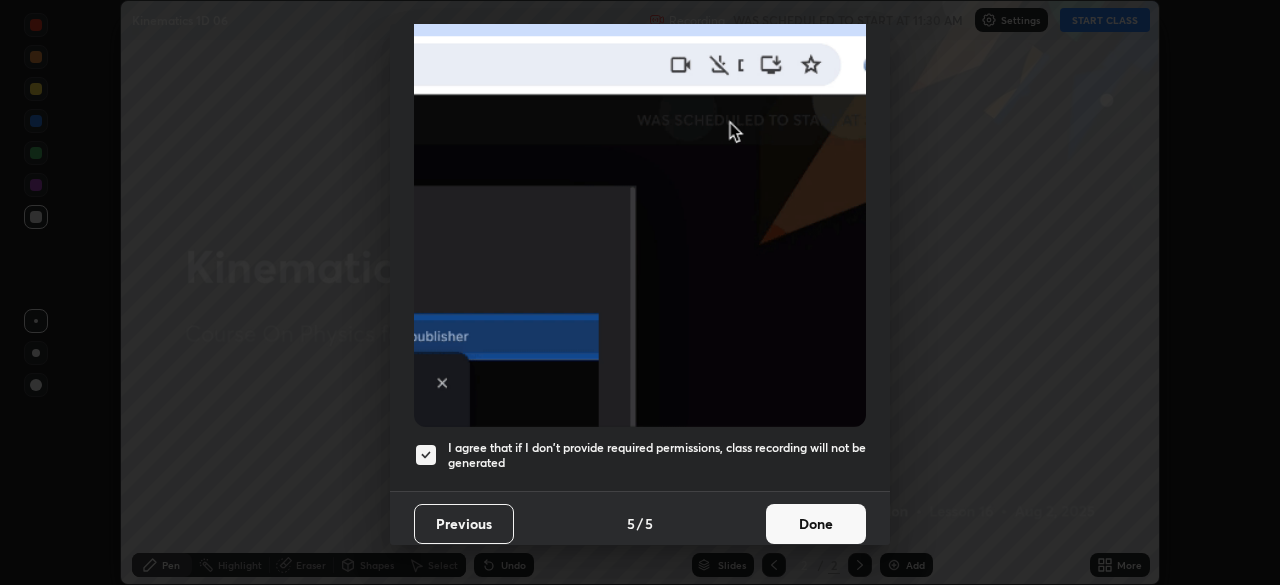 click on "Done" at bounding box center (816, 524) 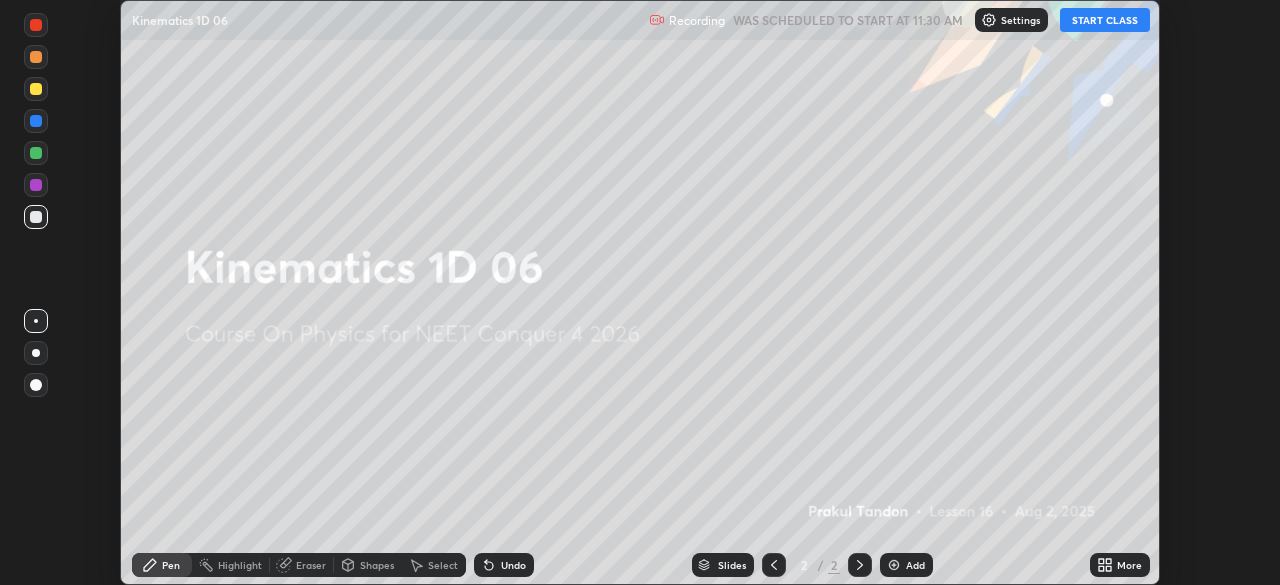 click on "START CLASS" at bounding box center [1105, 20] 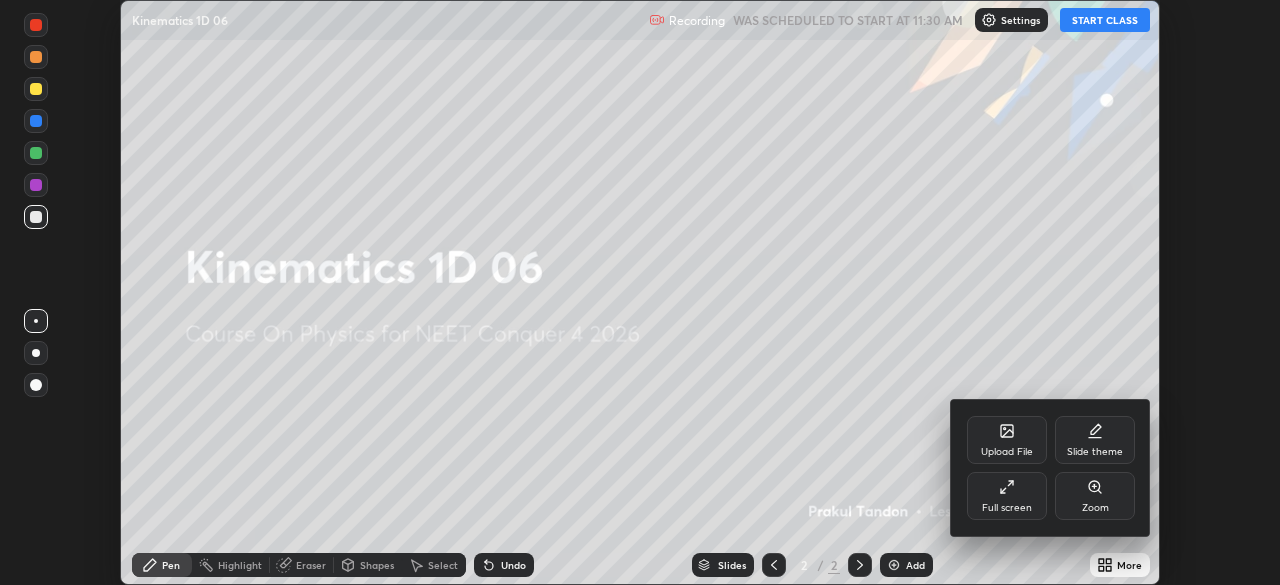 click on "Full screen" at bounding box center [1007, 508] 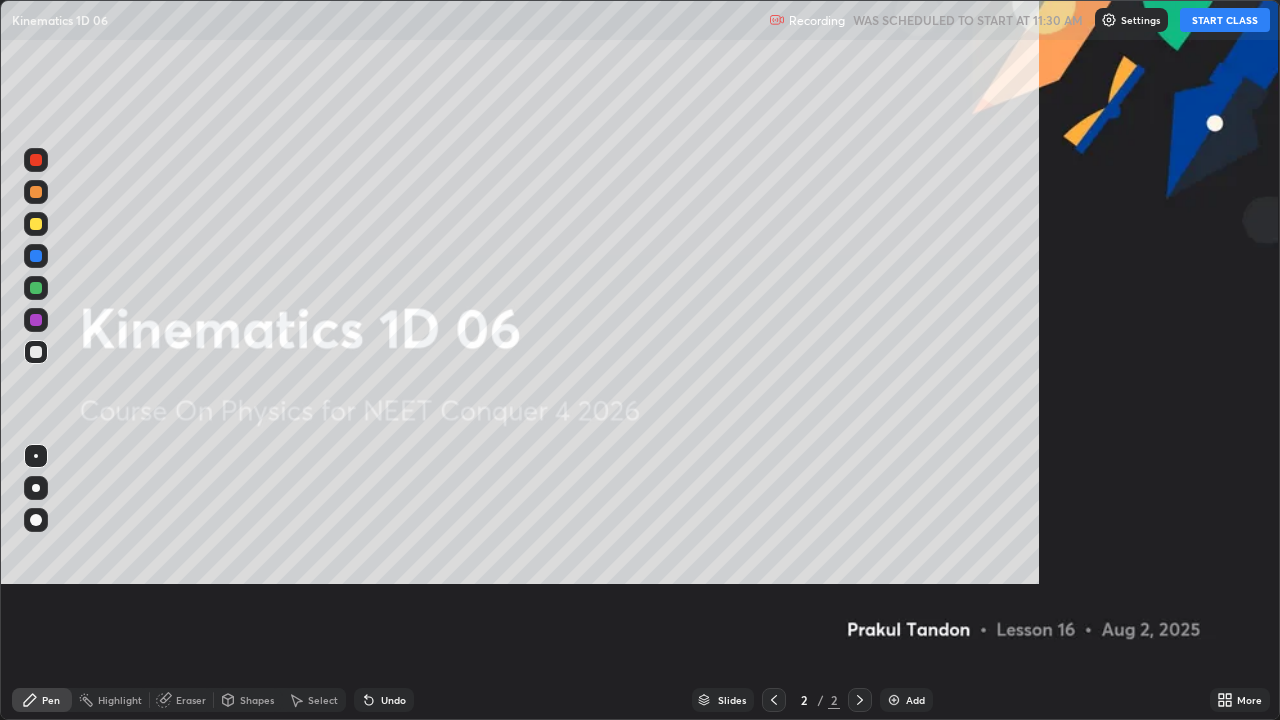 scroll, scrollTop: 99280, scrollLeft: 98720, axis: both 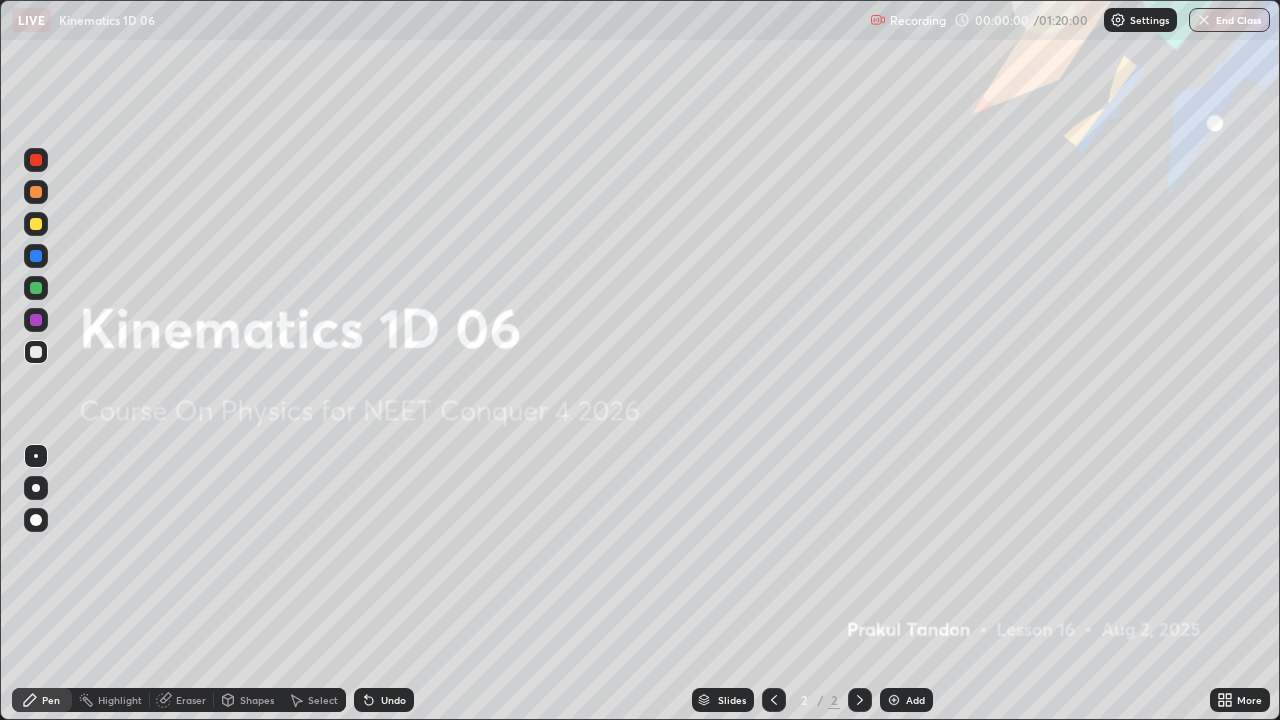 click on "Add" at bounding box center [906, 700] 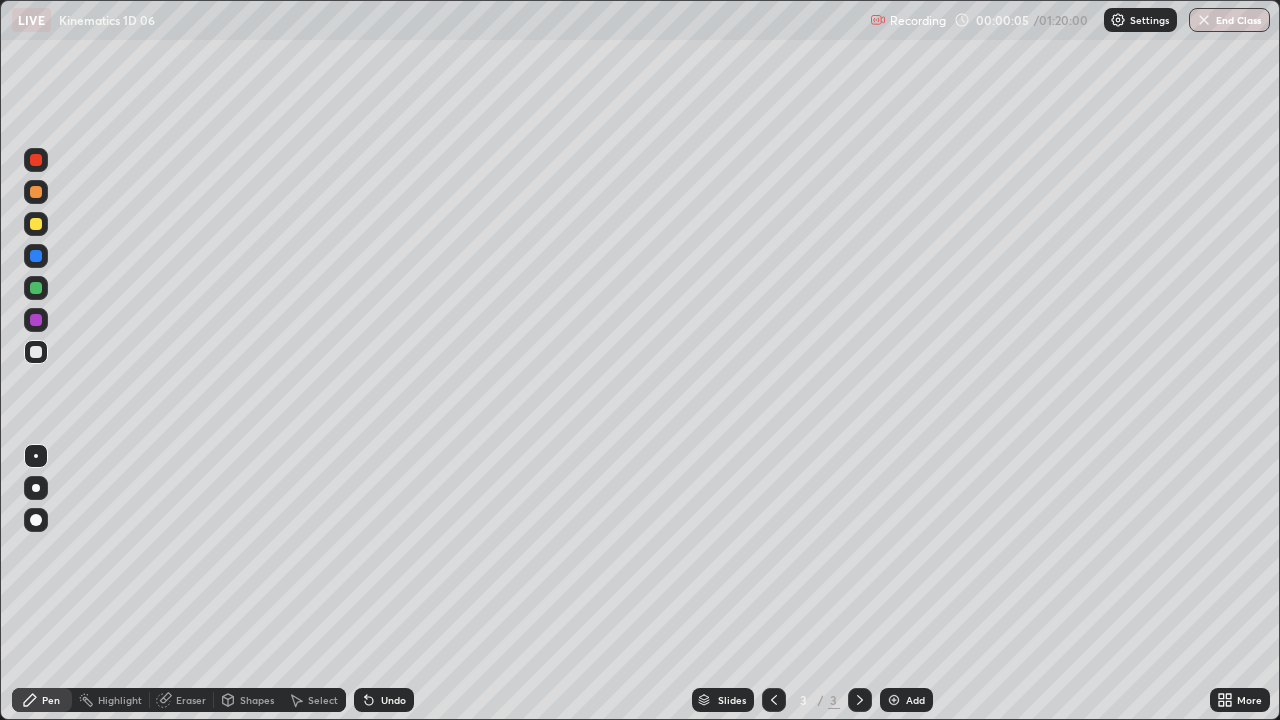 click at bounding box center [36, 224] 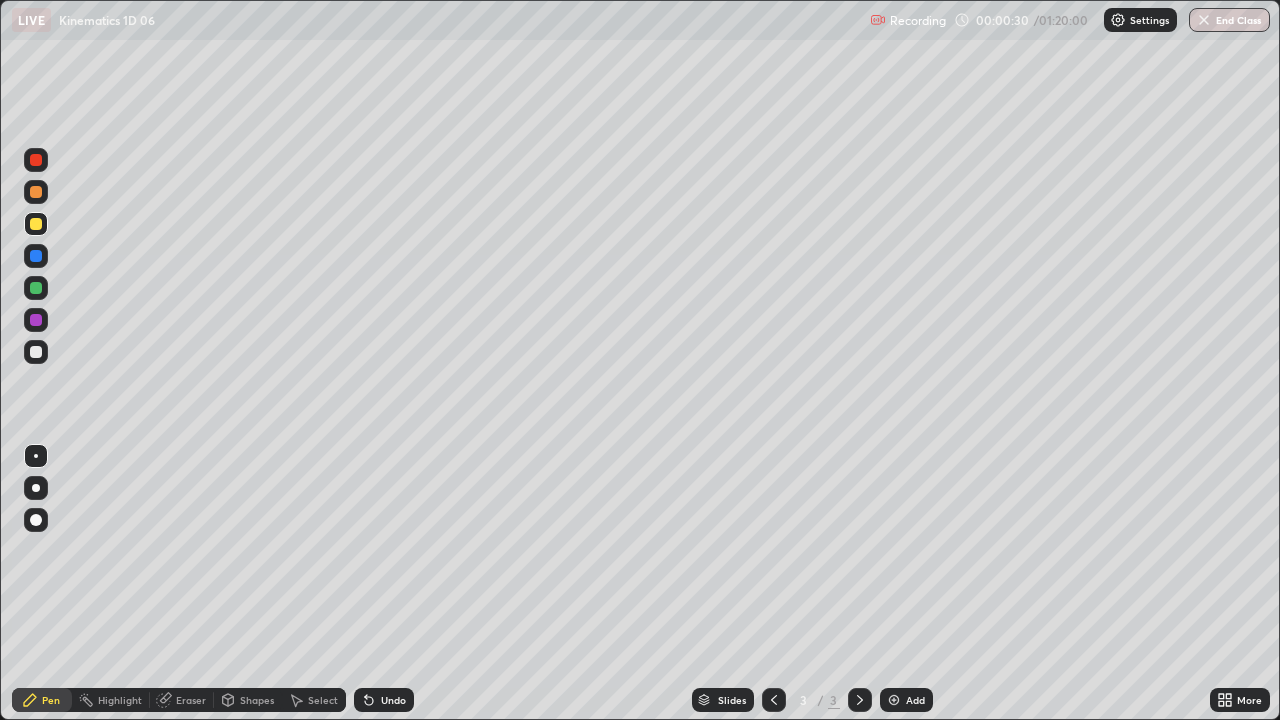 click at bounding box center (36, 352) 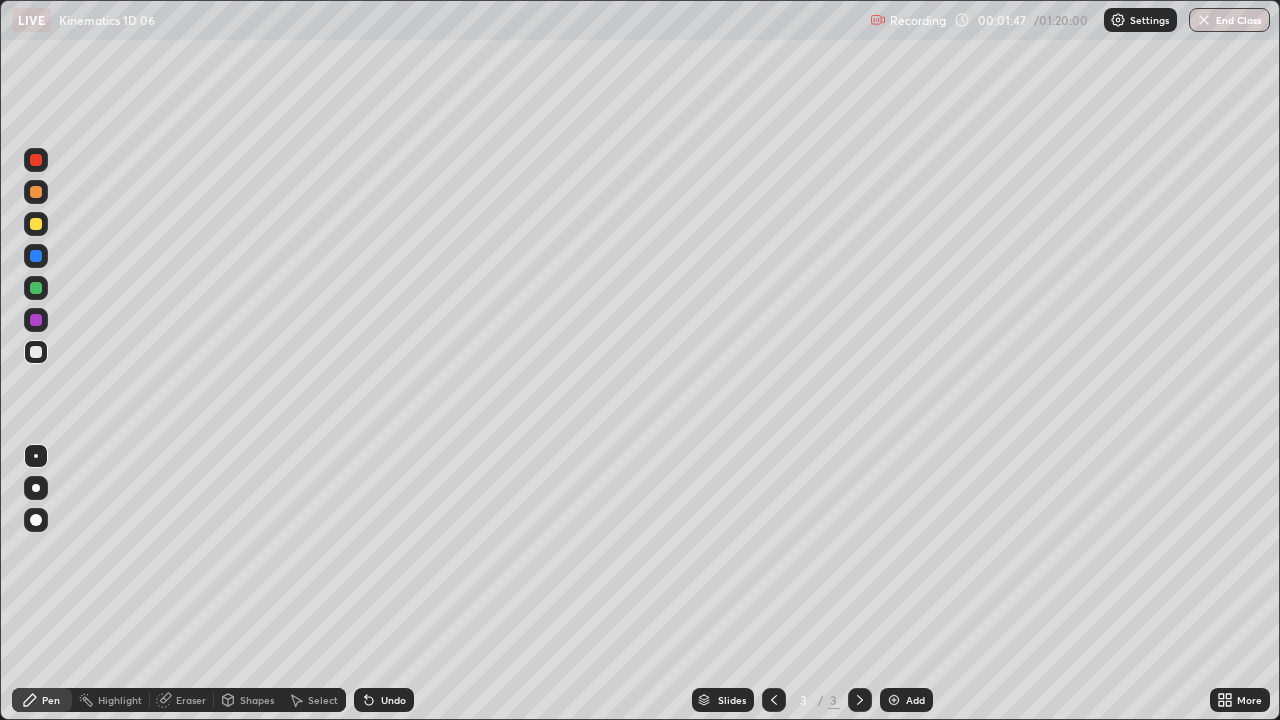 click at bounding box center [36, 352] 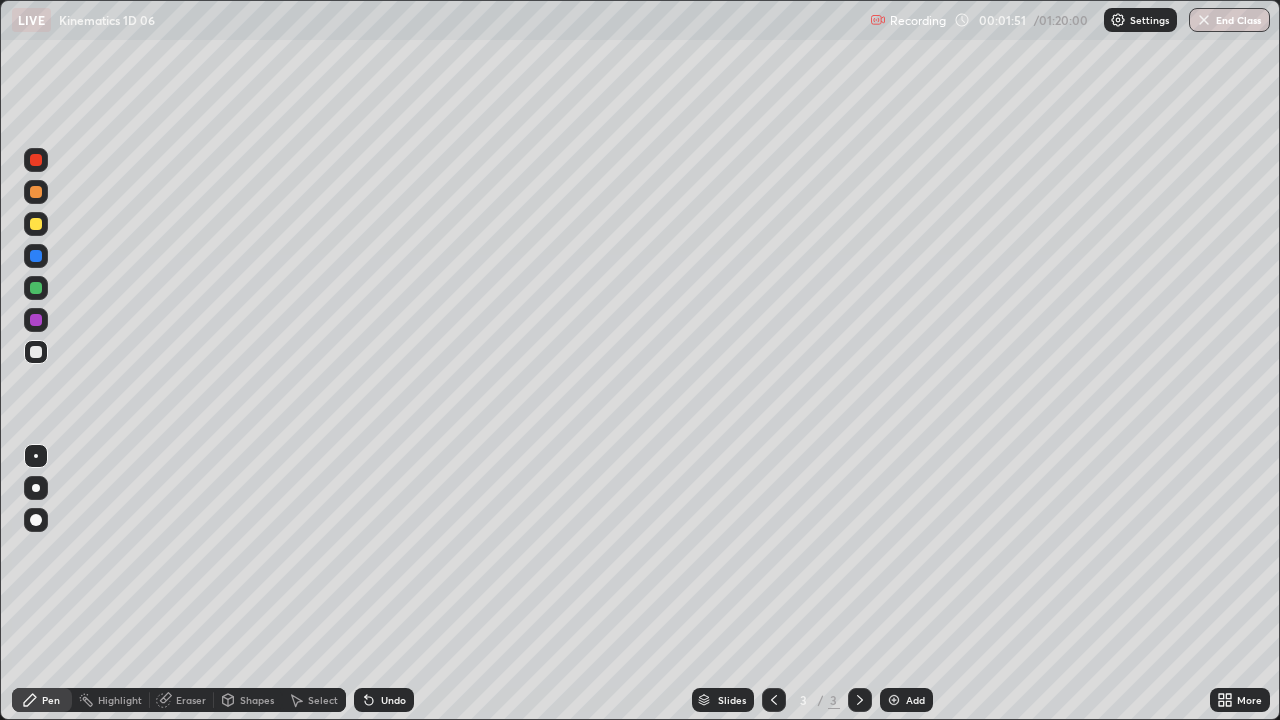 click at bounding box center (36, 256) 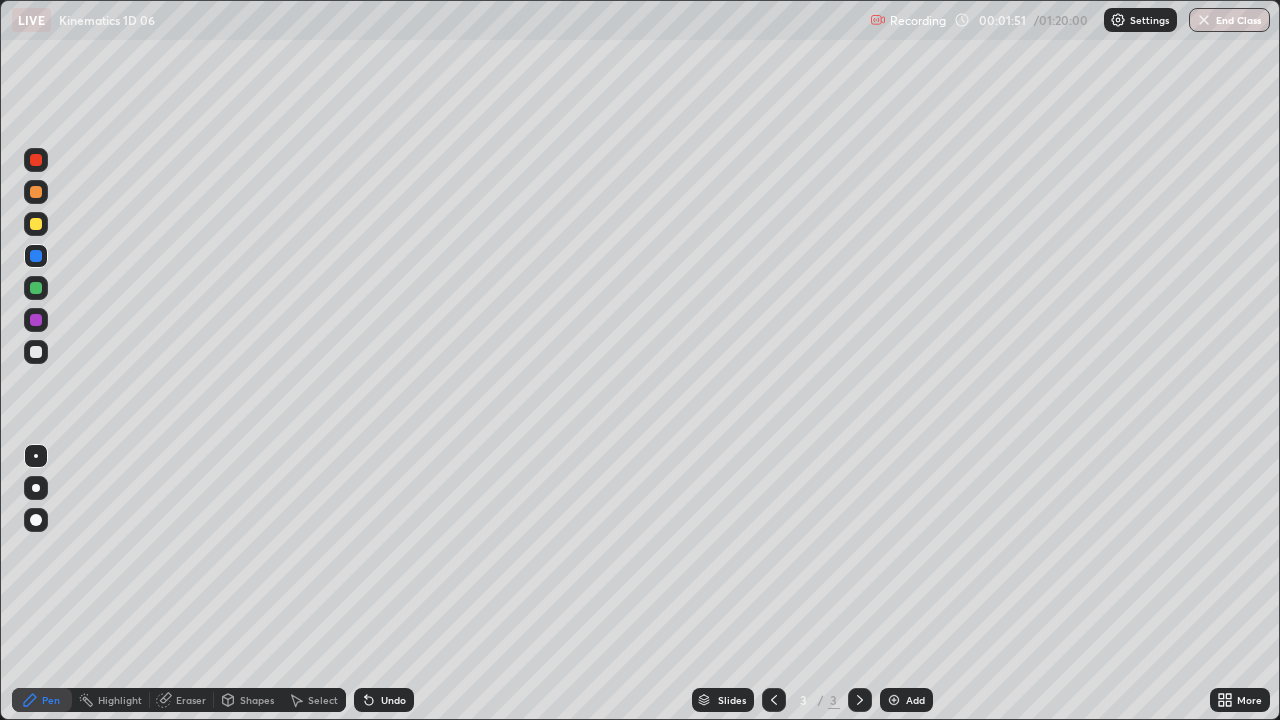 click at bounding box center (36, 224) 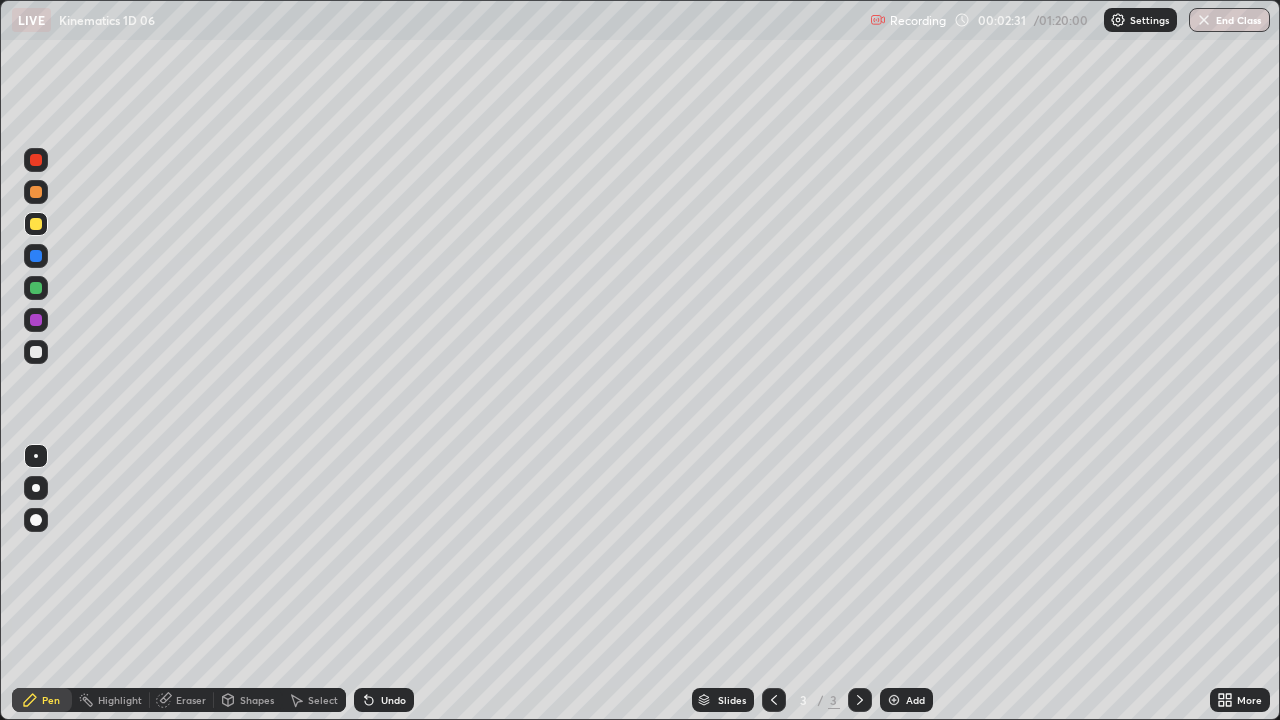 click at bounding box center (36, 352) 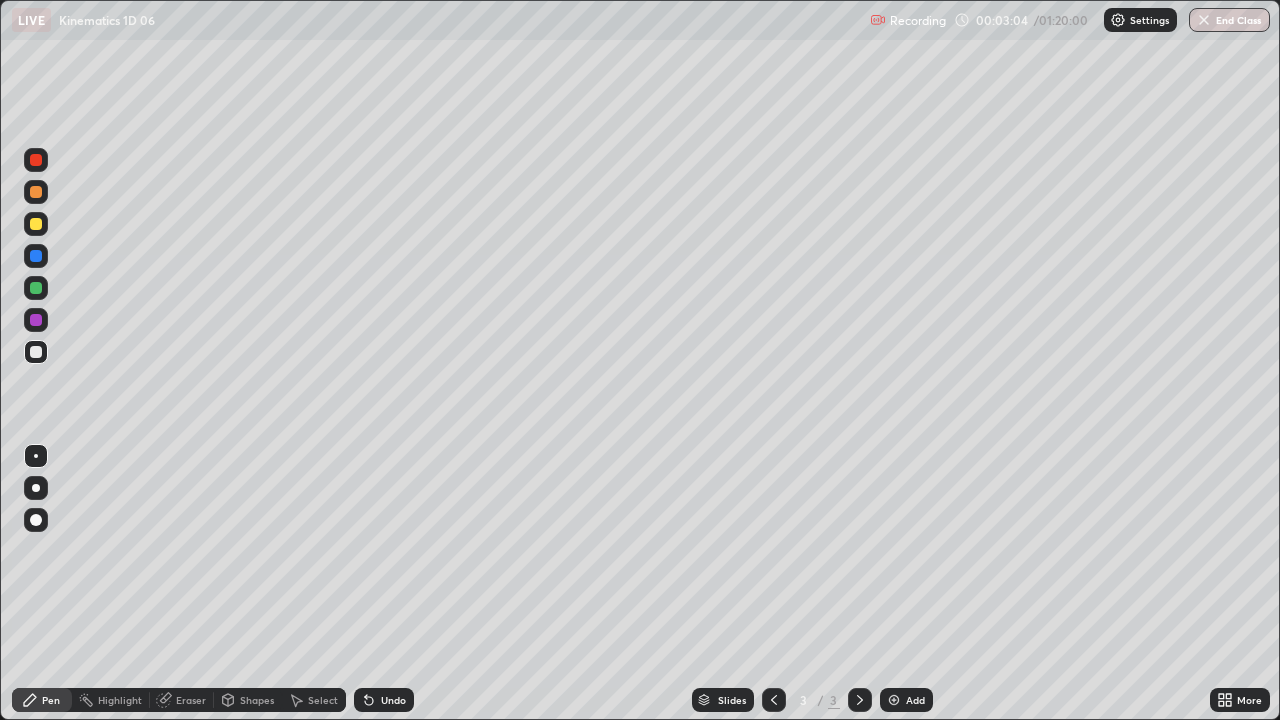 click at bounding box center (36, 224) 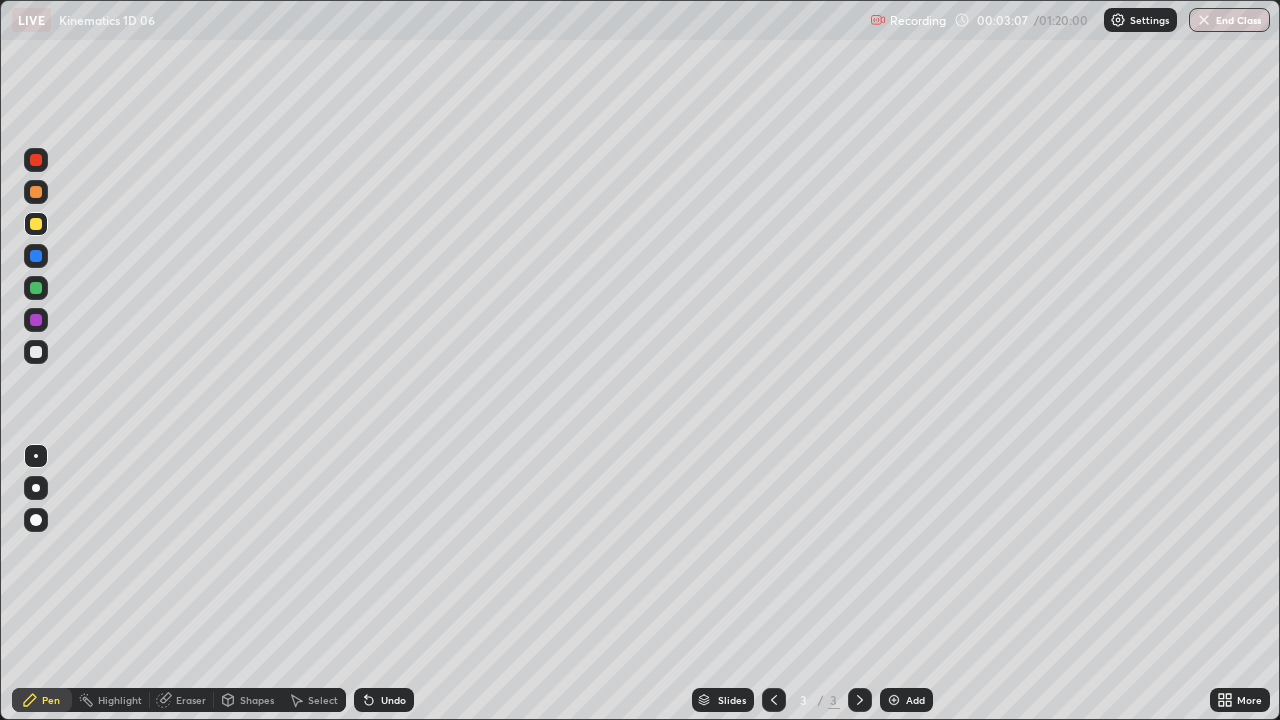 click at bounding box center (36, 352) 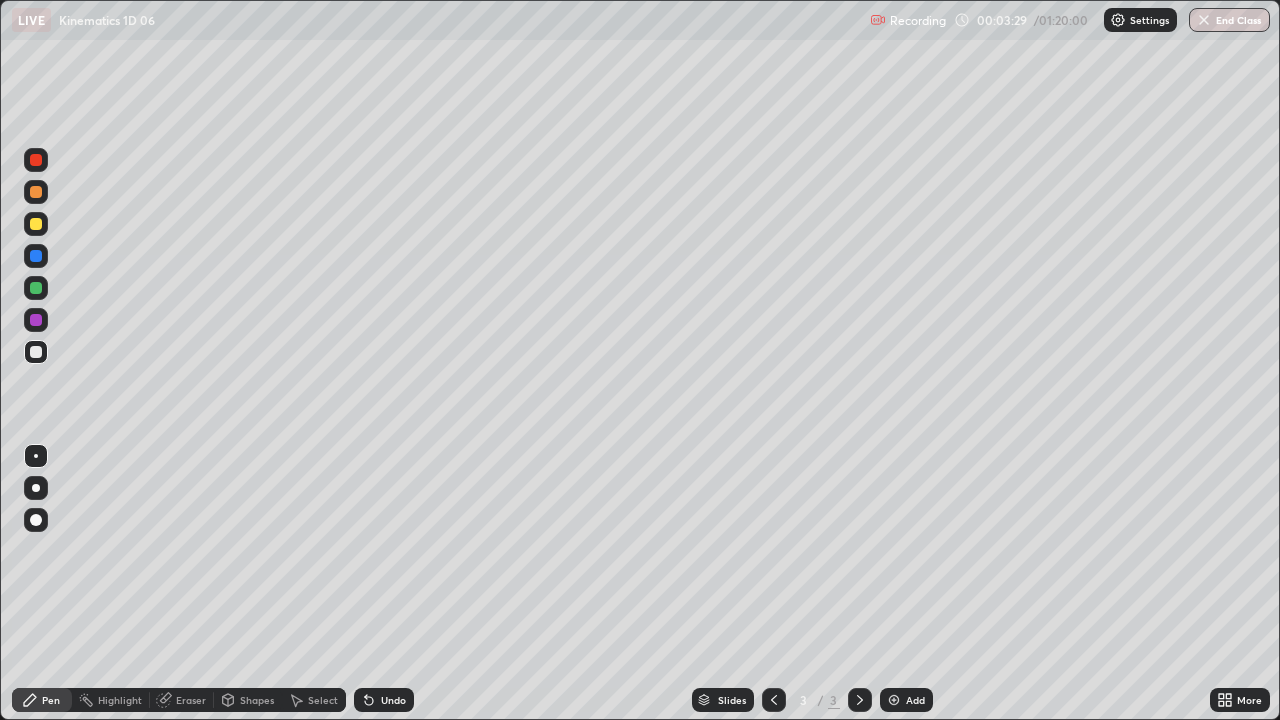 click on "Undo" at bounding box center [393, 700] 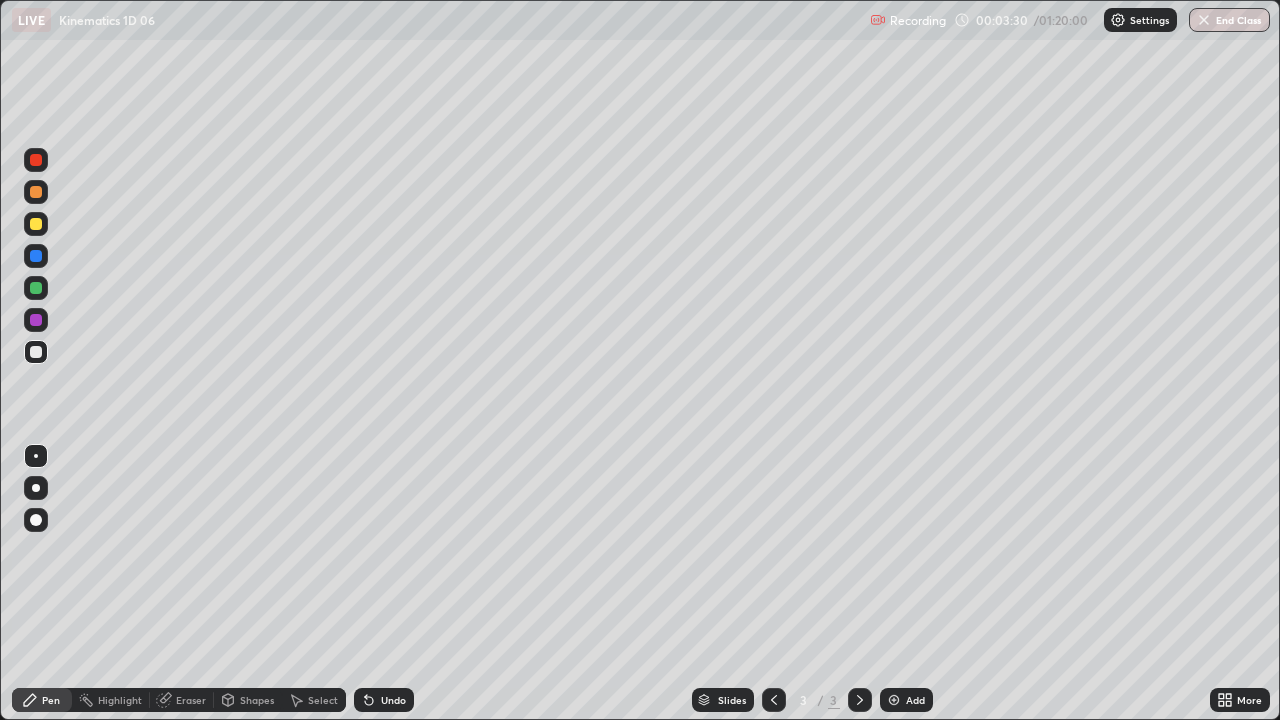 click on "Undo" at bounding box center [384, 700] 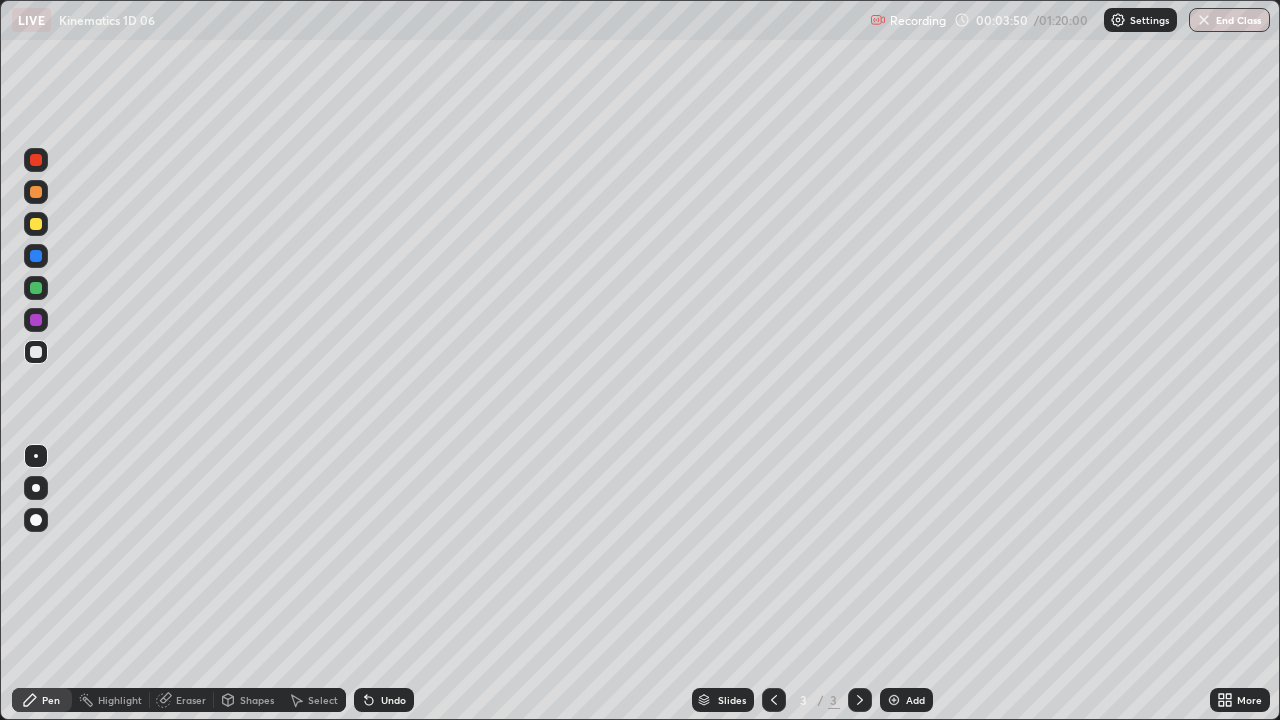 click on "Undo" at bounding box center (393, 700) 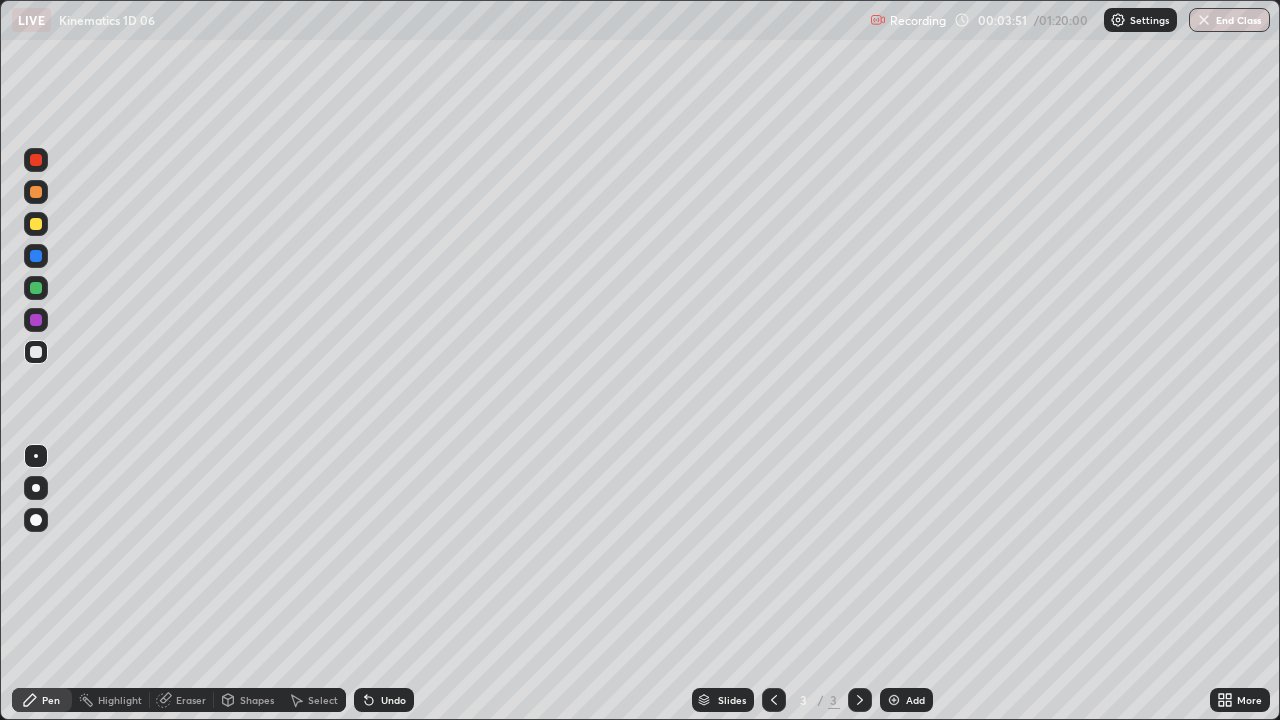 click on "Undo" at bounding box center [384, 700] 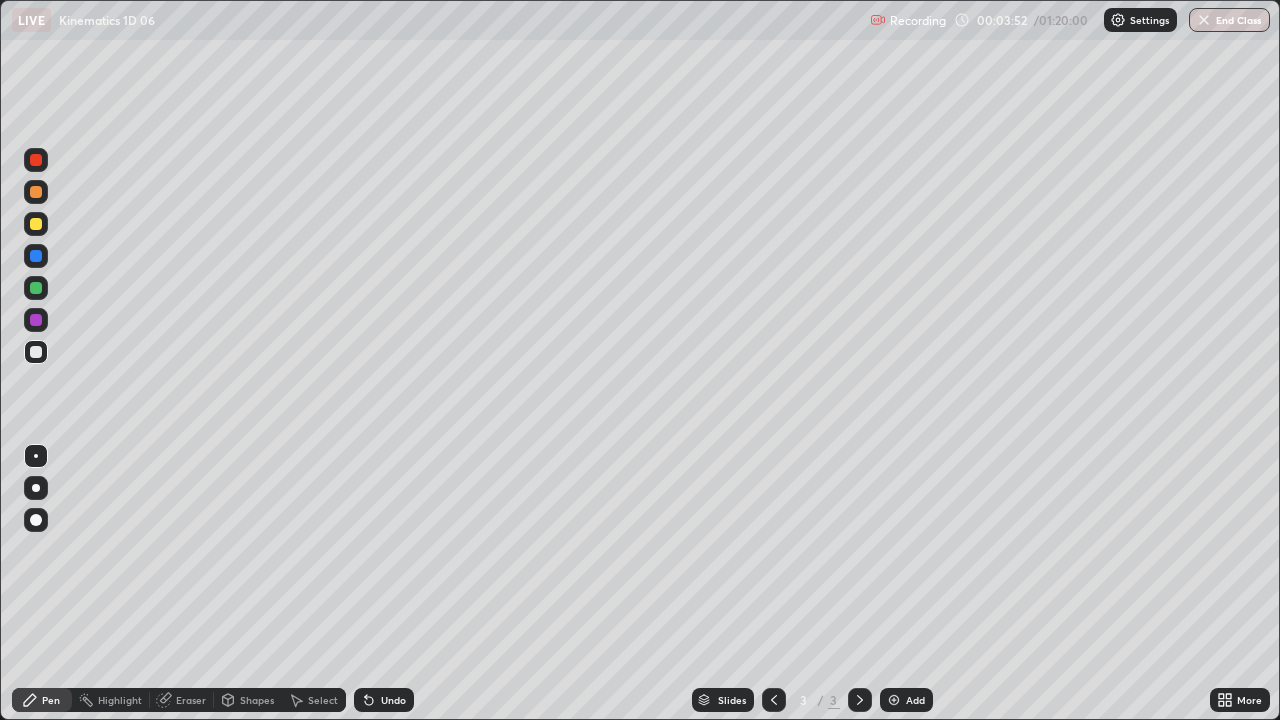 click on "Undo" at bounding box center (393, 700) 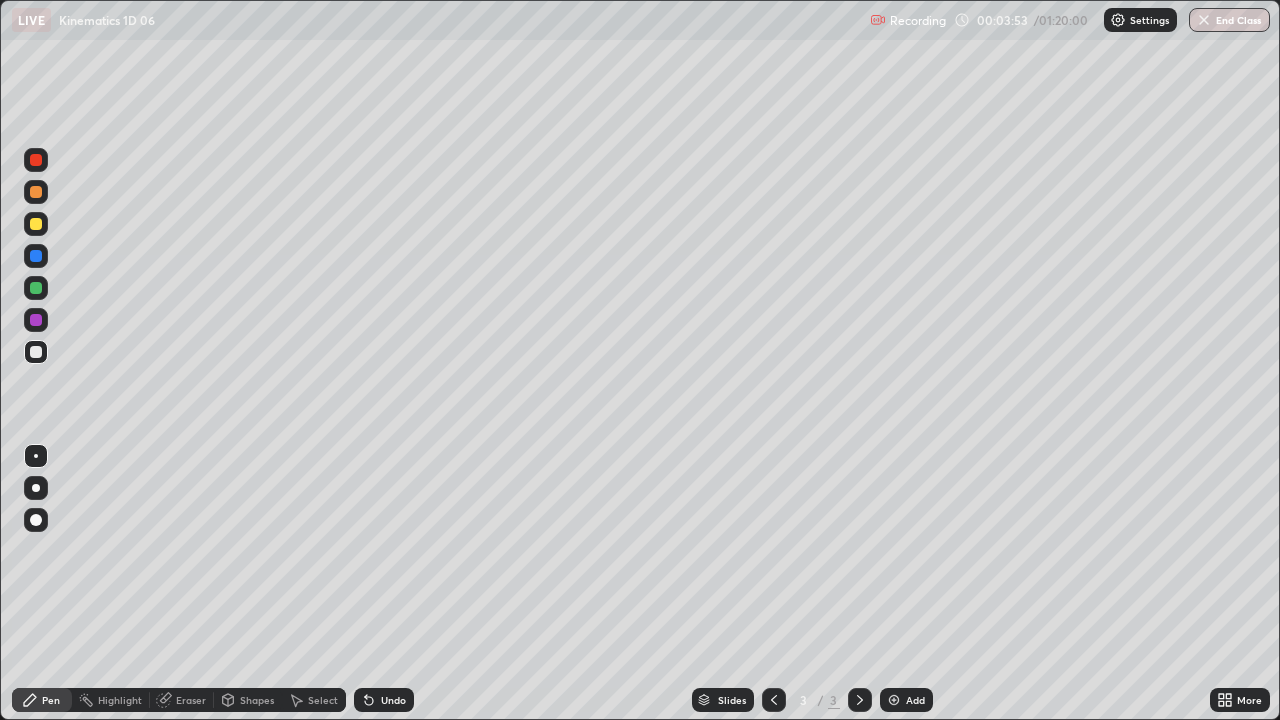 click on "Undo" at bounding box center [393, 700] 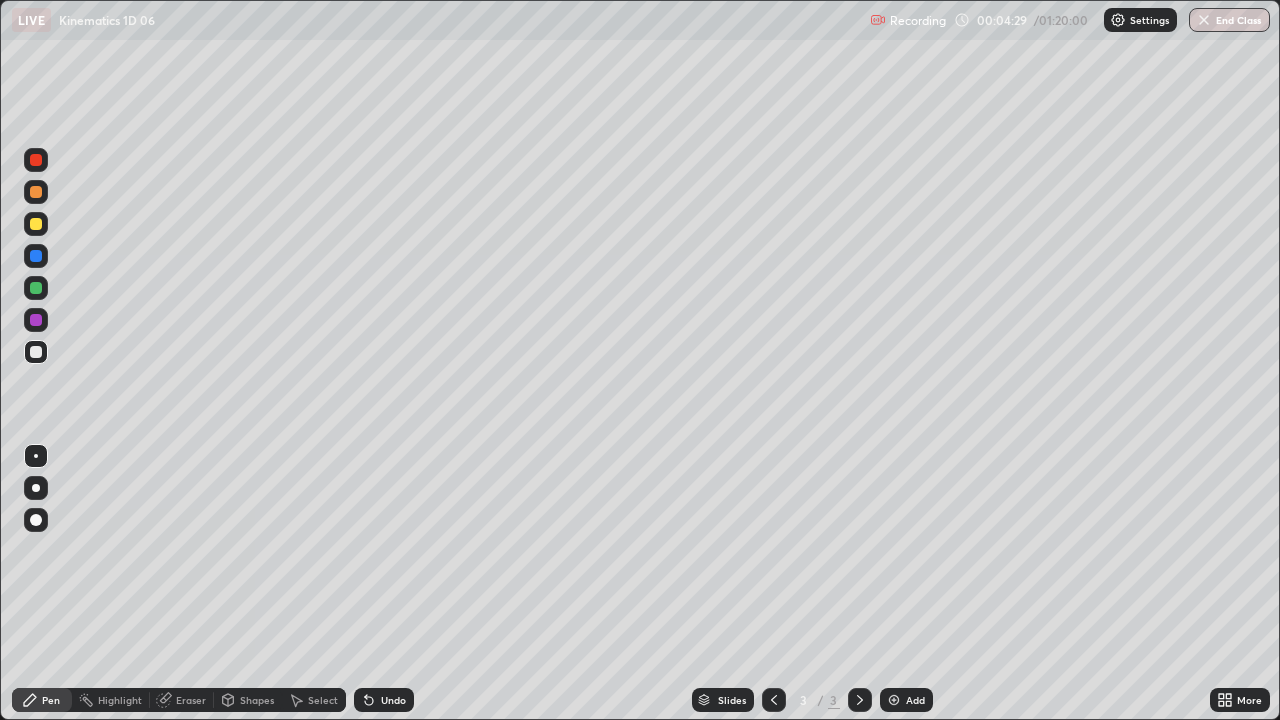 click on "Undo" at bounding box center [393, 700] 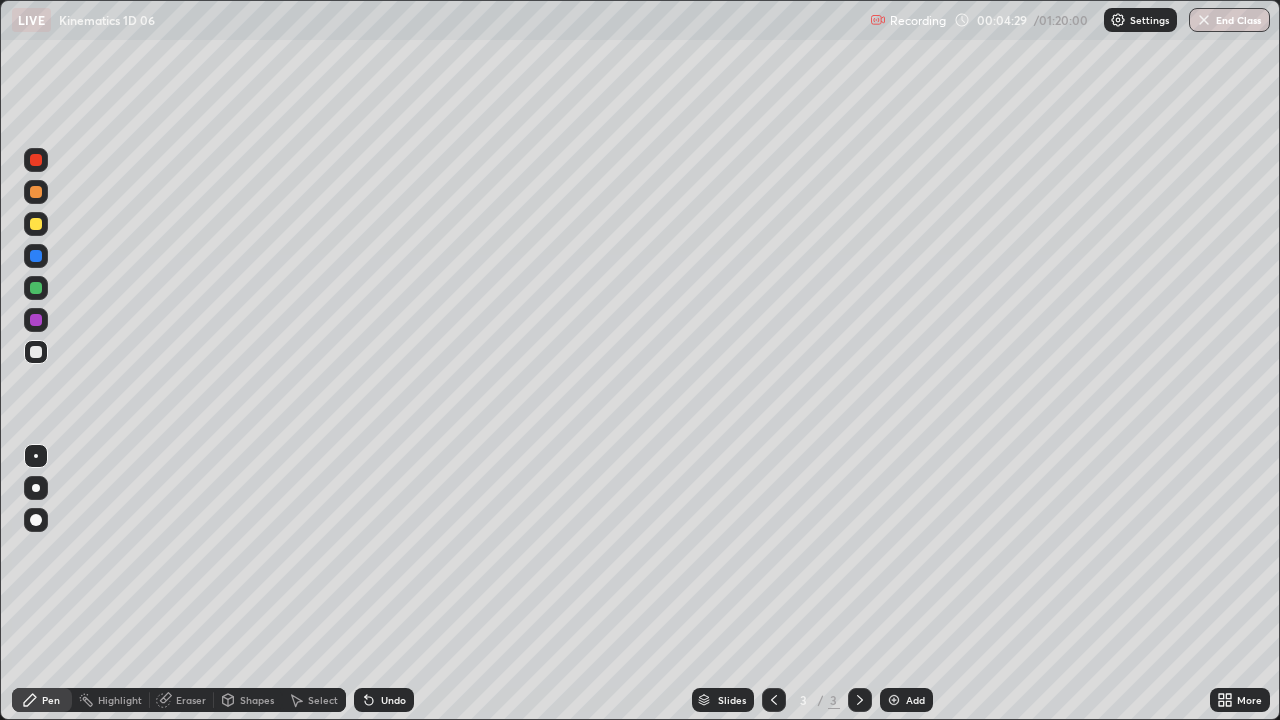 click on "Undo" at bounding box center [393, 700] 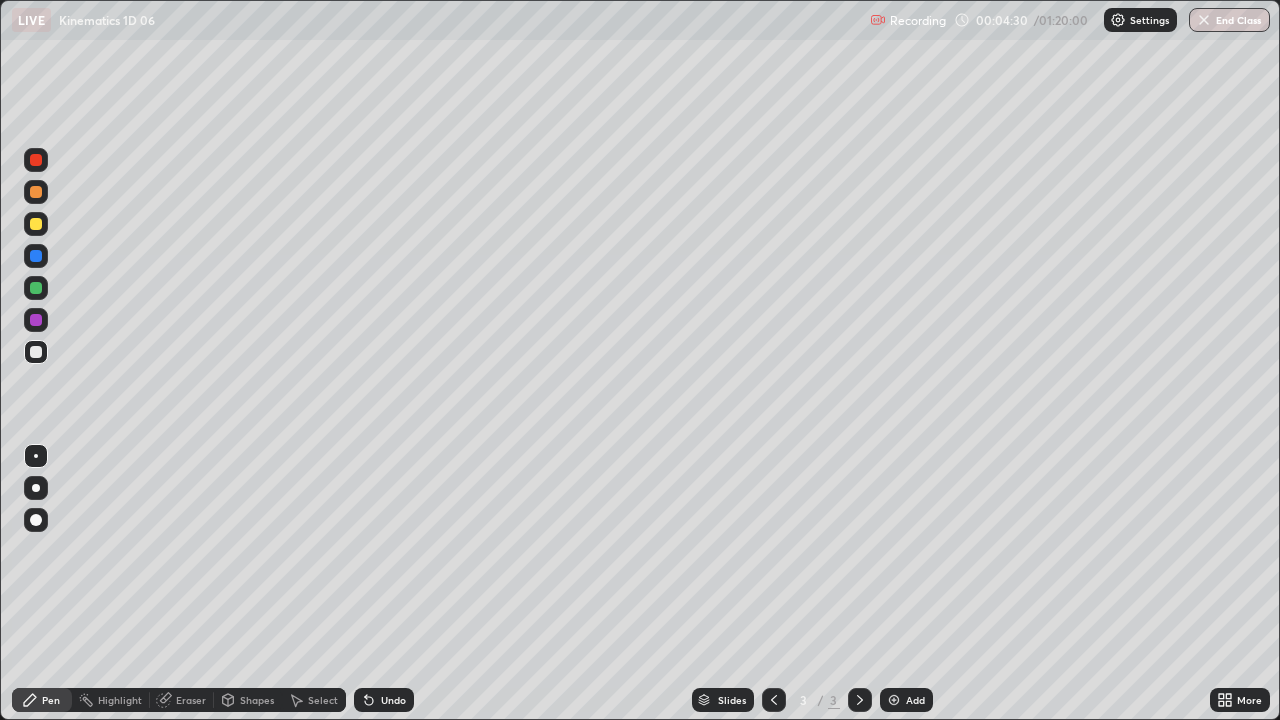 click on "Undo" at bounding box center [384, 700] 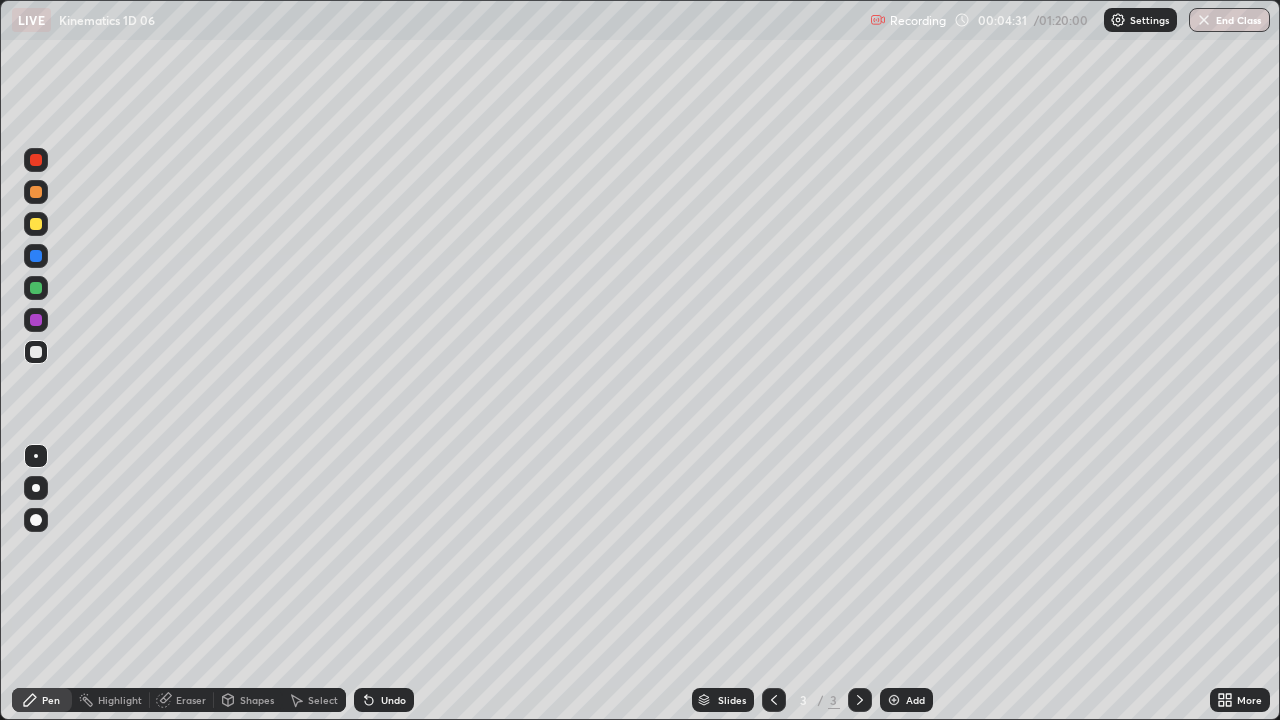 click 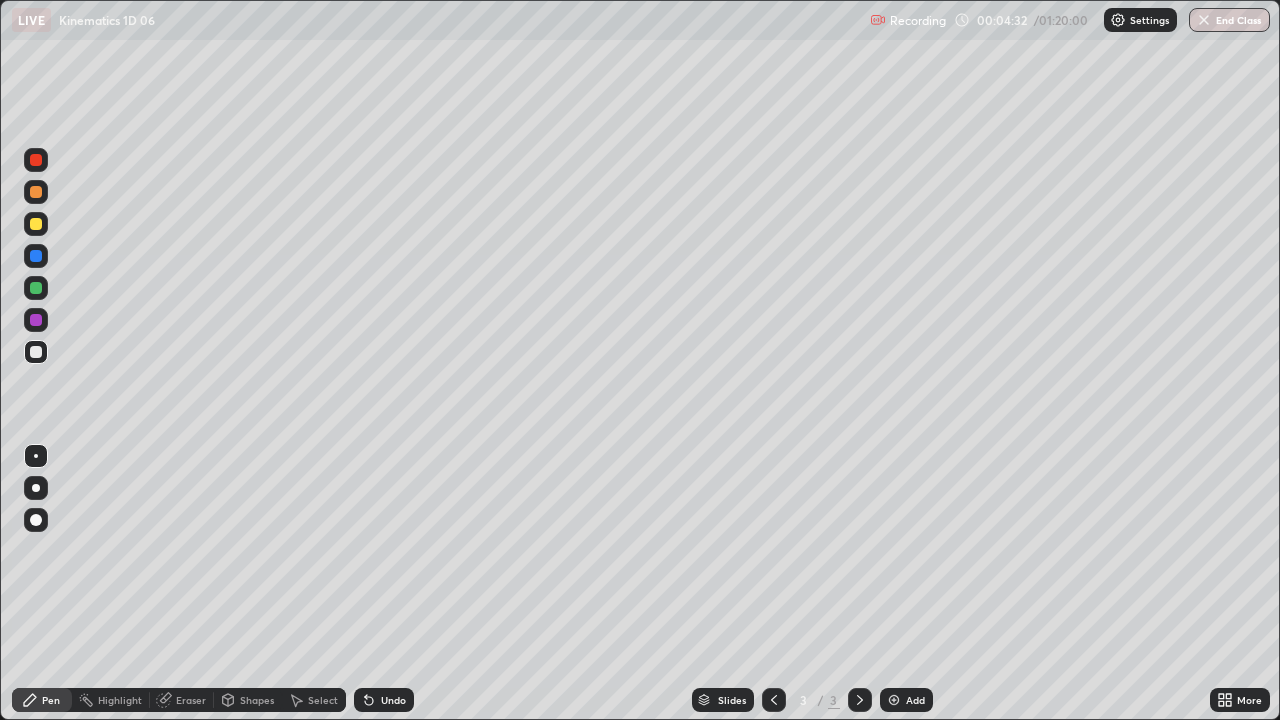 click 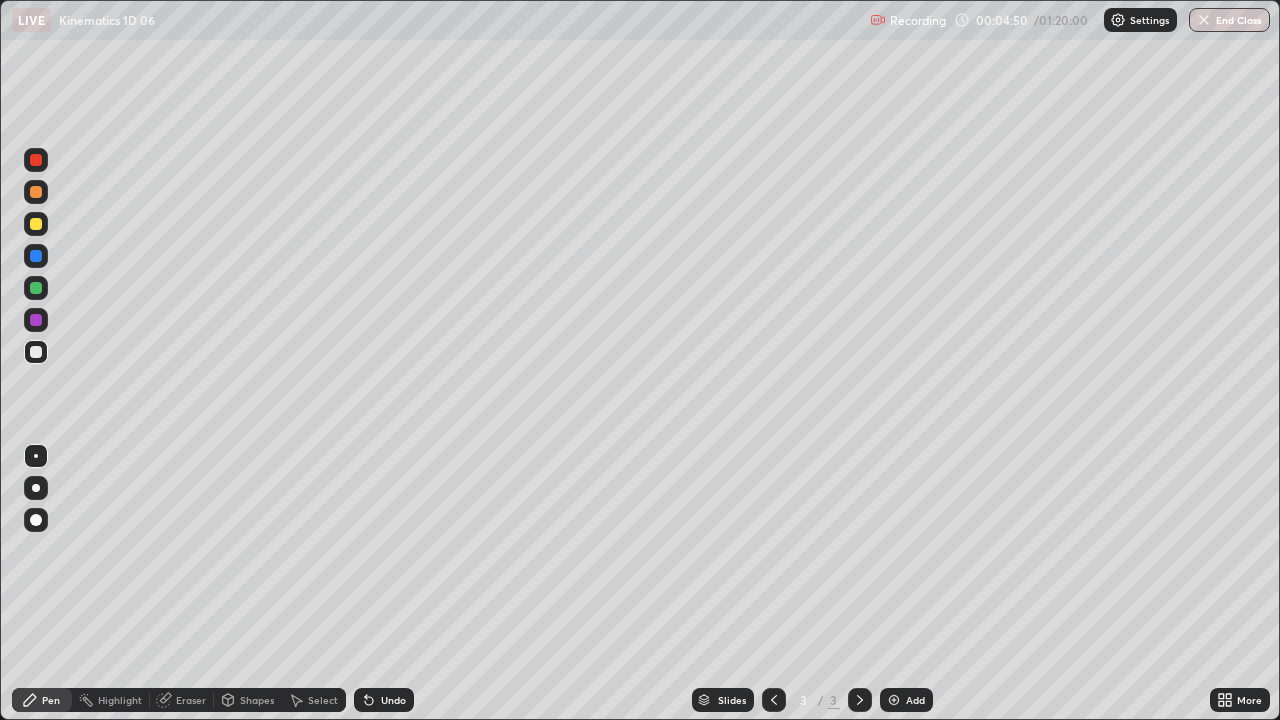 click on "Undo" at bounding box center [393, 700] 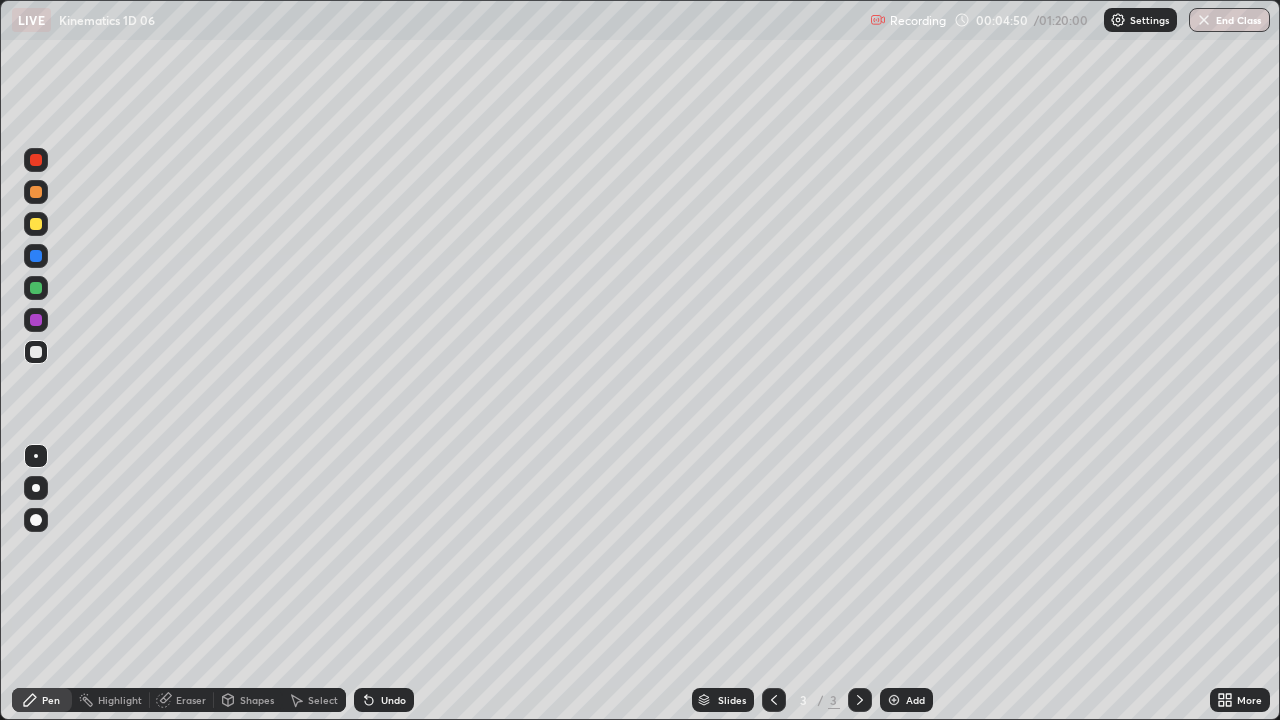 click on "Undo" at bounding box center (393, 700) 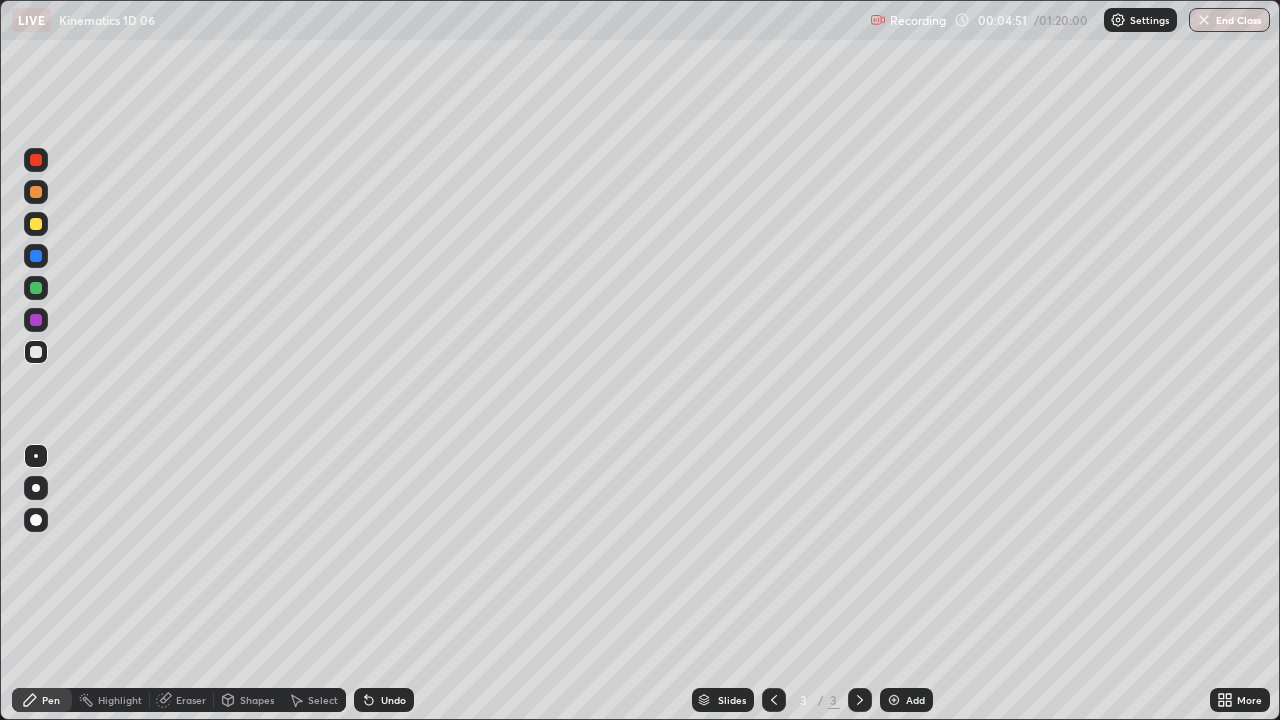 click on "Undo" at bounding box center [393, 700] 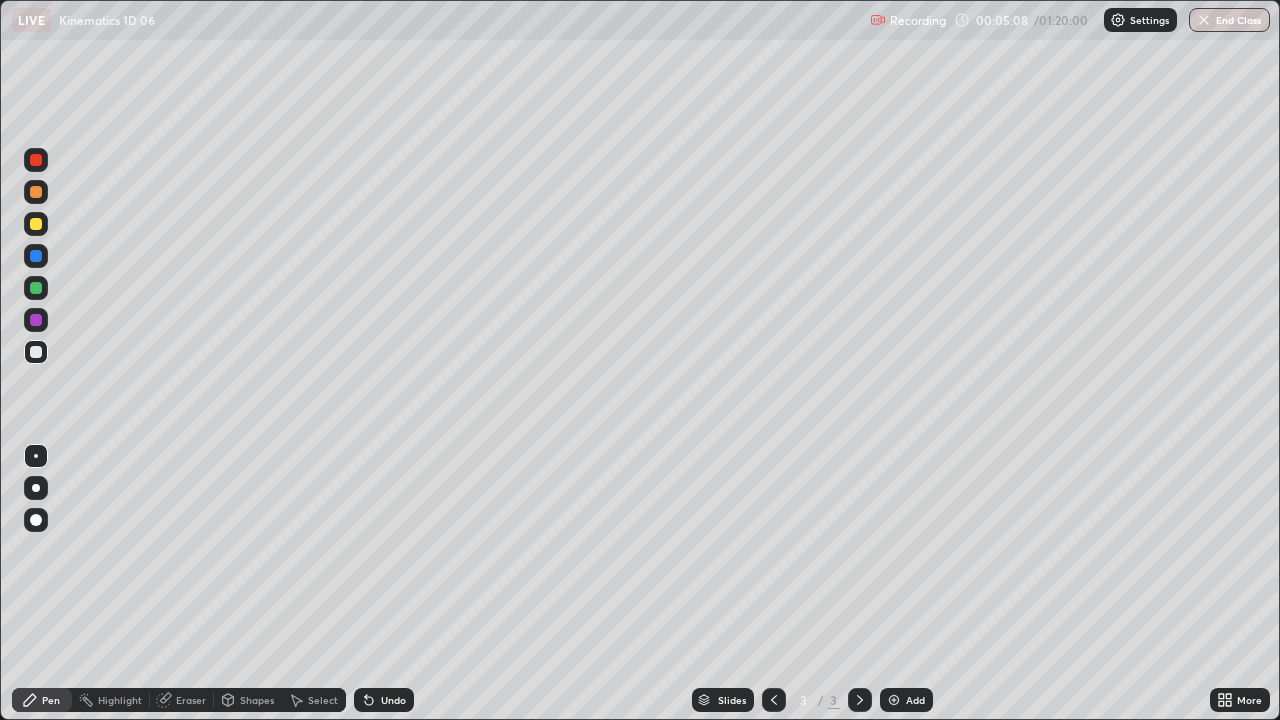click at bounding box center [36, 224] 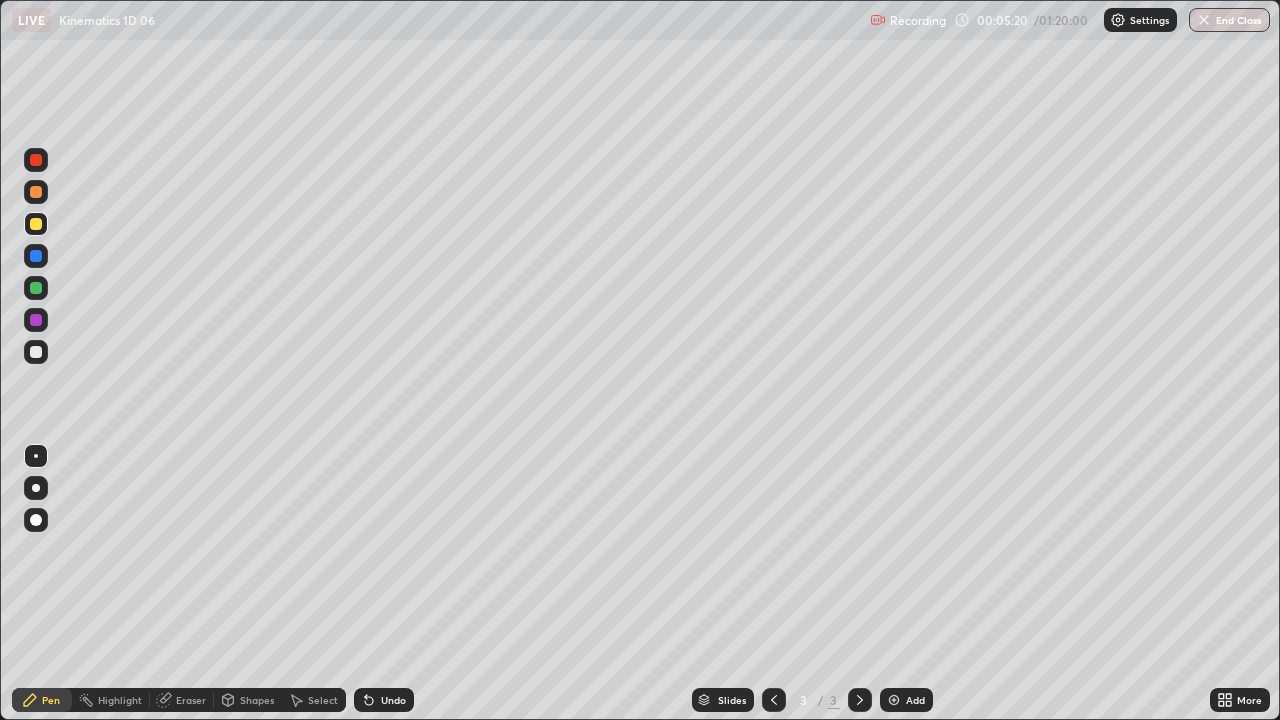 click on "Undo" at bounding box center (393, 700) 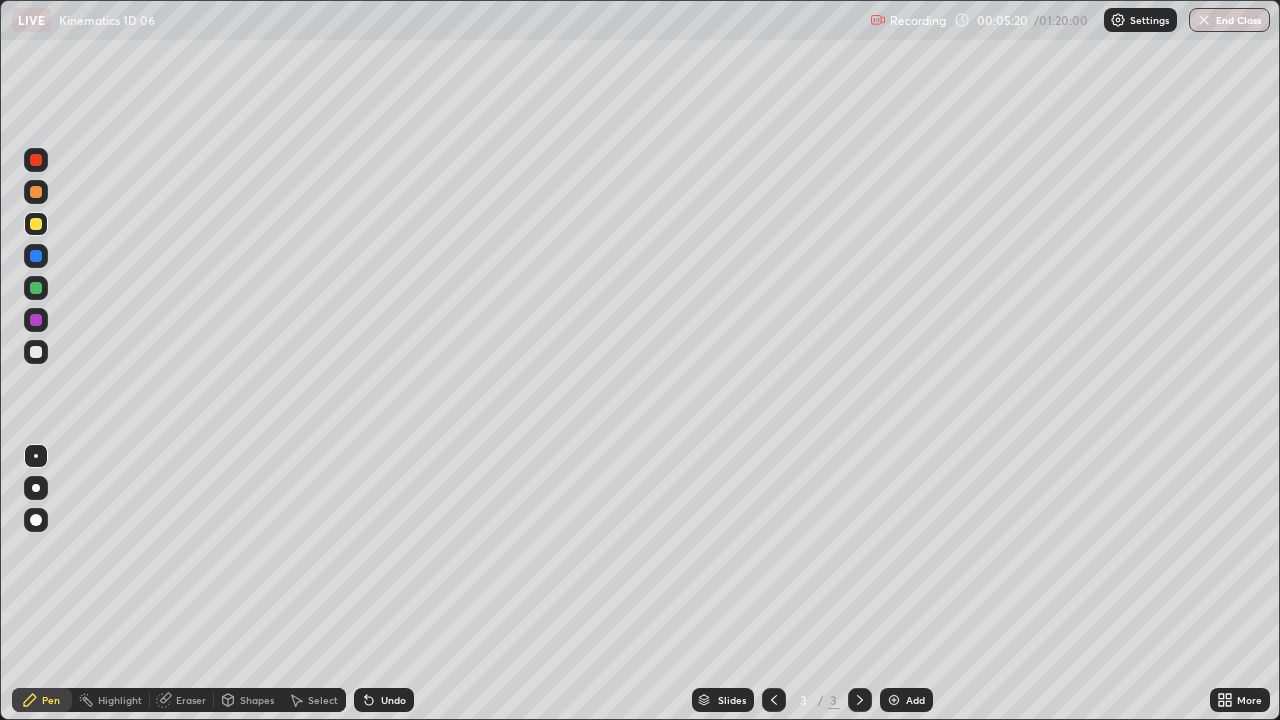 click on "Undo" at bounding box center (393, 700) 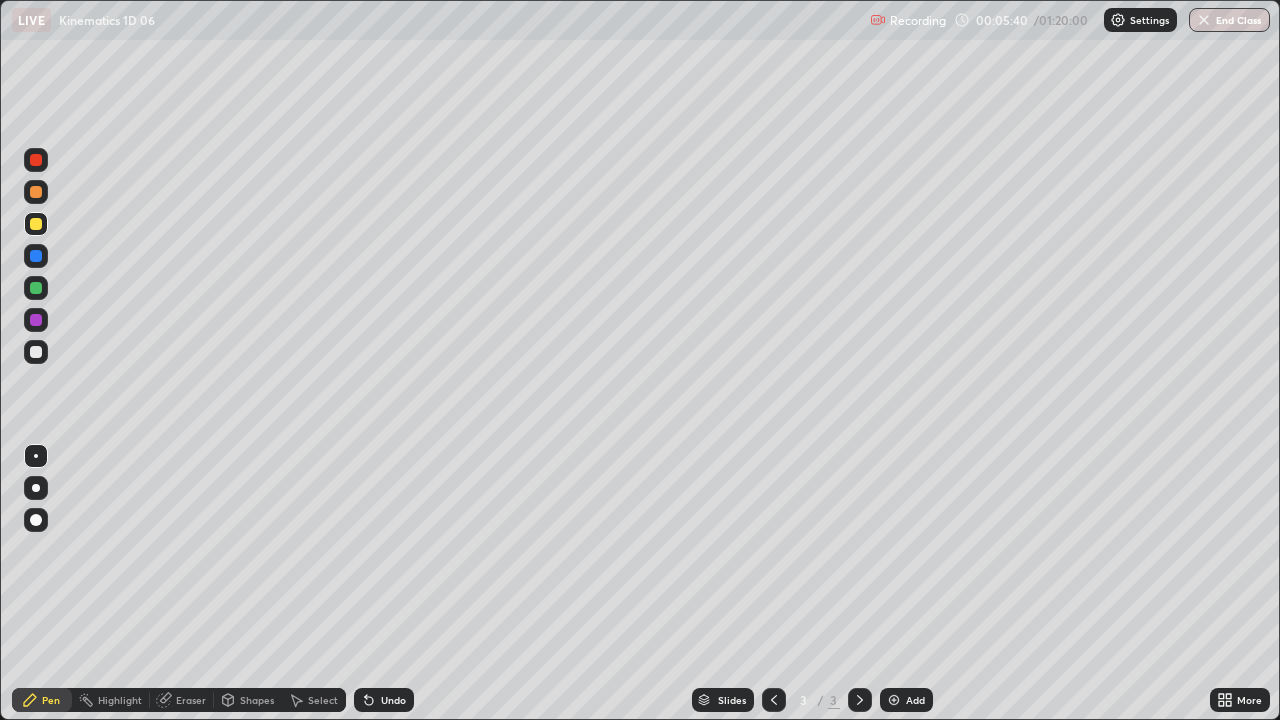 click on "Undo" at bounding box center [393, 700] 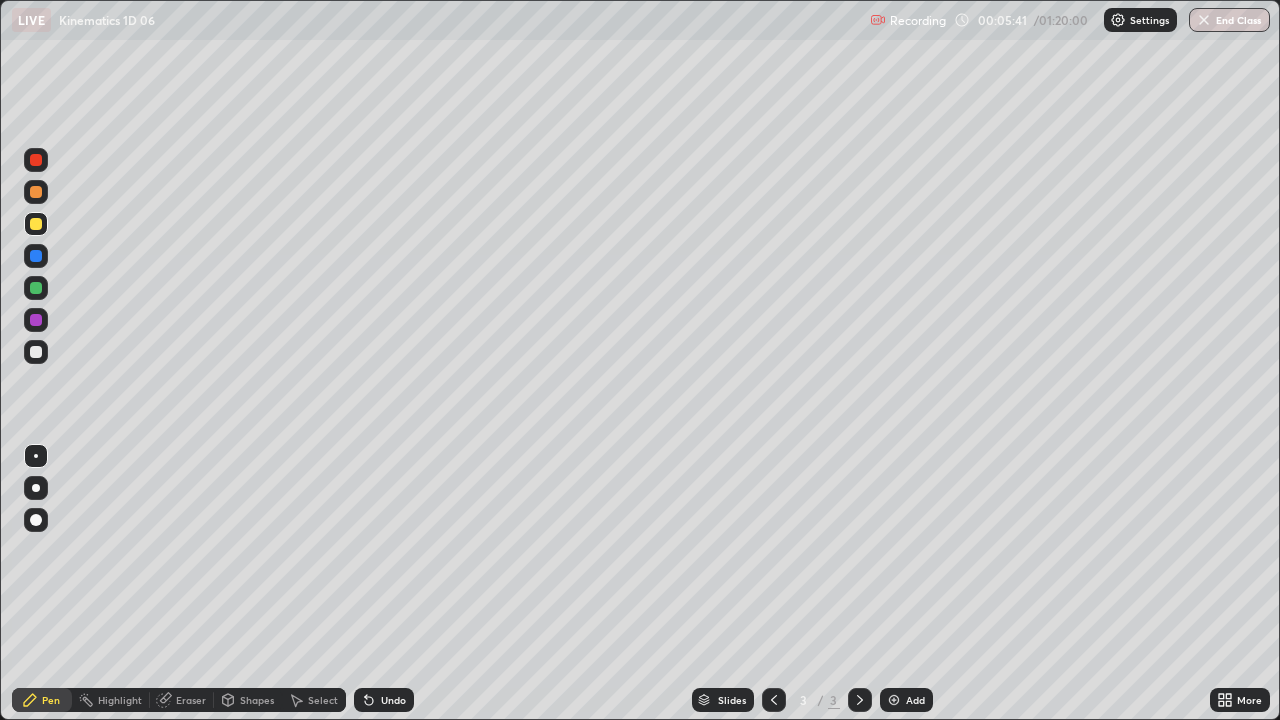 click on "Undo" at bounding box center [393, 700] 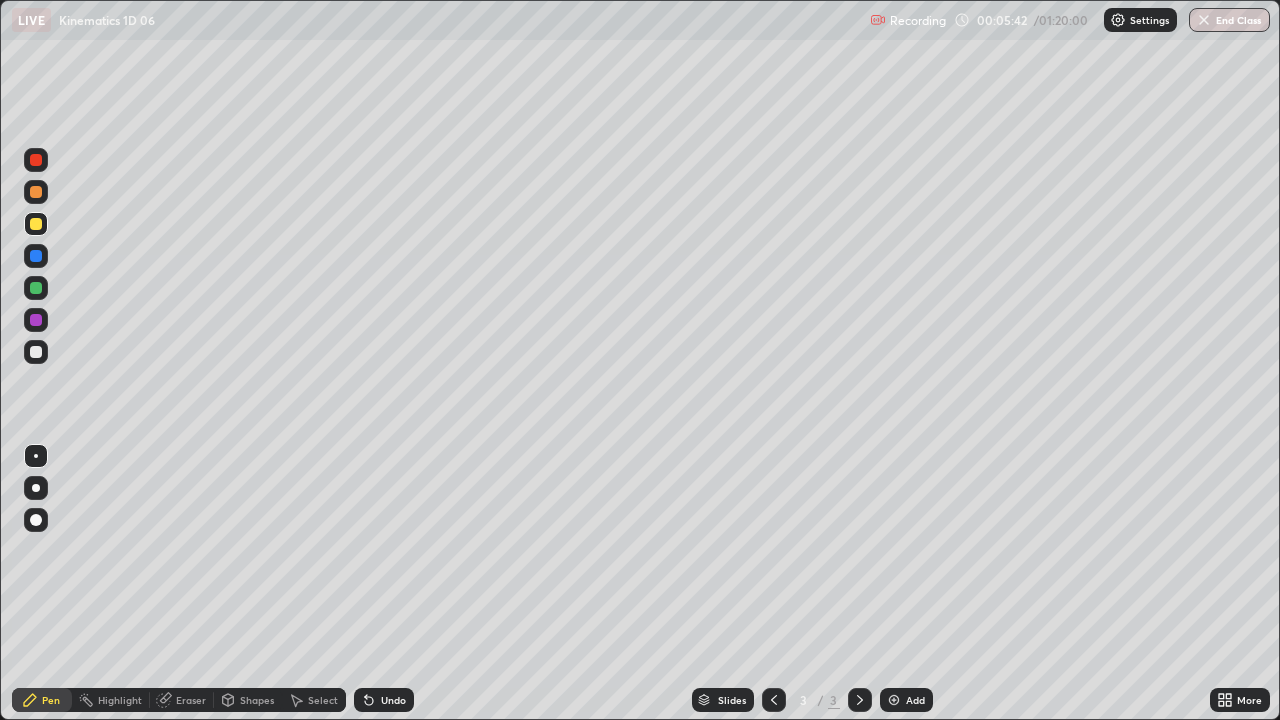 click on "Undo" at bounding box center (393, 700) 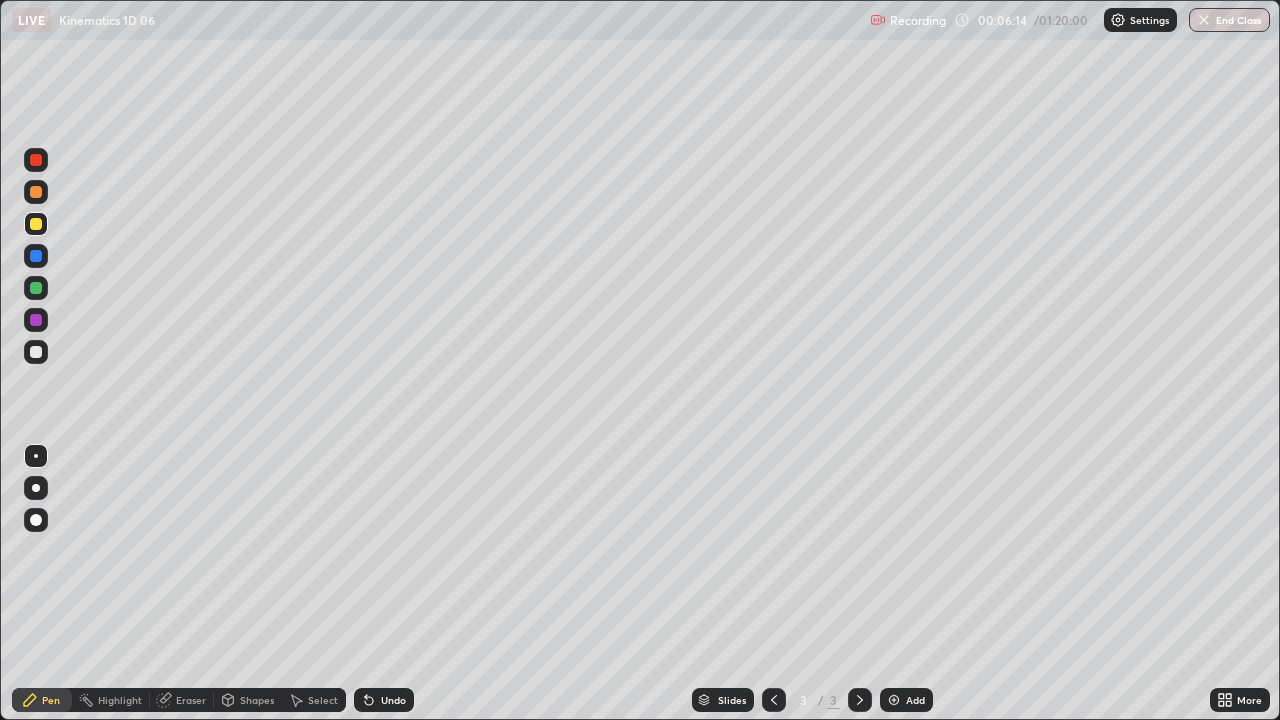 click on "Undo" at bounding box center [393, 700] 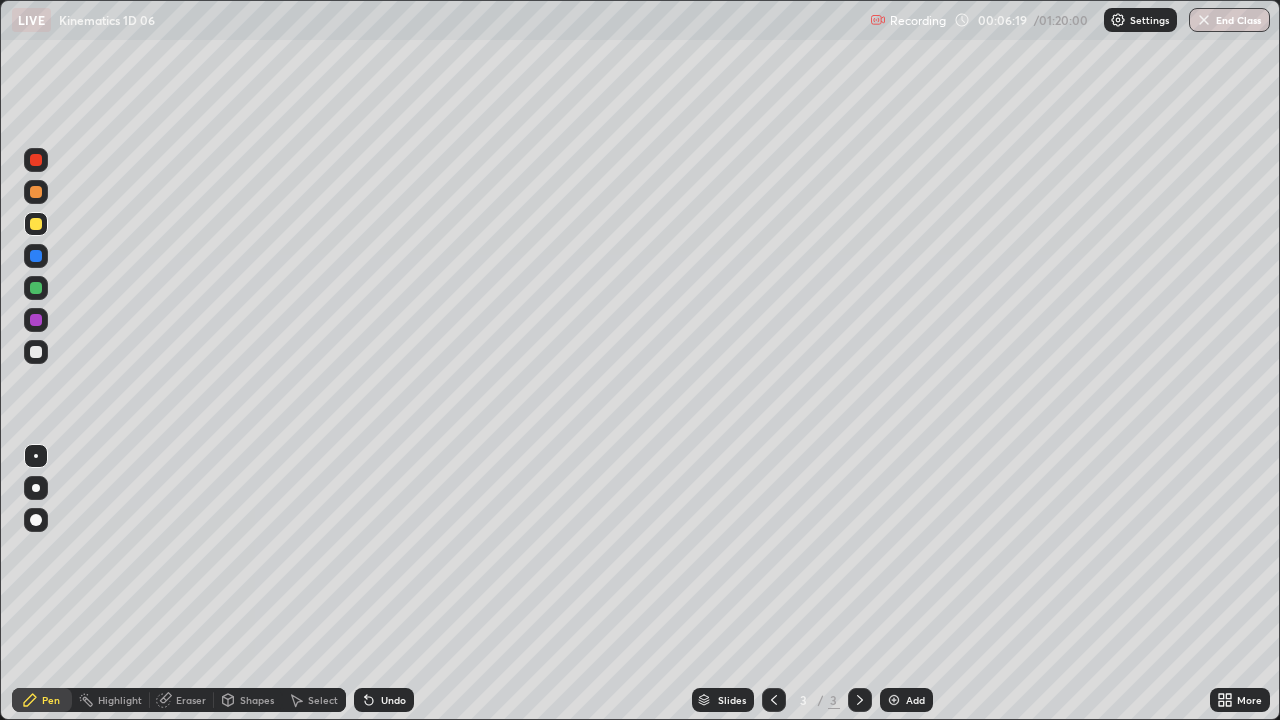 click on "Undo" at bounding box center (393, 700) 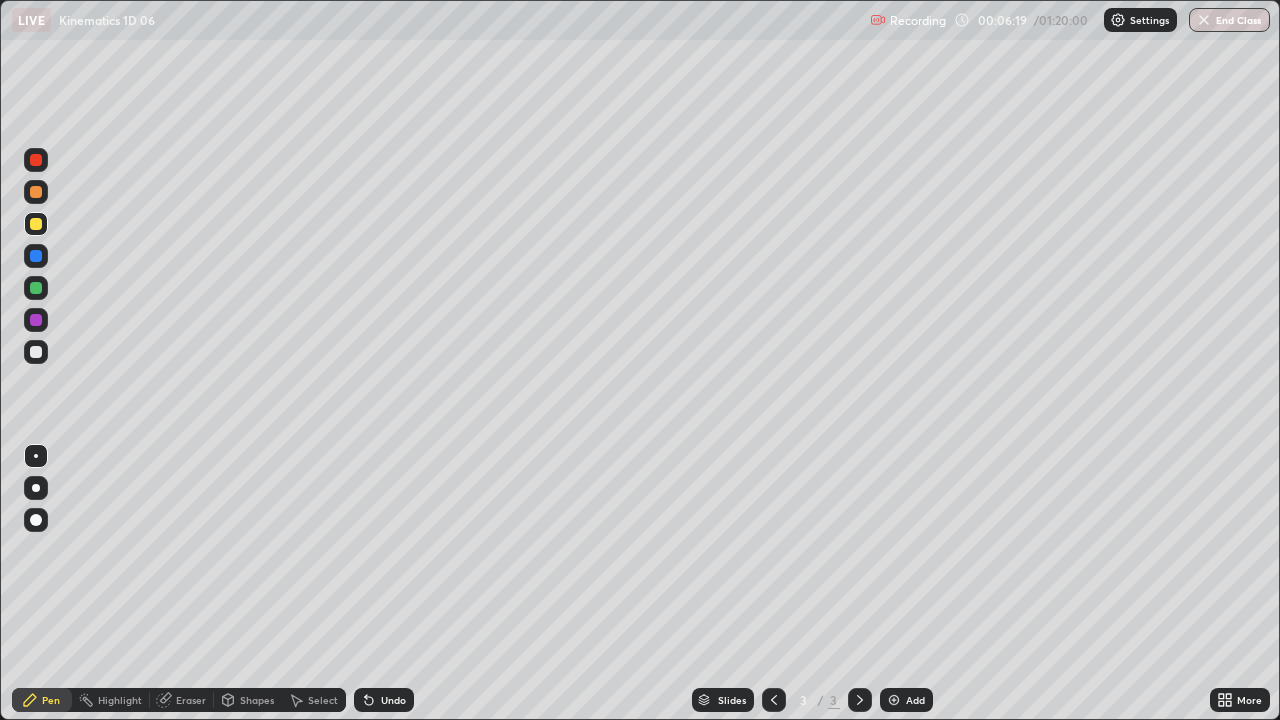 click on "Undo" at bounding box center [393, 700] 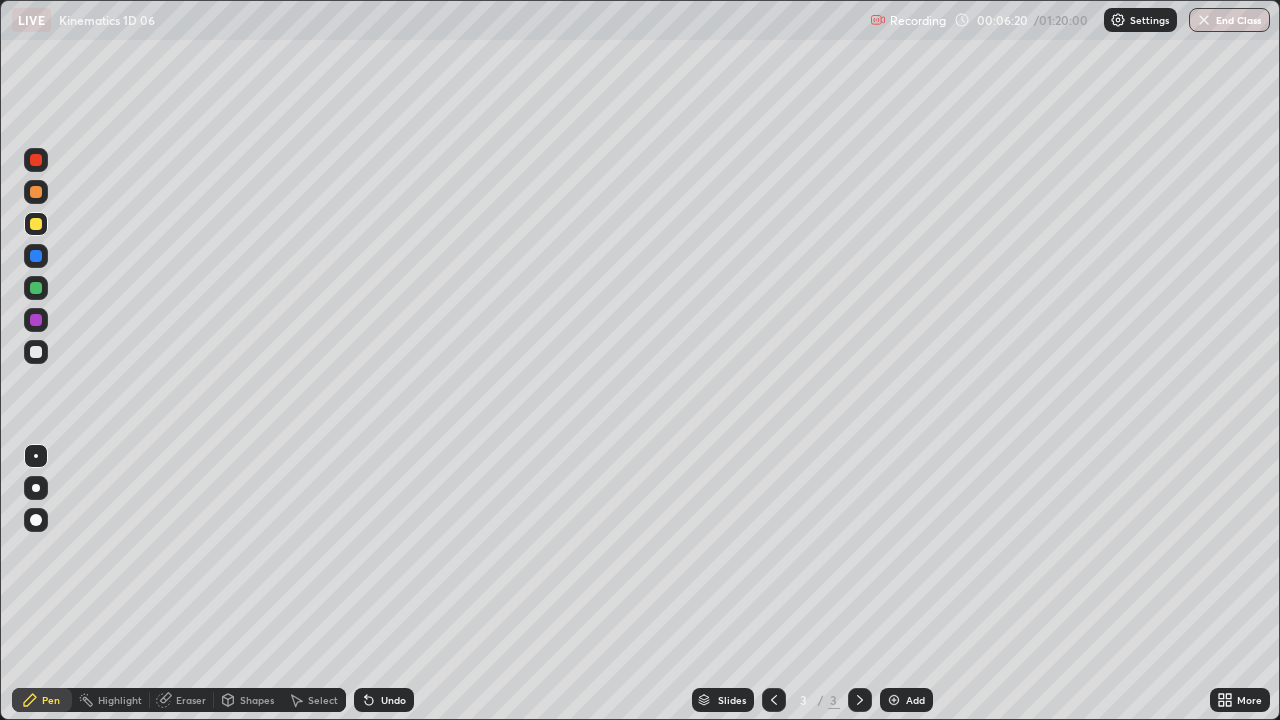 click 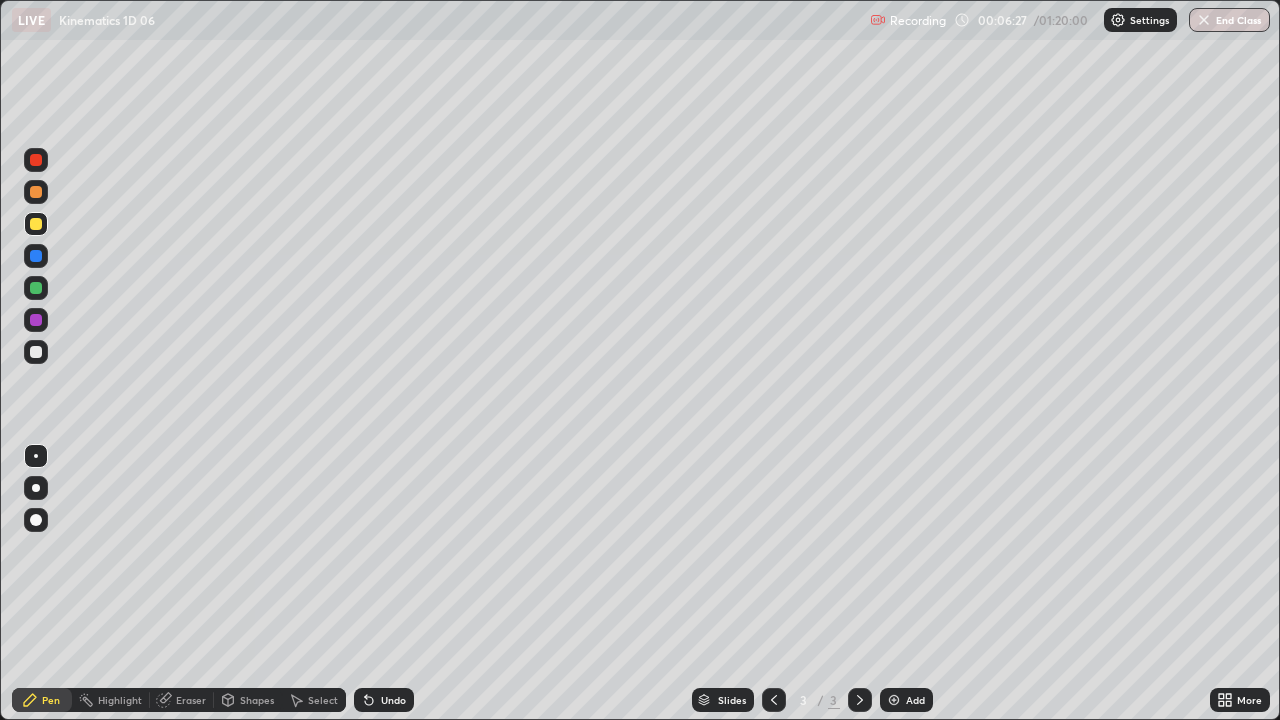 click 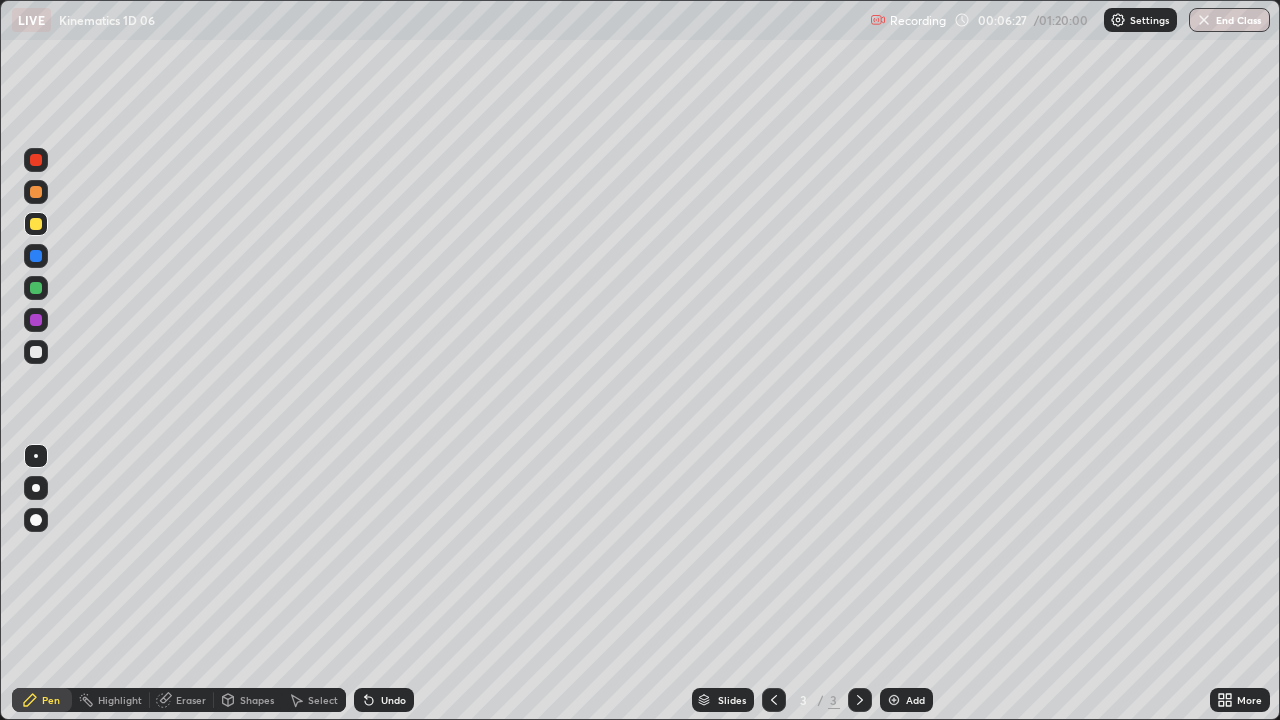 click on "Undo" at bounding box center [384, 700] 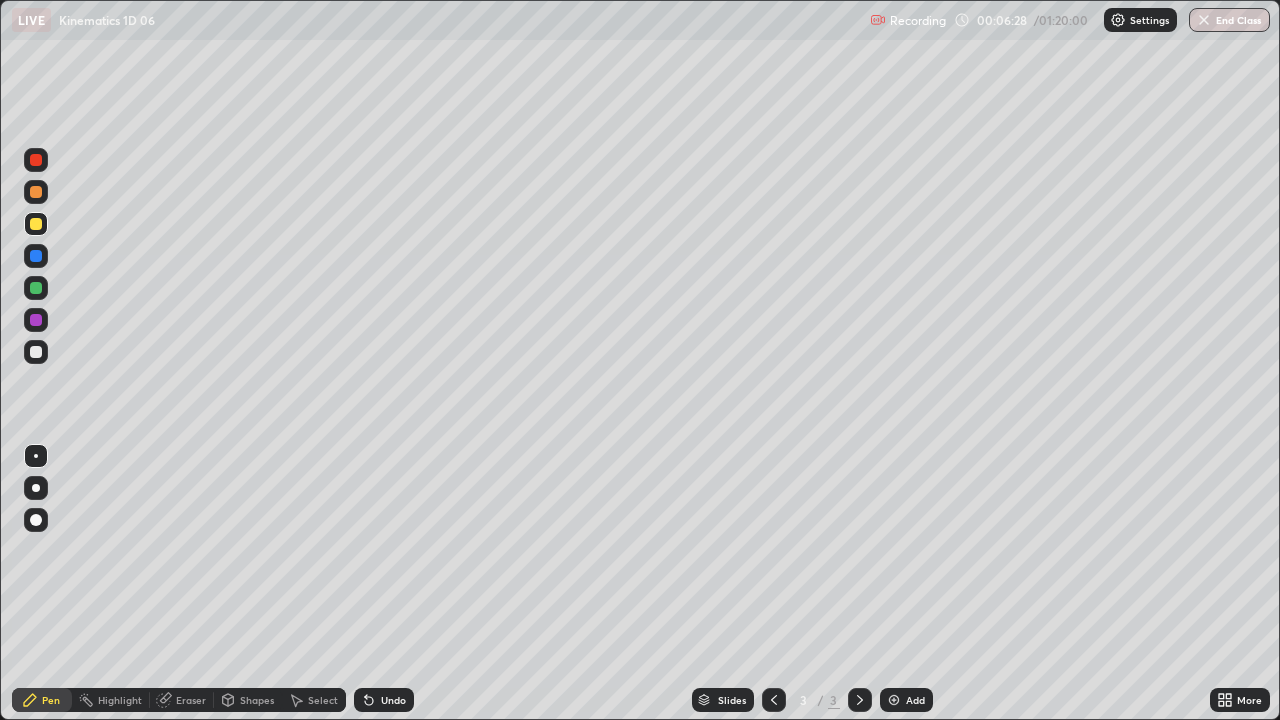 click on "Undo" at bounding box center (384, 700) 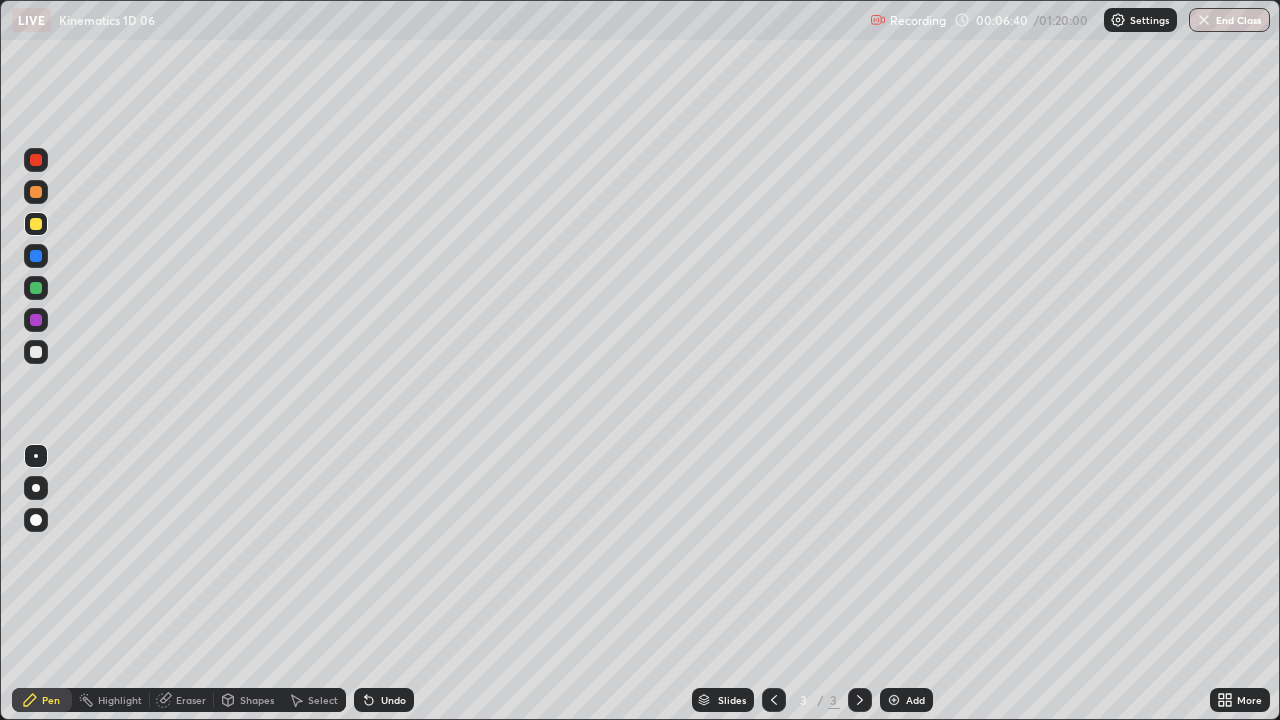 click on "Undo" at bounding box center [393, 700] 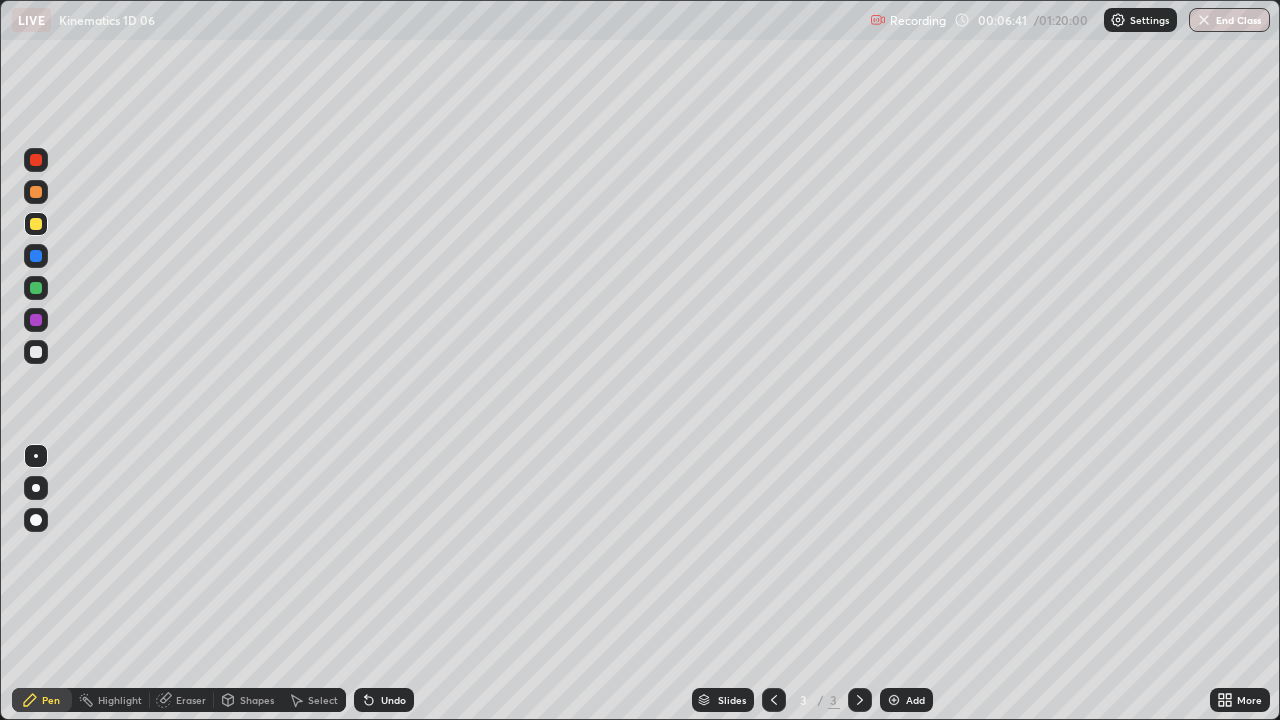 click on "Undo" at bounding box center (393, 700) 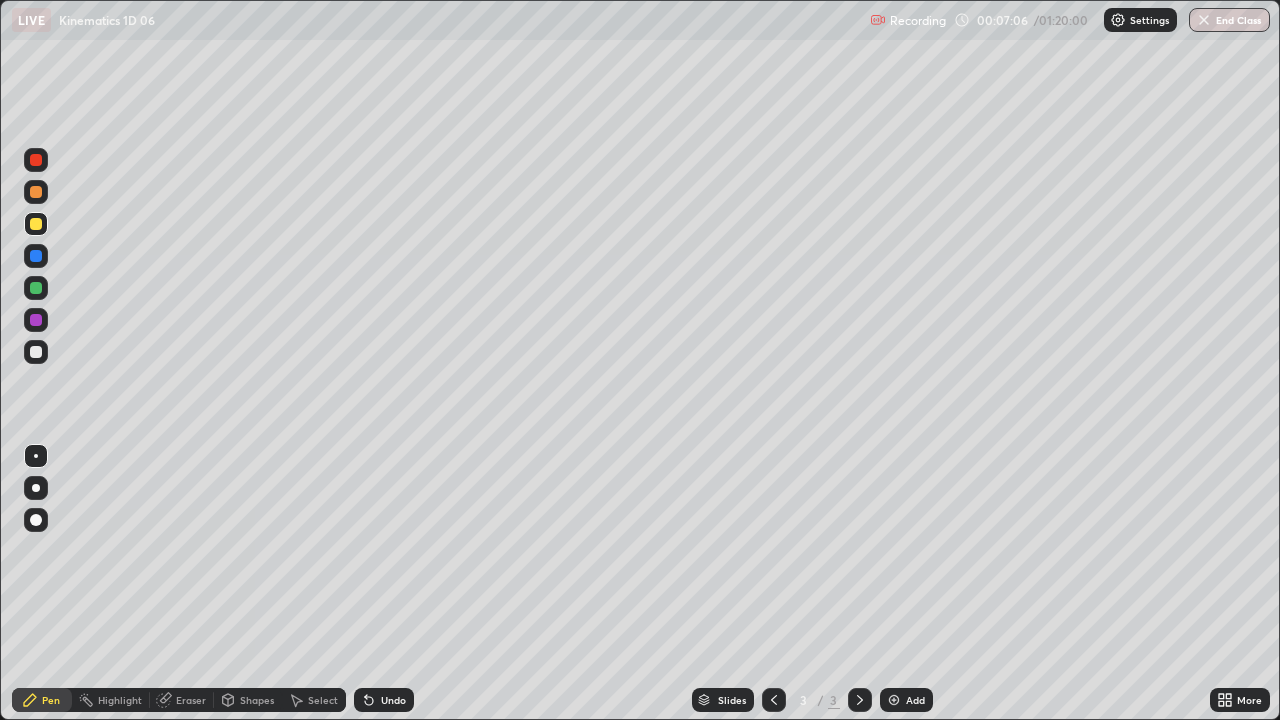 click at bounding box center [36, 288] 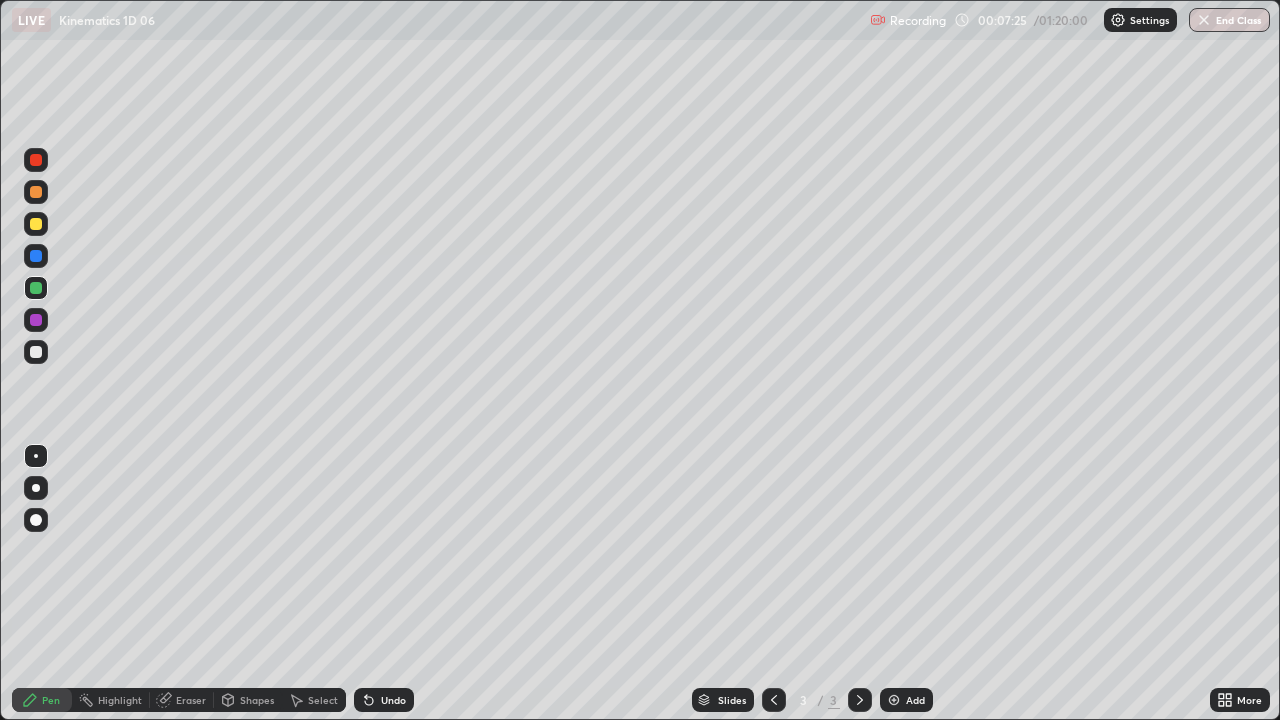 click at bounding box center [36, 224] 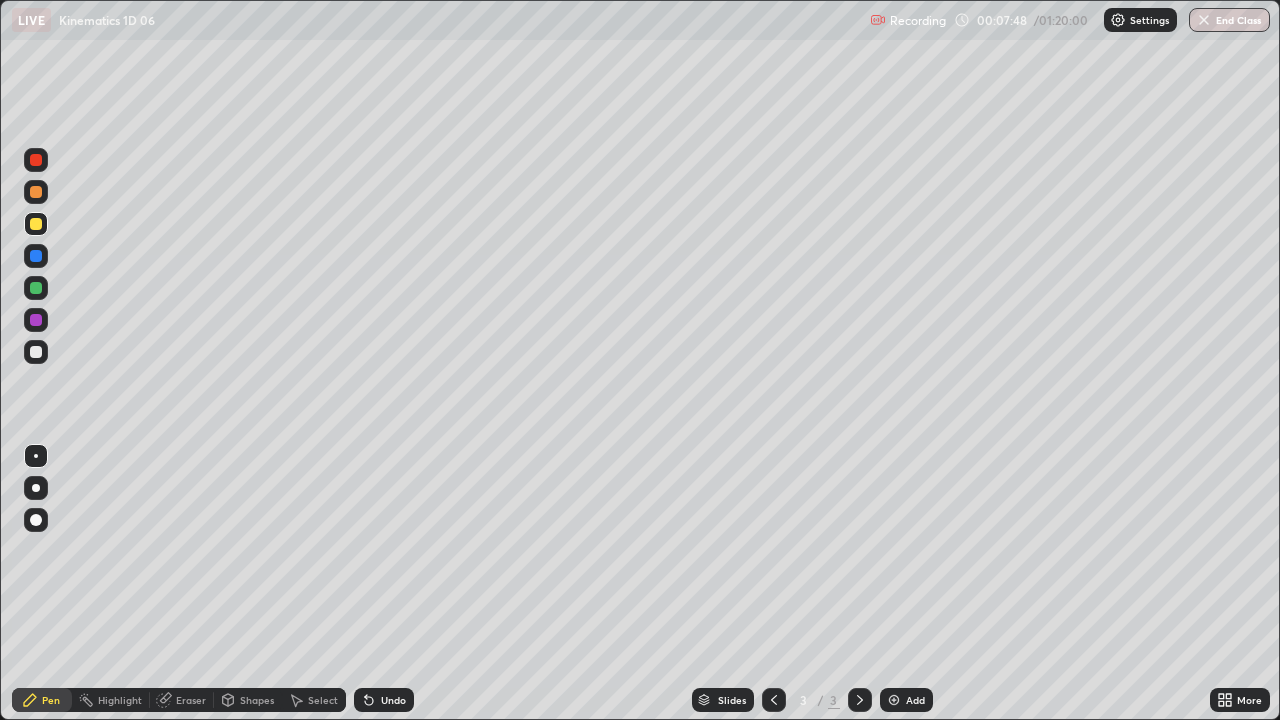 click on "Add" at bounding box center [915, 700] 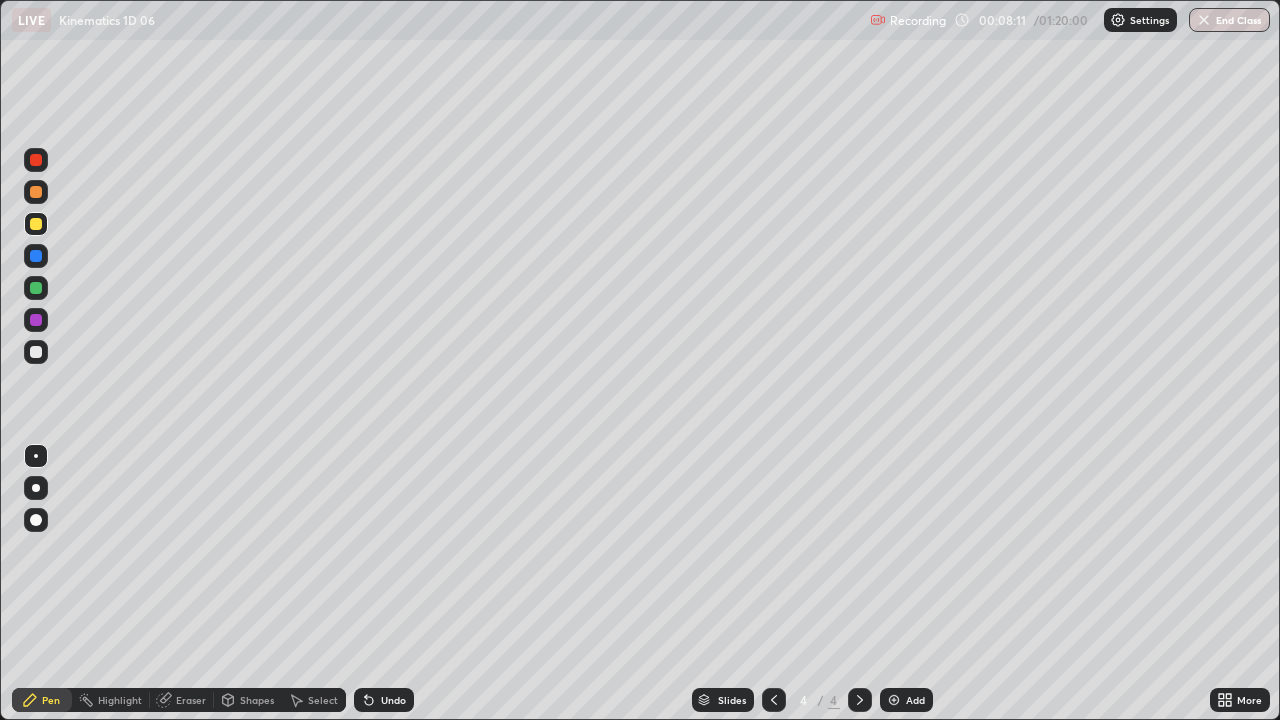 click 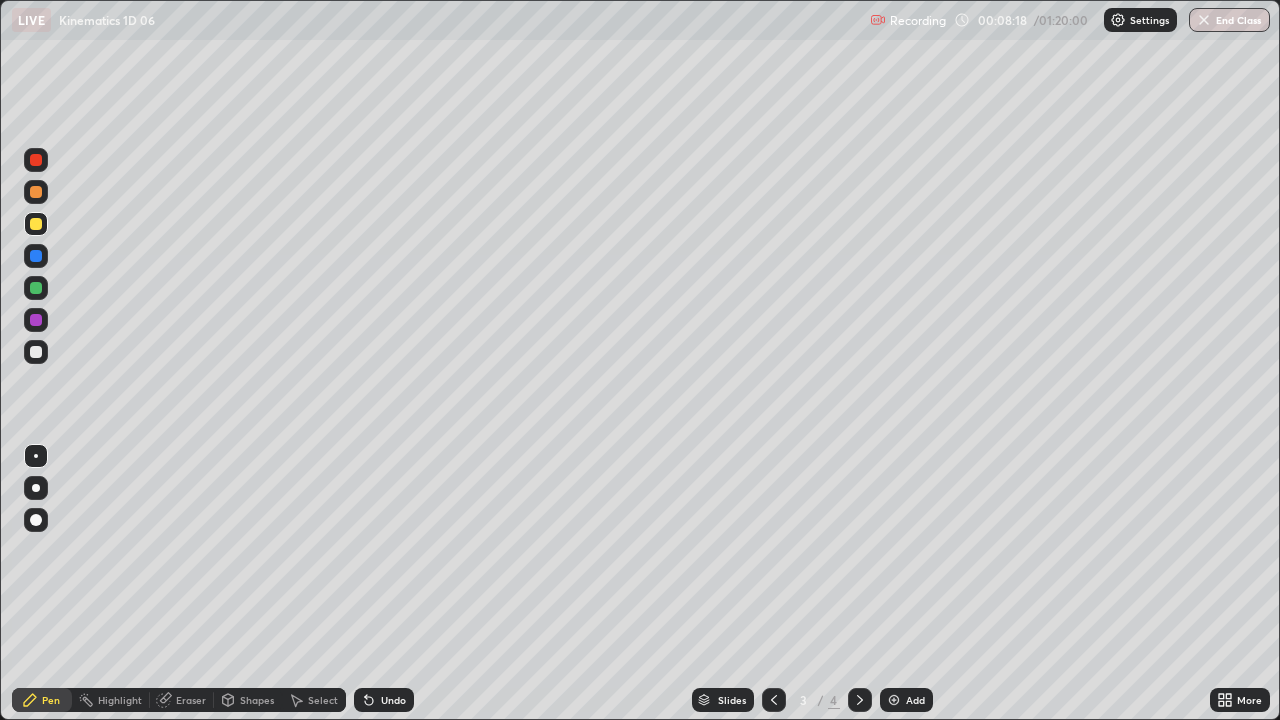 click 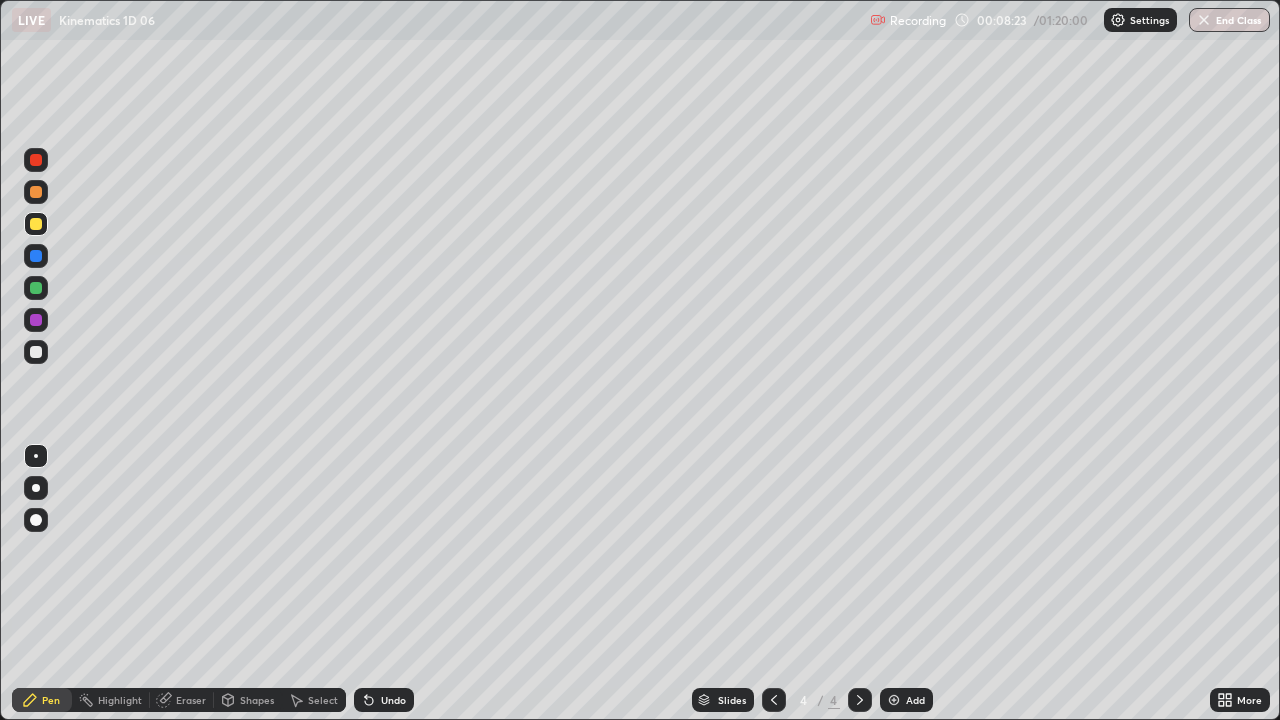 click on "Add" at bounding box center (906, 700) 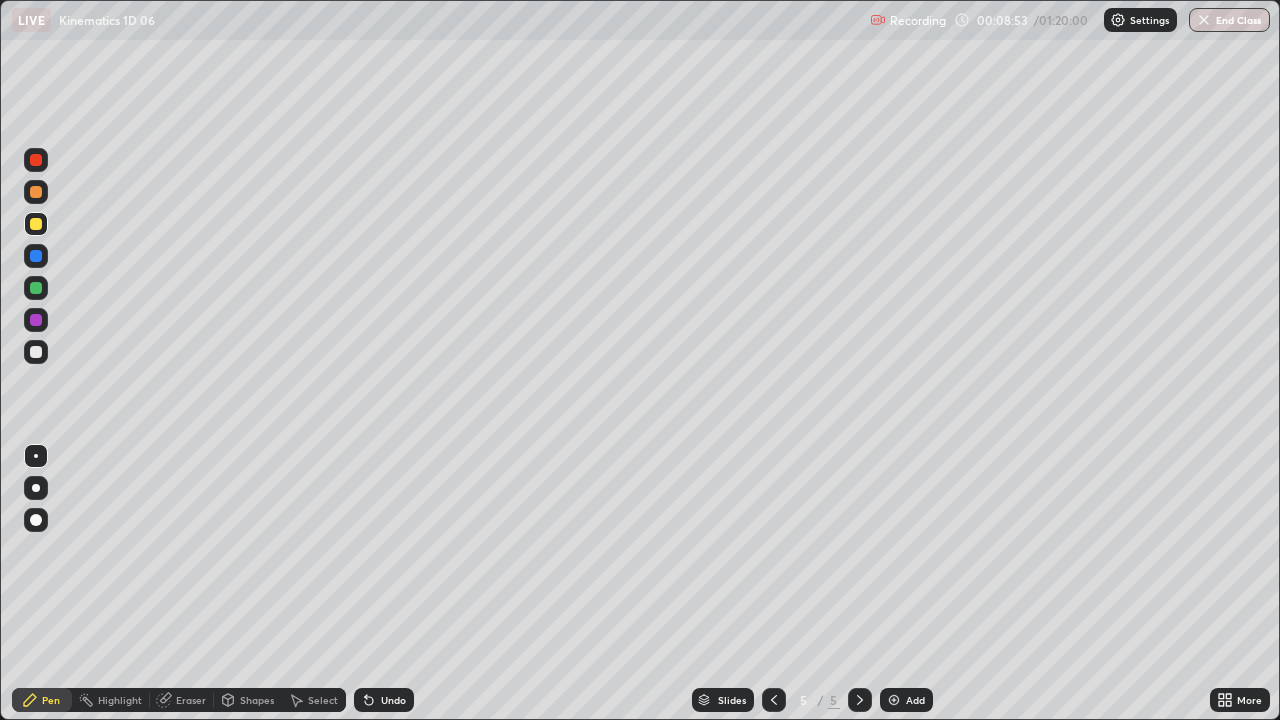 click at bounding box center (36, 352) 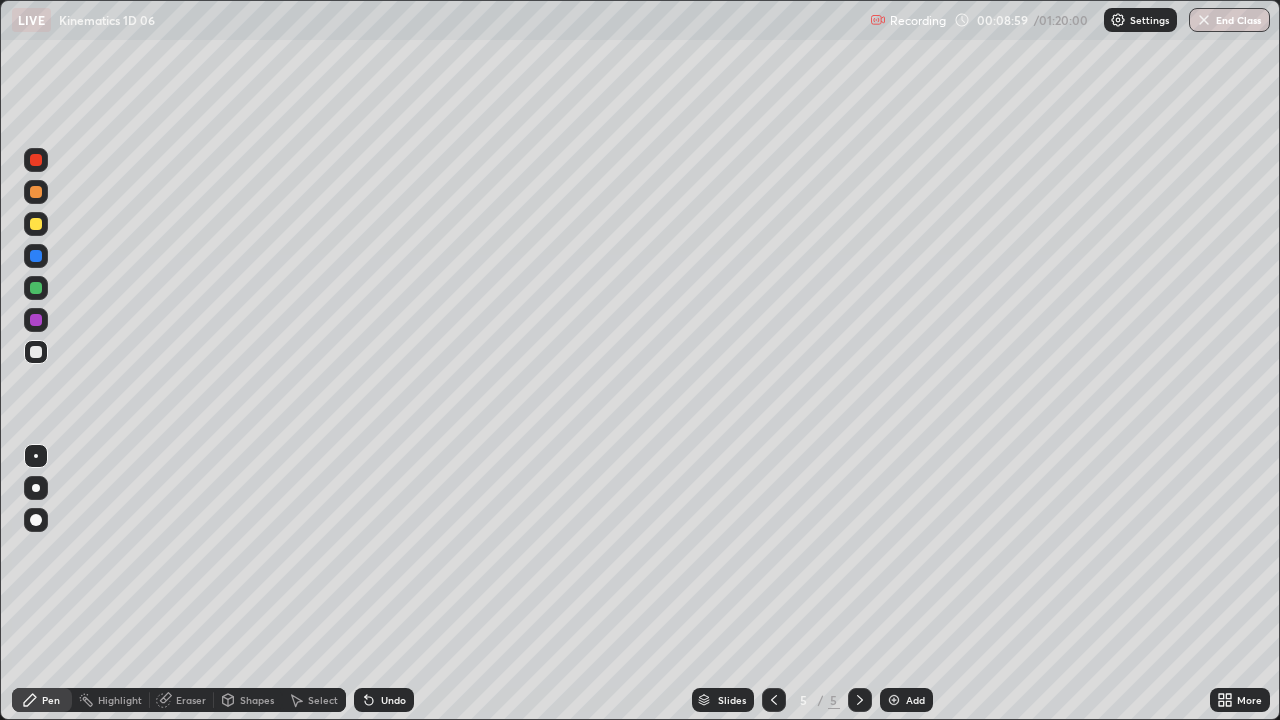 click at bounding box center [36, 224] 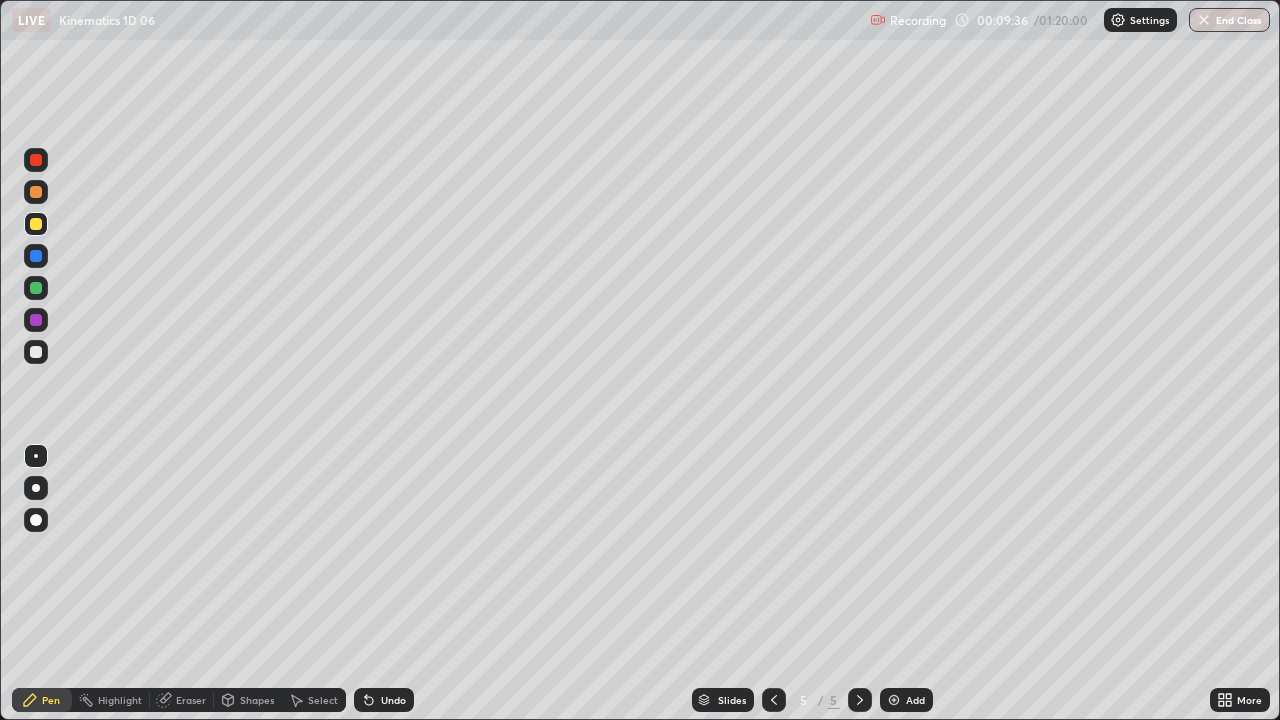 click at bounding box center [36, 352] 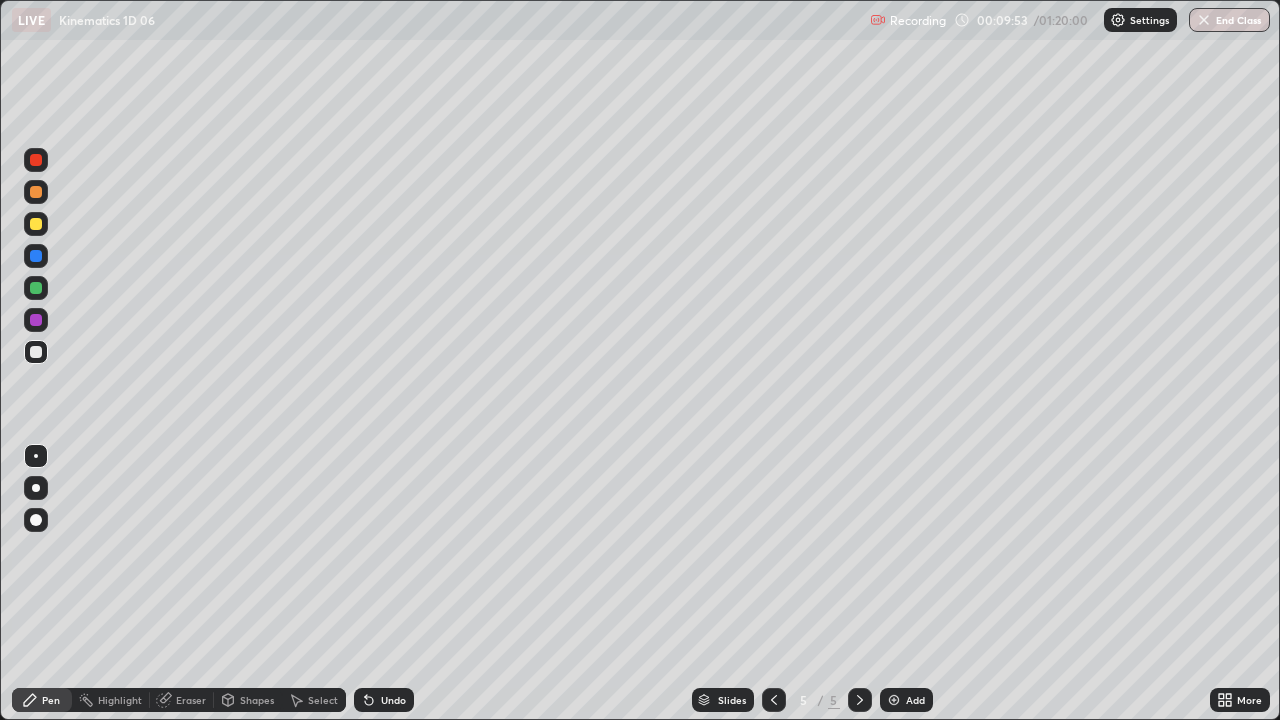 click at bounding box center [36, 224] 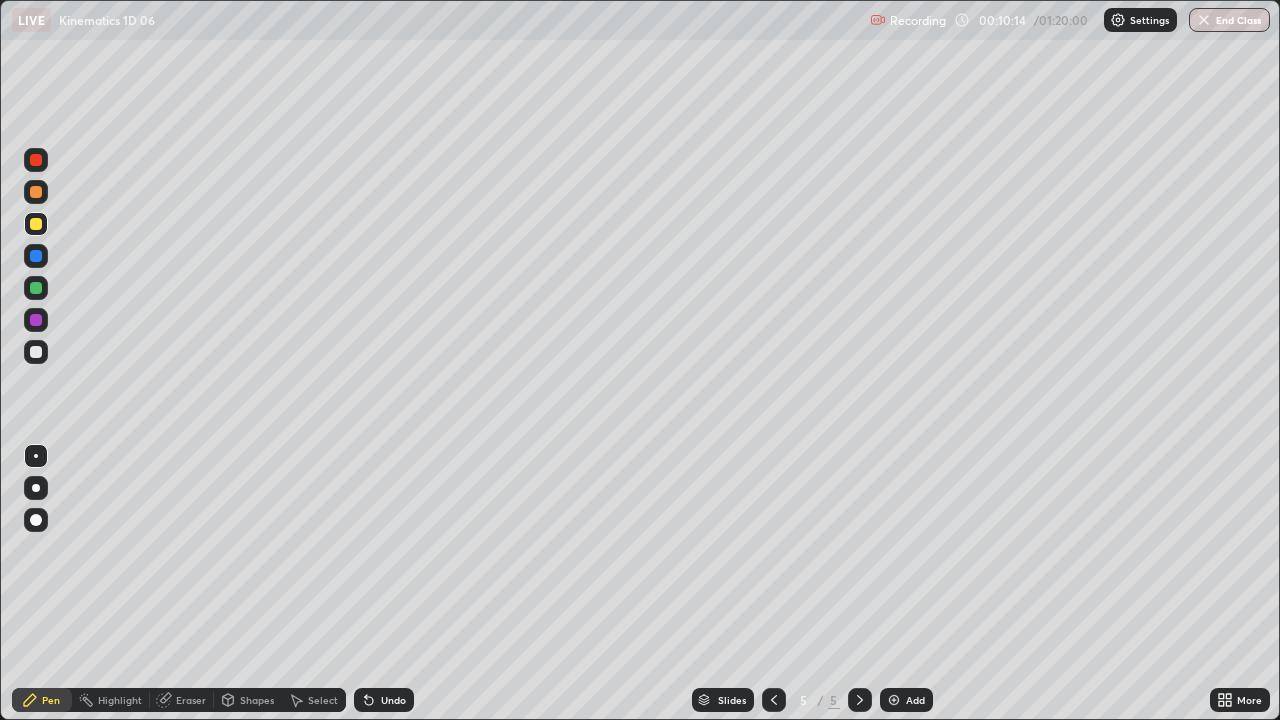 click at bounding box center [36, 192] 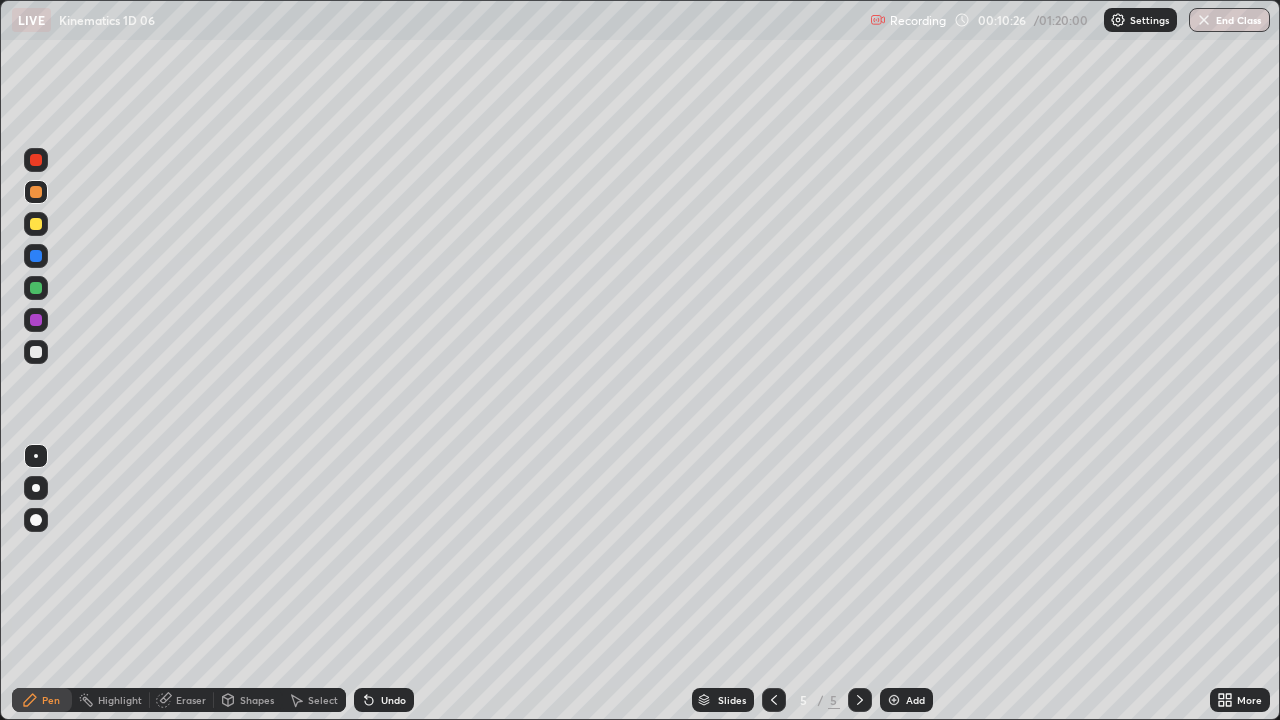 click on "Undo" at bounding box center [384, 700] 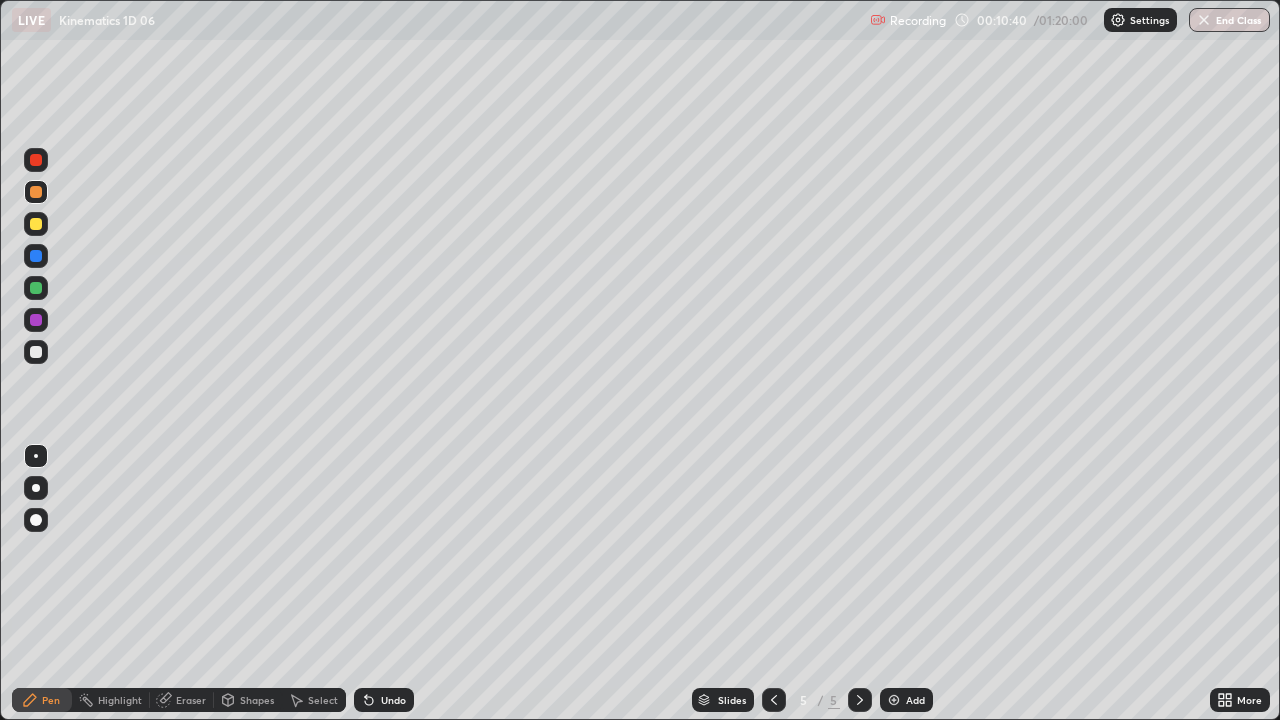 click on "Undo" at bounding box center (393, 700) 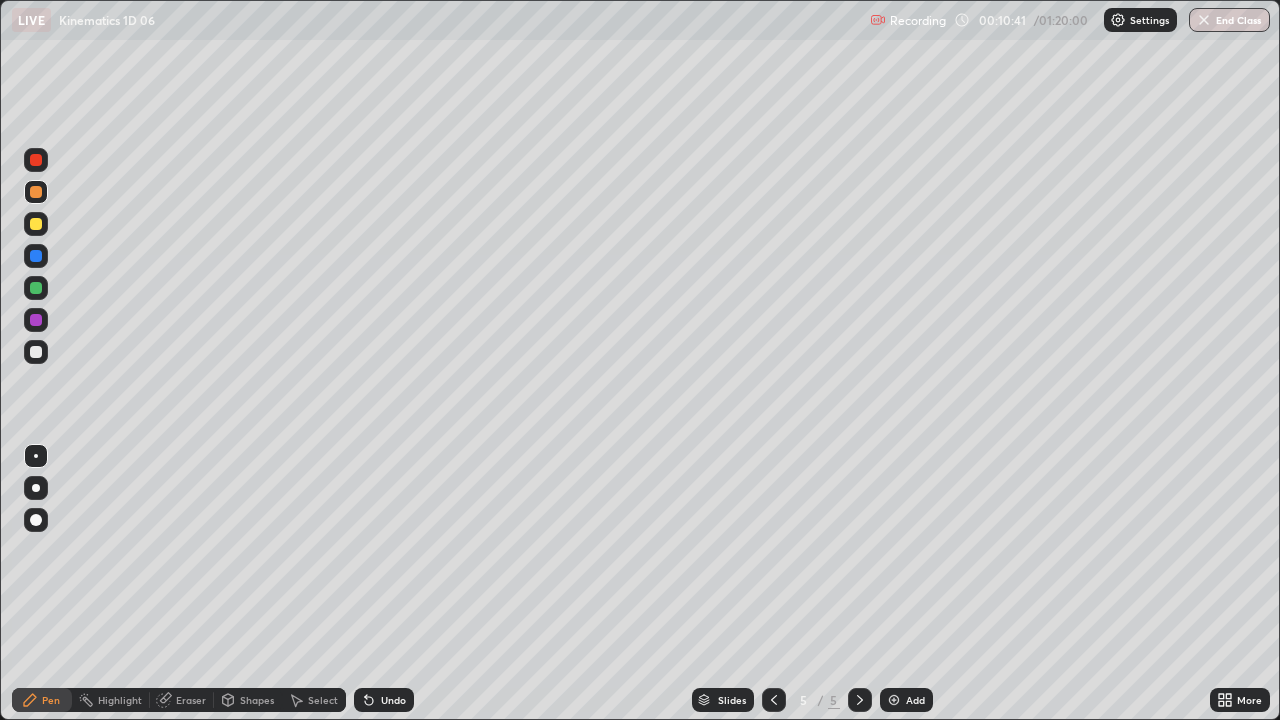 click on "Undo" at bounding box center (384, 700) 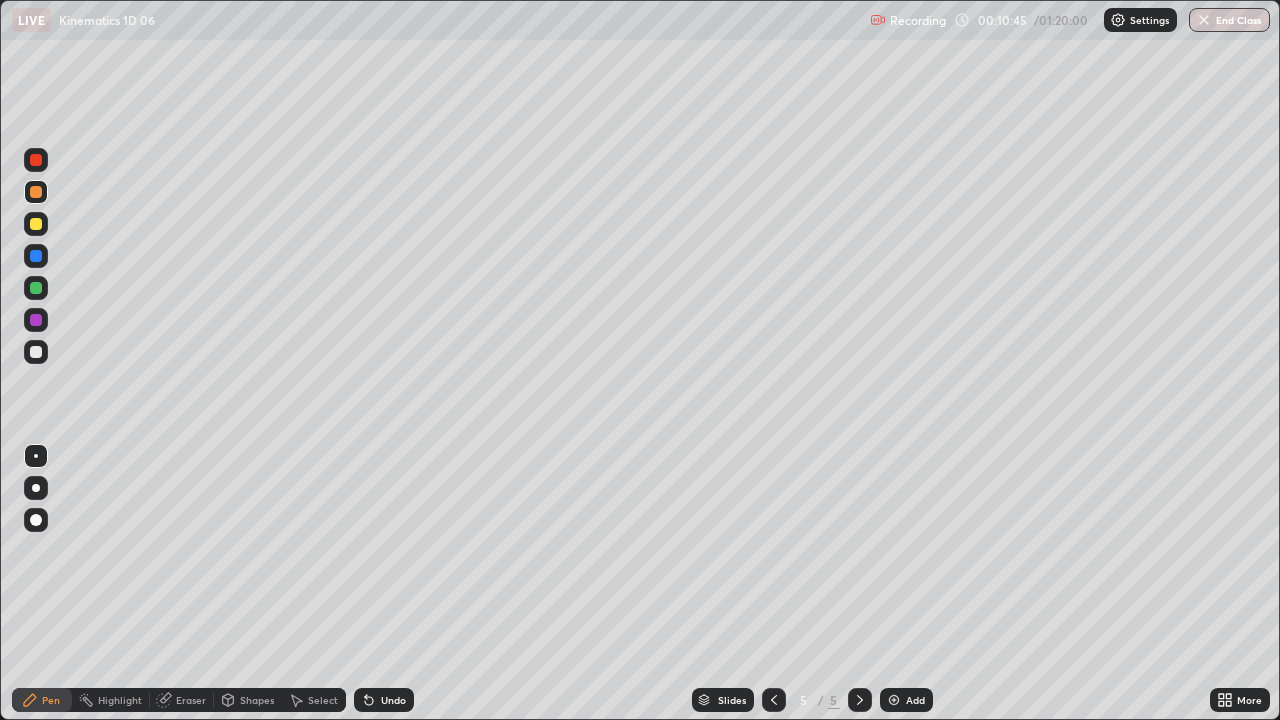 click at bounding box center (36, 224) 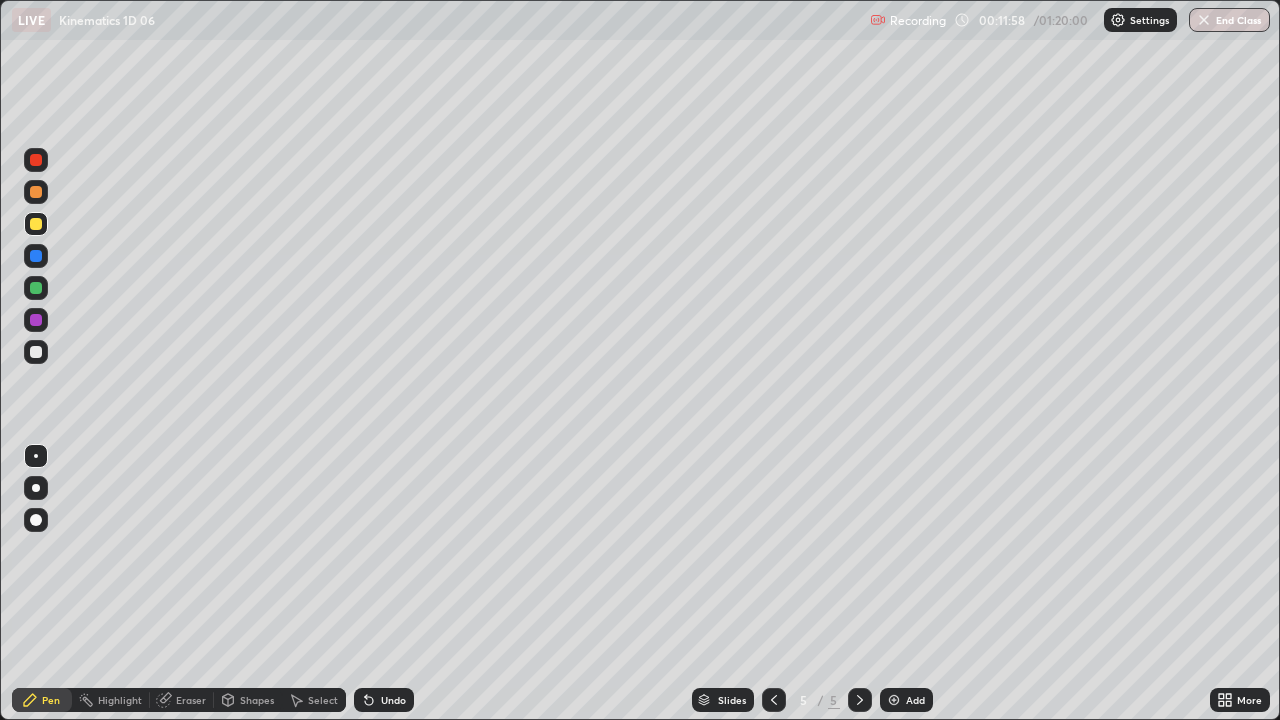 click on "Undo" at bounding box center (393, 700) 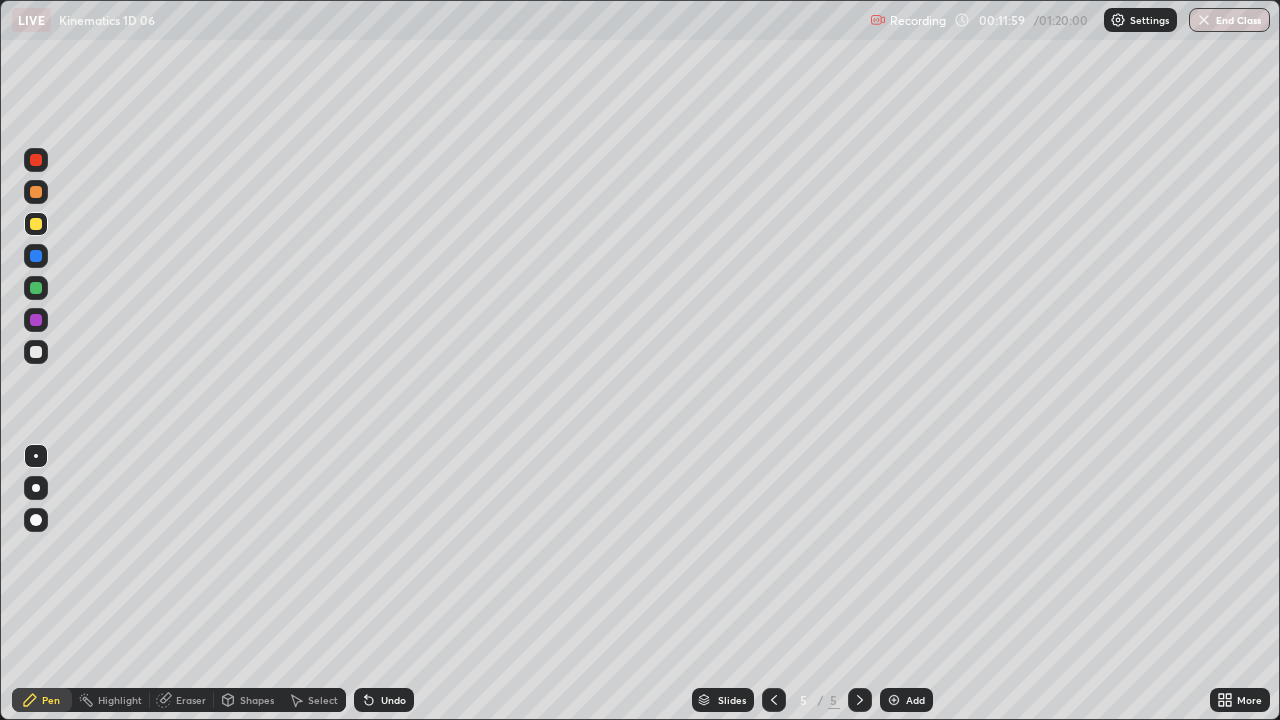 click on "Undo" at bounding box center [384, 700] 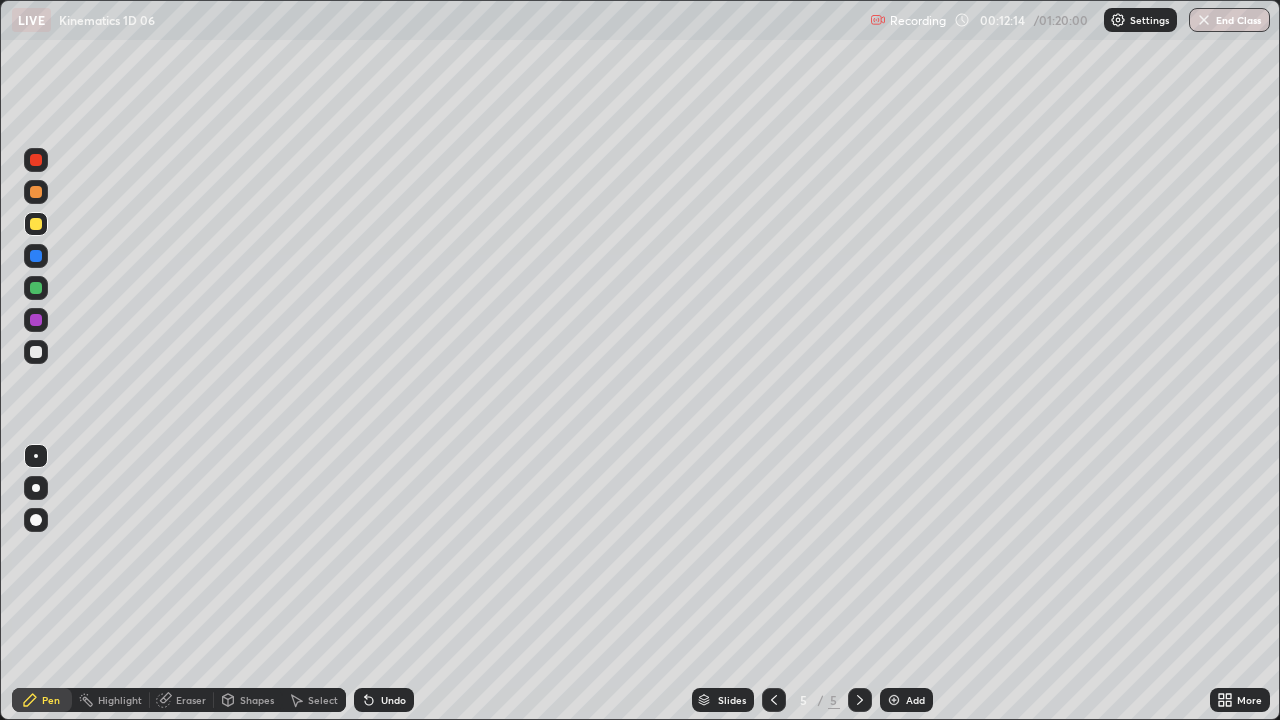 click at bounding box center [36, 352] 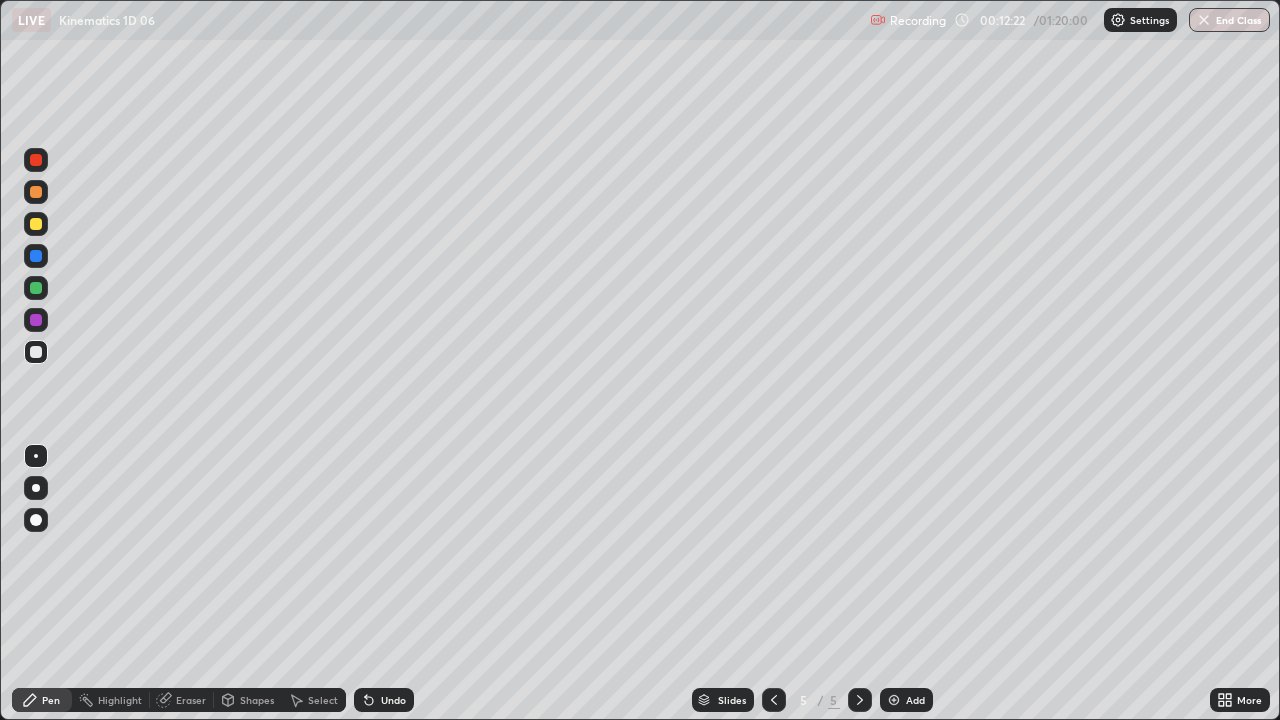 click at bounding box center (894, 700) 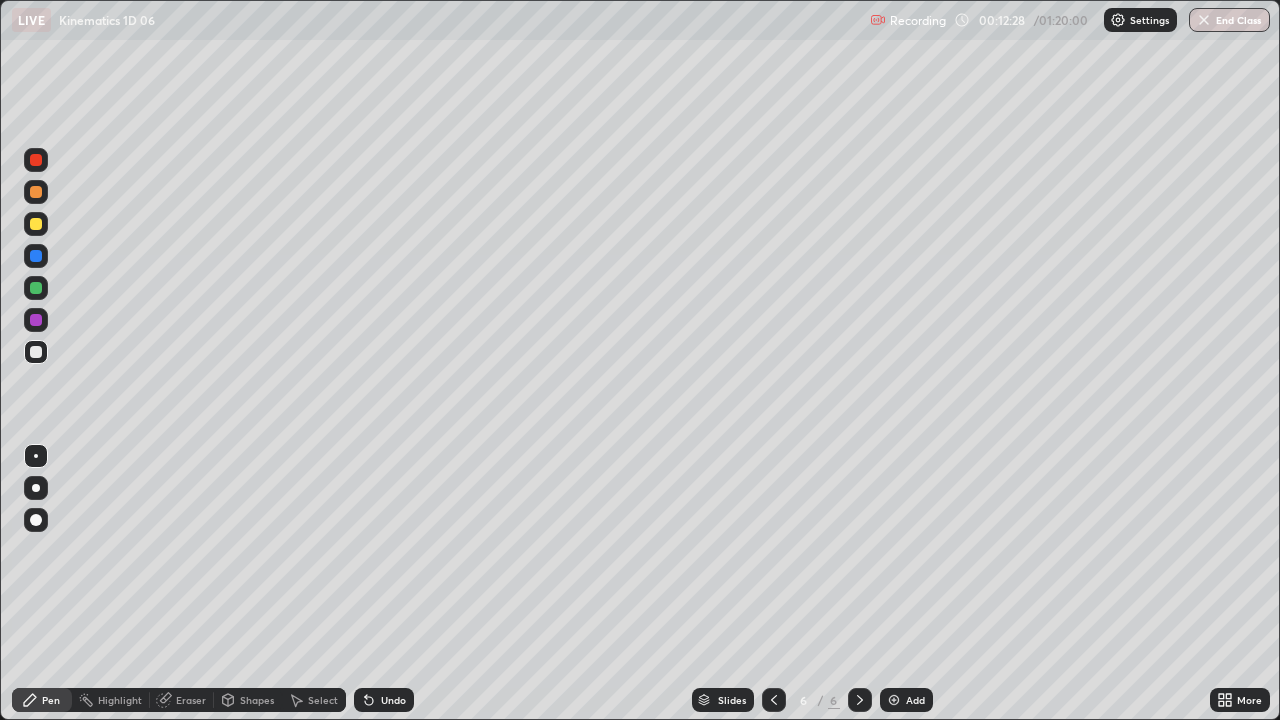click at bounding box center (36, 224) 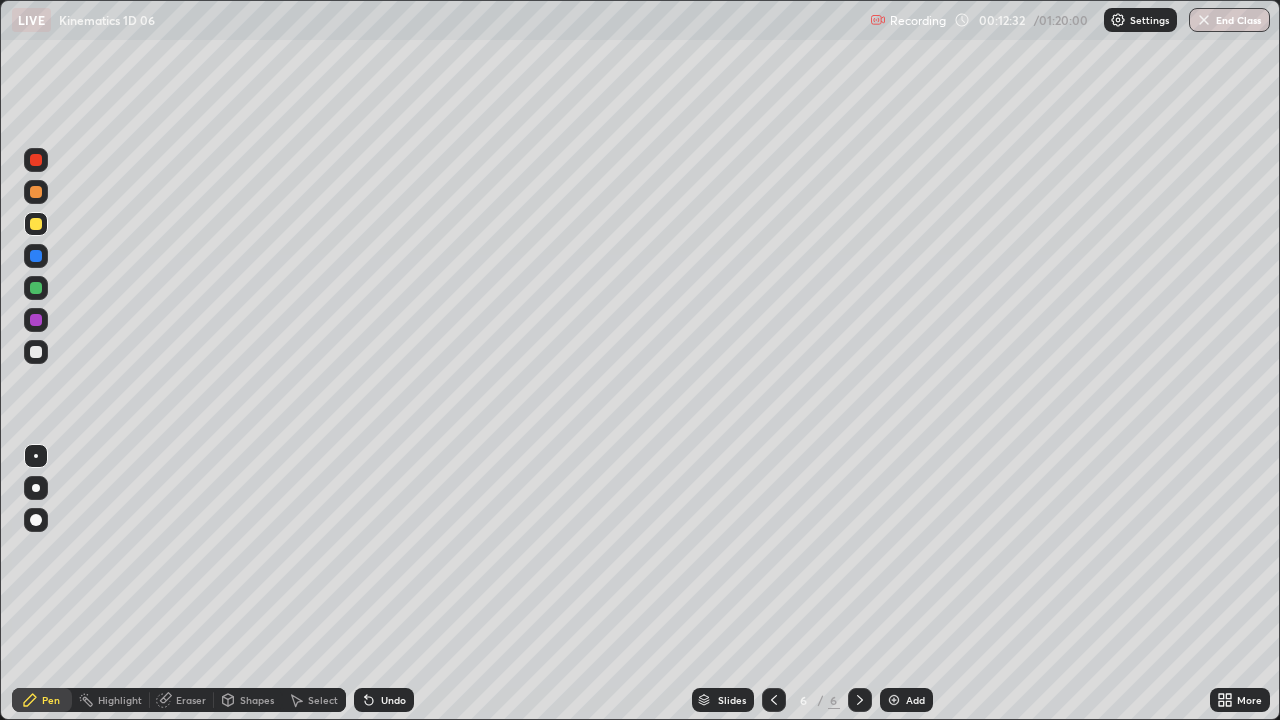 click at bounding box center [36, 352] 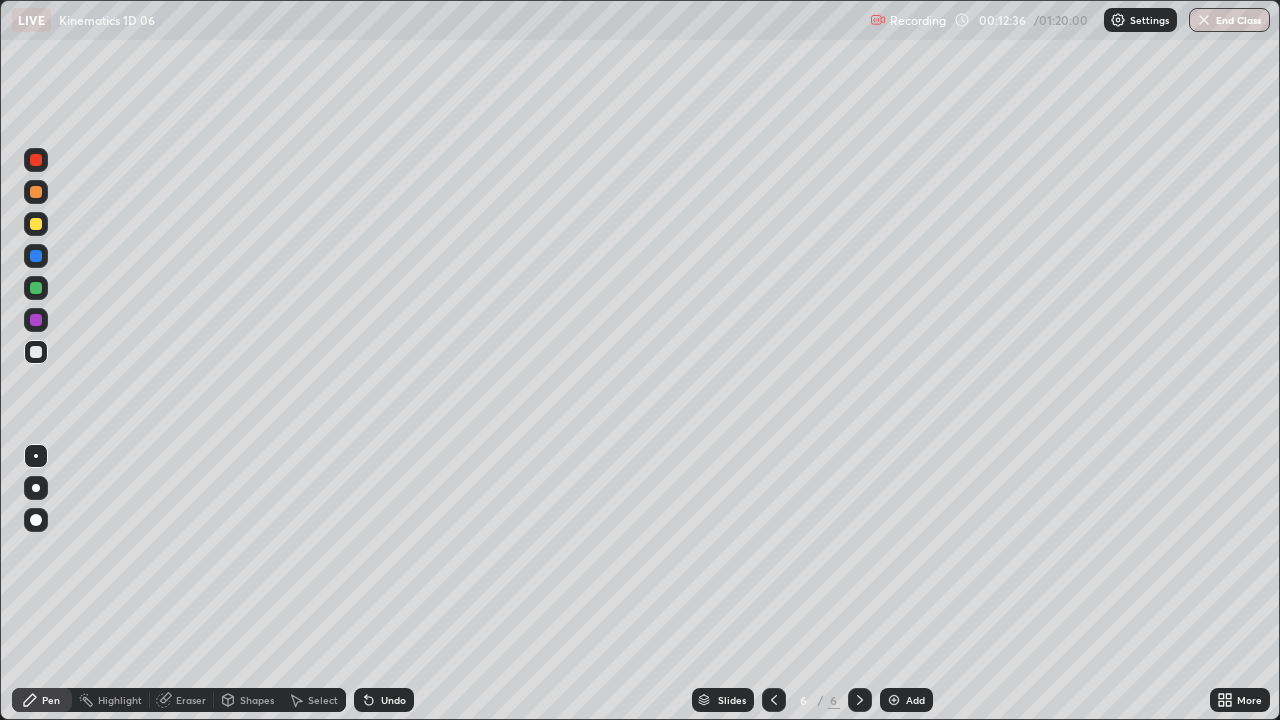 click at bounding box center [36, 224] 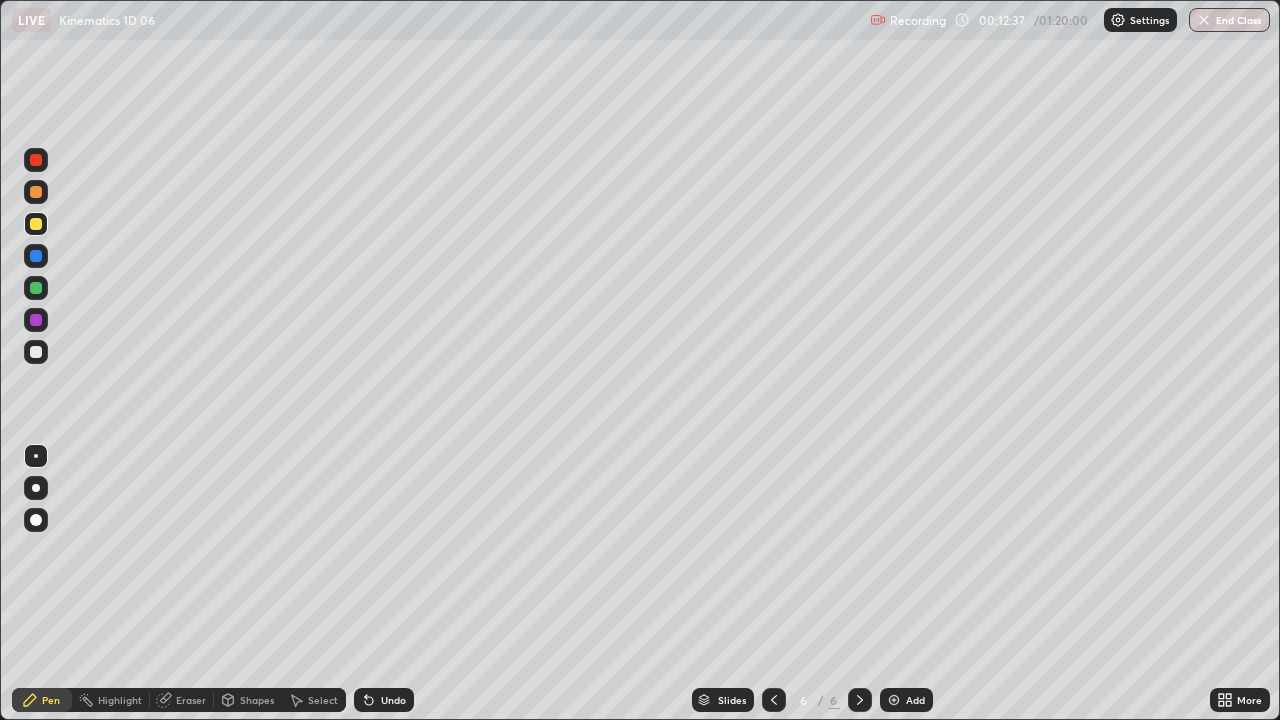 click at bounding box center [36, 352] 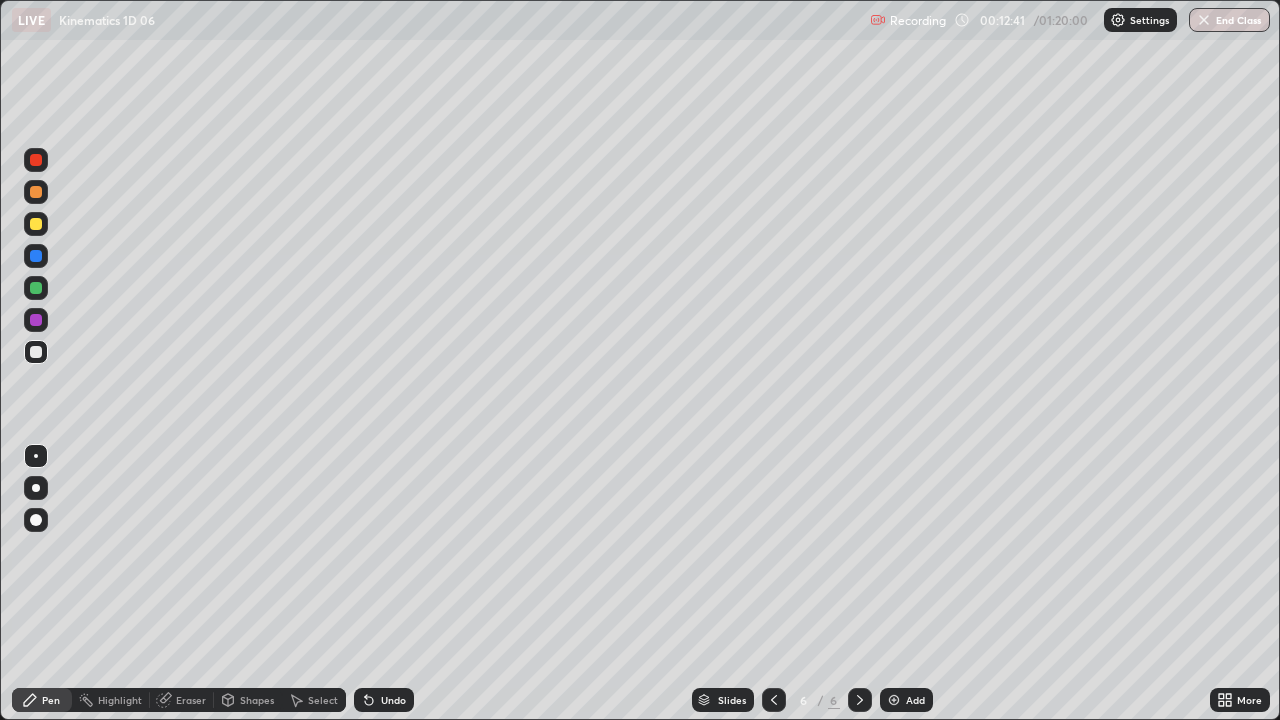 click at bounding box center [36, 224] 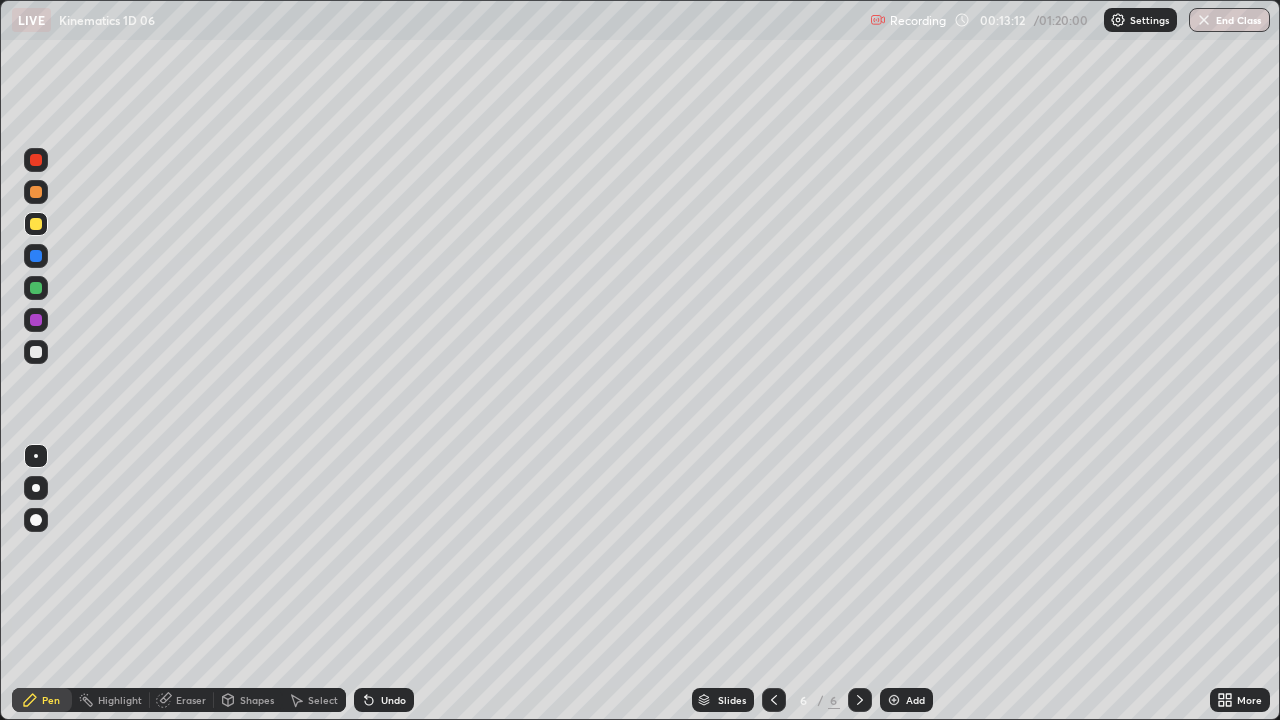 click at bounding box center (36, 352) 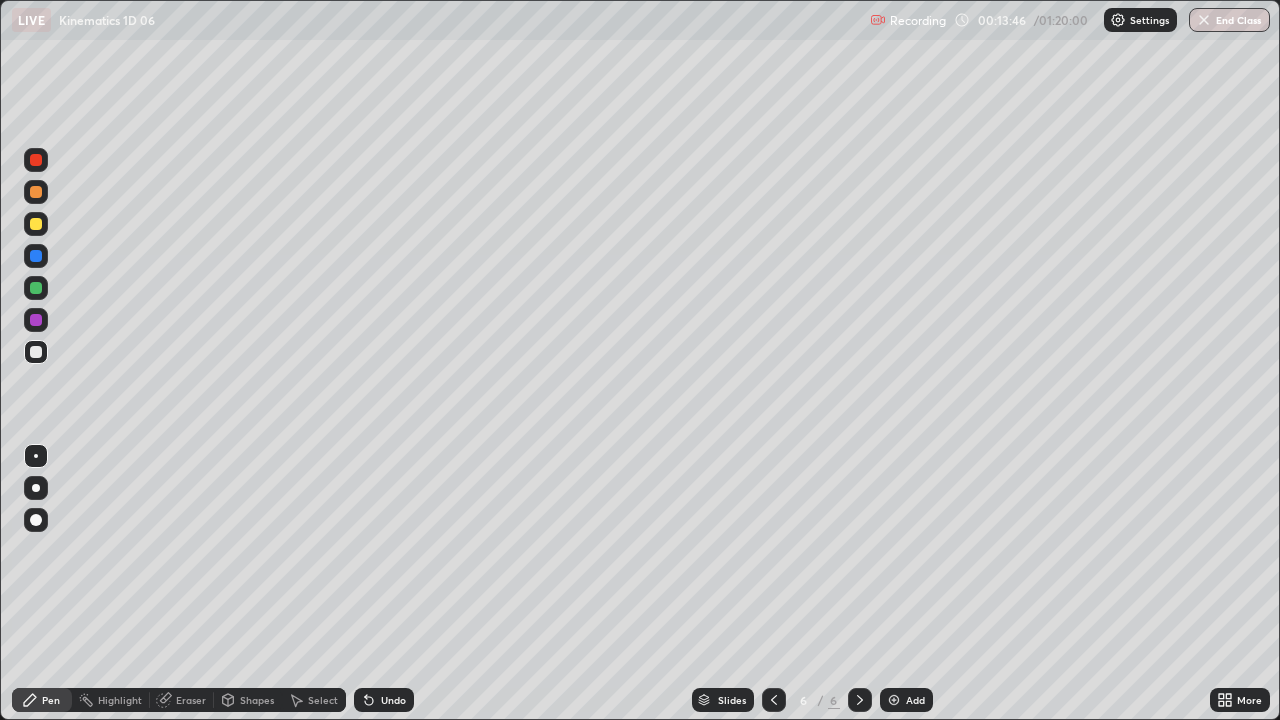 click on "Add" at bounding box center [915, 700] 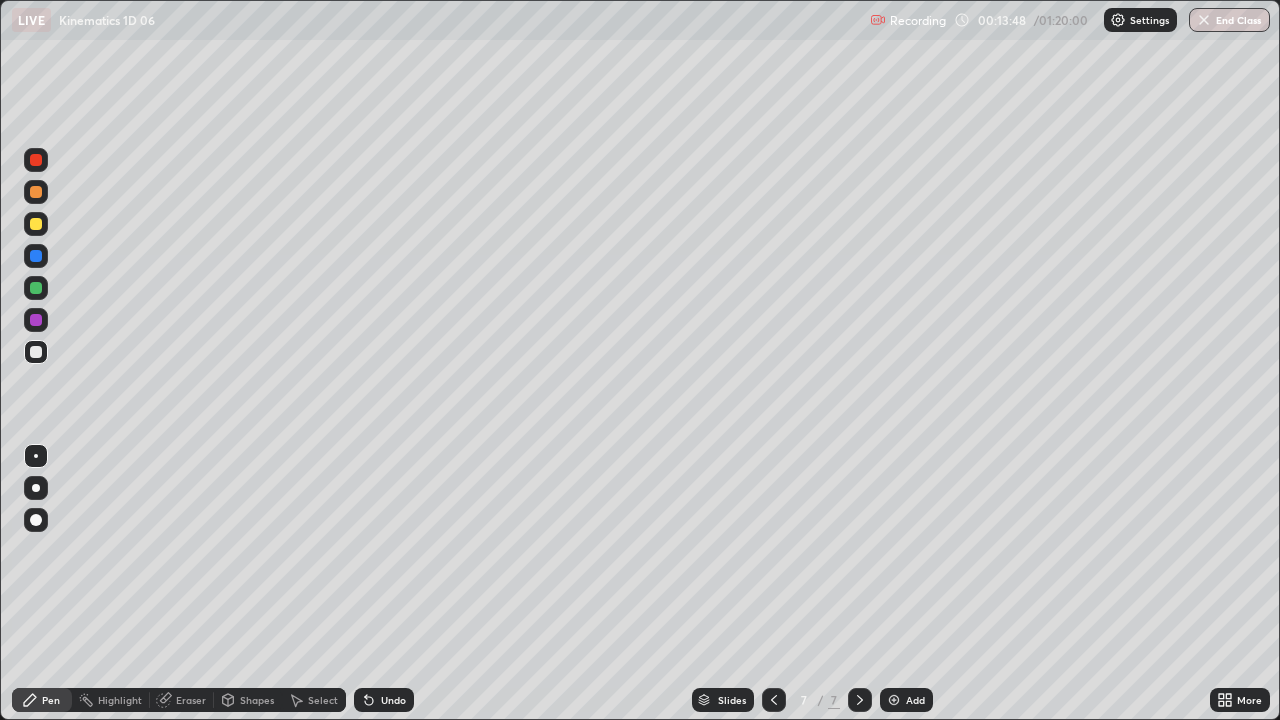 click at bounding box center (36, 224) 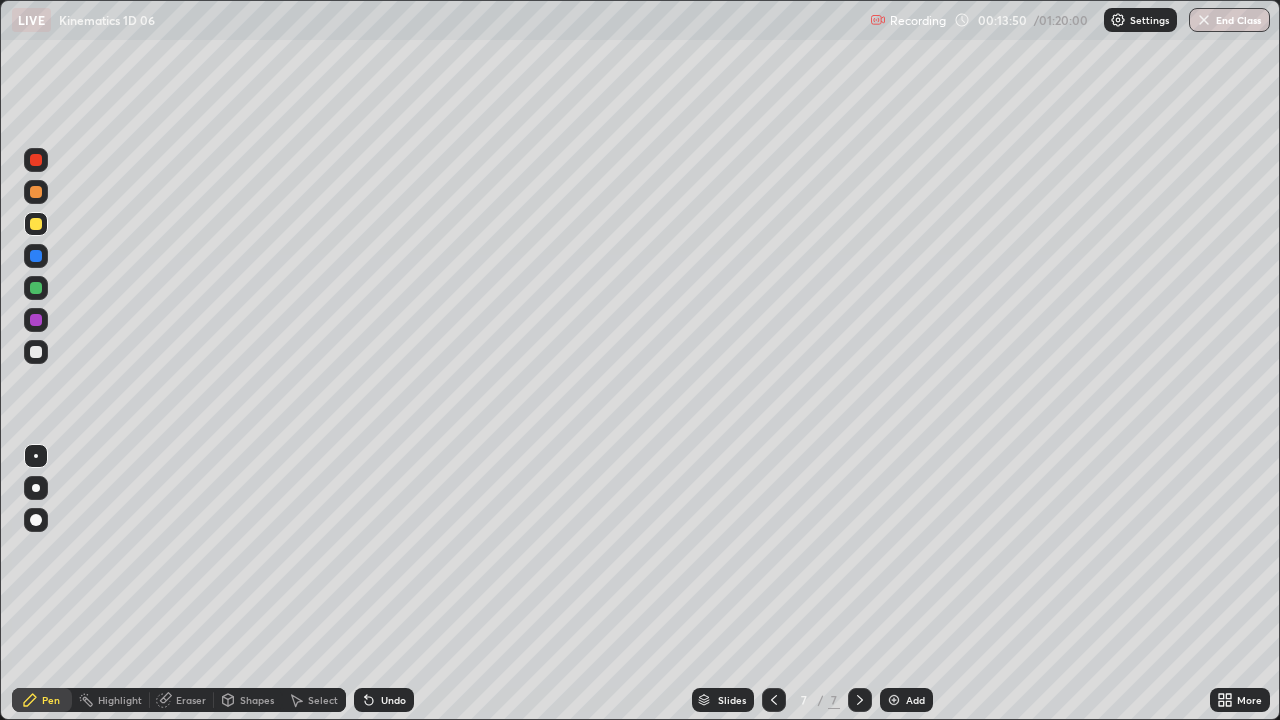 click 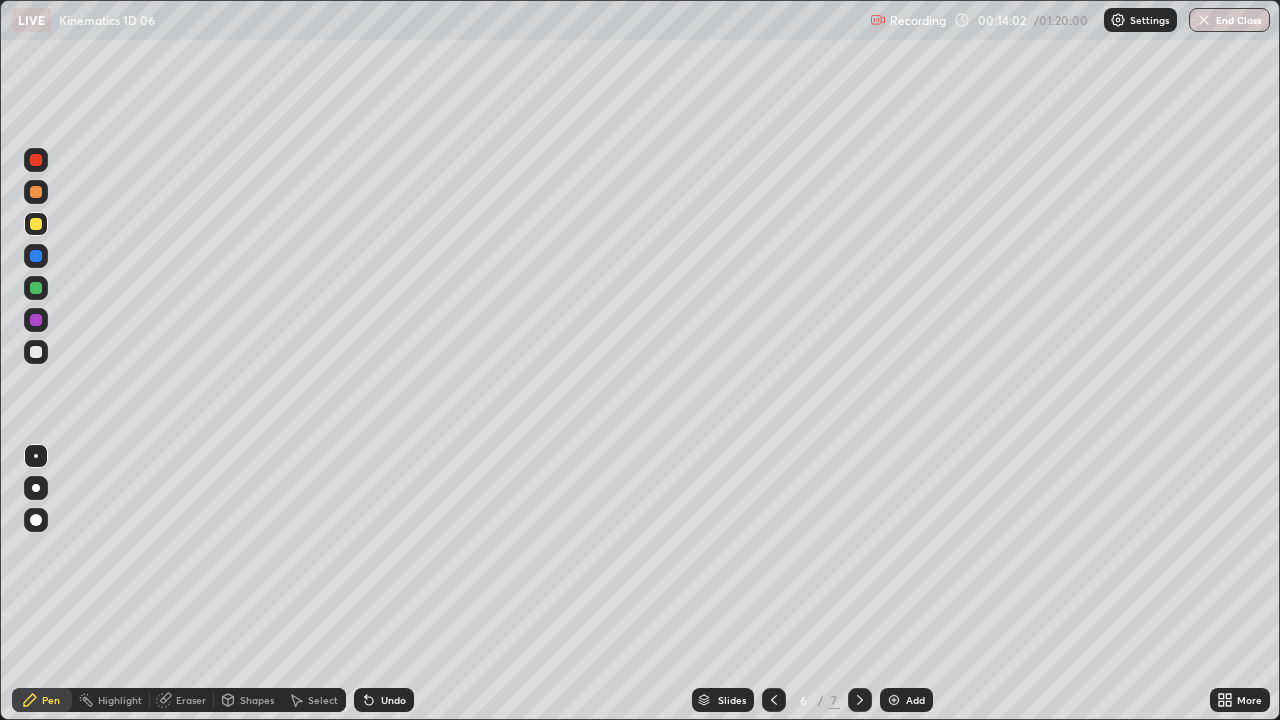 click 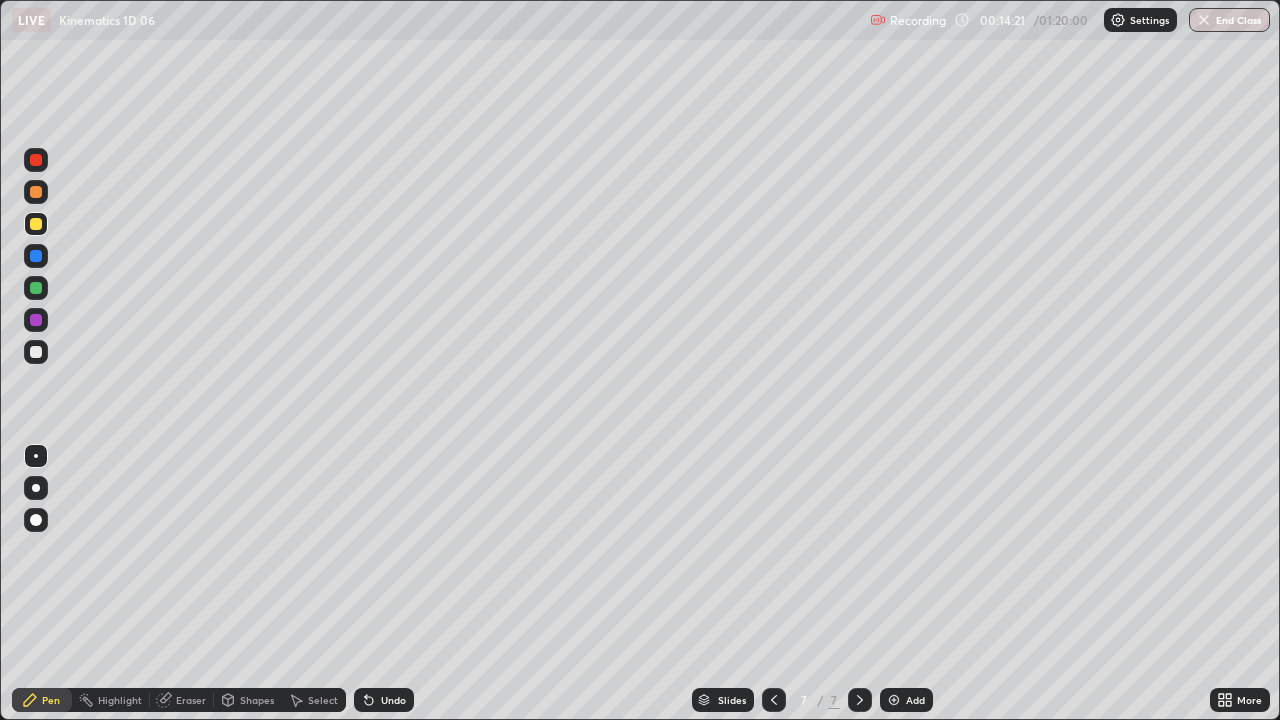 click 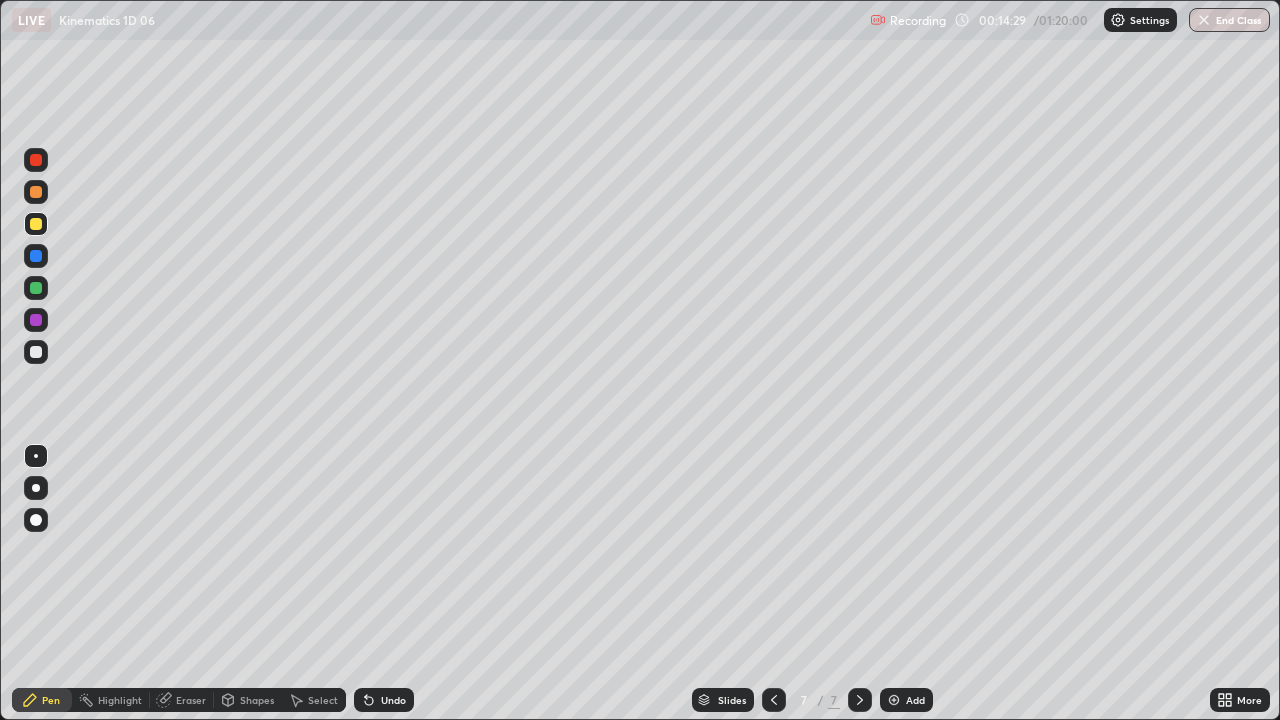 click on "Undo" at bounding box center [384, 700] 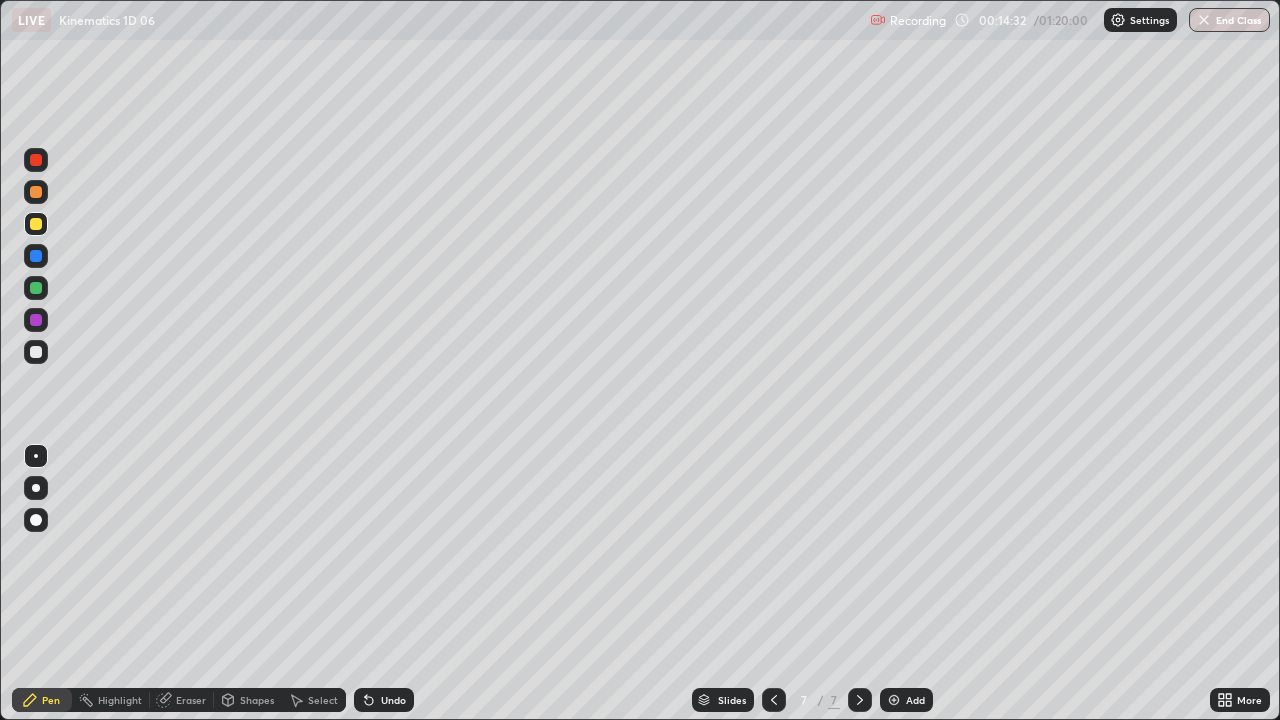 click at bounding box center [36, 192] 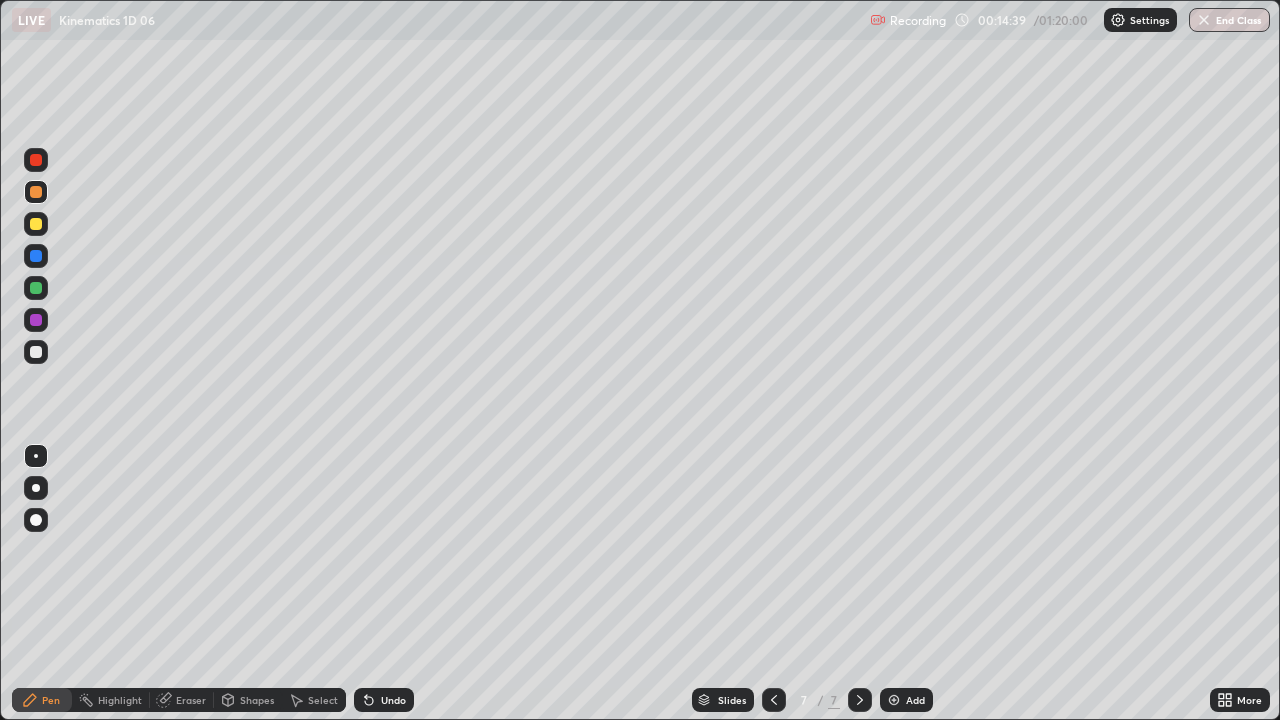 click at bounding box center (36, 224) 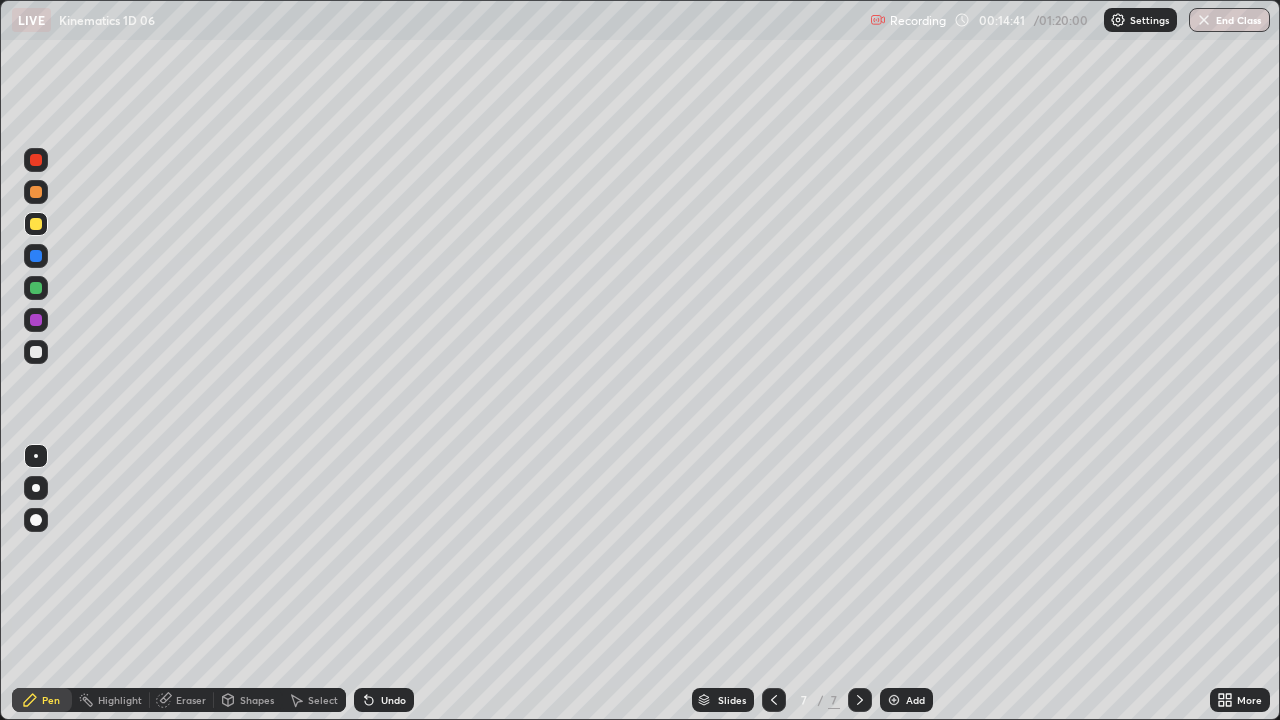 click at bounding box center [36, 352] 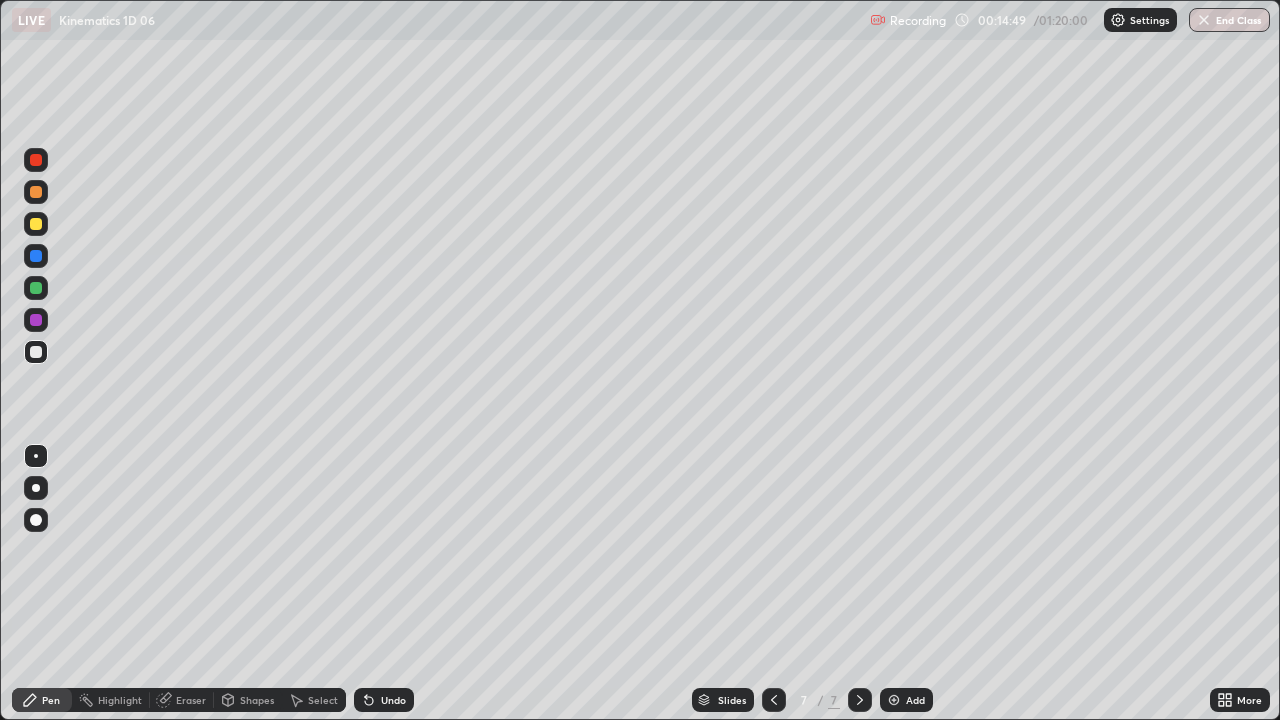 click at bounding box center (36, 224) 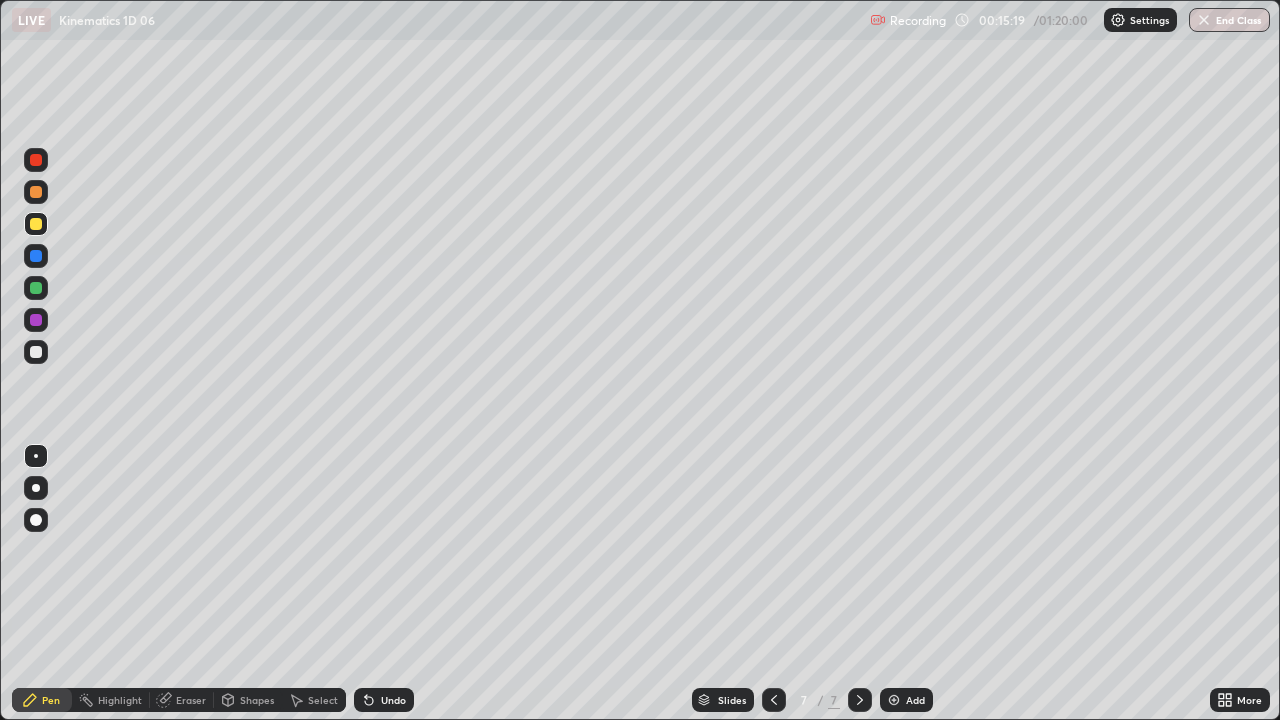 click 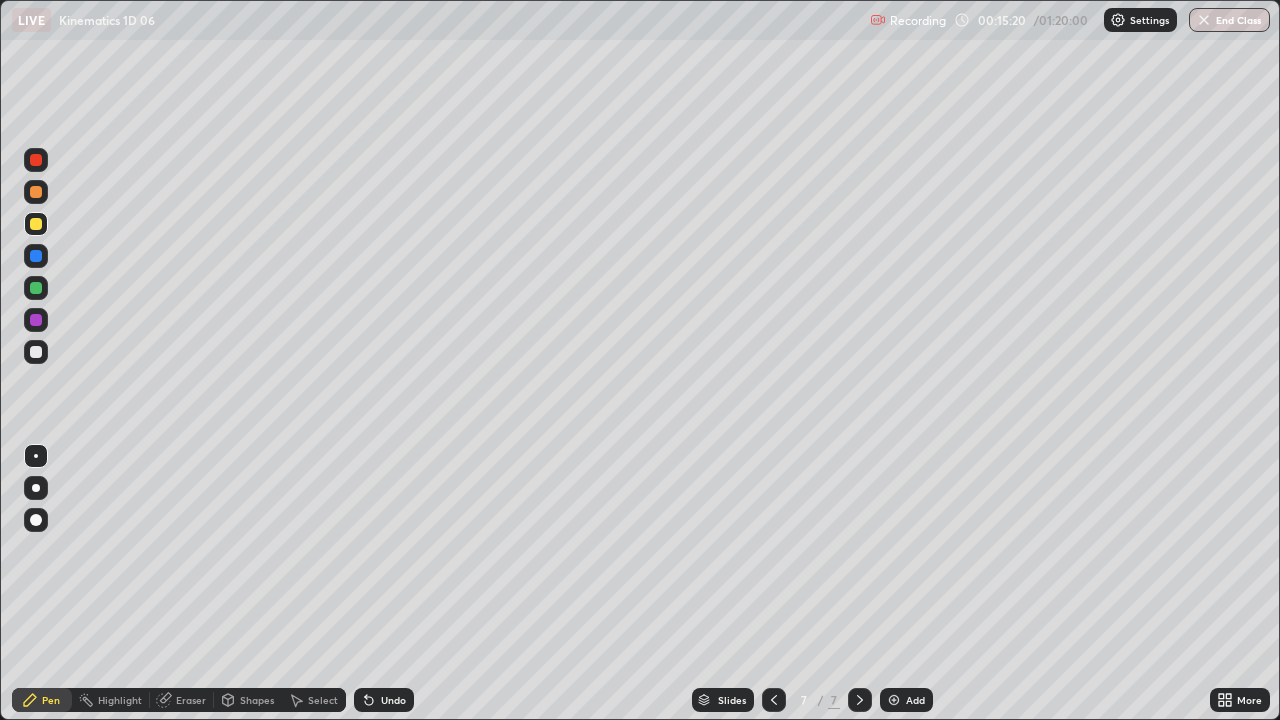 click 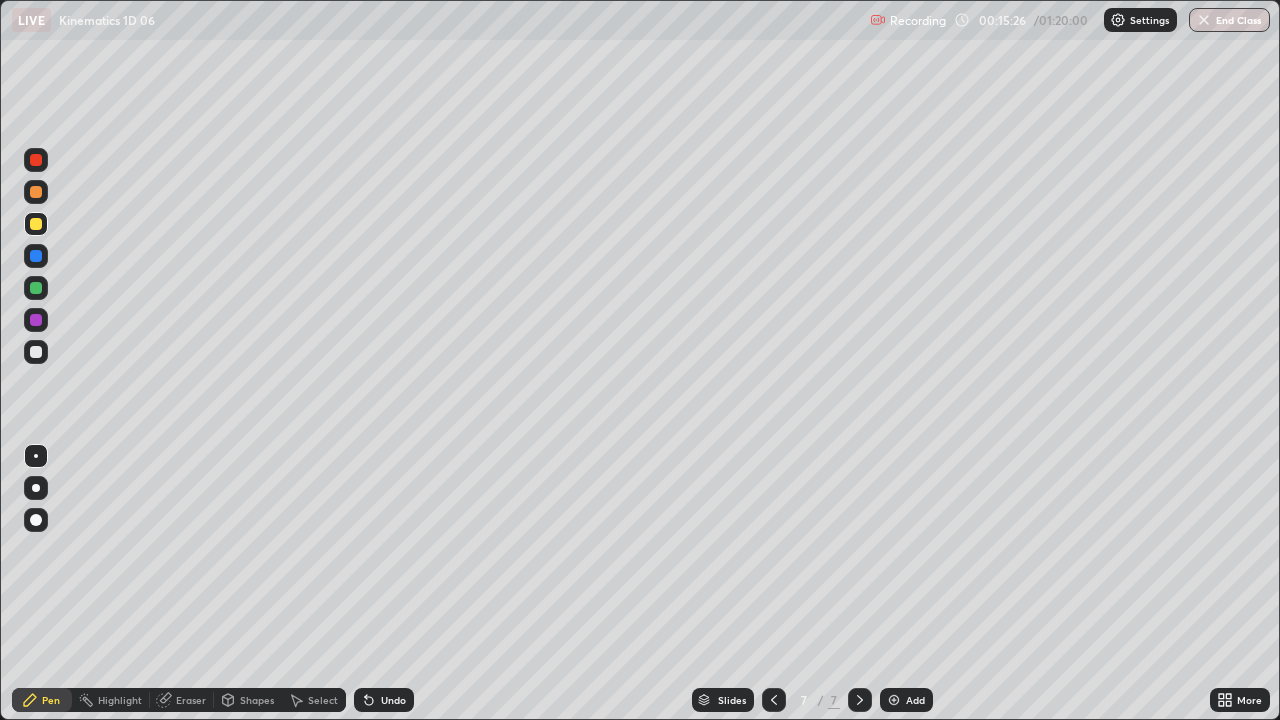 click at bounding box center [36, 192] 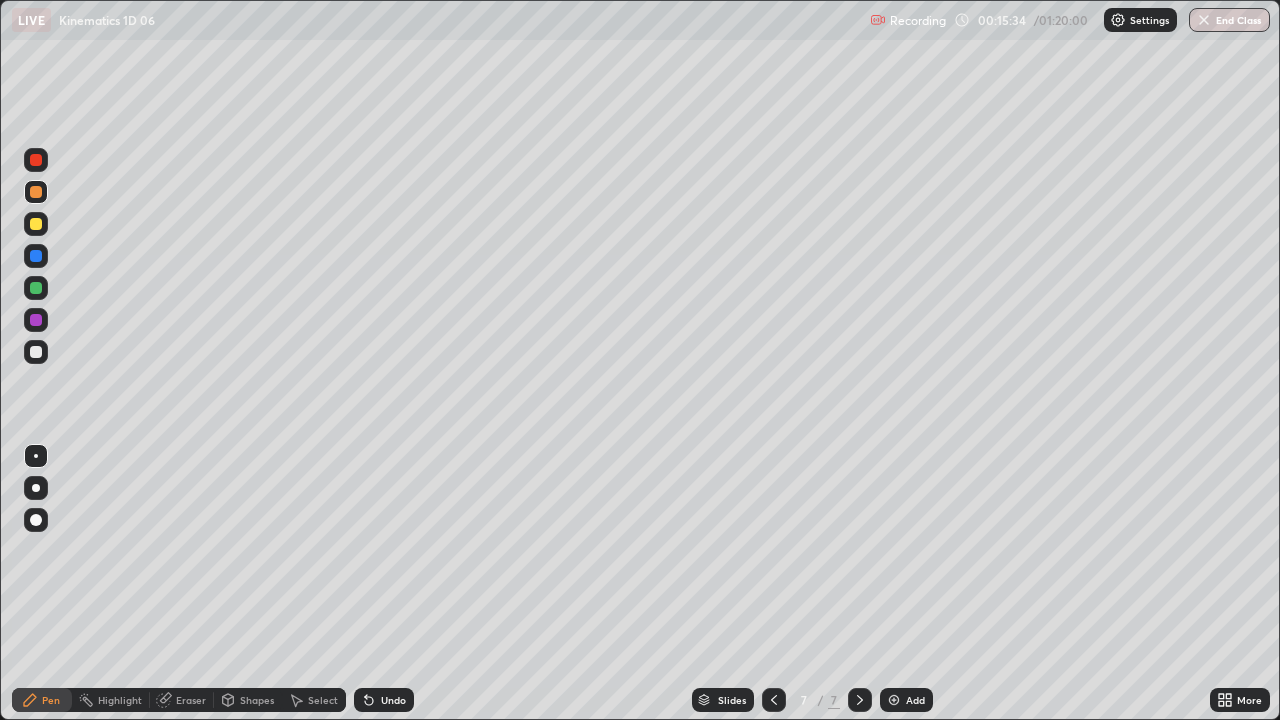 click at bounding box center (36, 224) 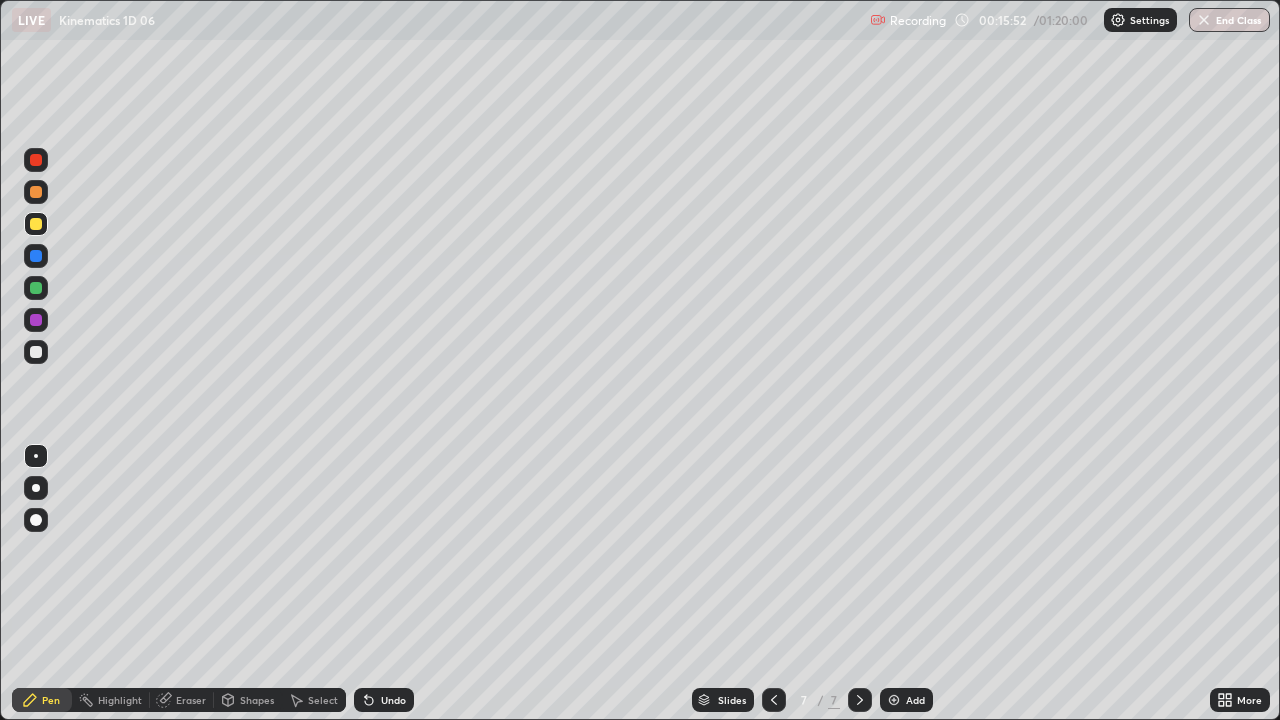 click on "Undo" at bounding box center (393, 700) 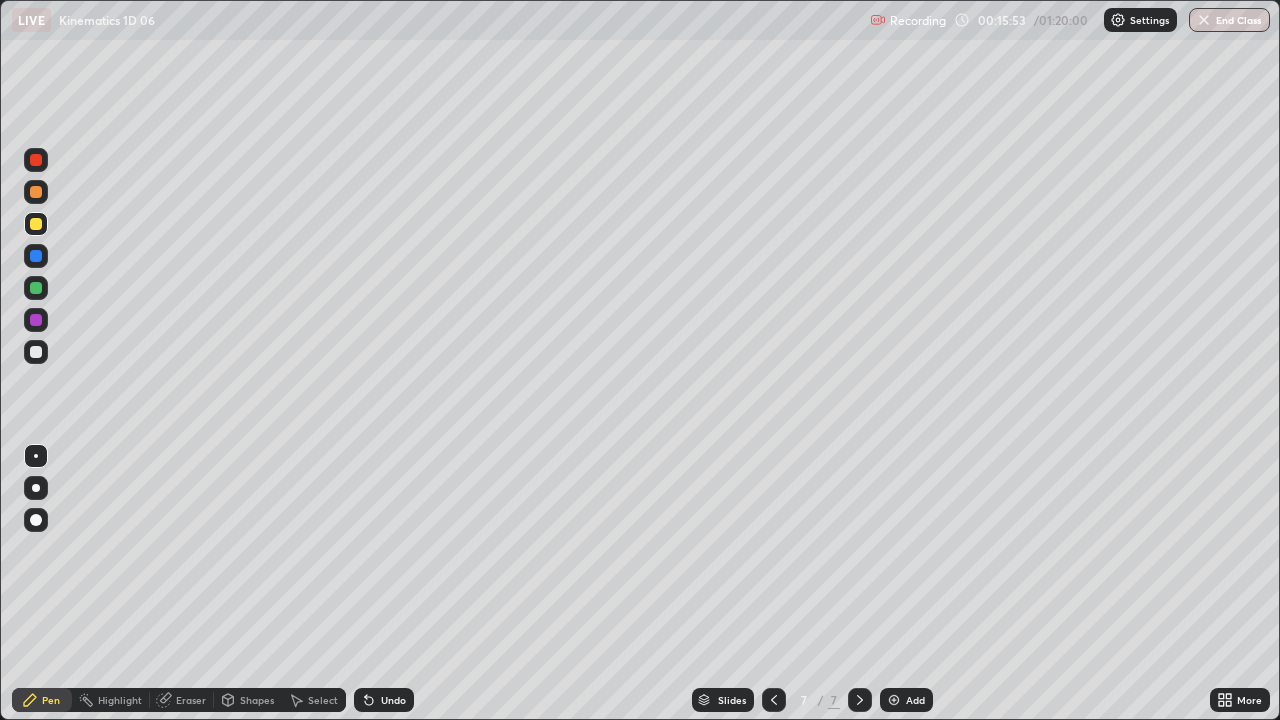 click on "Undo" at bounding box center (393, 700) 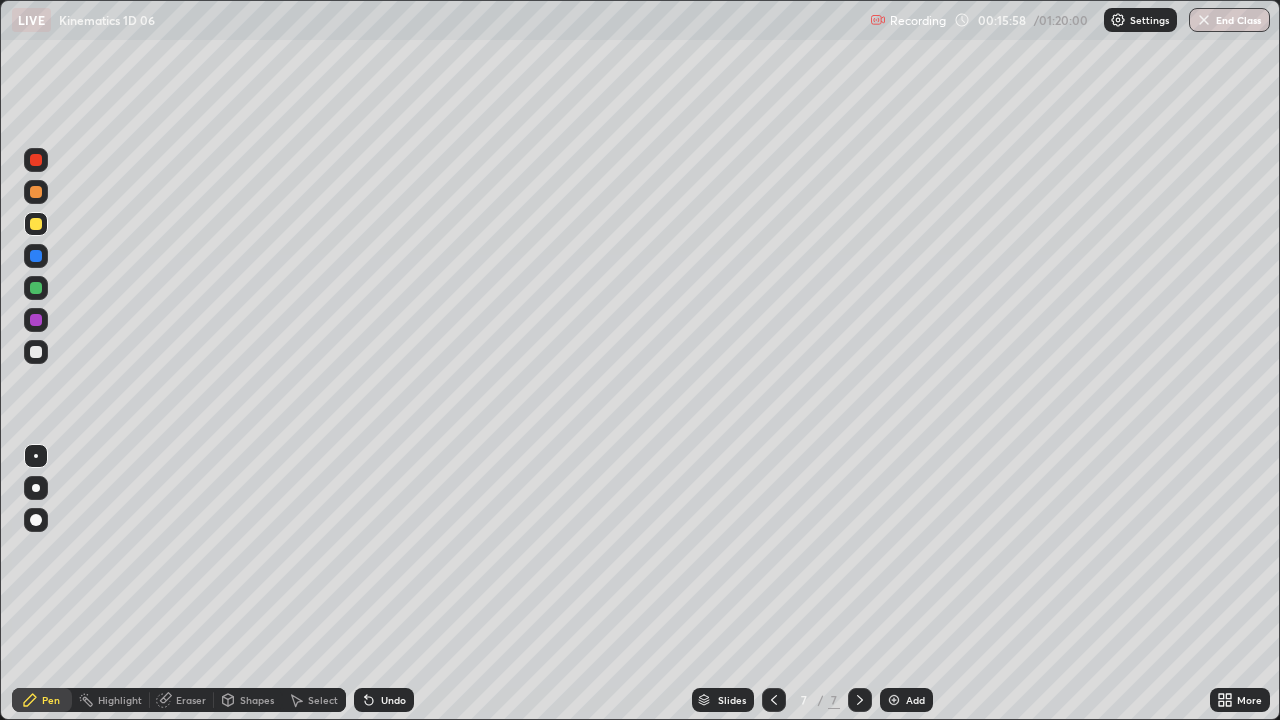 click at bounding box center (36, 288) 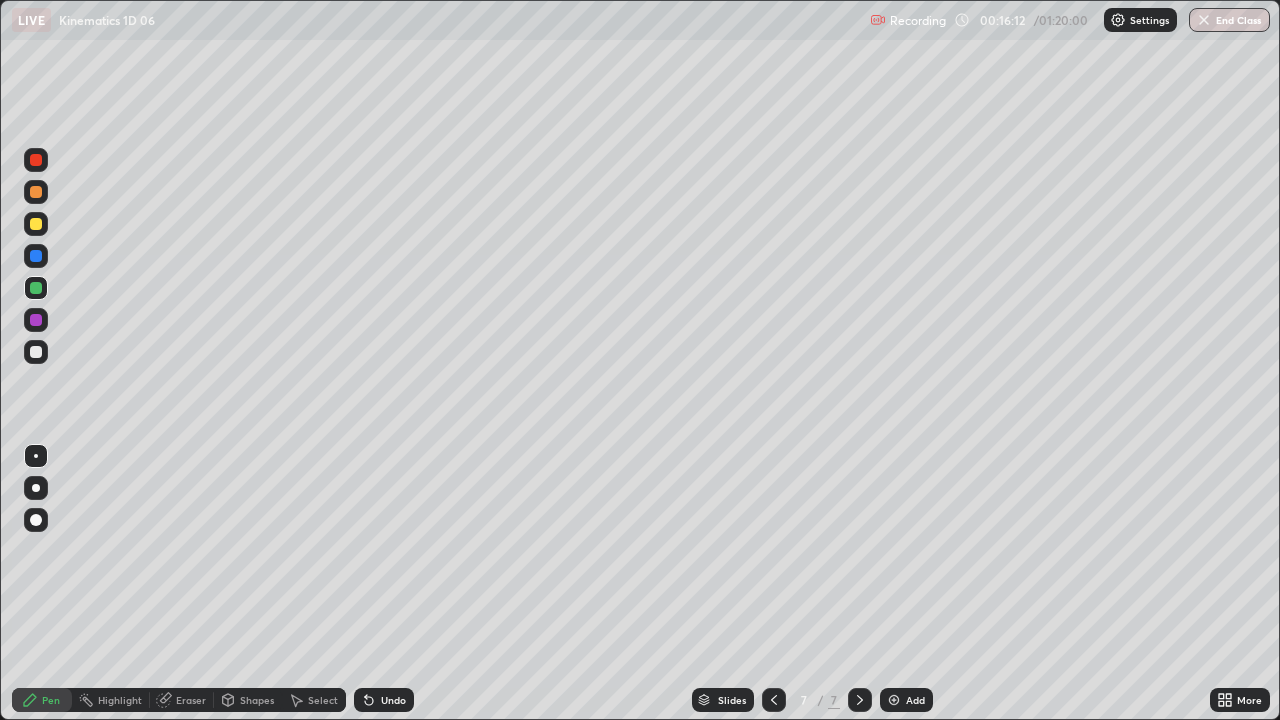 click at bounding box center (36, 352) 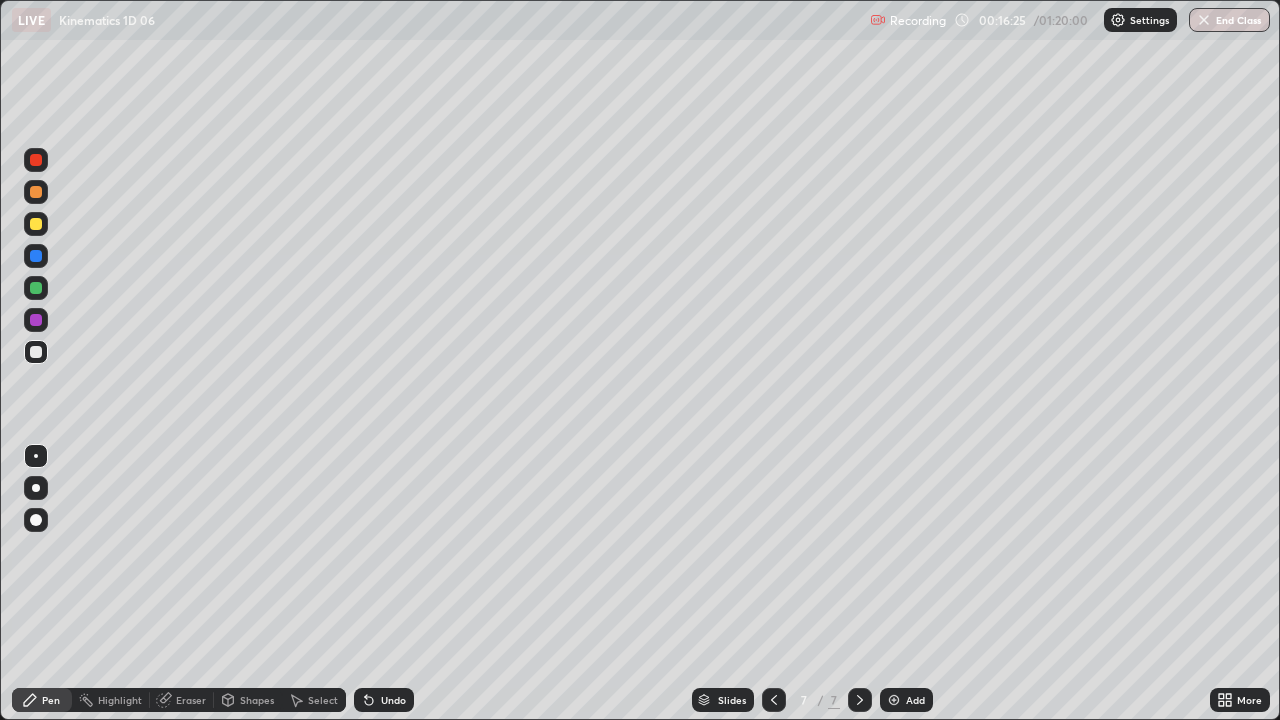 click at bounding box center (36, 224) 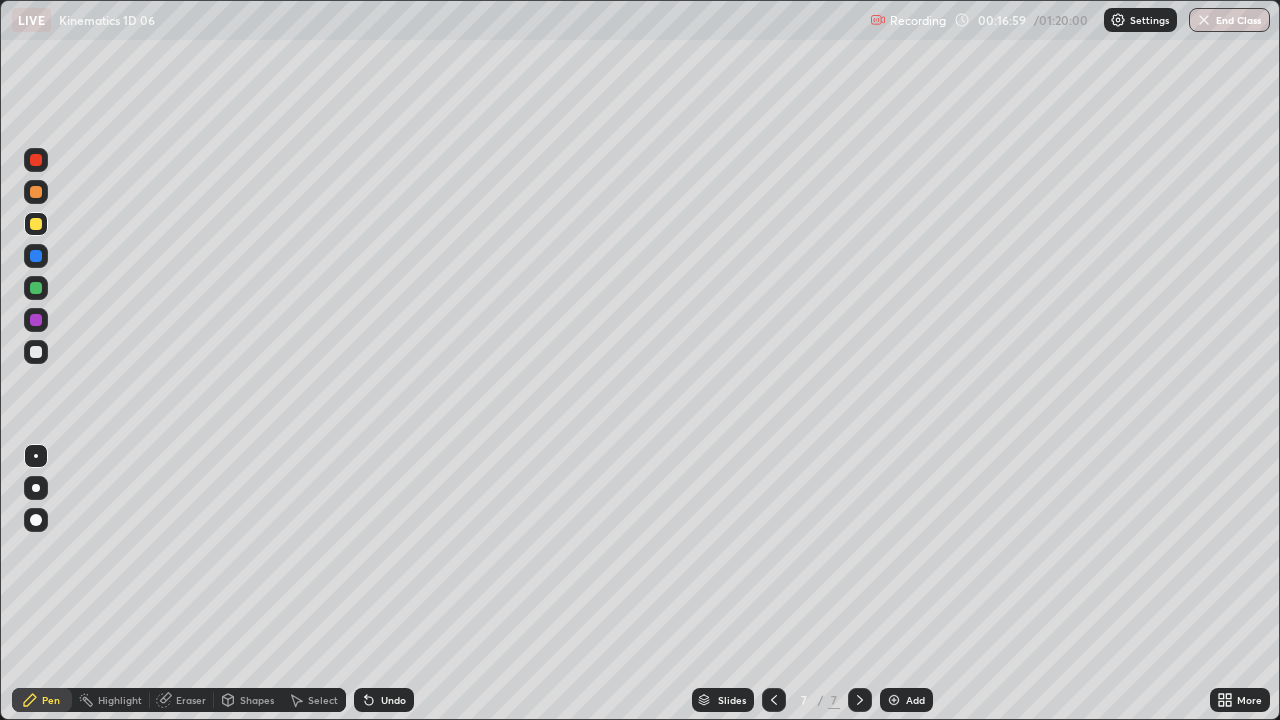 click at bounding box center [36, 352] 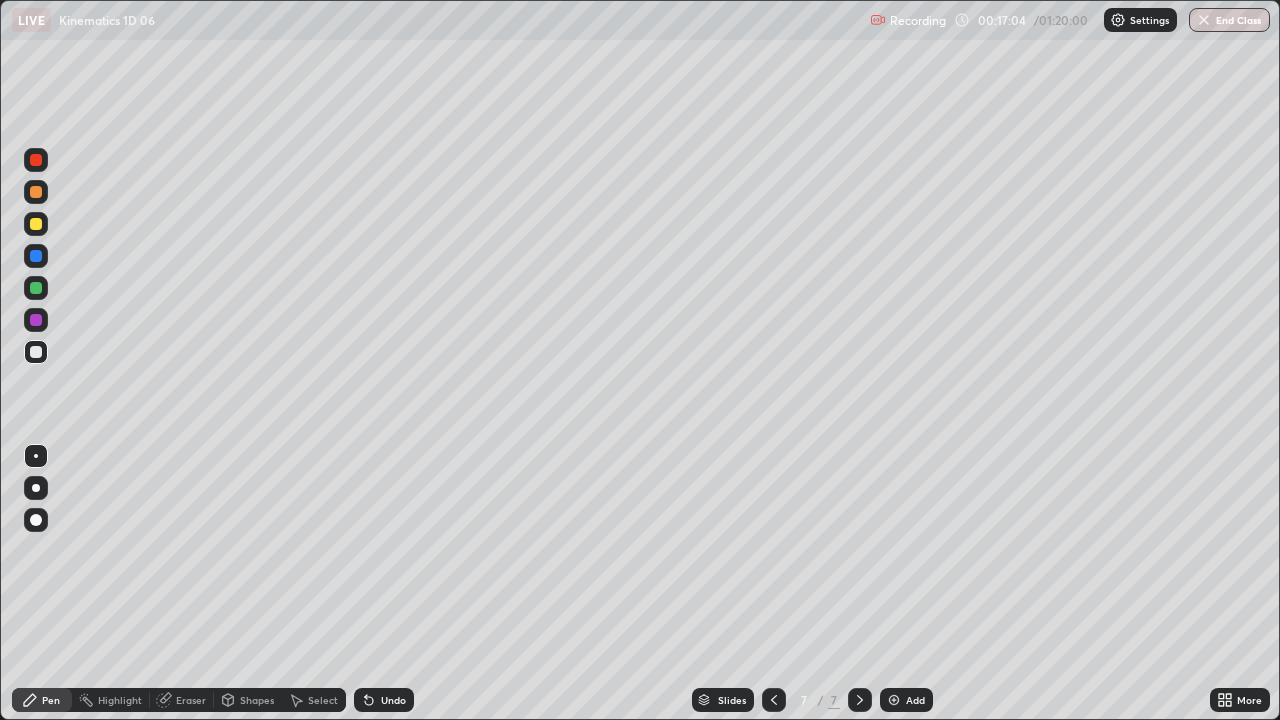 click on "Undo" at bounding box center [393, 700] 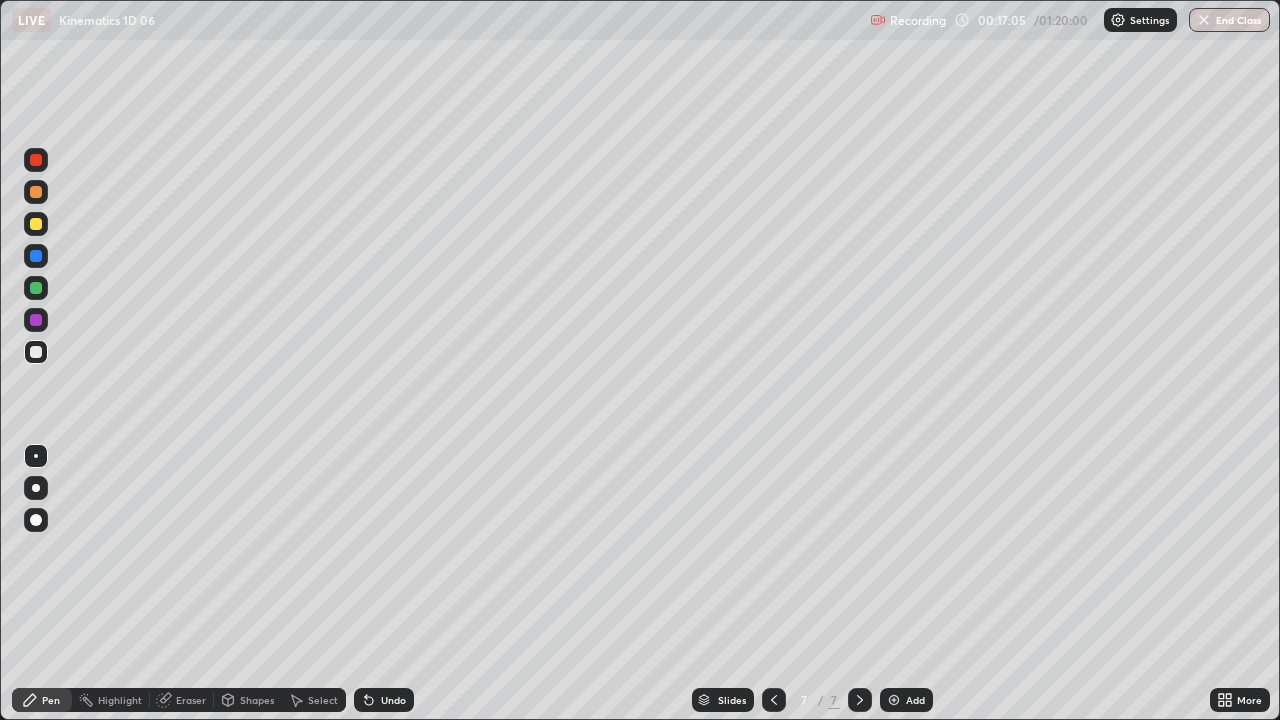 click on "Undo" at bounding box center [393, 700] 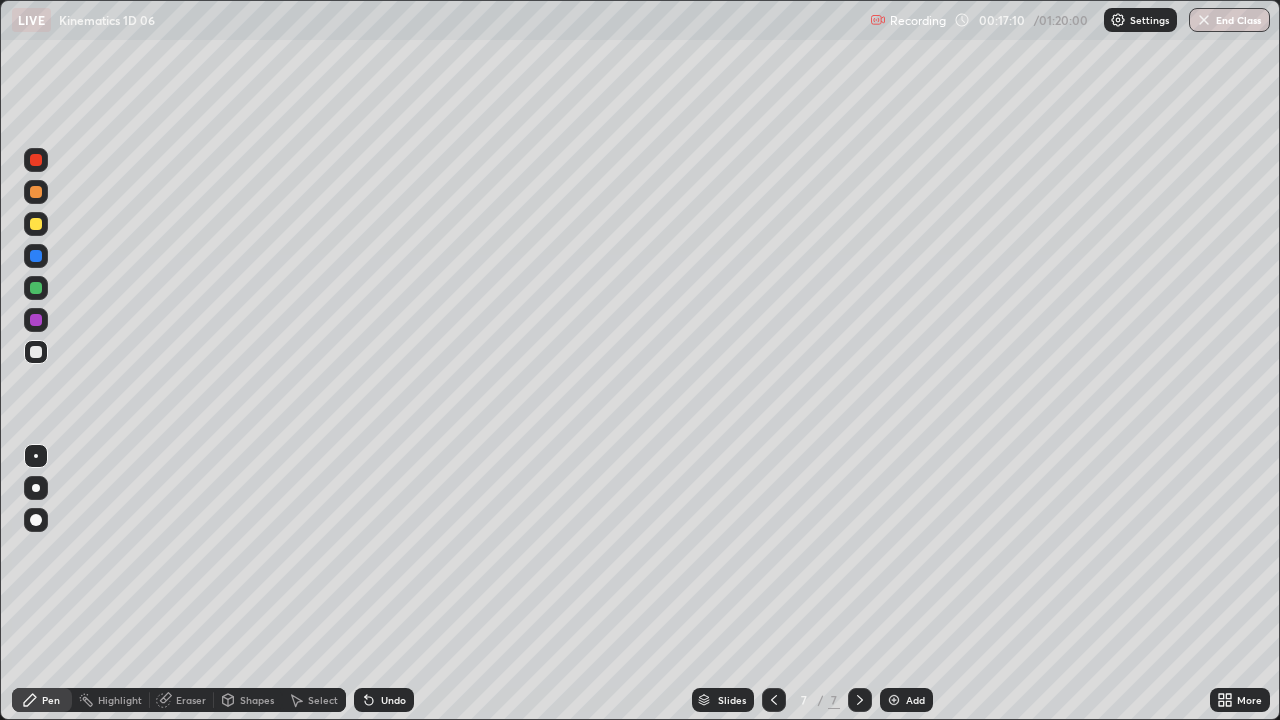 click at bounding box center [36, 224] 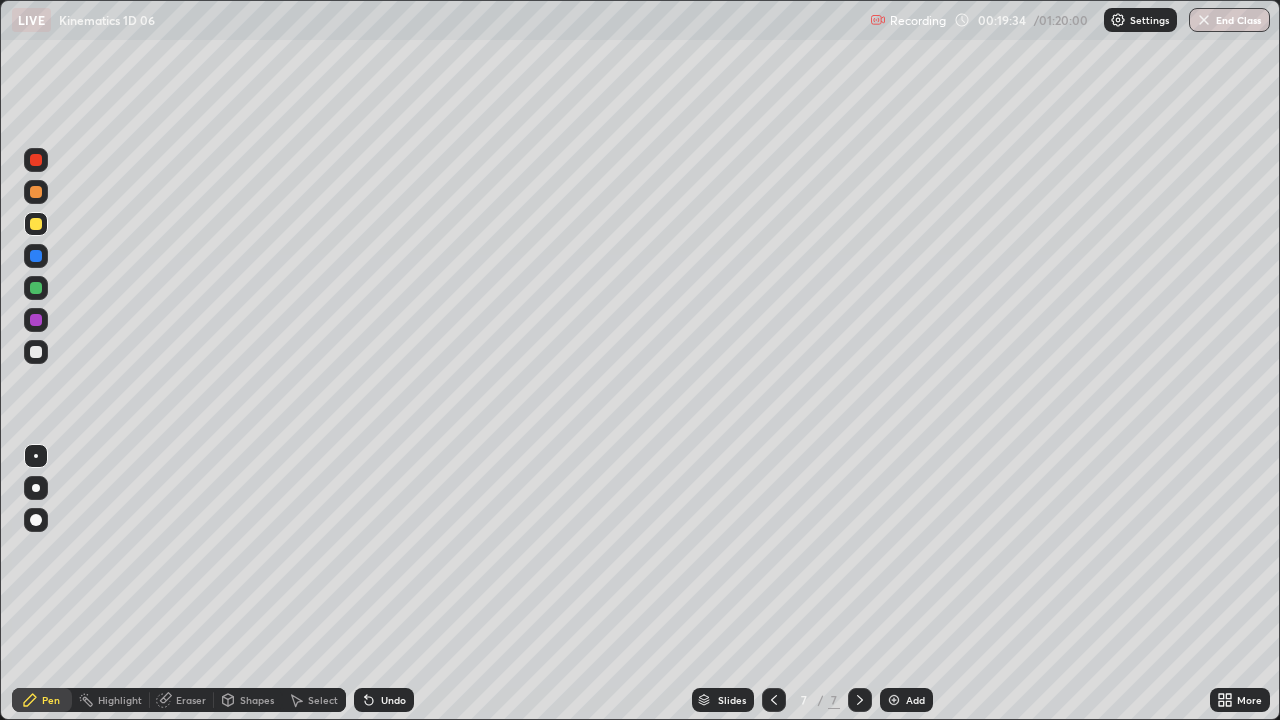 click on "Add" at bounding box center (906, 700) 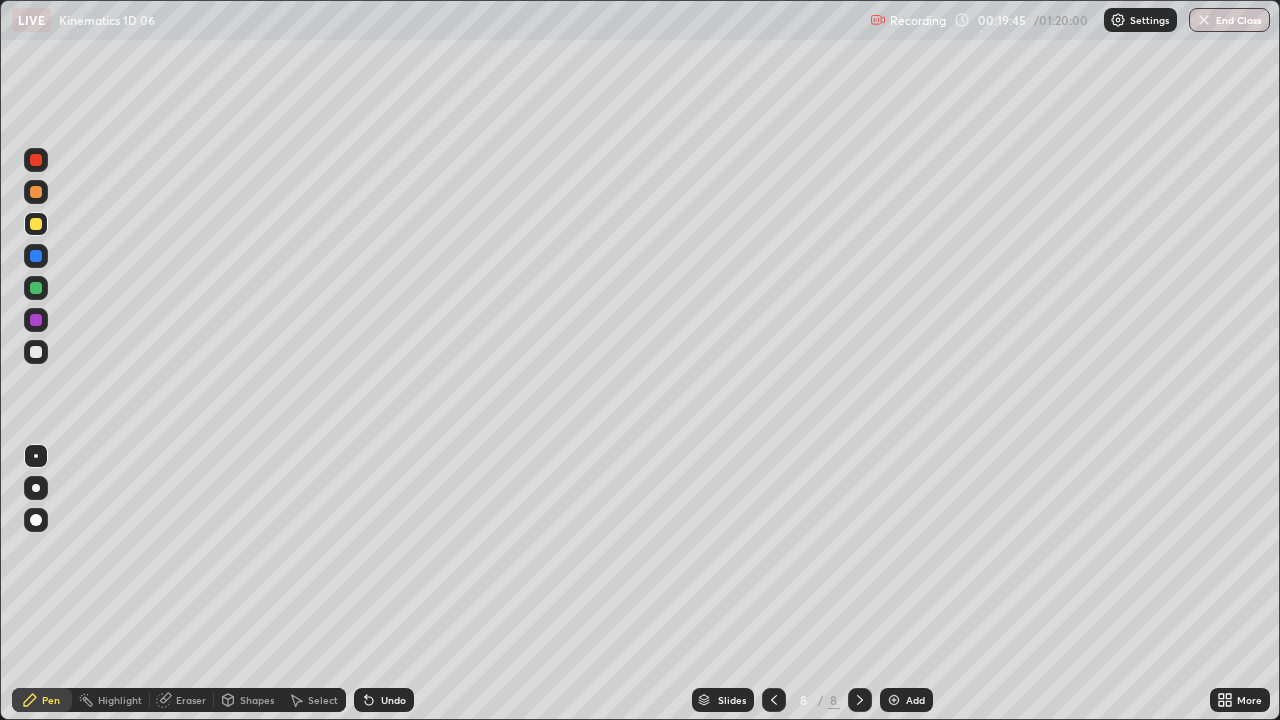 click at bounding box center (36, 192) 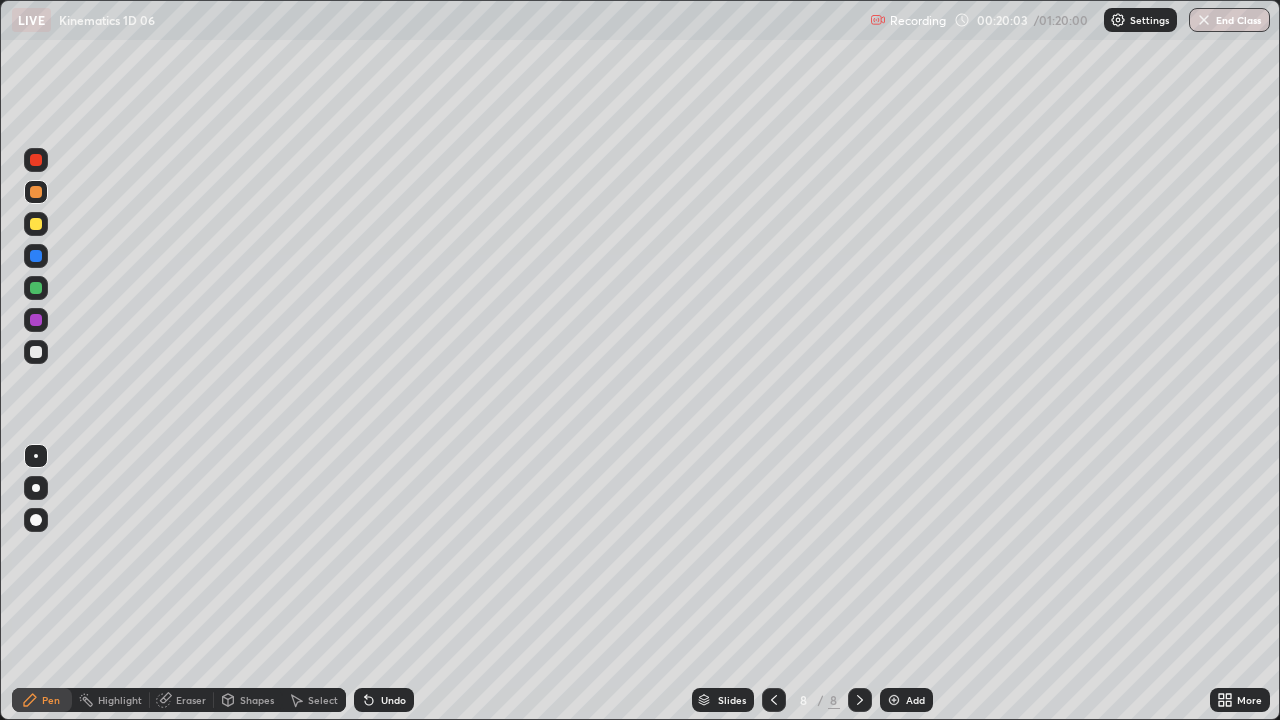 click on "Undo" at bounding box center (384, 700) 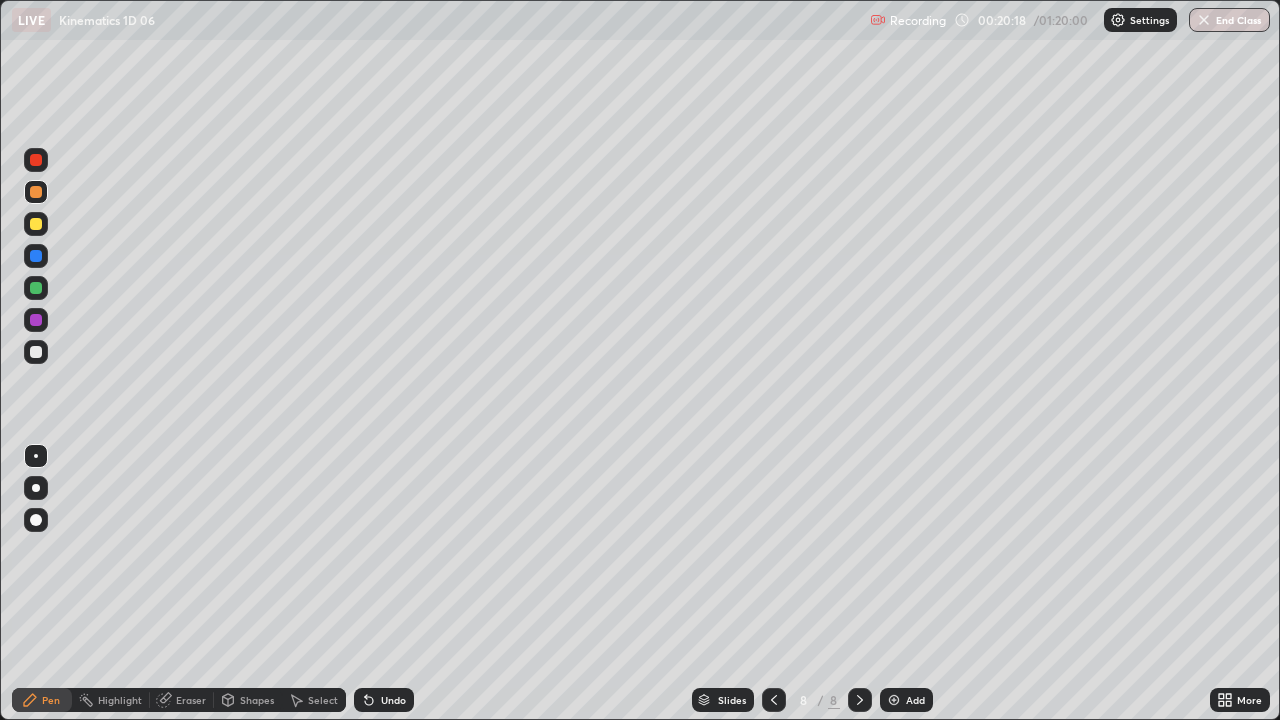 click at bounding box center [36, 224] 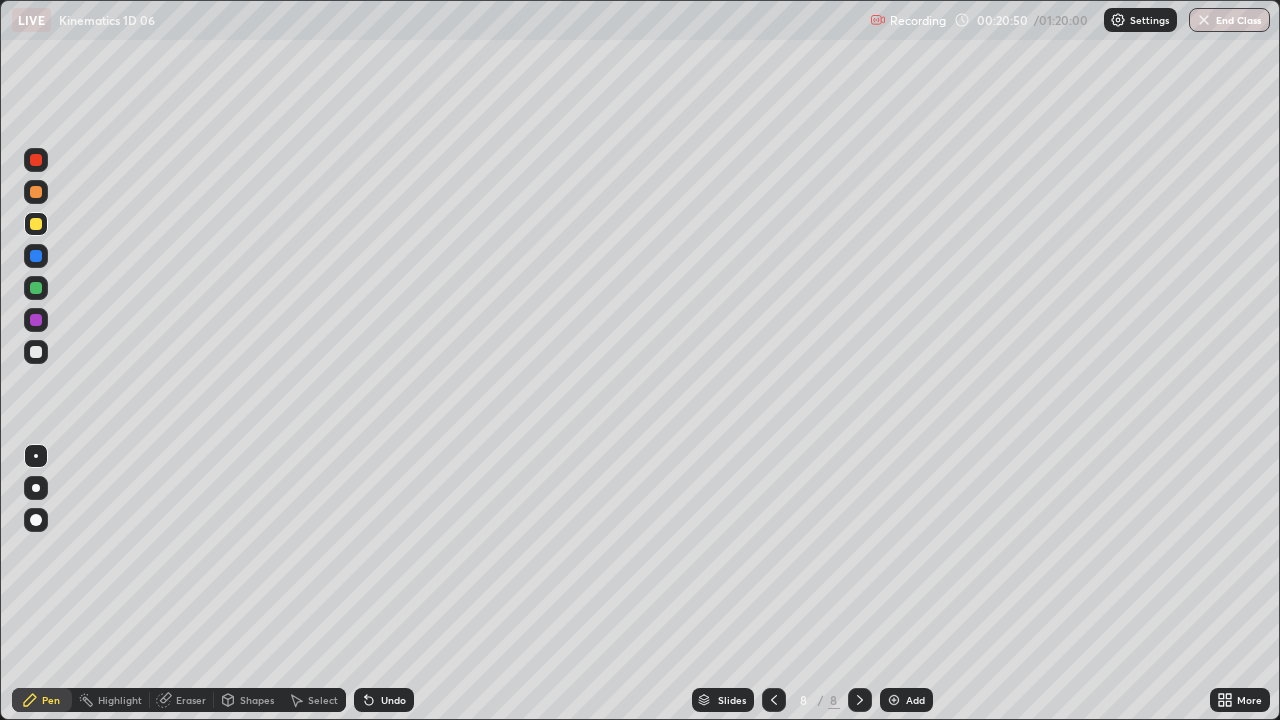 click at bounding box center [36, 352] 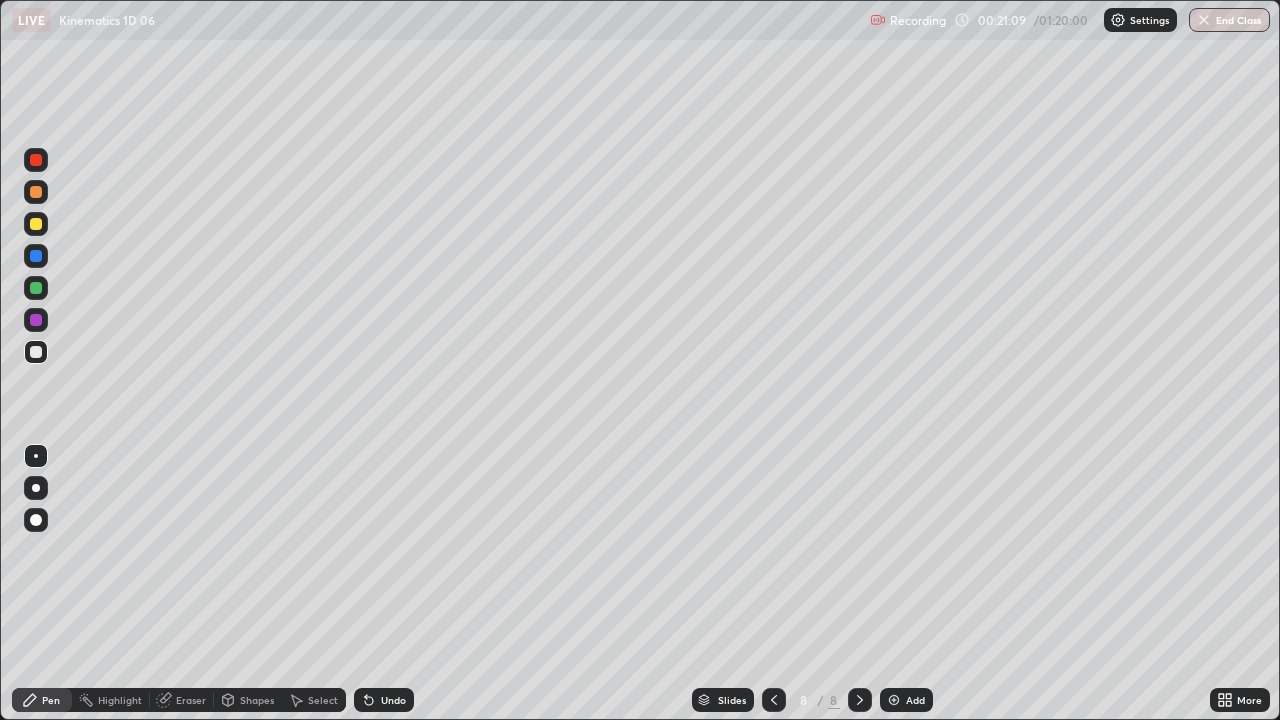 click on "Add" at bounding box center (915, 700) 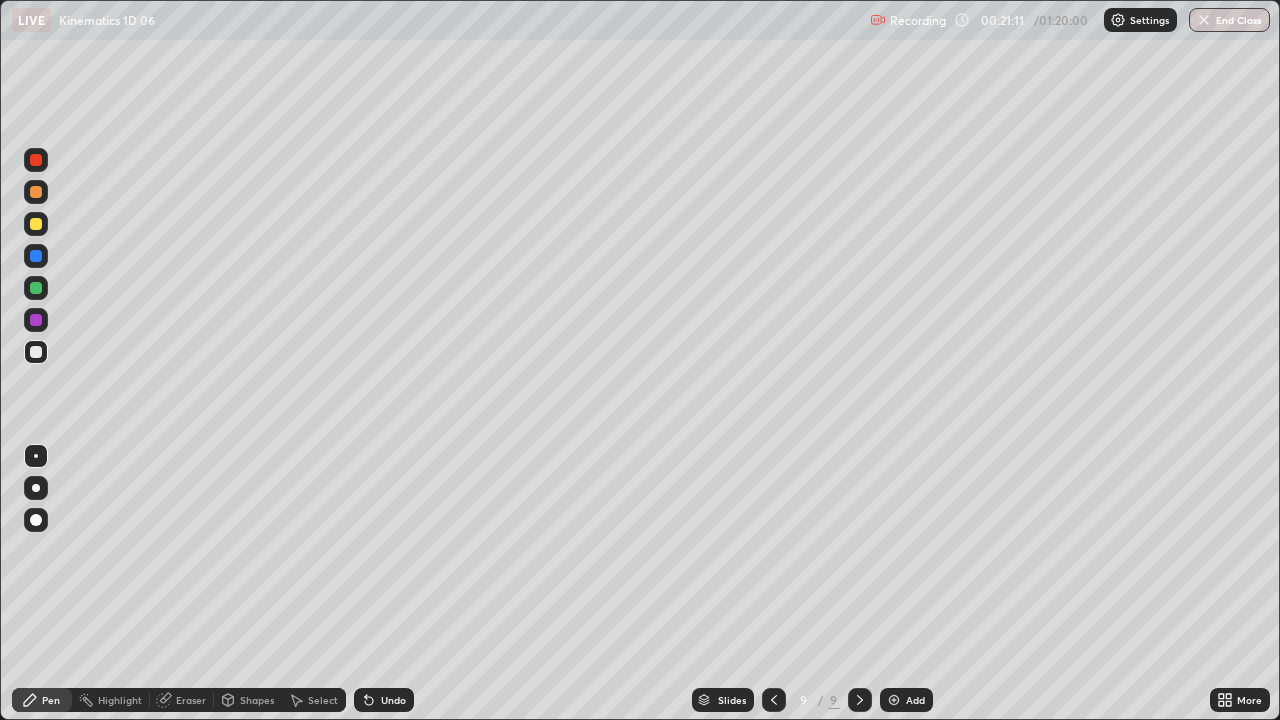 click at bounding box center (36, 224) 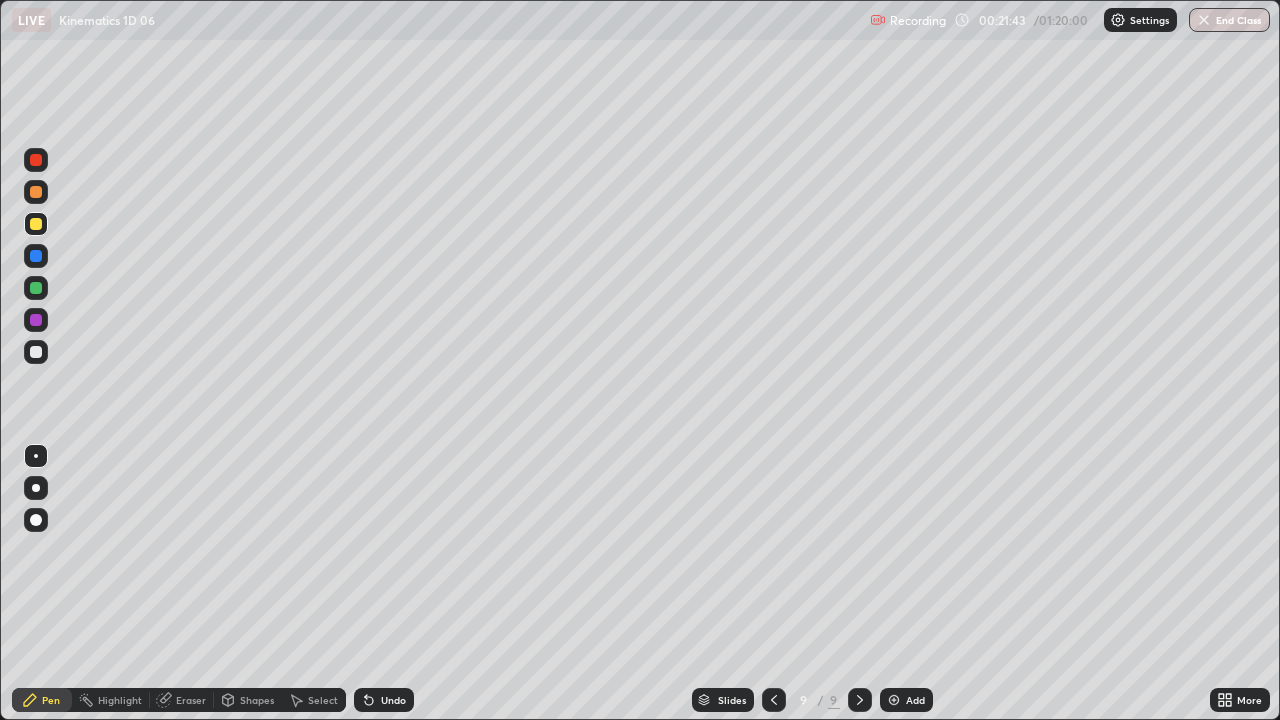 click on "Undo" at bounding box center (393, 700) 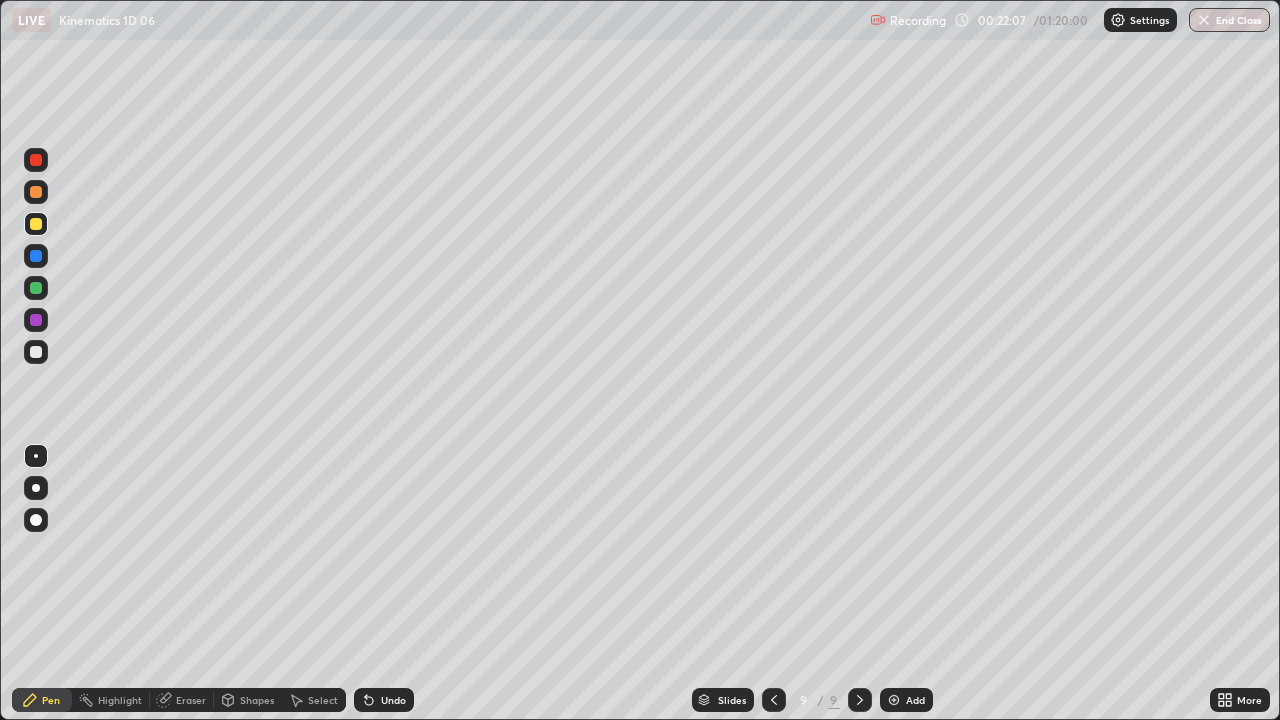 click on "Undo" at bounding box center [384, 700] 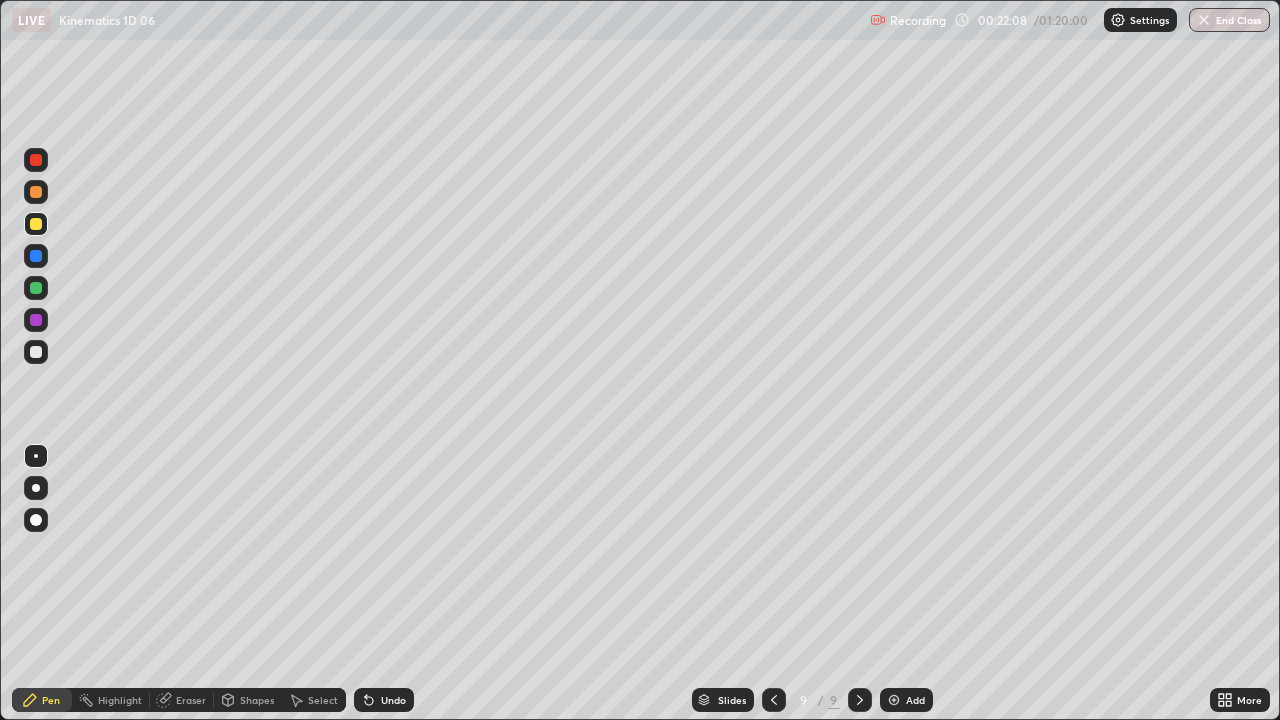 click on "Undo" at bounding box center [393, 700] 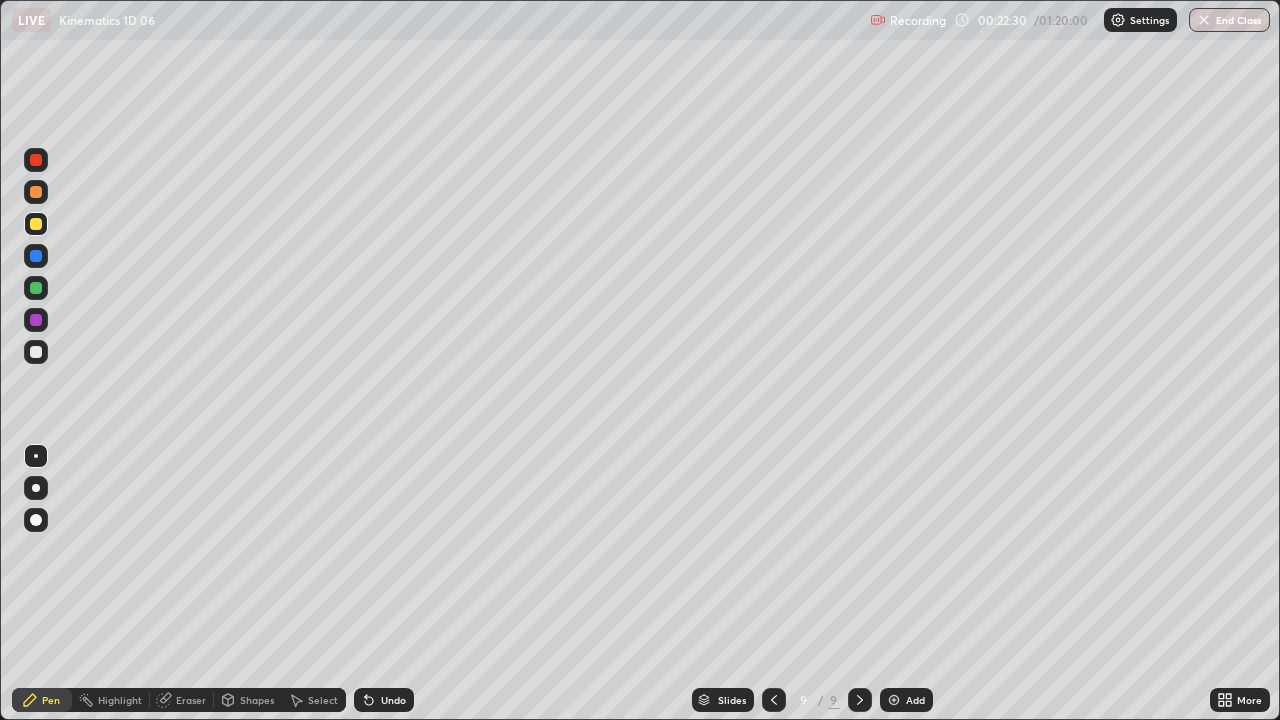click at bounding box center [36, 352] 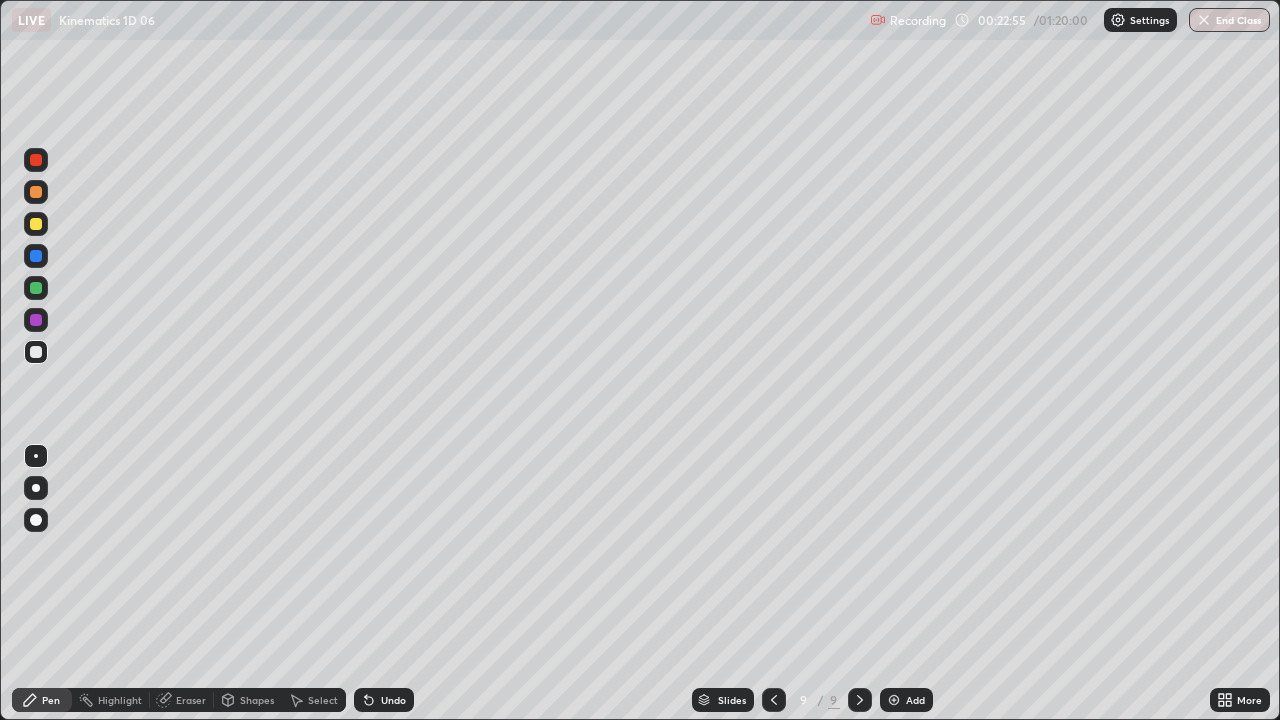 click on "Undo" at bounding box center [393, 700] 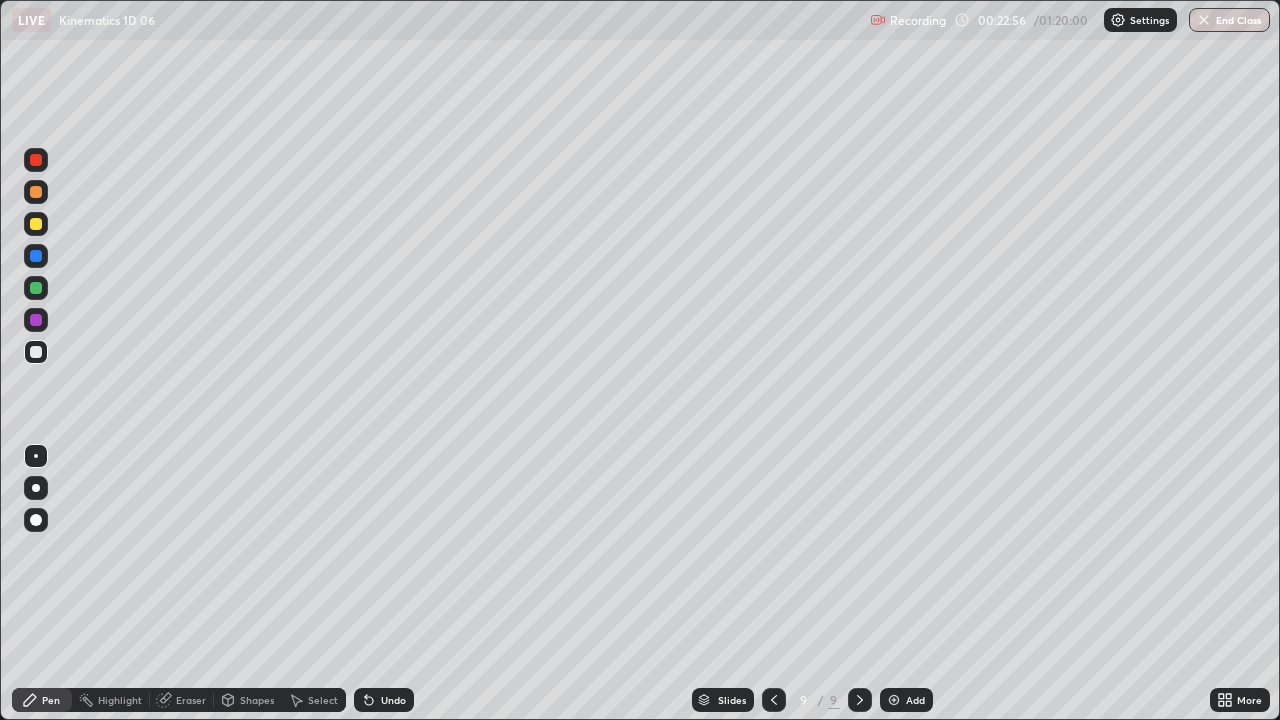 click on "Undo" at bounding box center (384, 700) 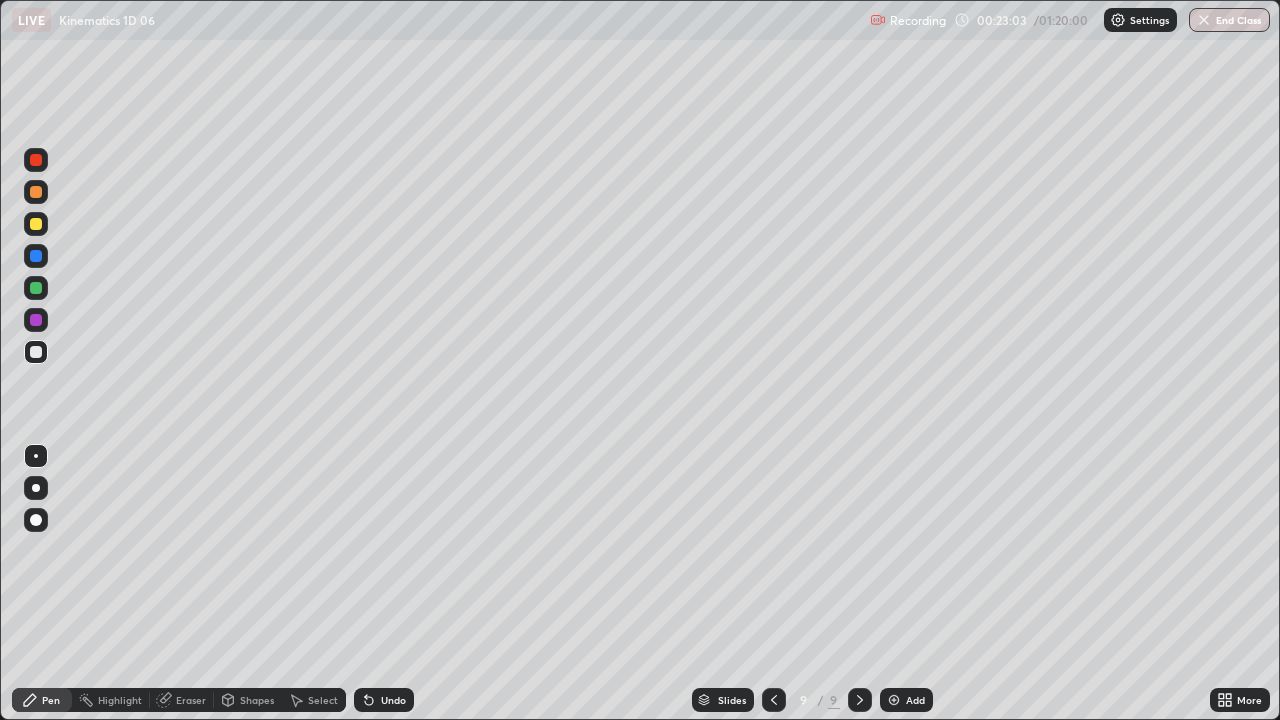 click at bounding box center (36, 224) 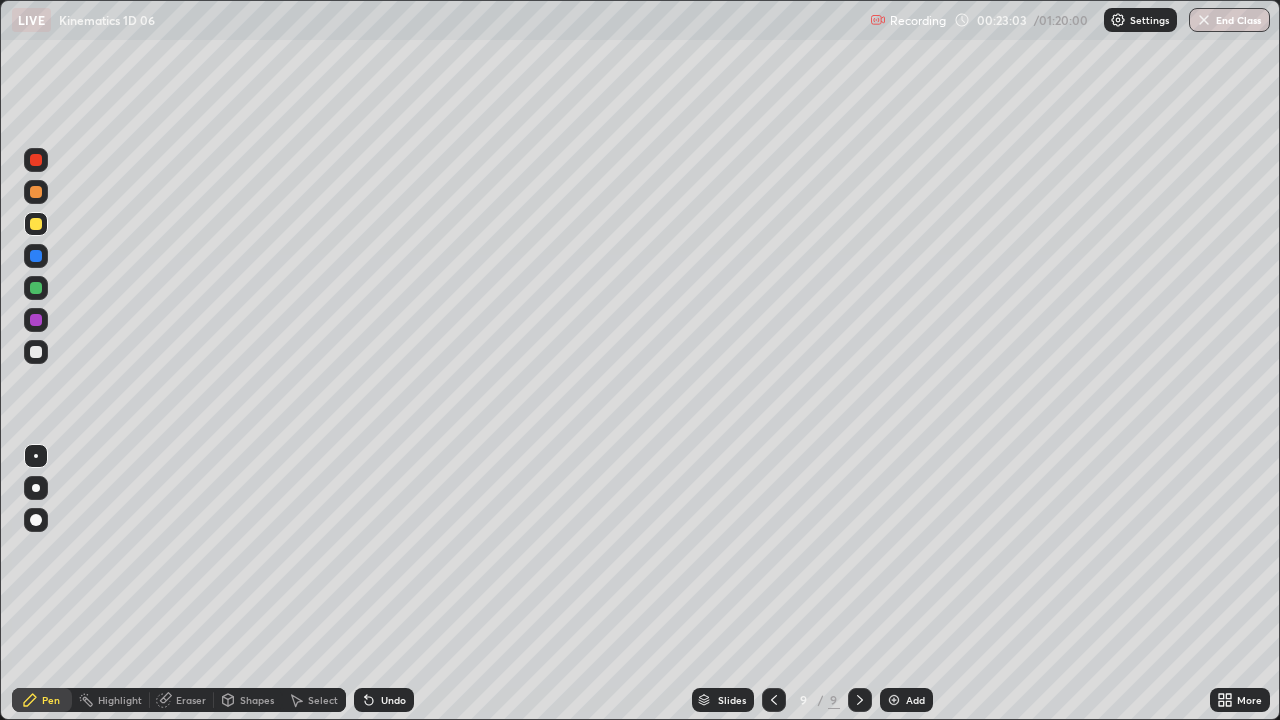 click at bounding box center (36, 352) 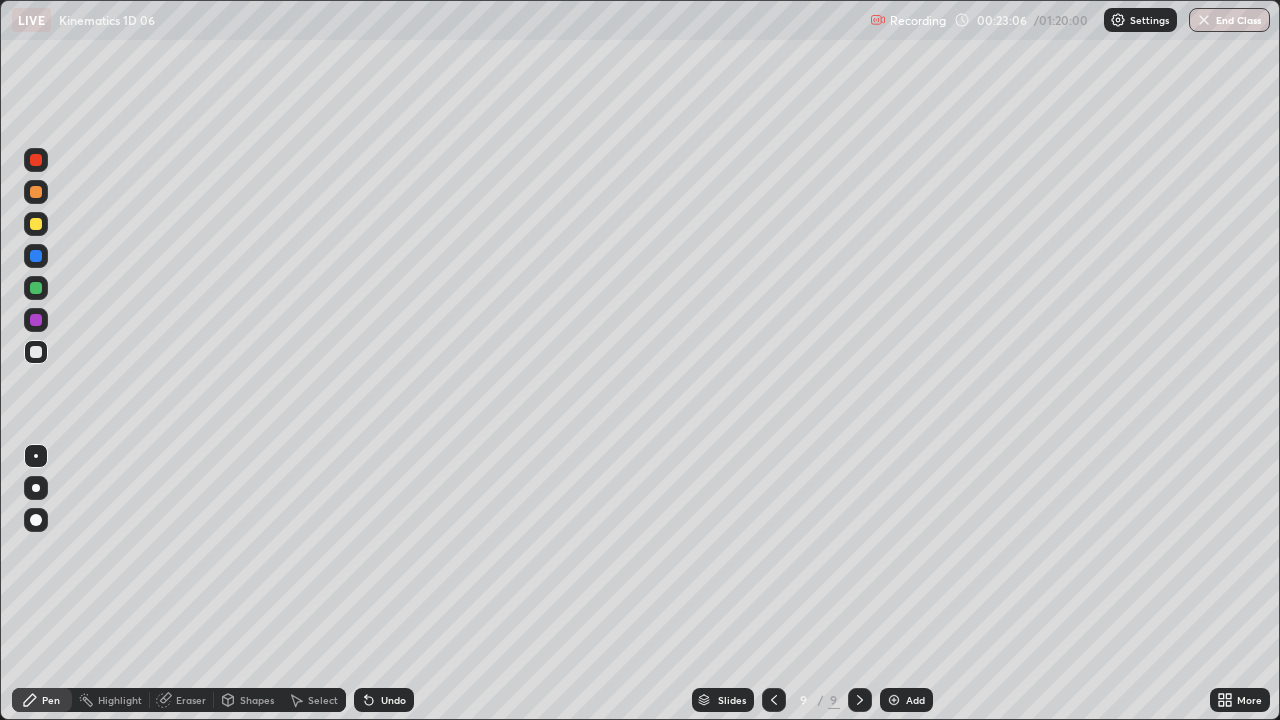 click at bounding box center [36, 224] 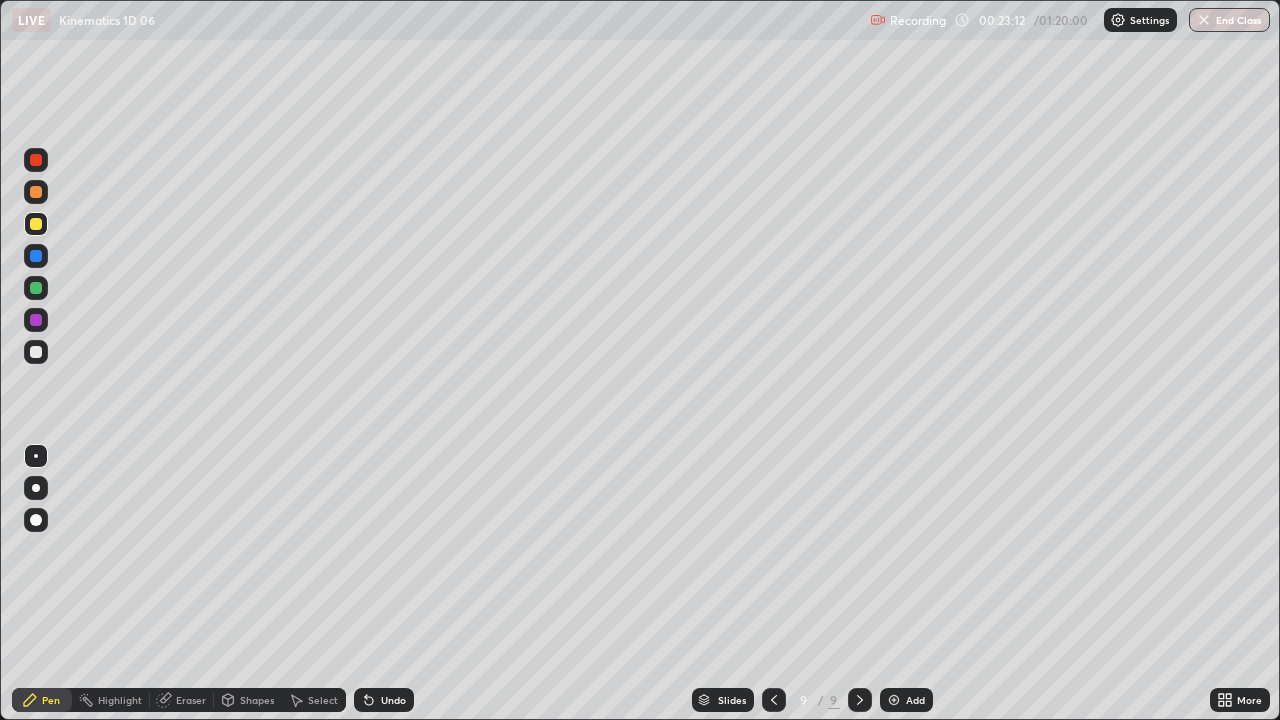 click at bounding box center [36, 352] 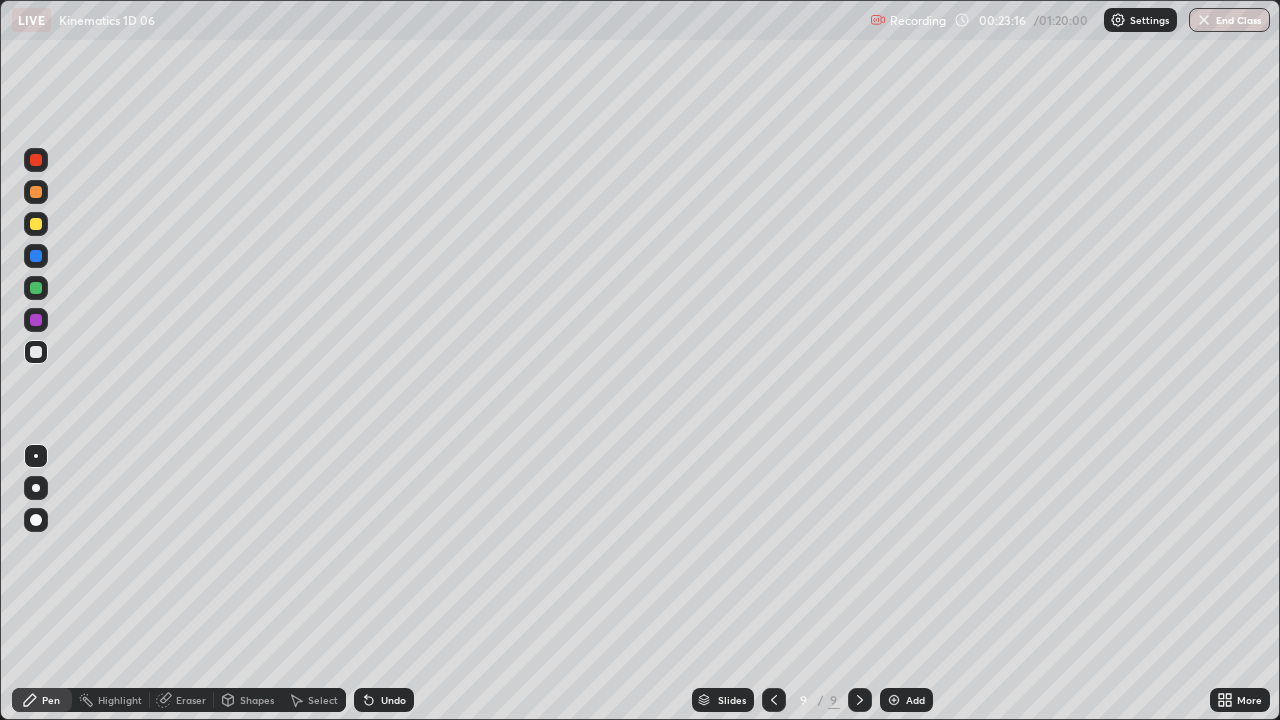 click at bounding box center (36, 224) 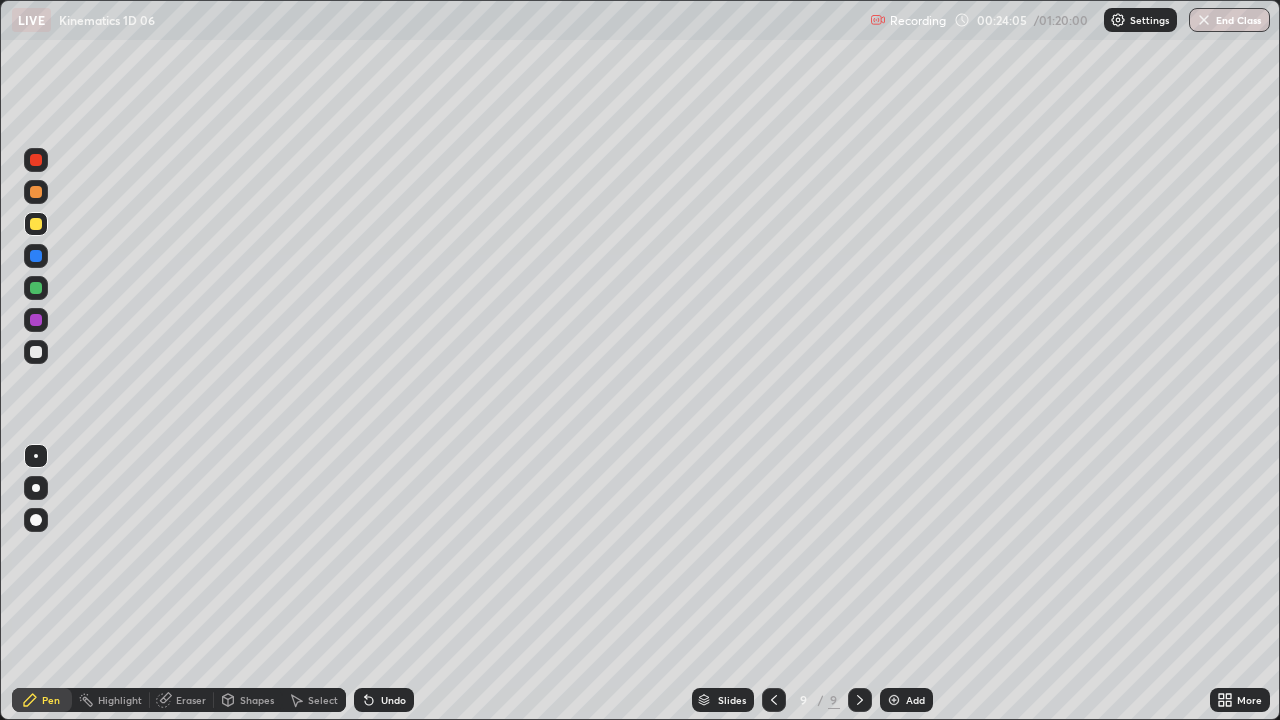 click on "Add" at bounding box center (906, 700) 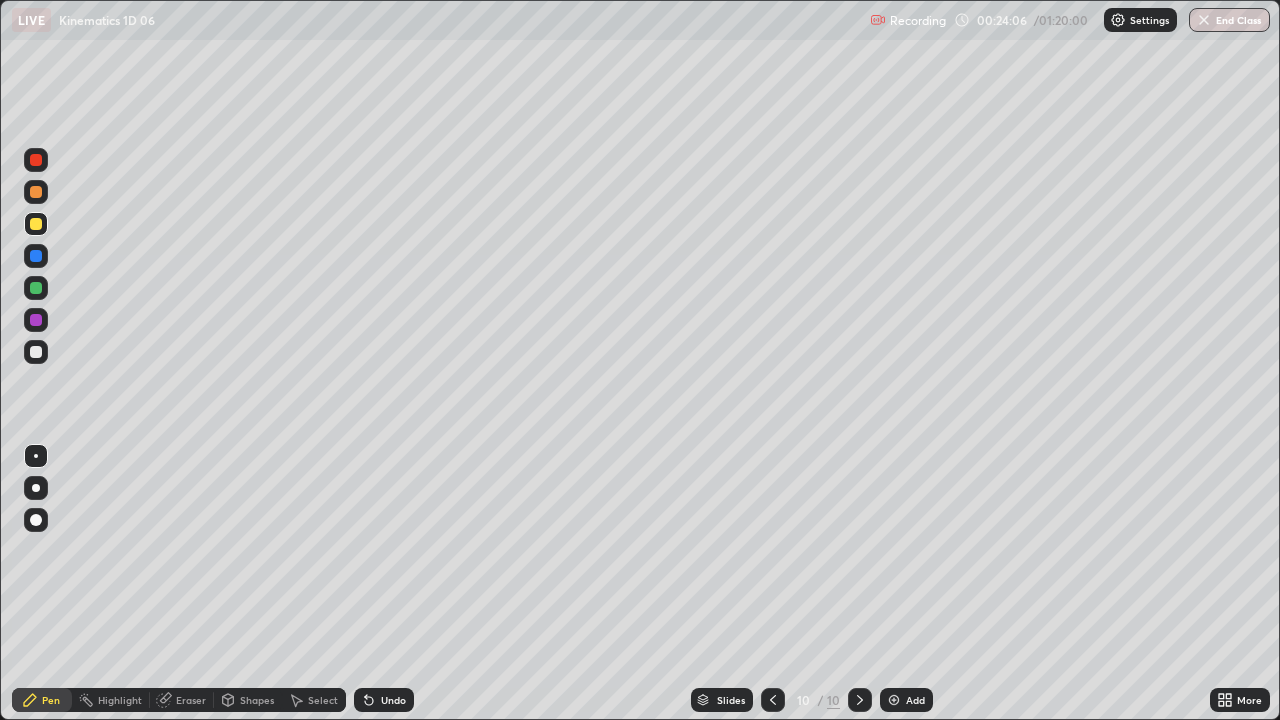 click at bounding box center [36, 352] 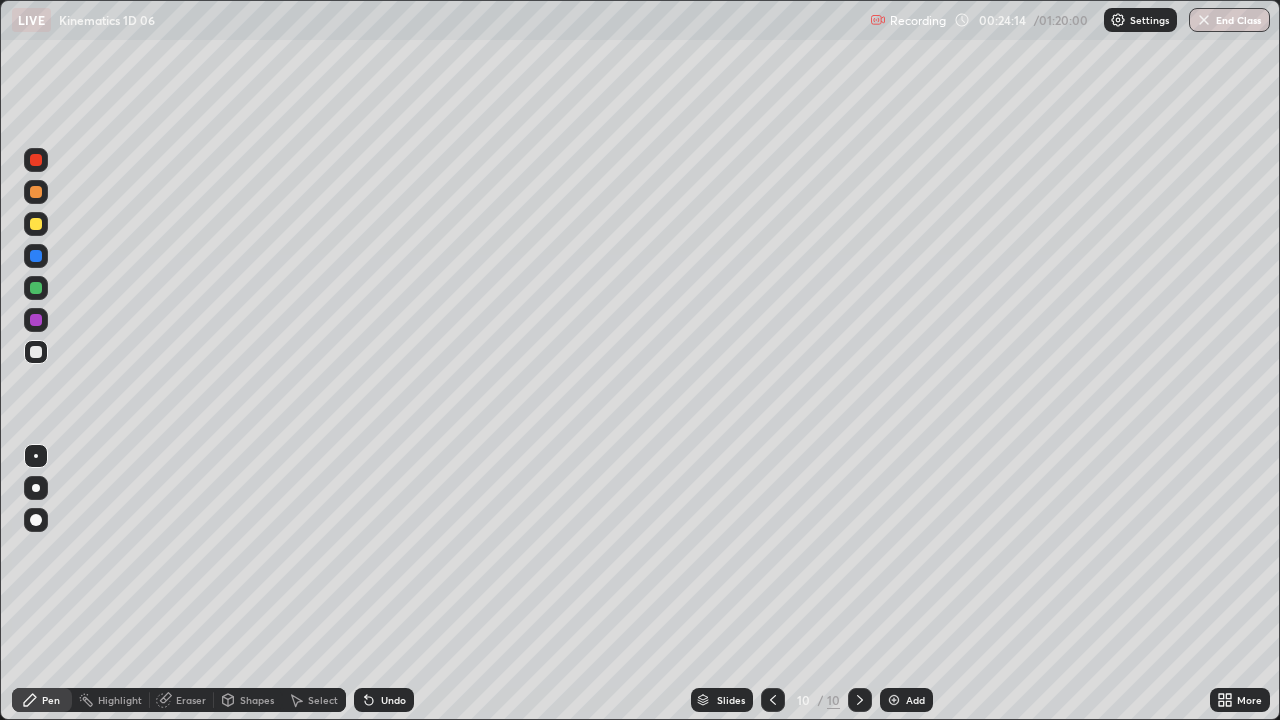 click at bounding box center (36, 224) 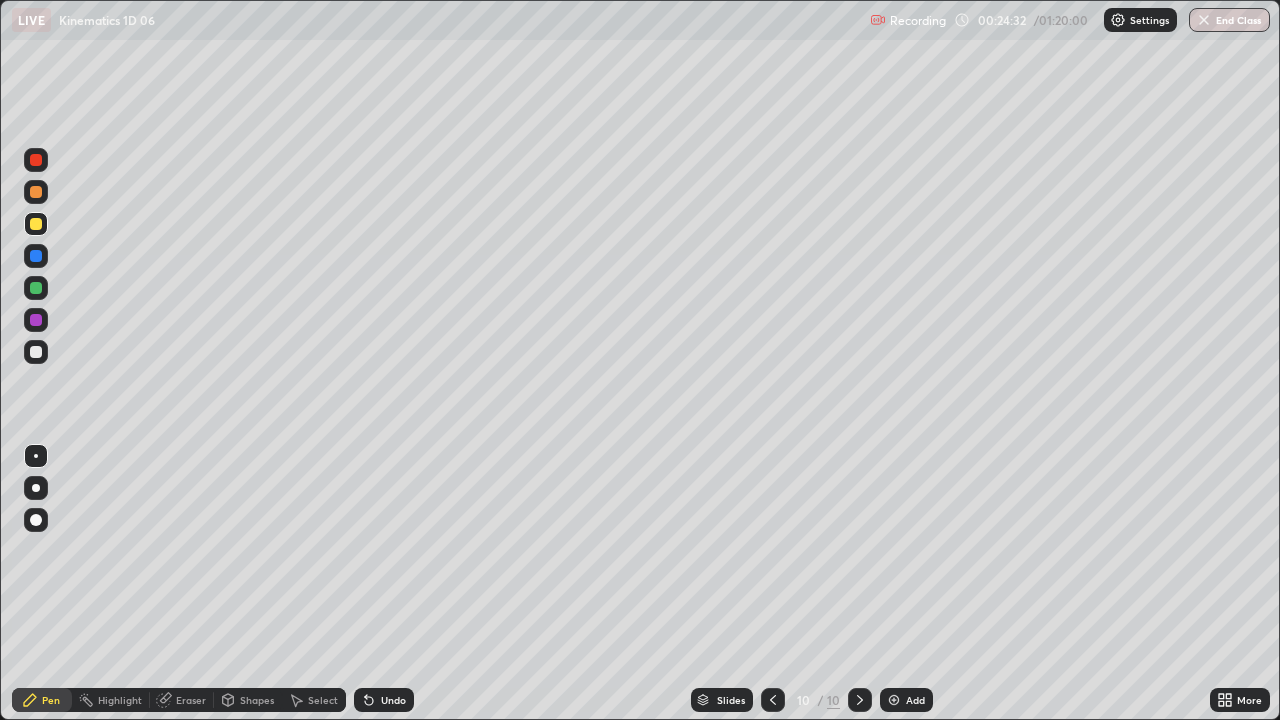 click 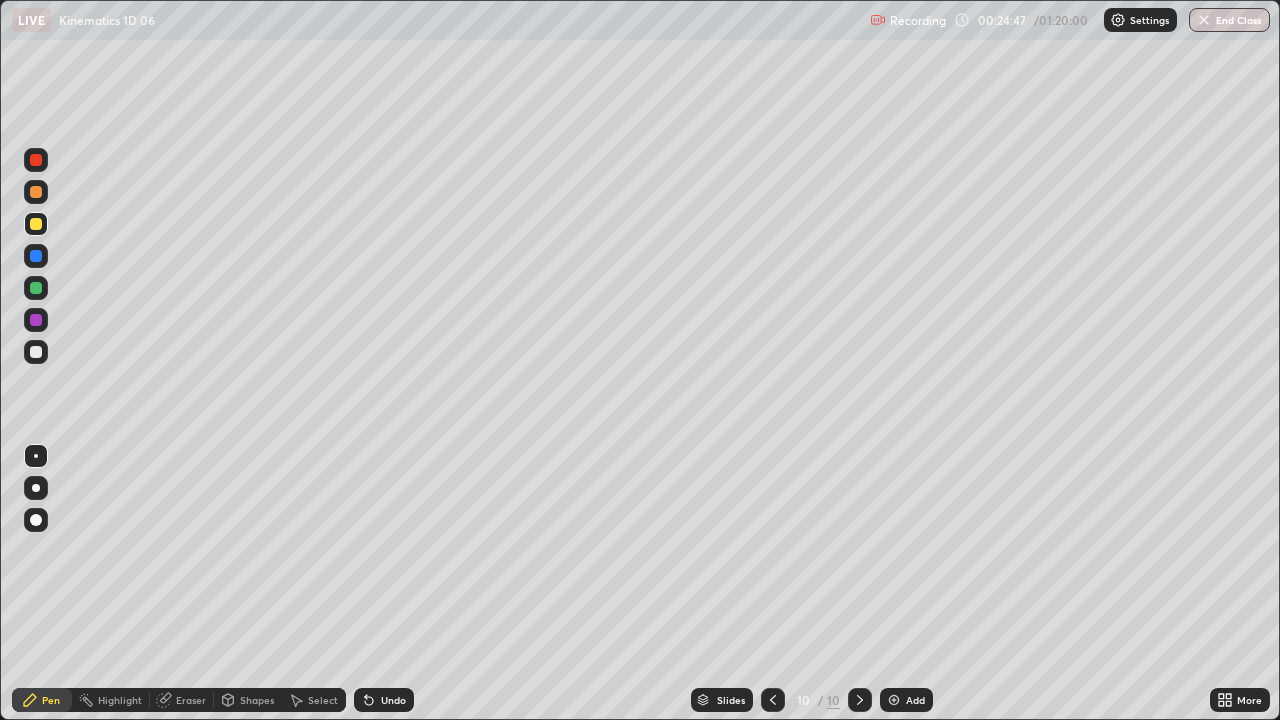 click on "Undo" at bounding box center (393, 700) 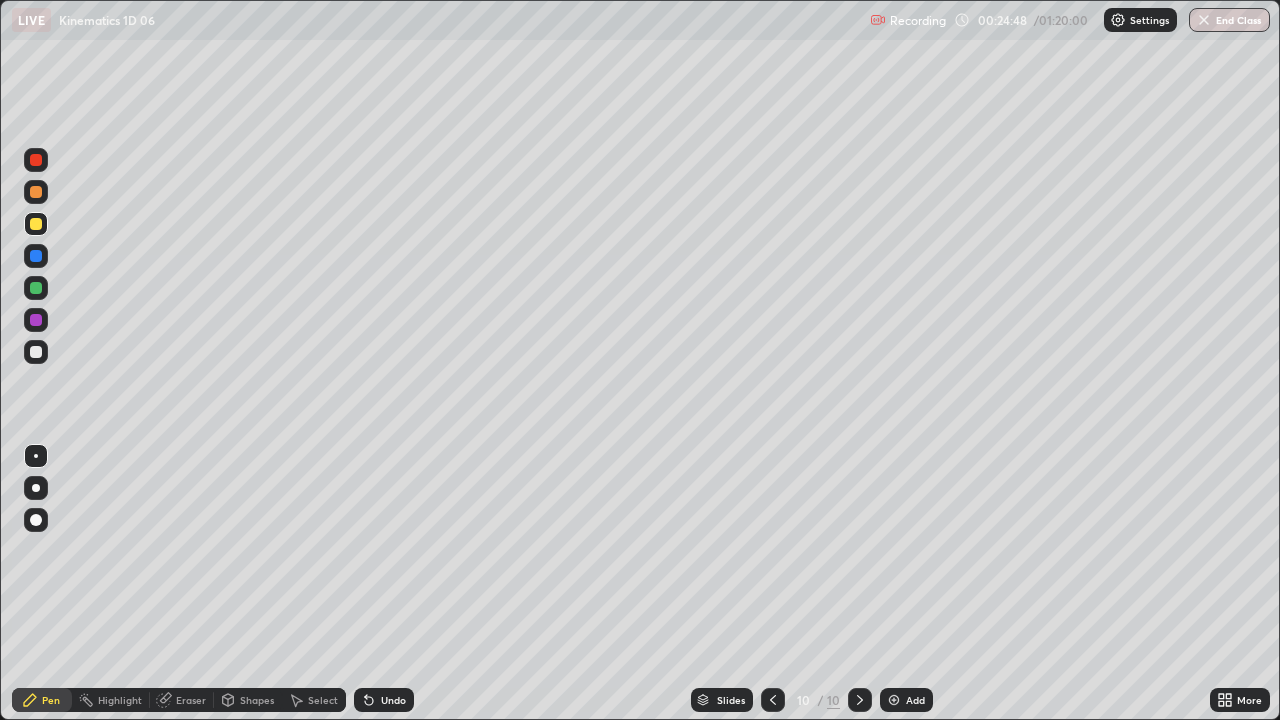 click on "Undo" at bounding box center [384, 700] 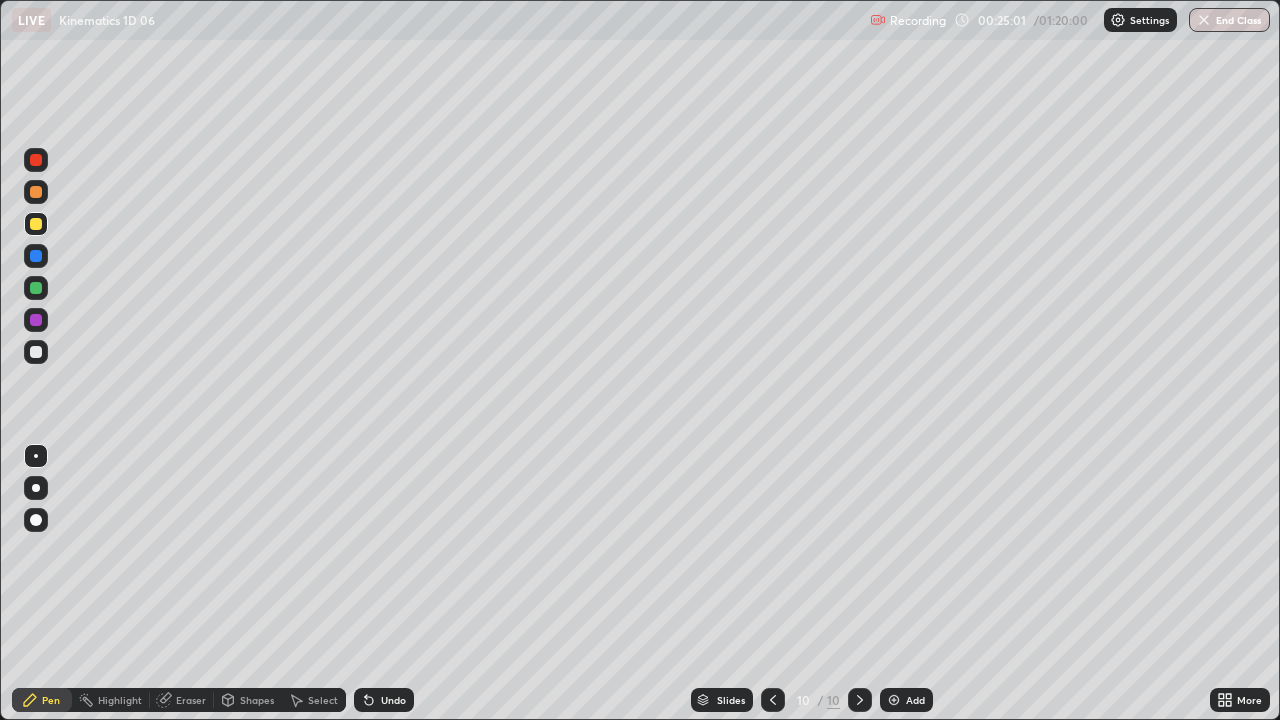 click at bounding box center [36, 352] 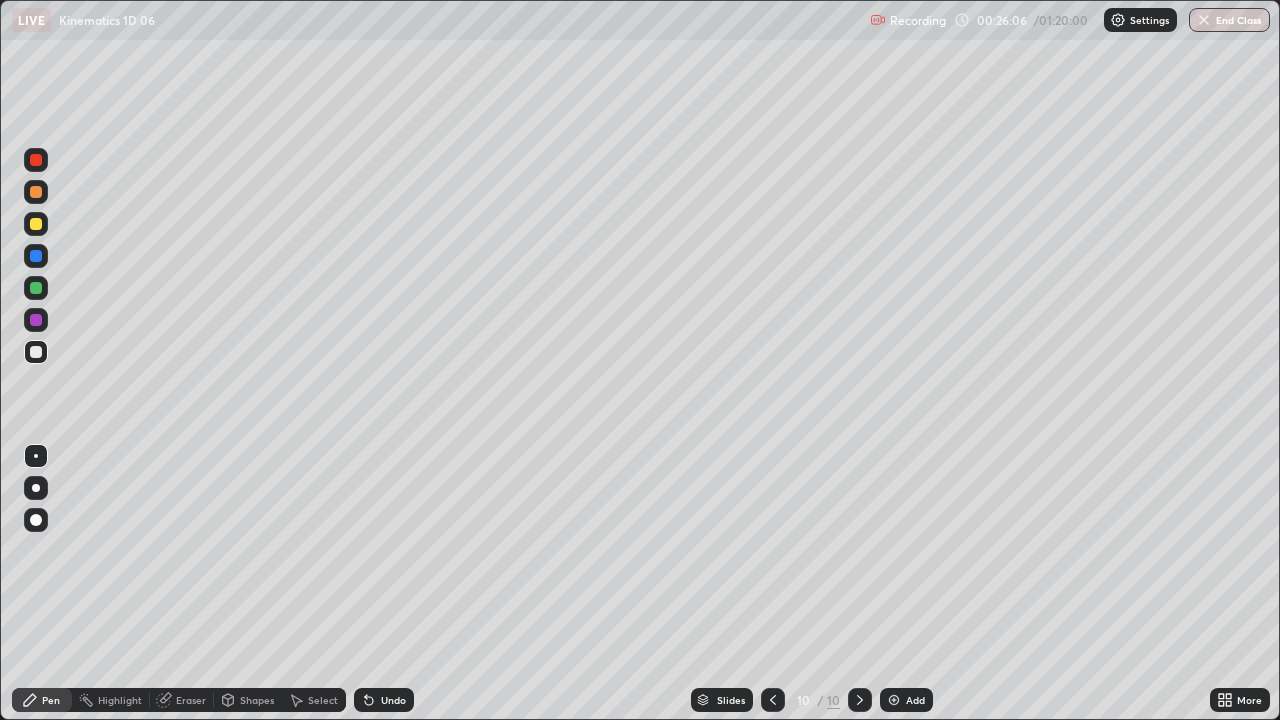 click at bounding box center (36, 224) 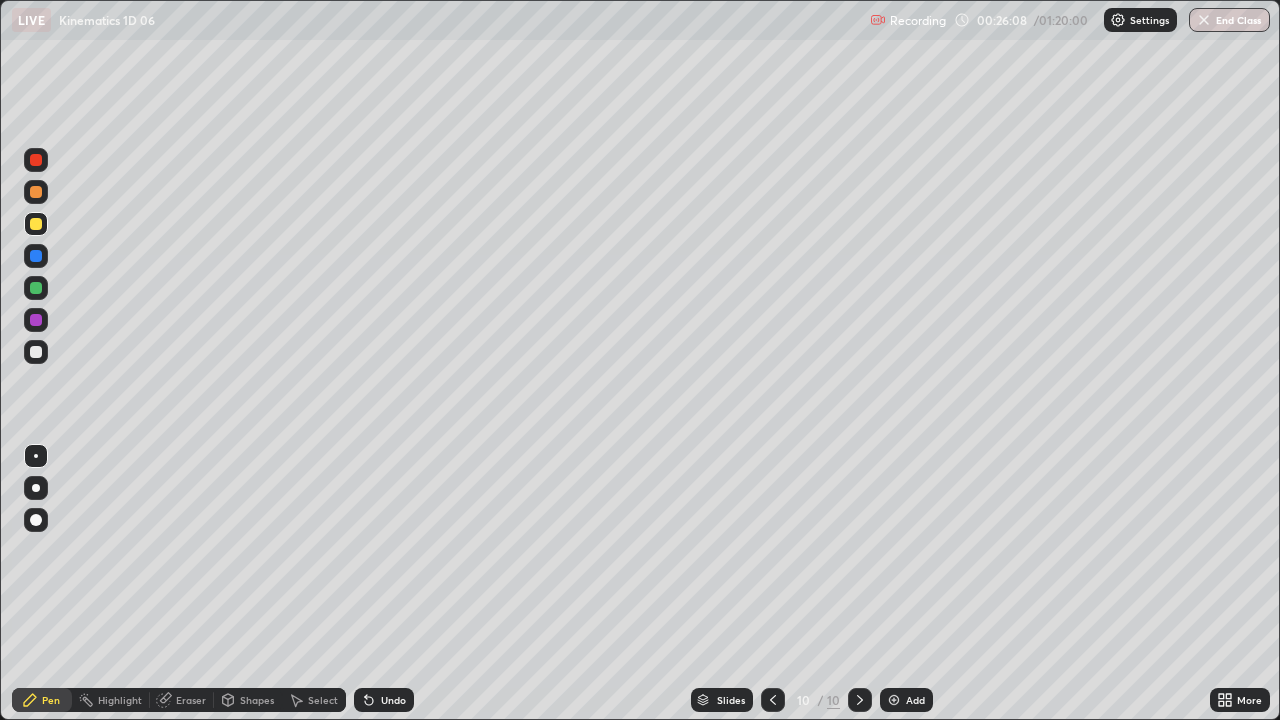 click on "Add" at bounding box center [906, 700] 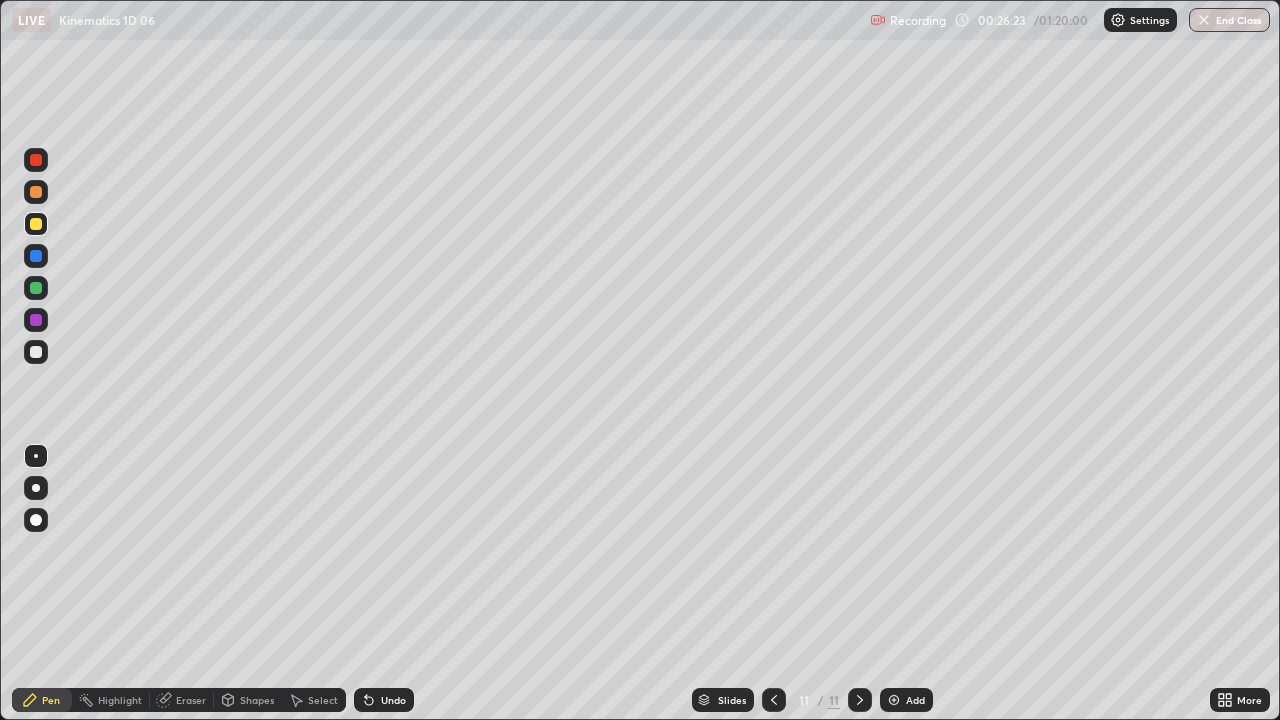 click at bounding box center [36, 352] 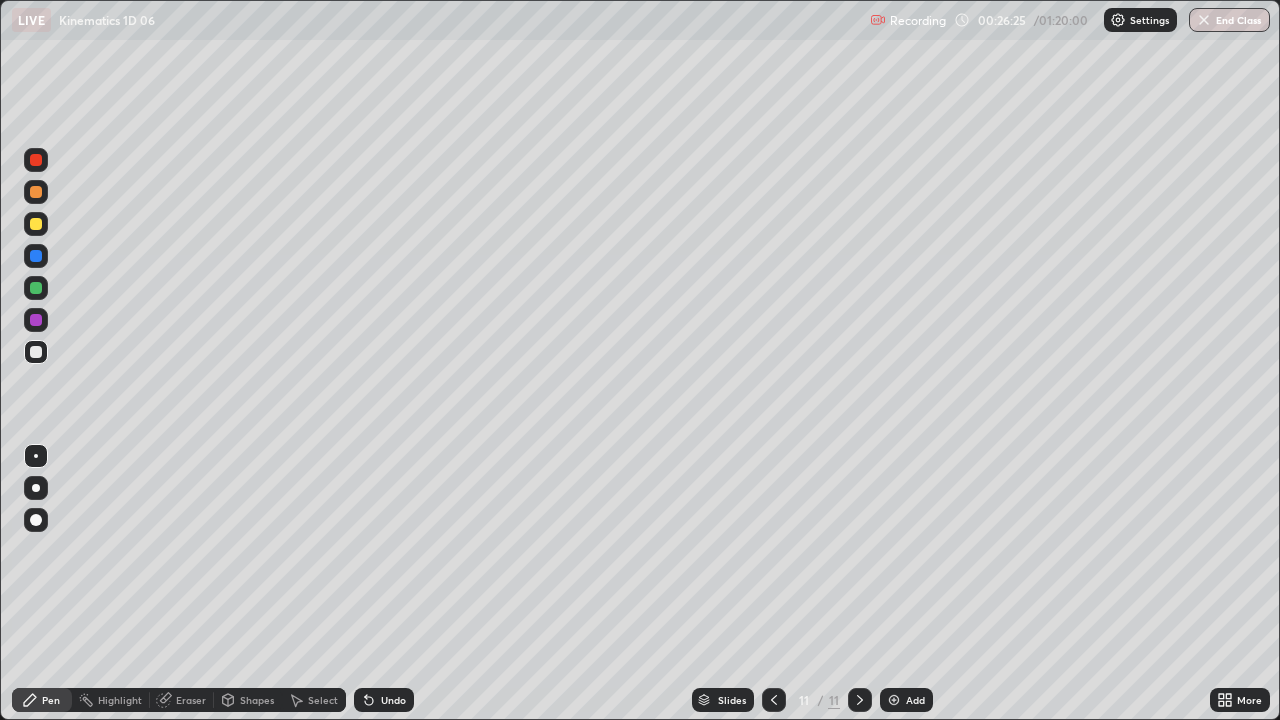 click at bounding box center (36, 224) 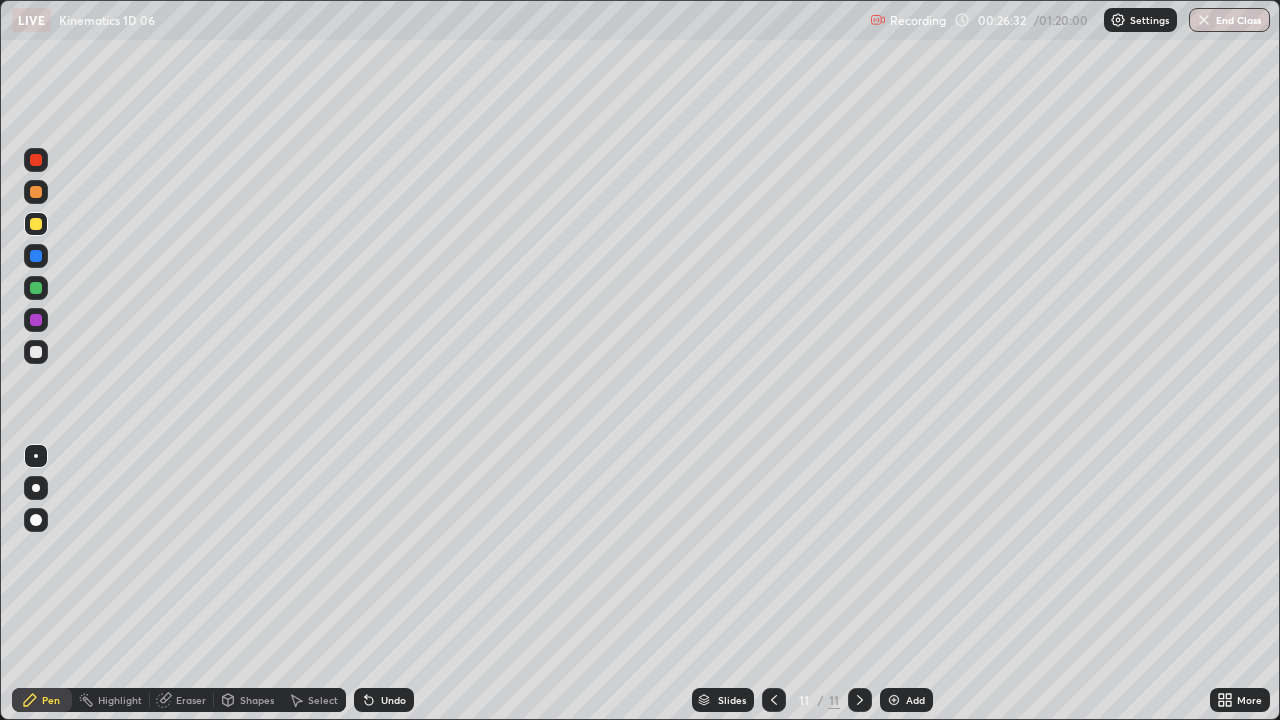 click at bounding box center [36, 192] 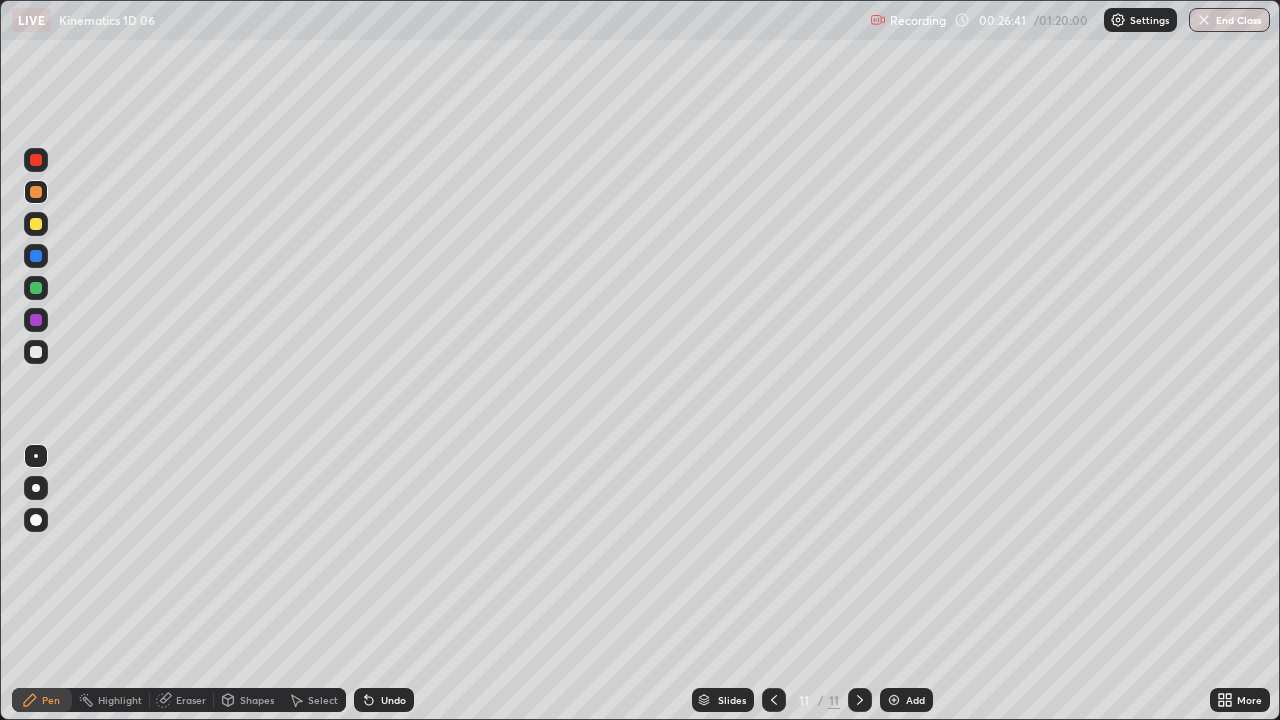 click at bounding box center [36, 224] 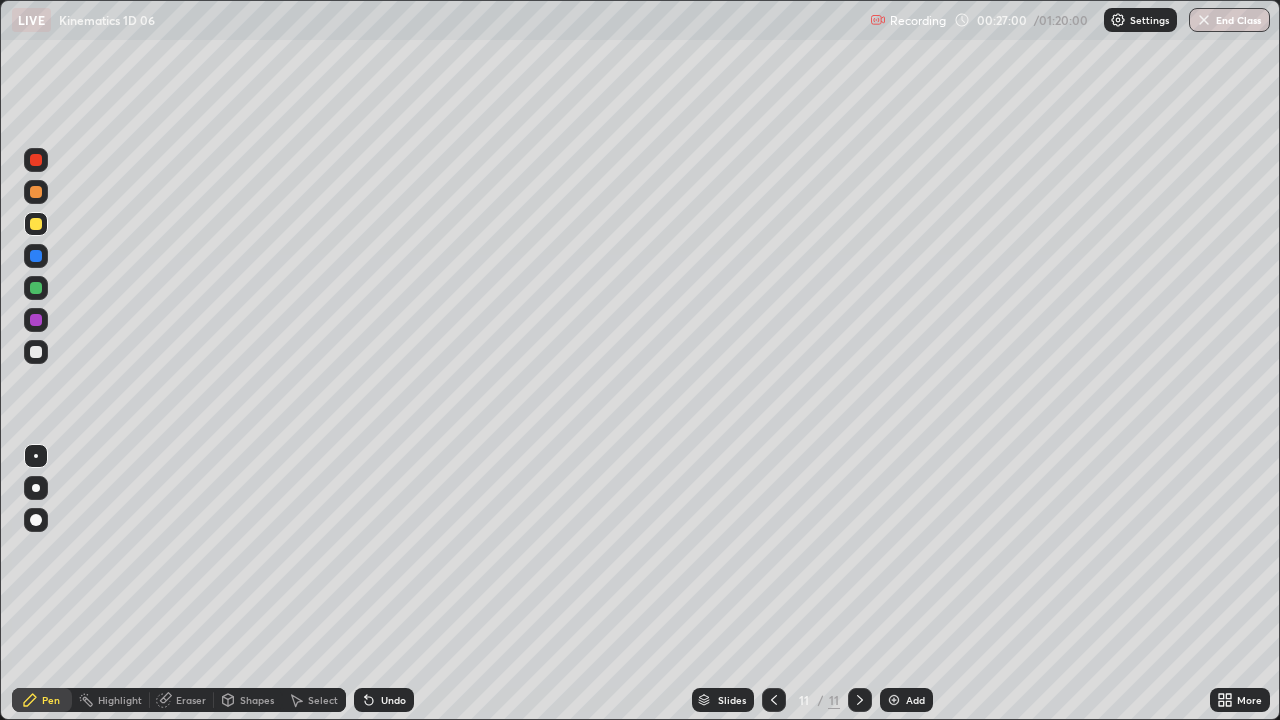 click at bounding box center (36, 352) 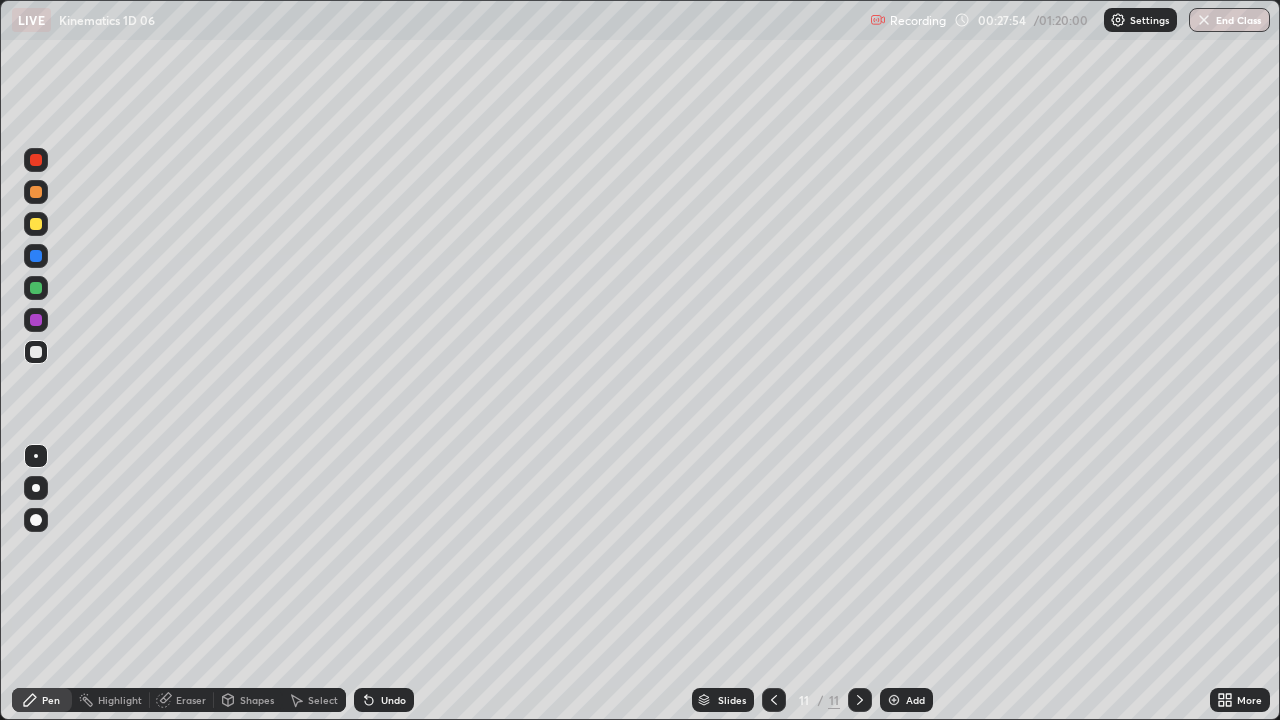 click on "Undo" at bounding box center (384, 700) 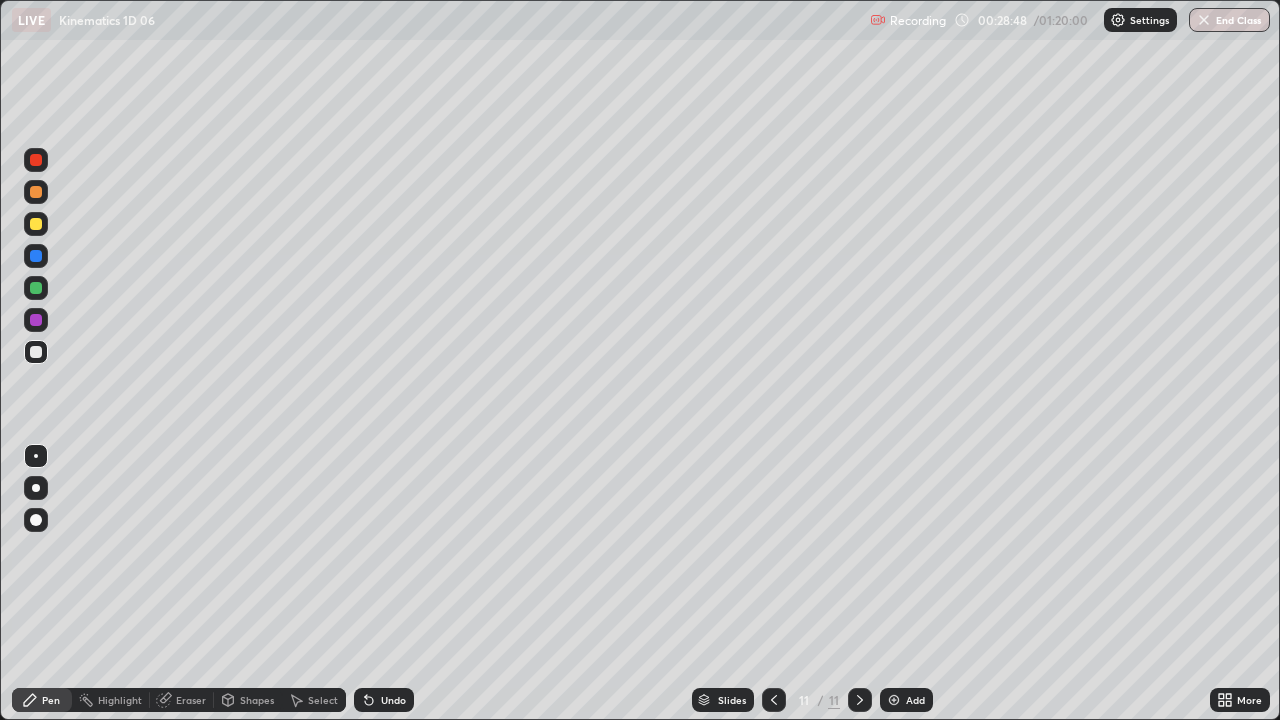 click on "Undo" at bounding box center [384, 700] 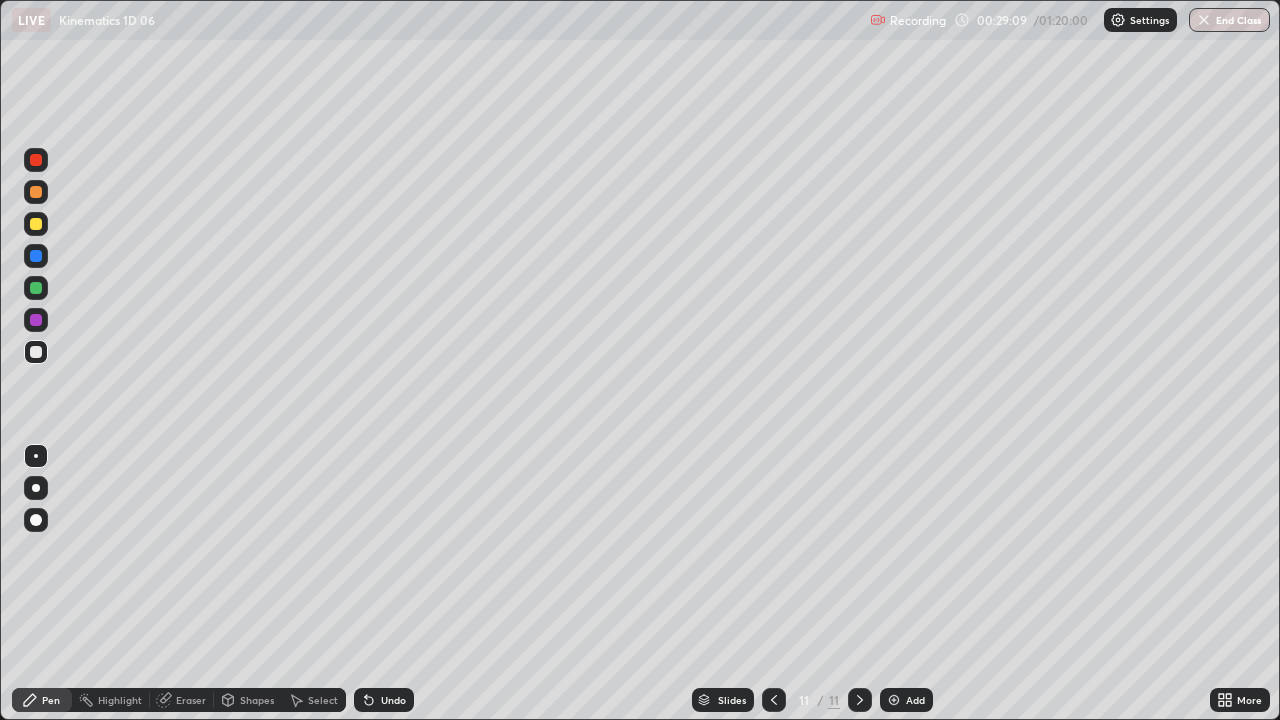 click at bounding box center (36, 224) 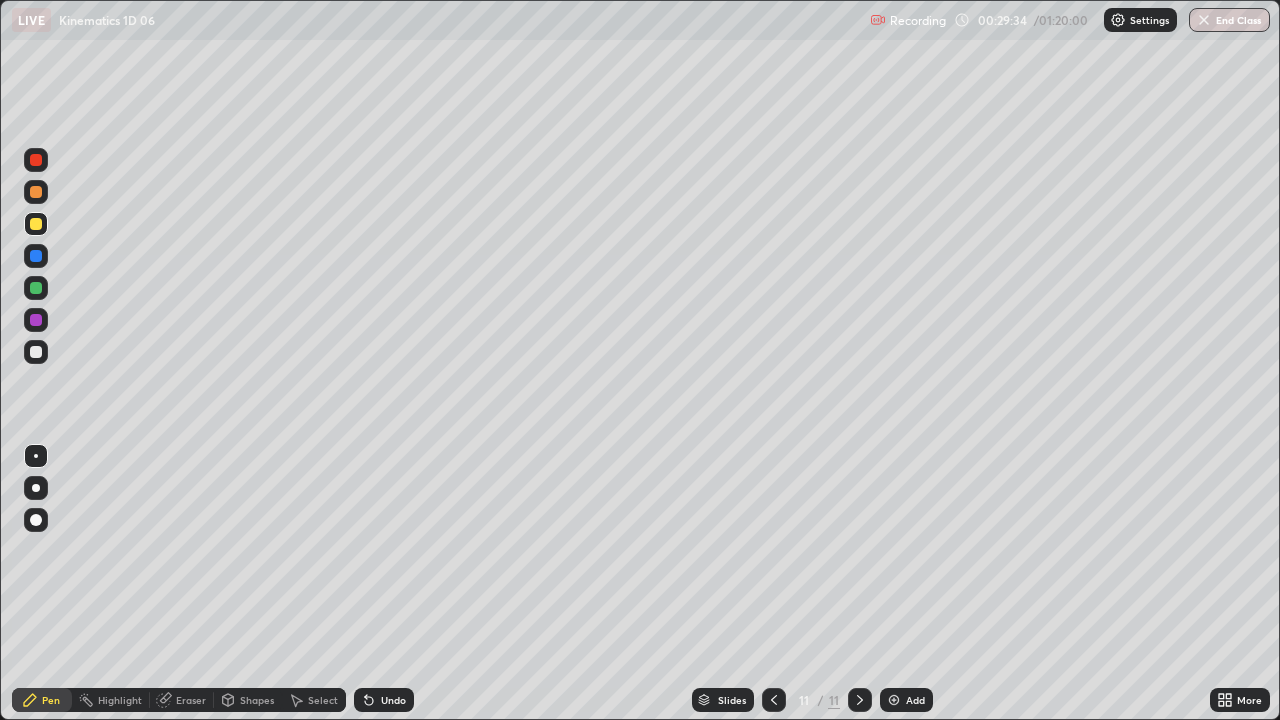 click at bounding box center (774, 700) 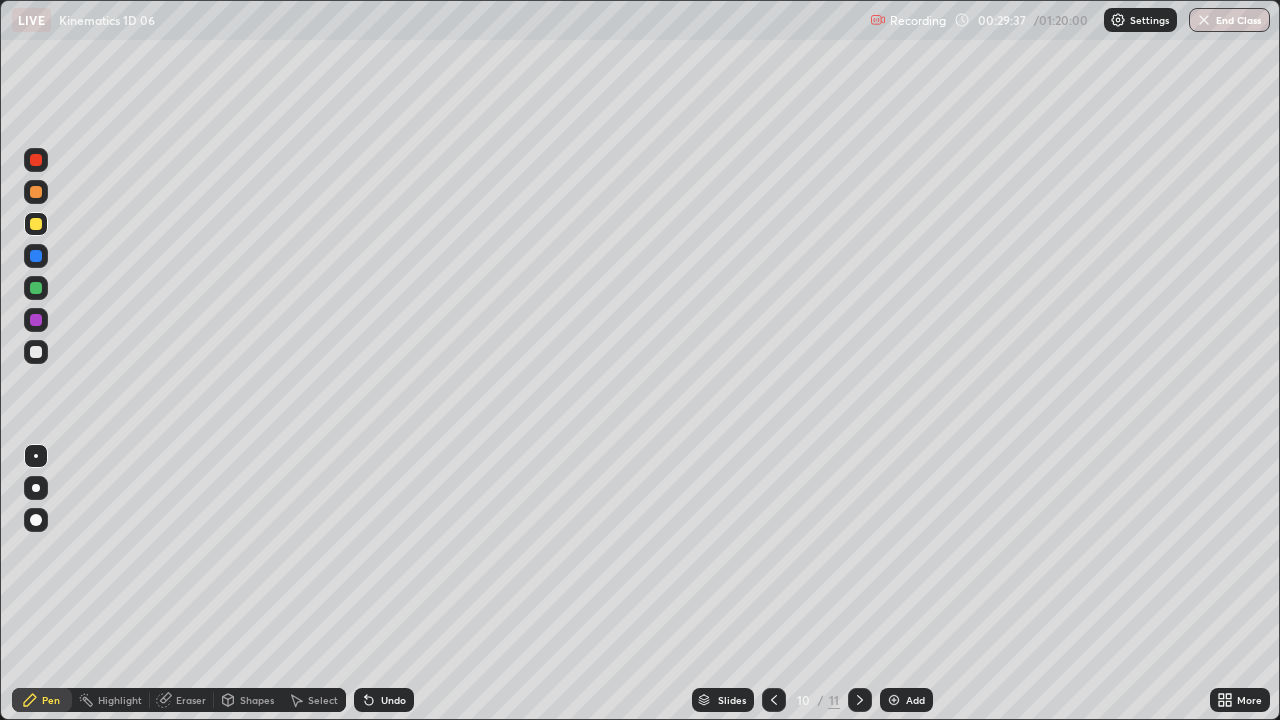 click 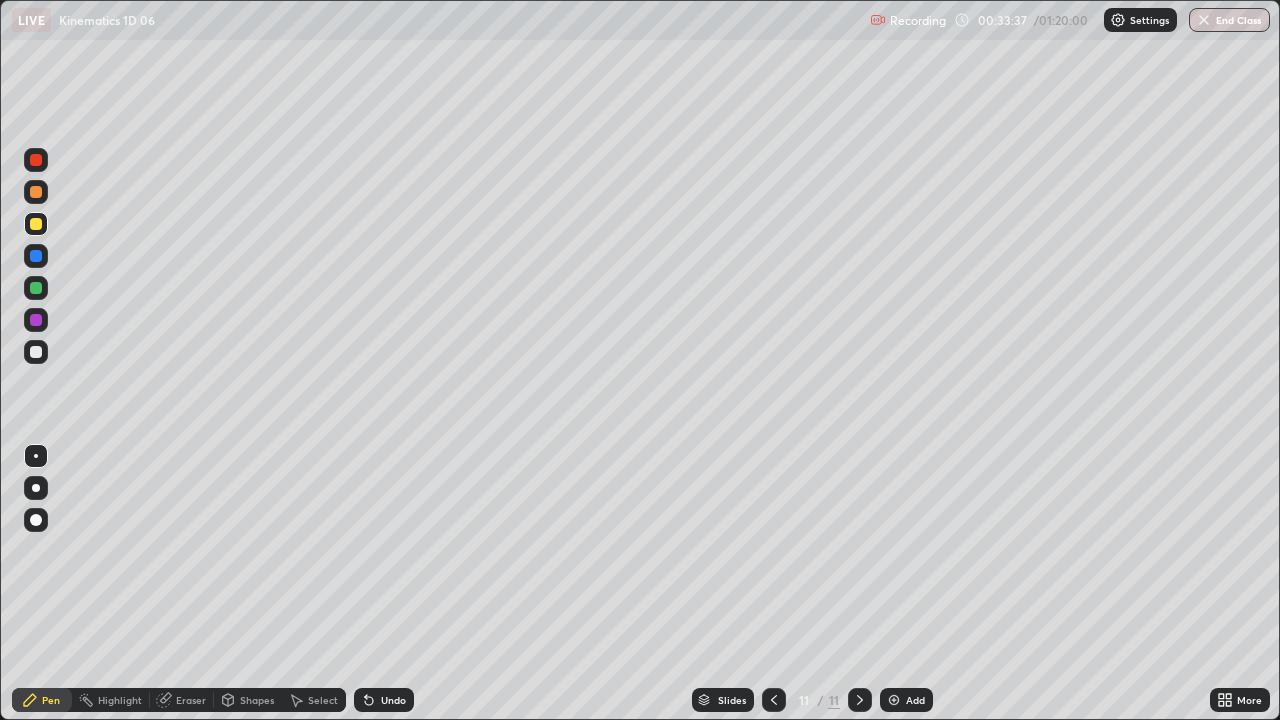 click at bounding box center (36, 352) 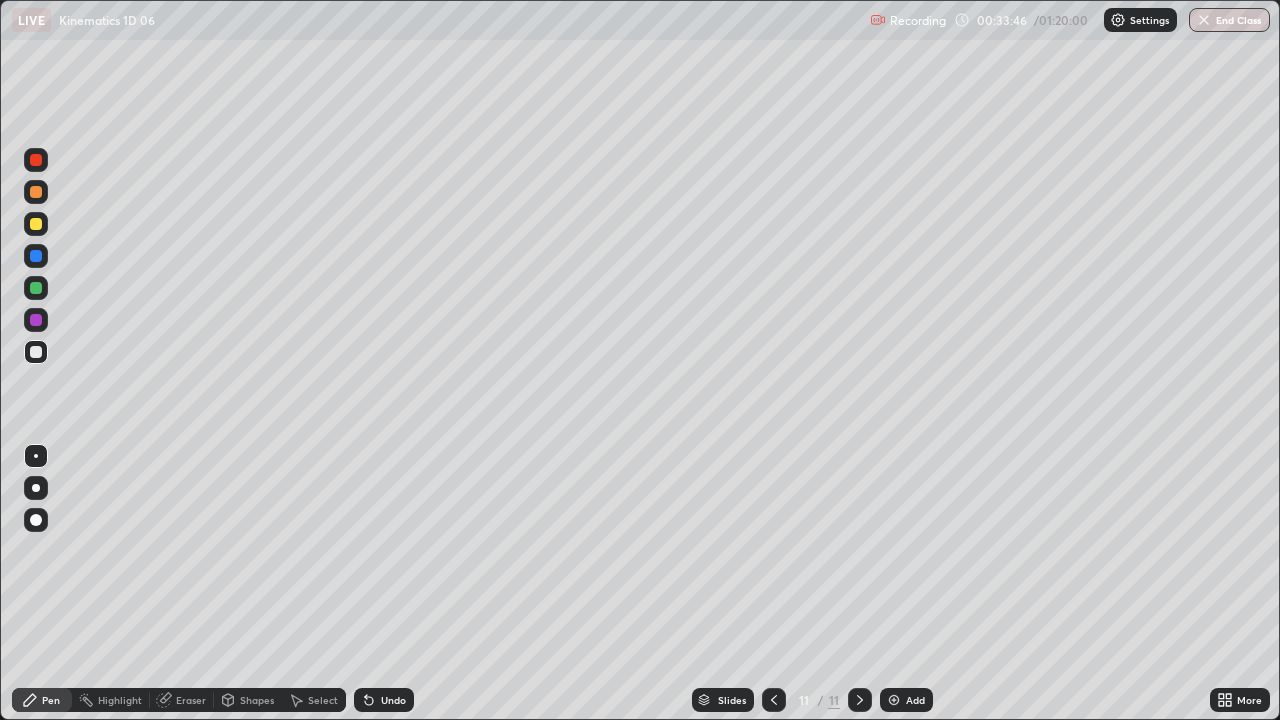 click on "Add" at bounding box center (915, 700) 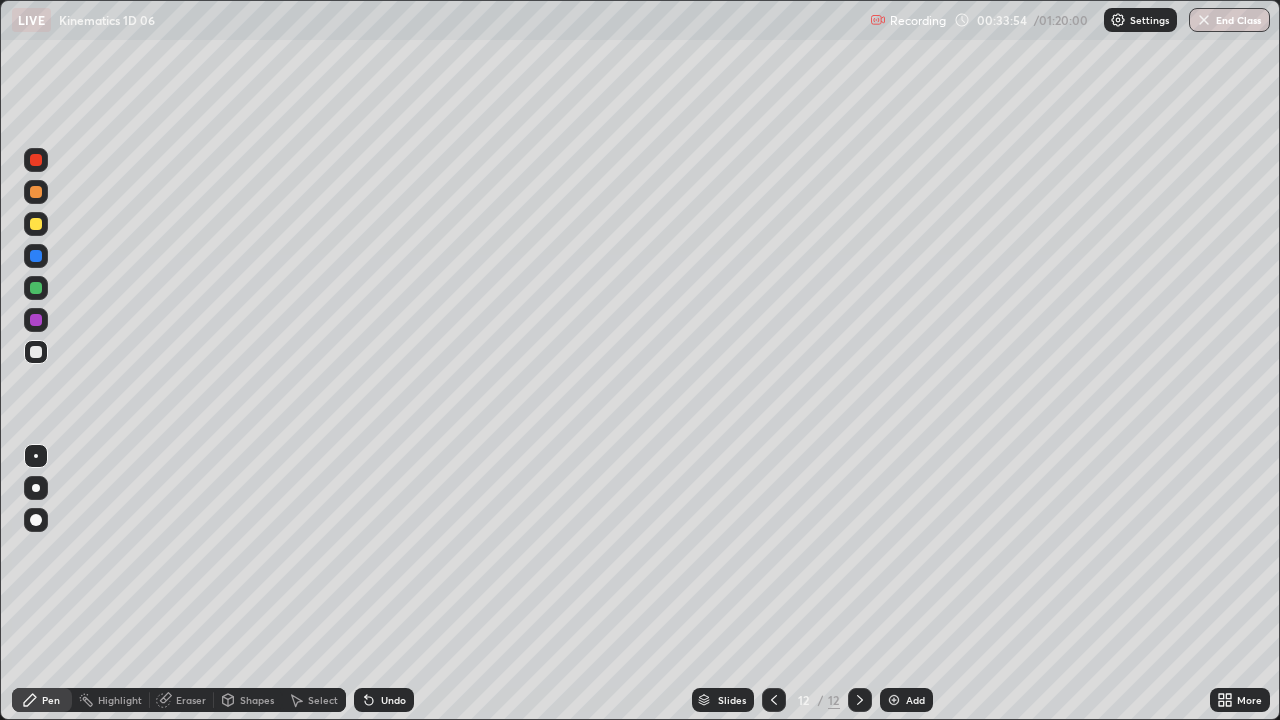 click at bounding box center [36, 224] 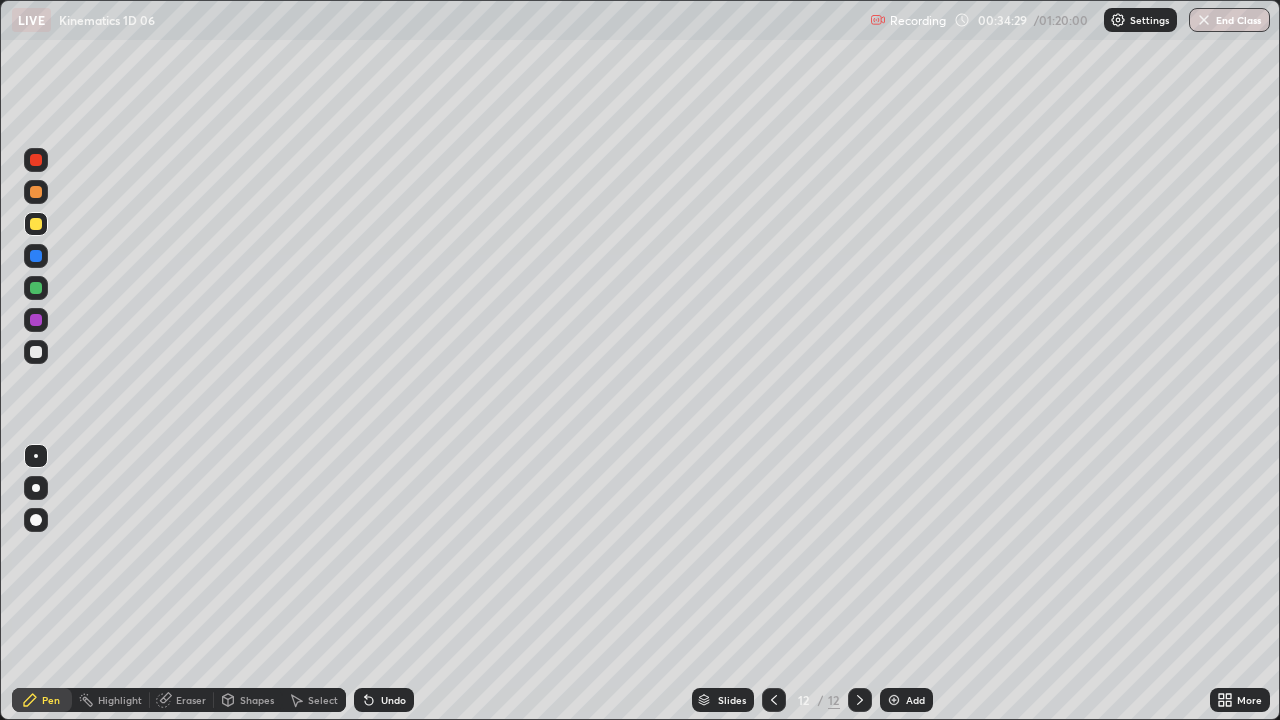 click at bounding box center [36, 192] 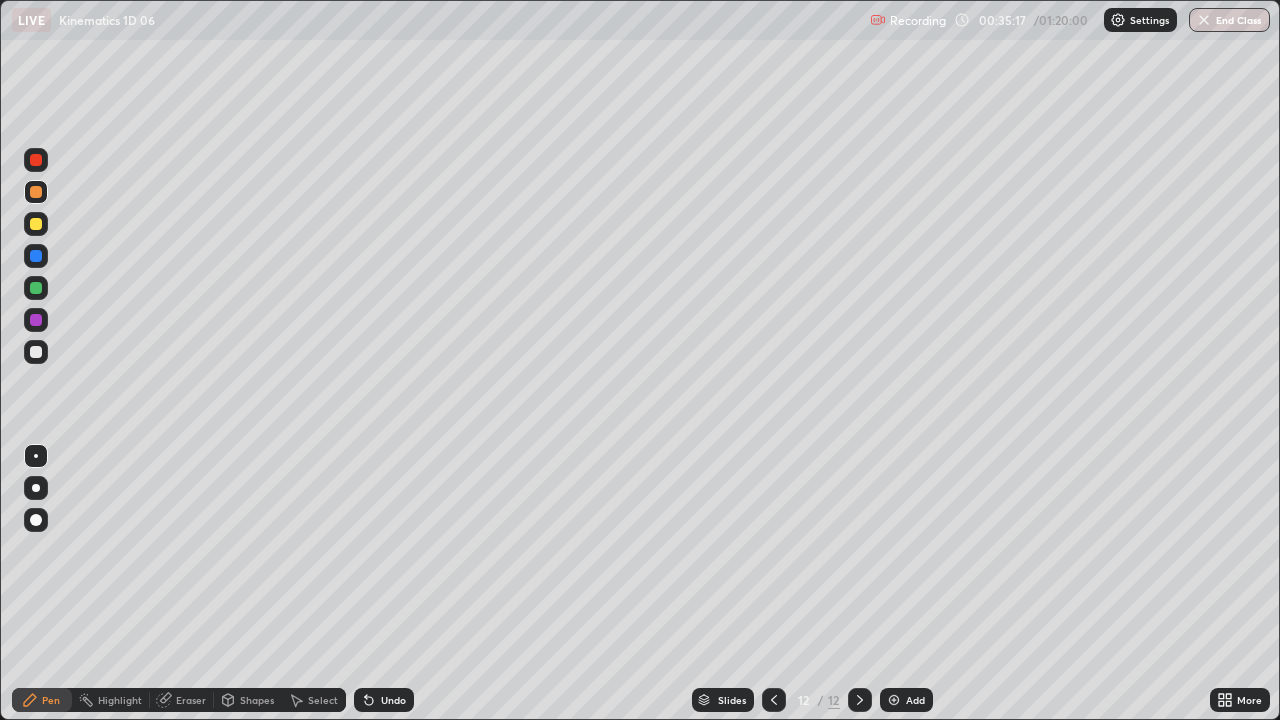 click at bounding box center (36, 224) 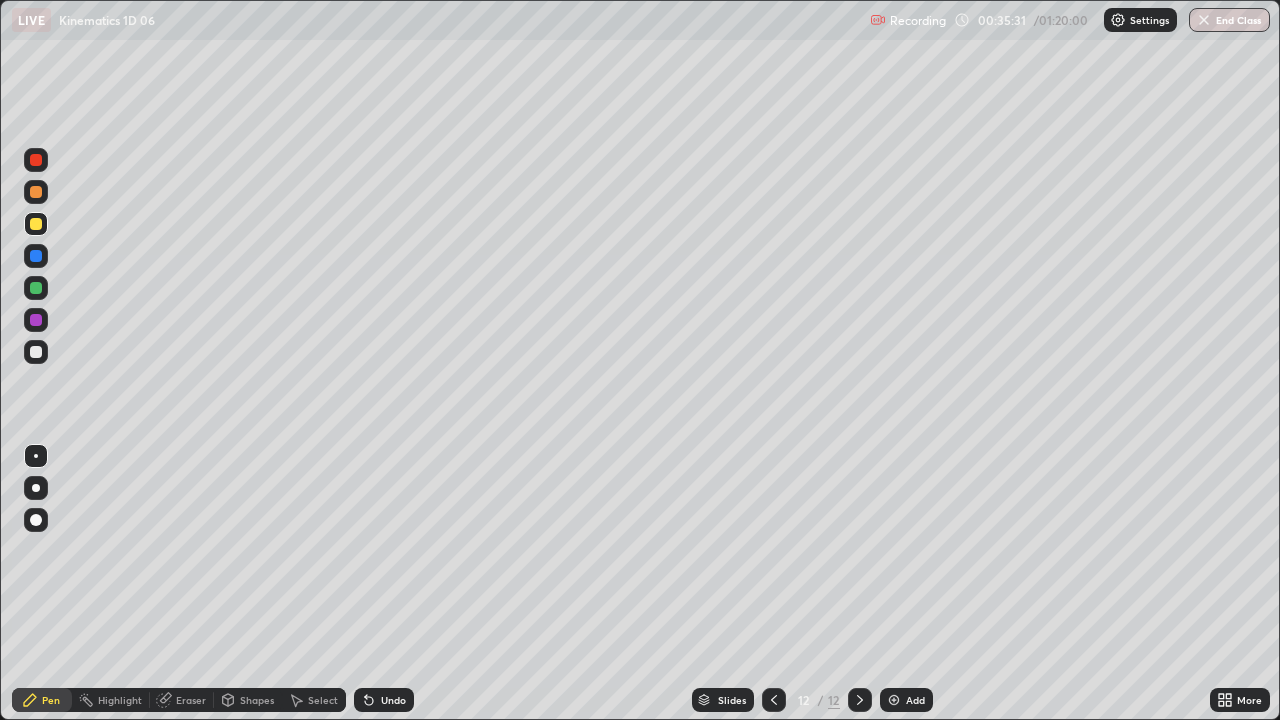 click on "Undo" at bounding box center [393, 700] 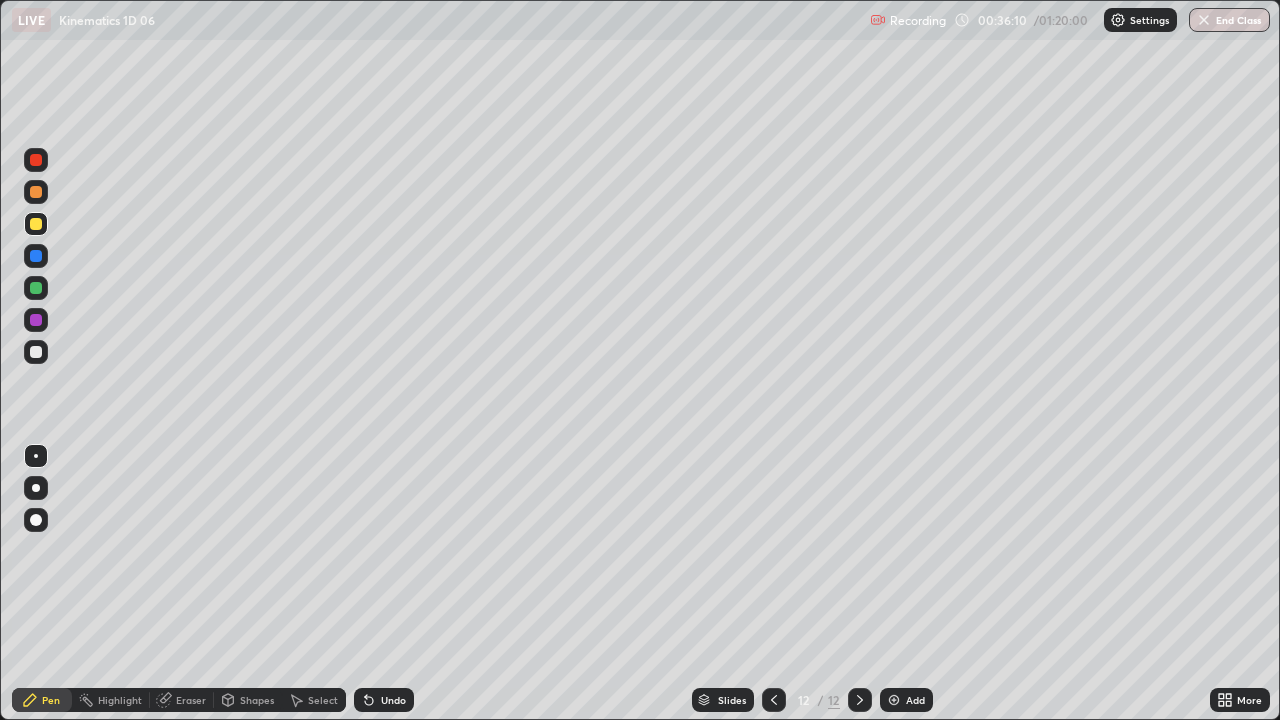 click at bounding box center [36, 352] 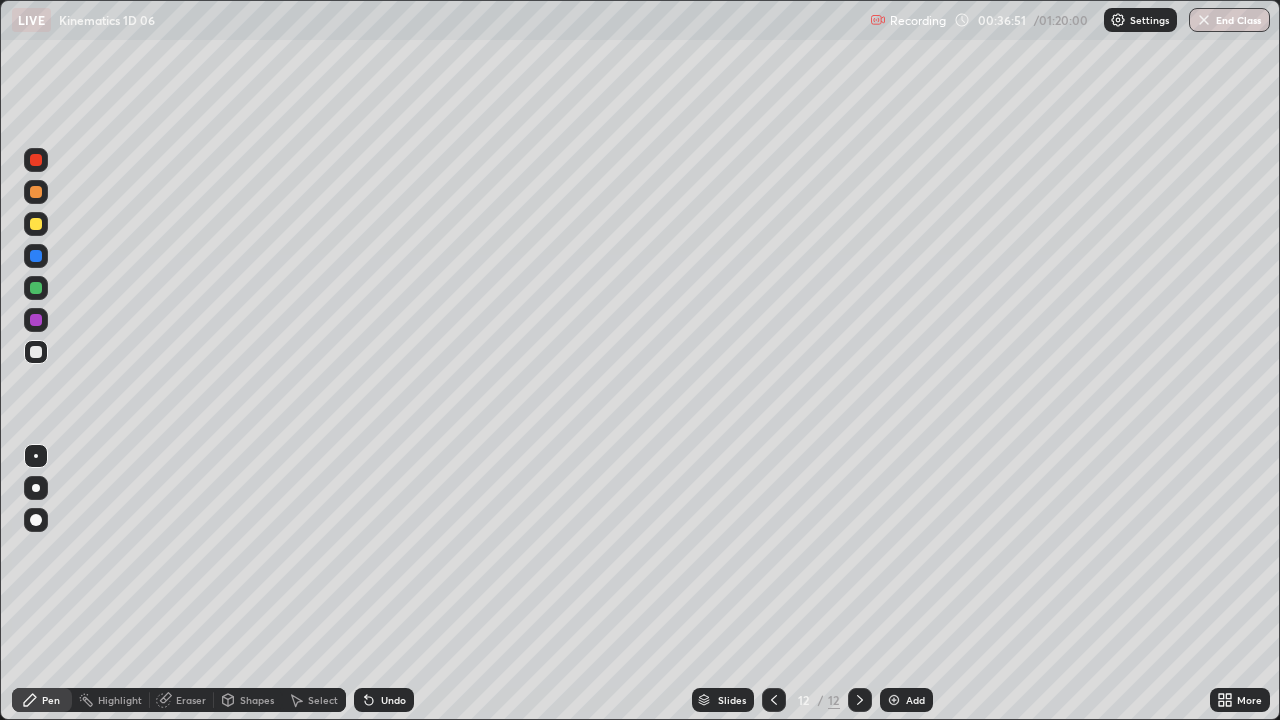 click on "Undo" at bounding box center (384, 700) 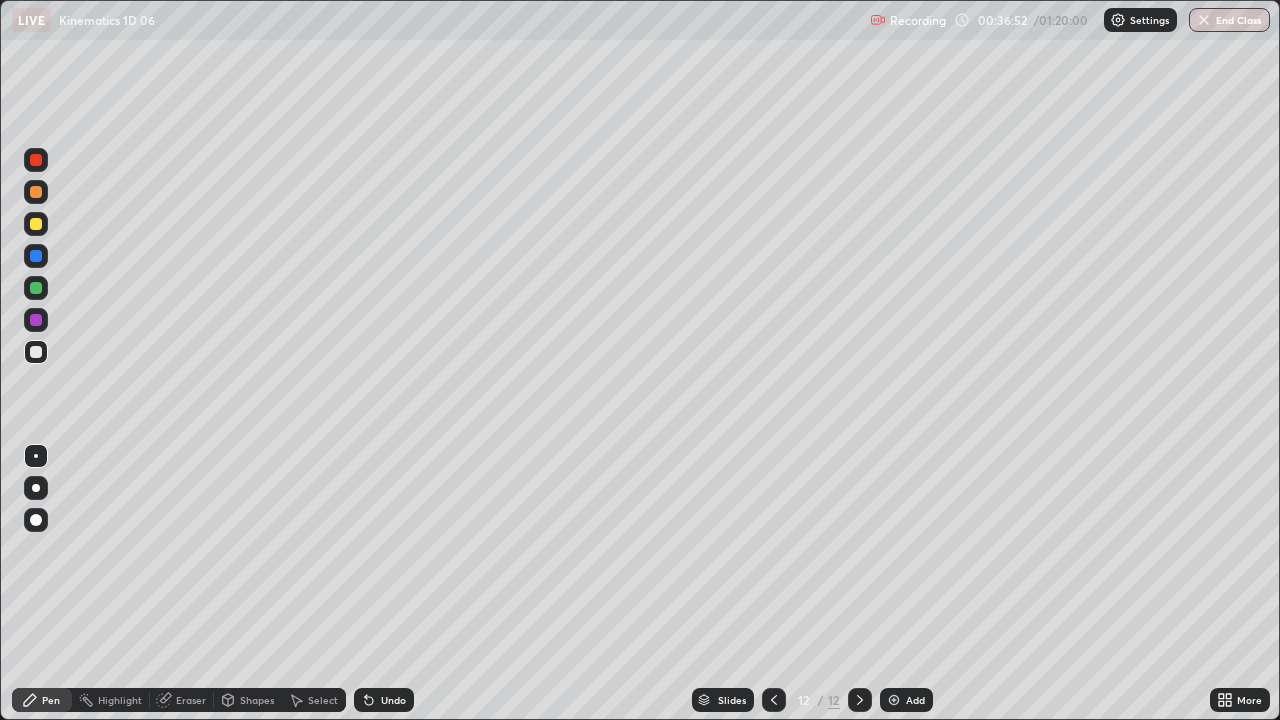 click on "Undo" at bounding box center (384, 700) 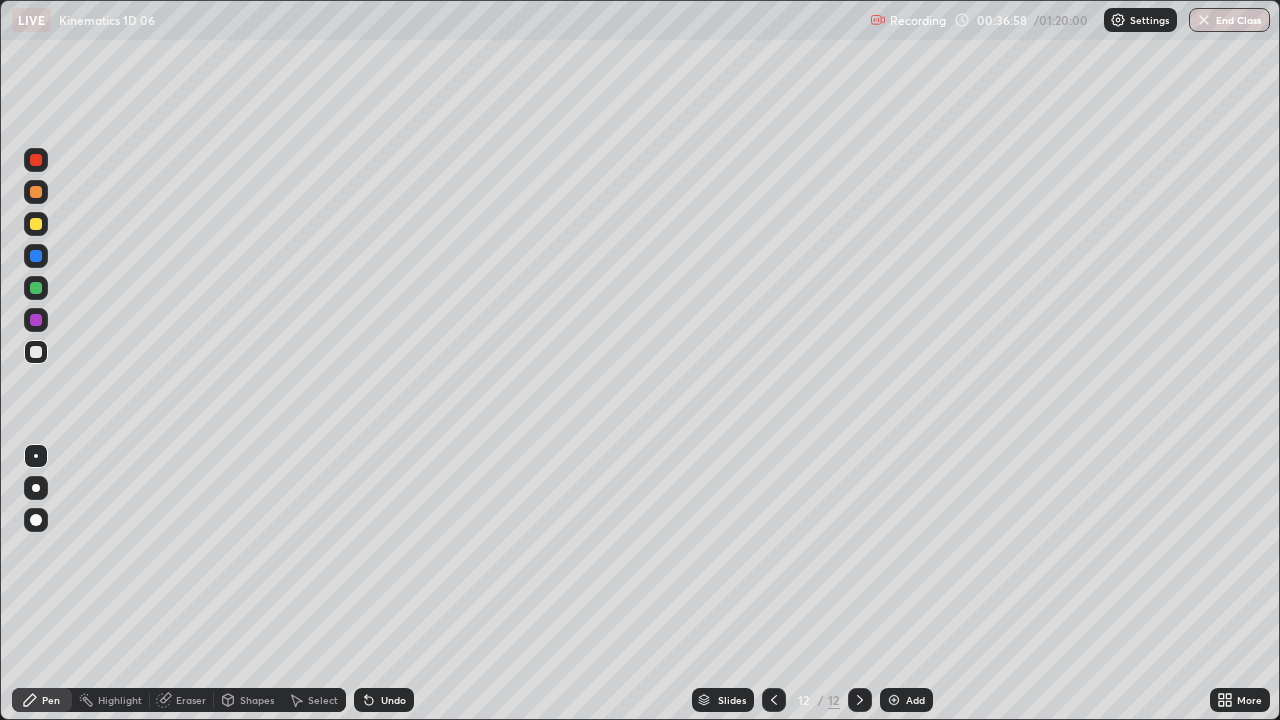 click on "Undo" at bounding box center [384, 700] 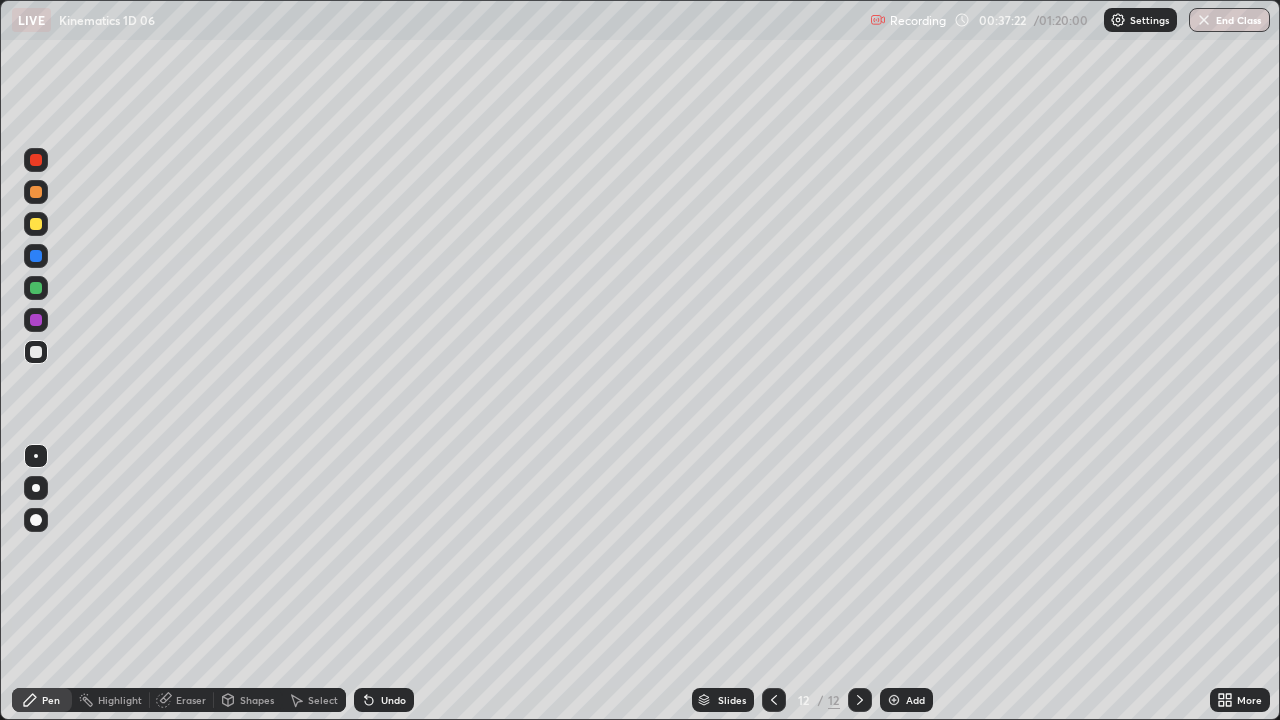 click at bounding box center (36, 224) 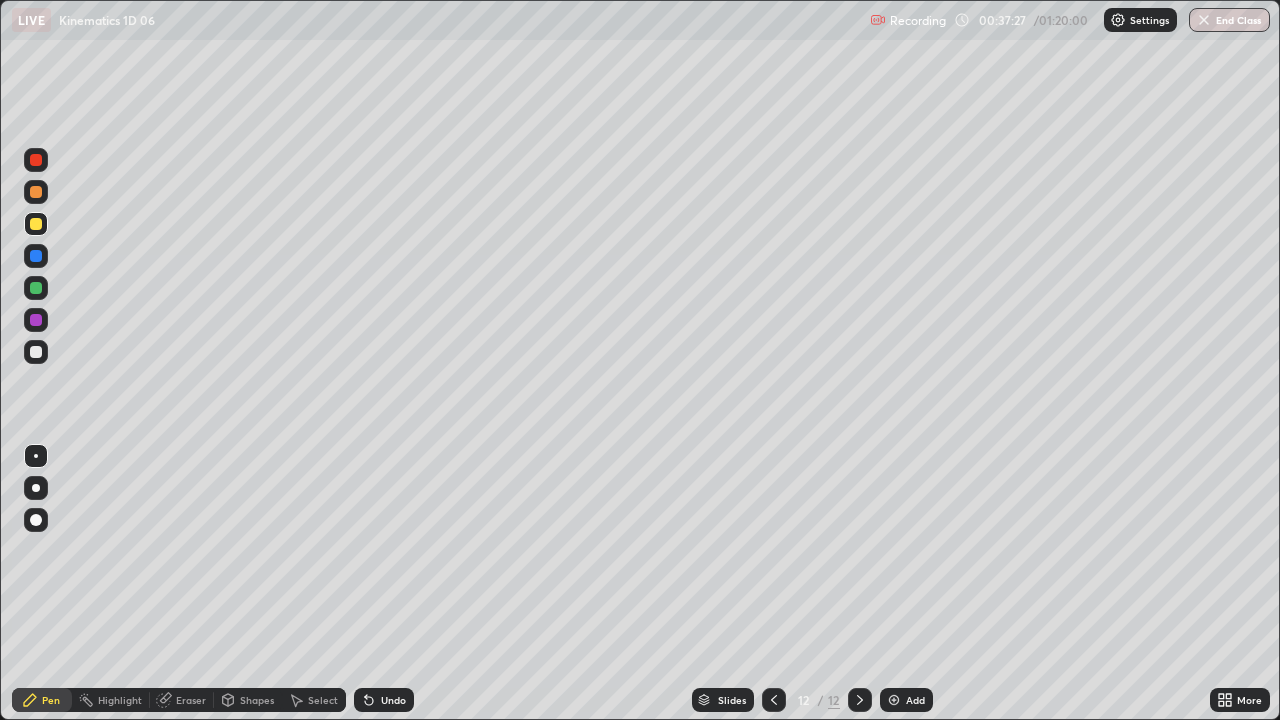 click at bounding box center (36, 352) 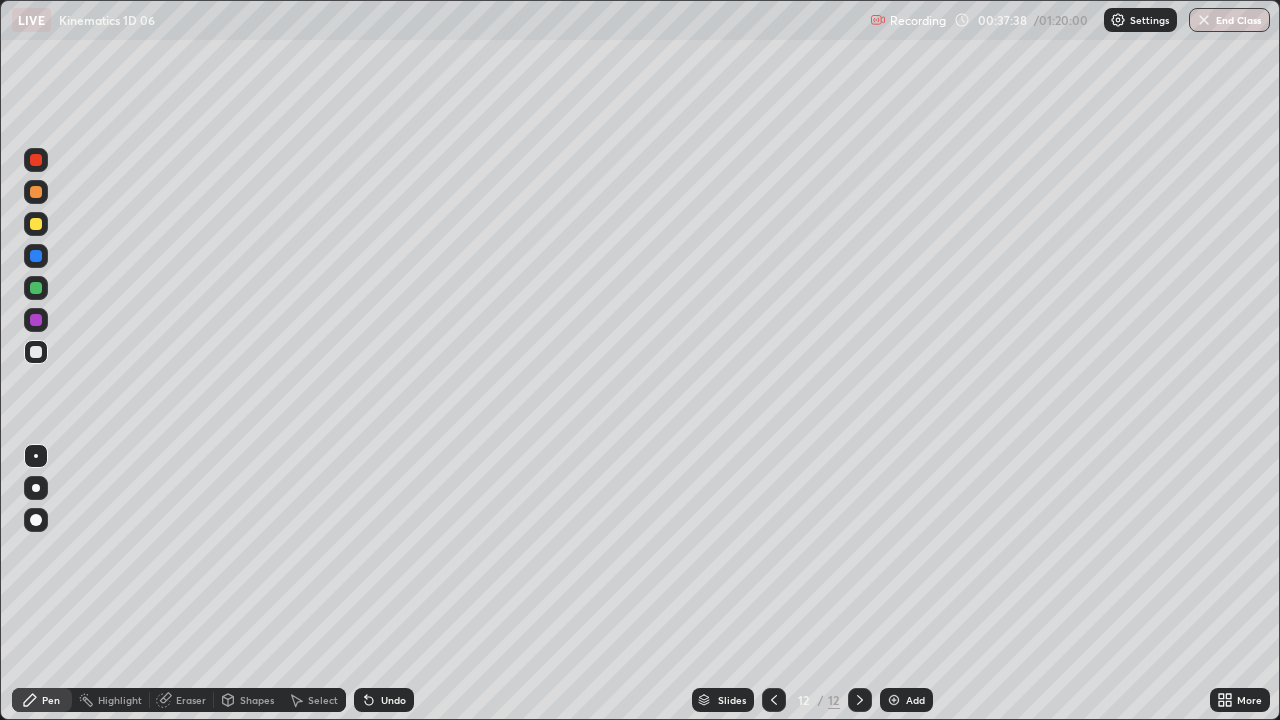 click at bounding box center (36, 224) 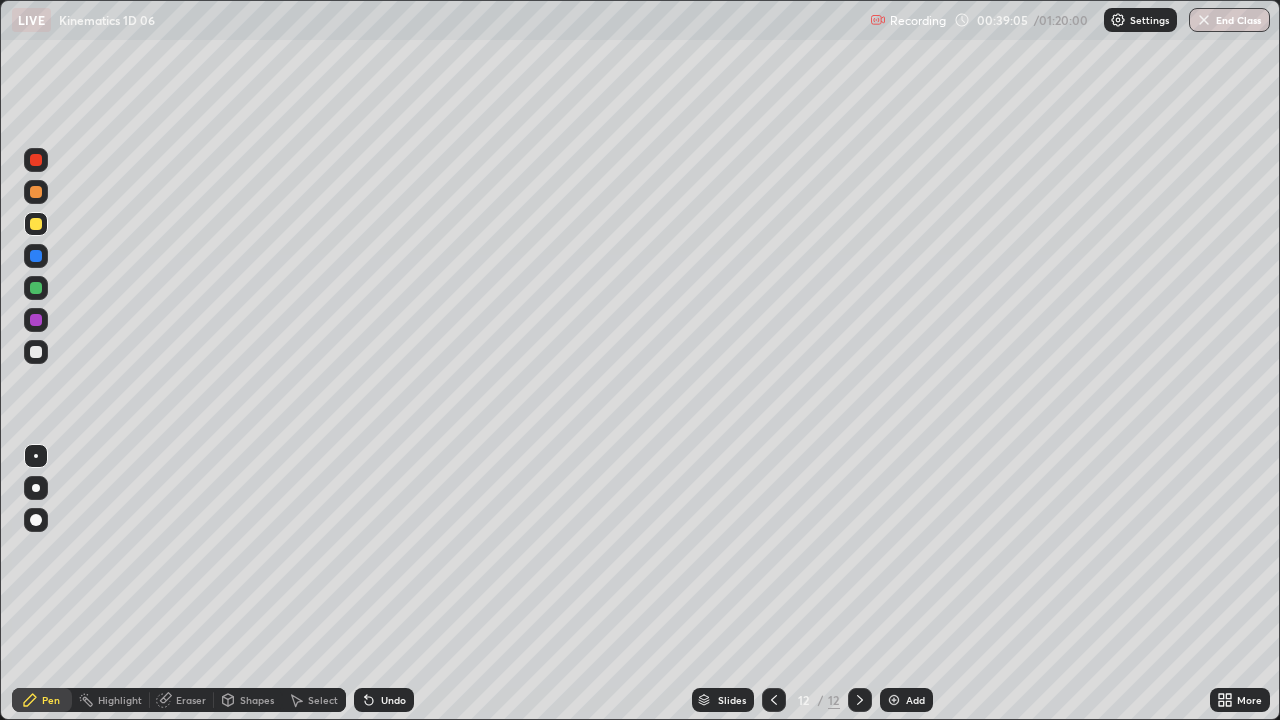 click on "Add" at bounding box center (906, 700) 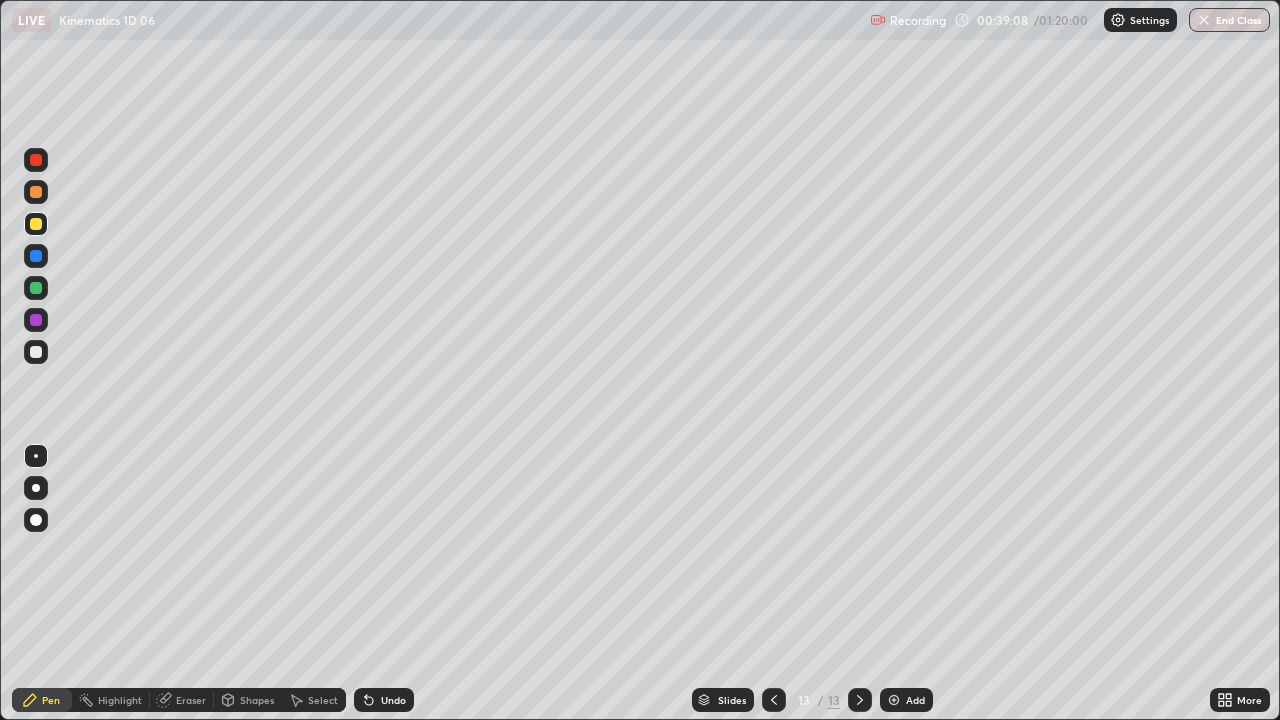 click at bounding box center [36, 352] 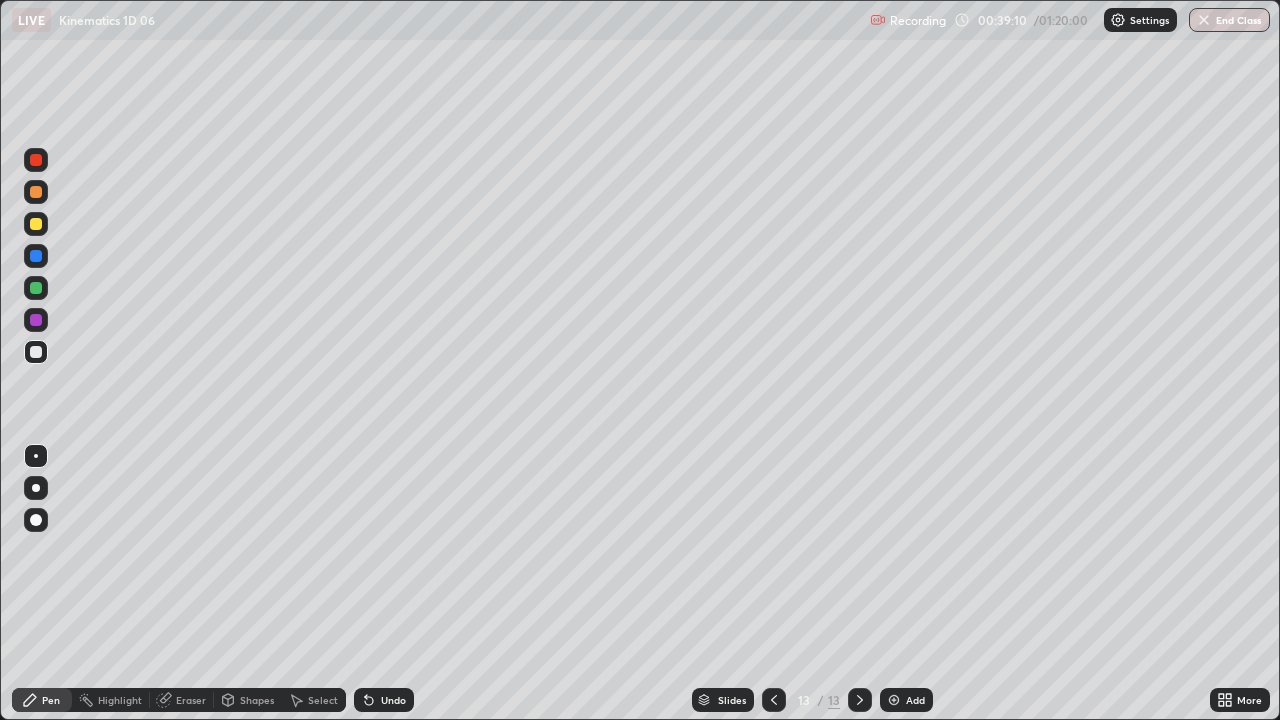 click 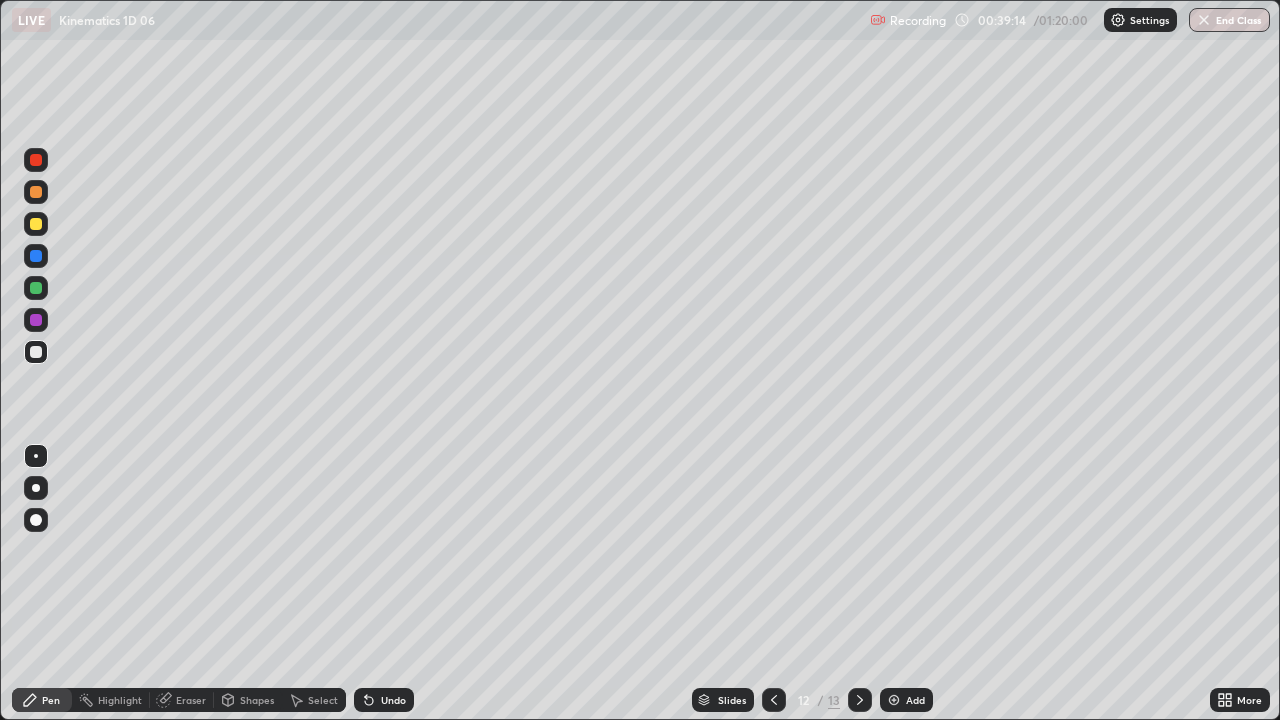 click 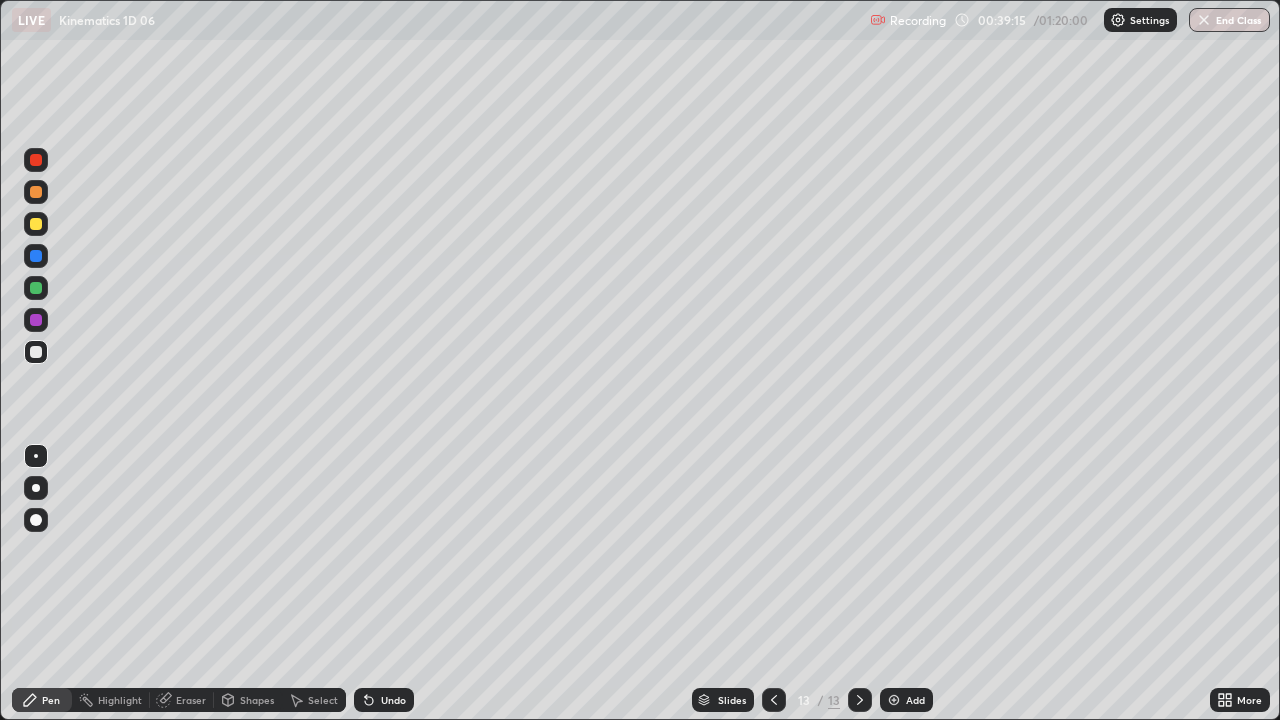 click at bounding box center [36, 224] 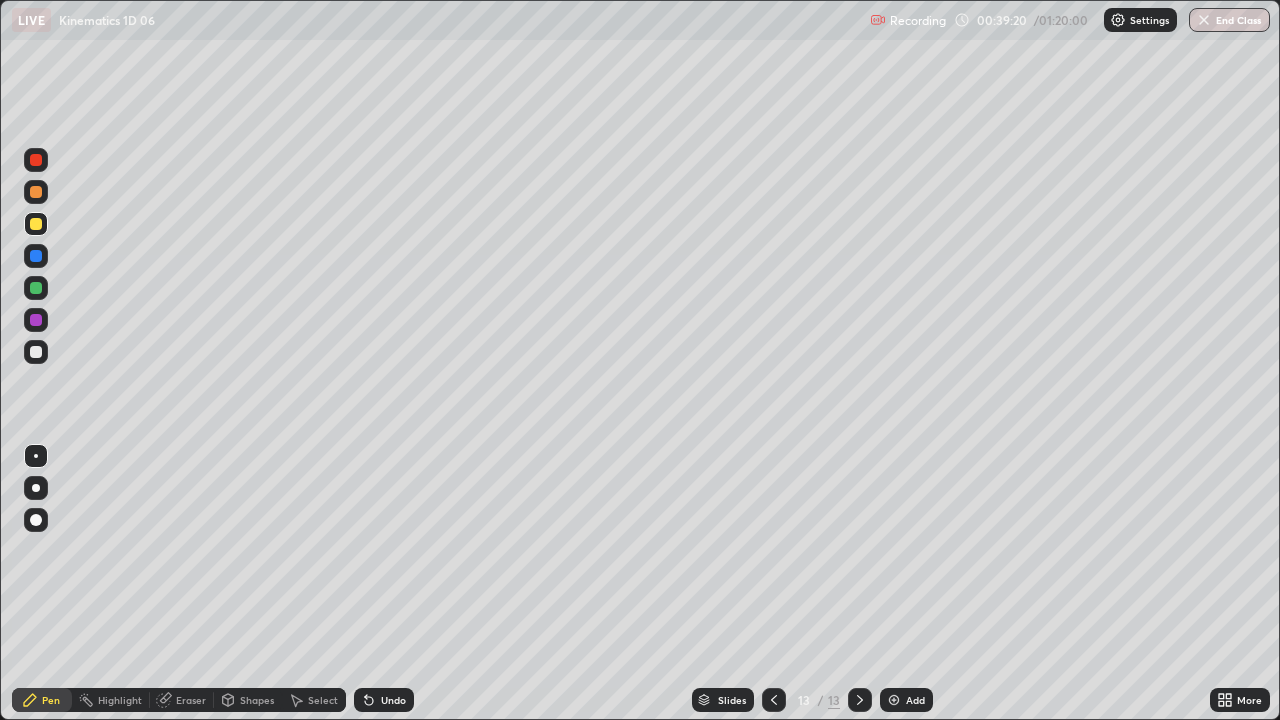 click 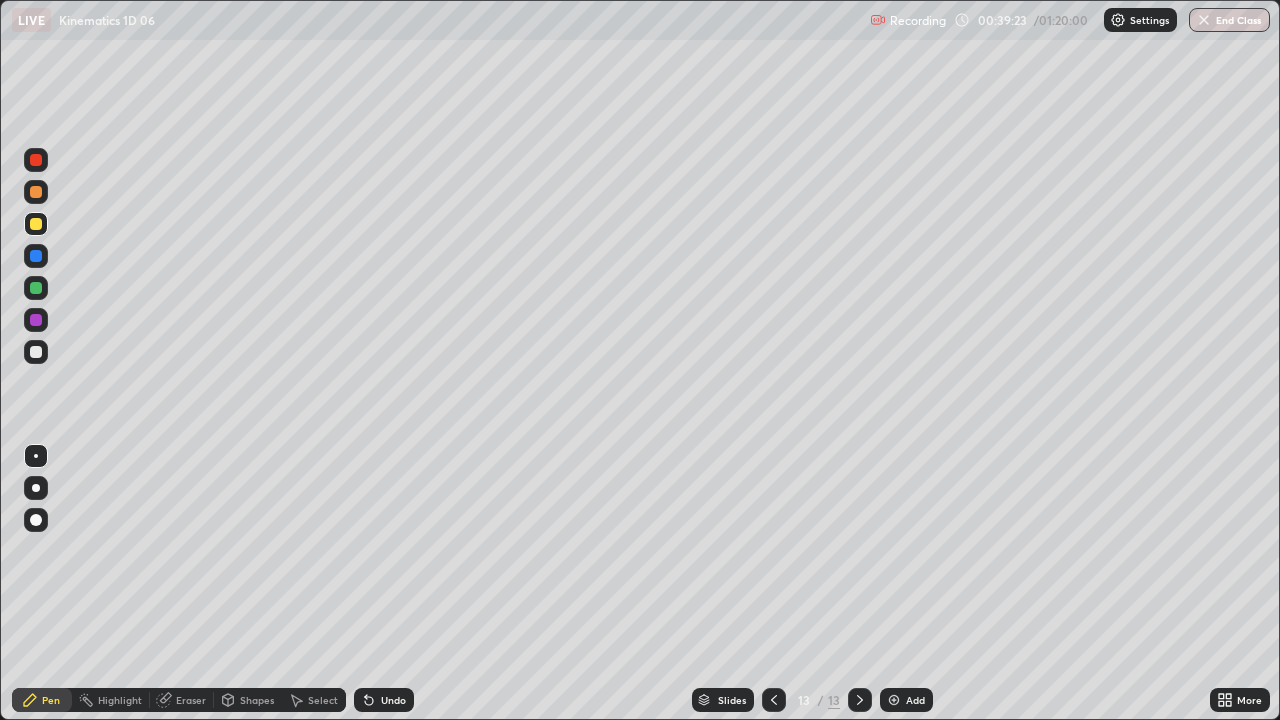 click at bounding box center (36, 192) 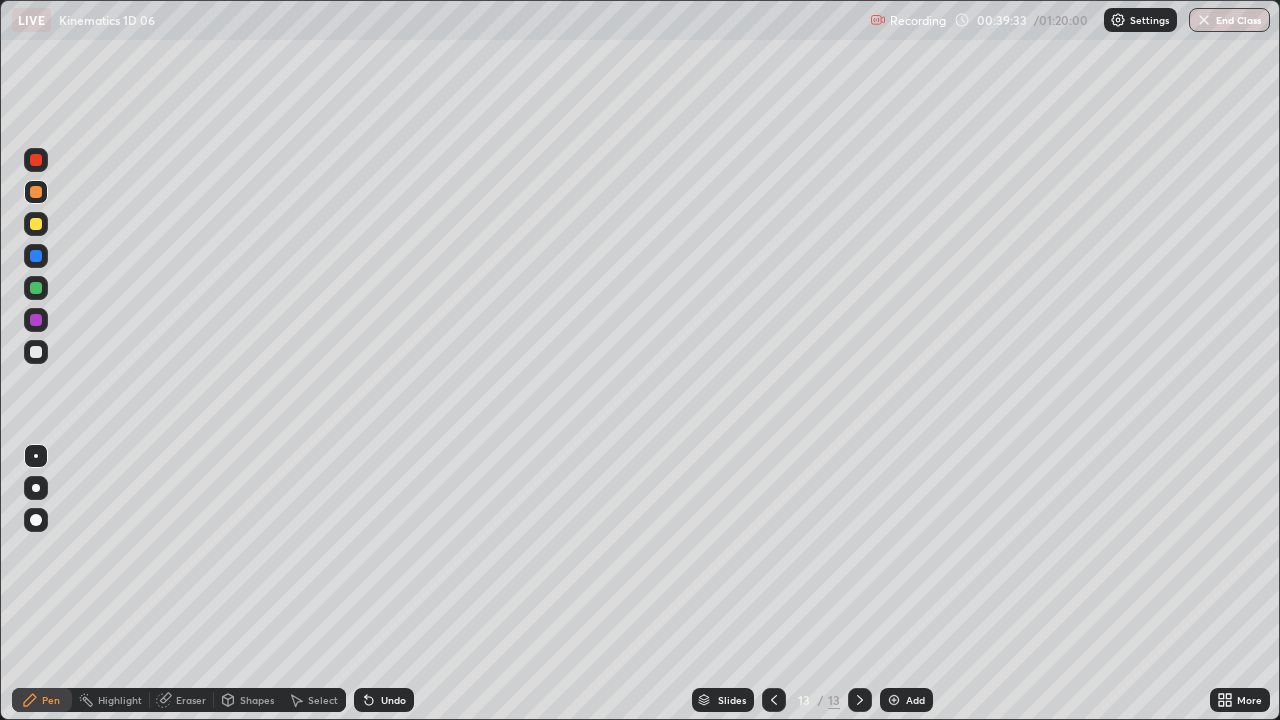 click at bounding box center [36, 224] 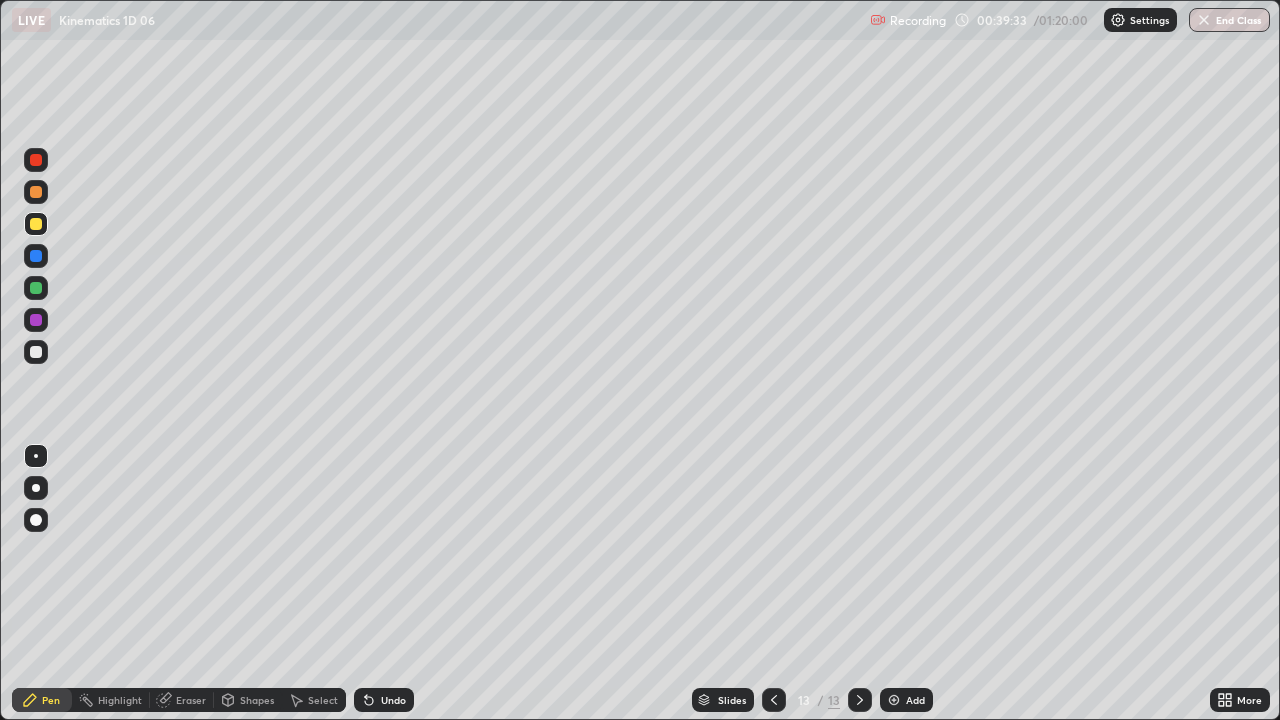 click at bounding box center (36, 160) 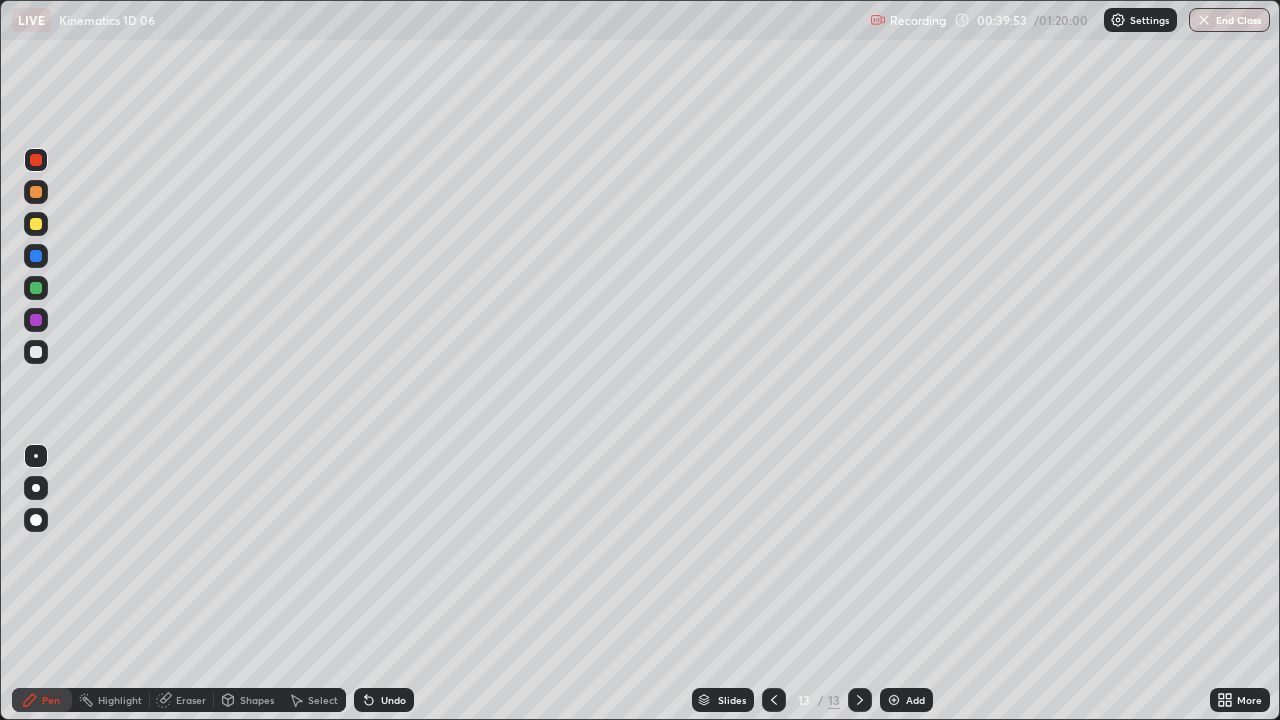click on "Undo" at bounding box center (393, 700) 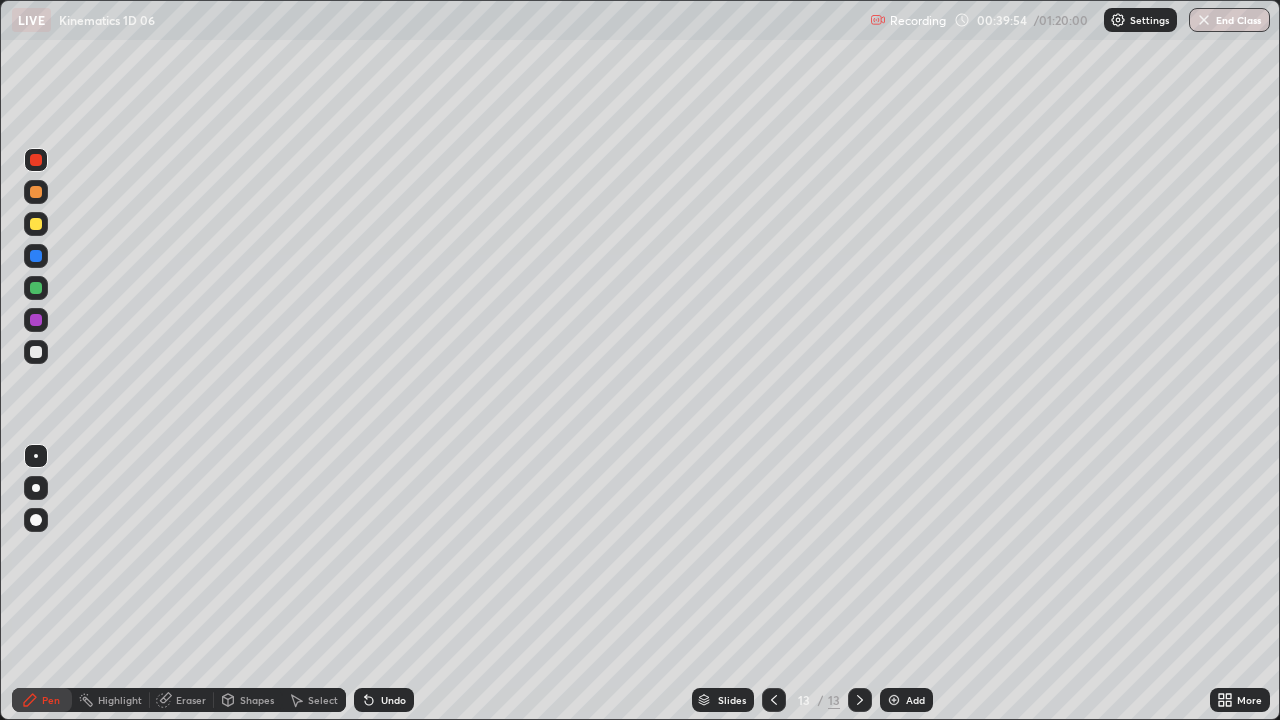 click on "Undo" at bounding box center [393, 700] 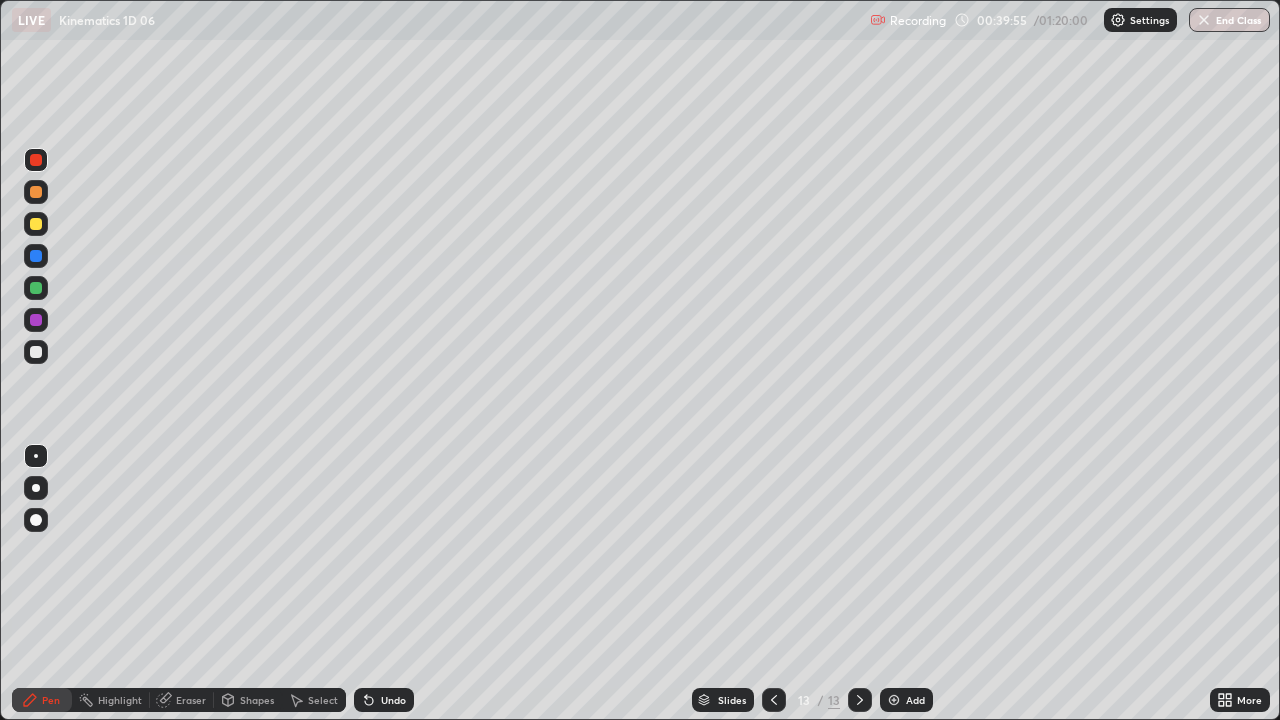 click on "Undo" at bounding box center (393, 700) 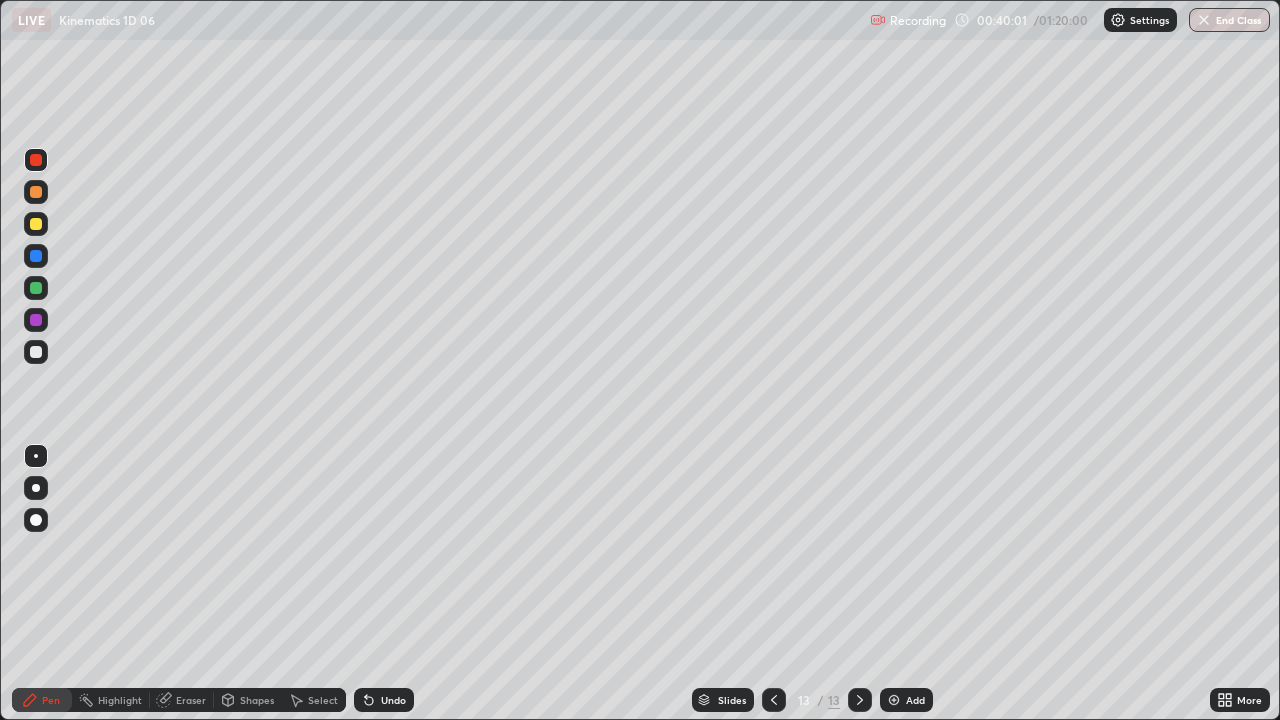click at bounding box center [36, 352] 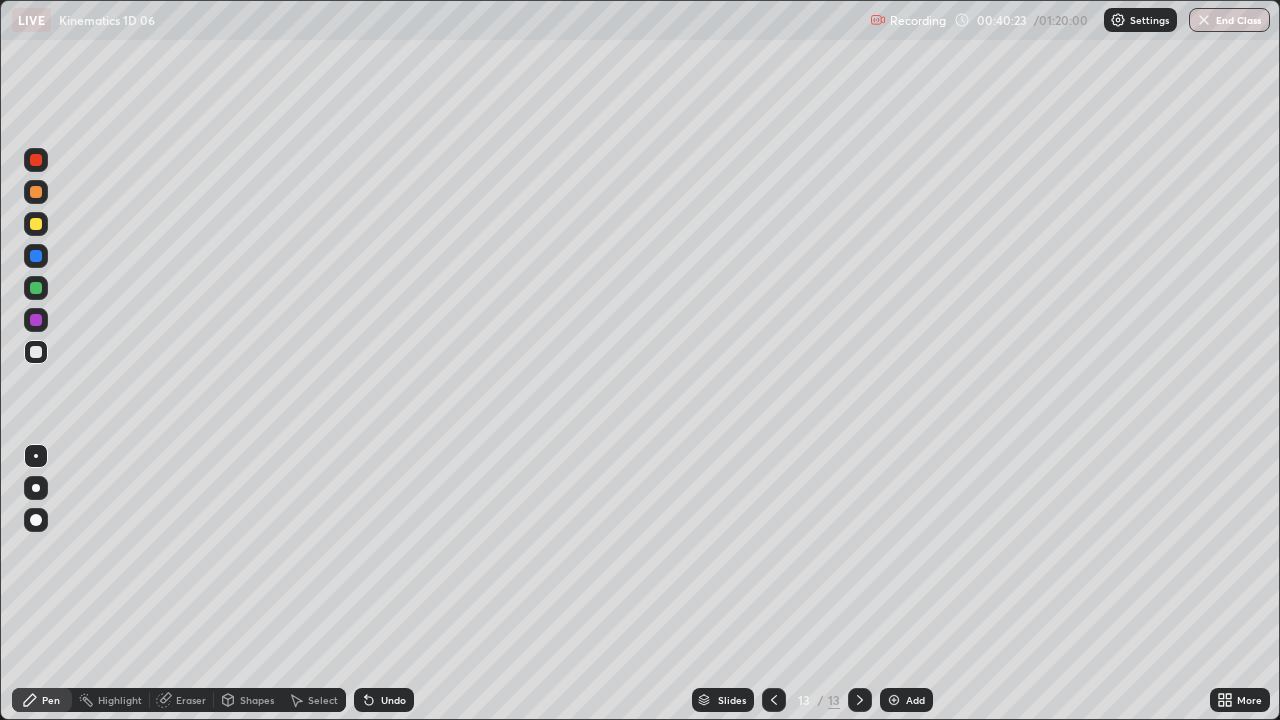 click 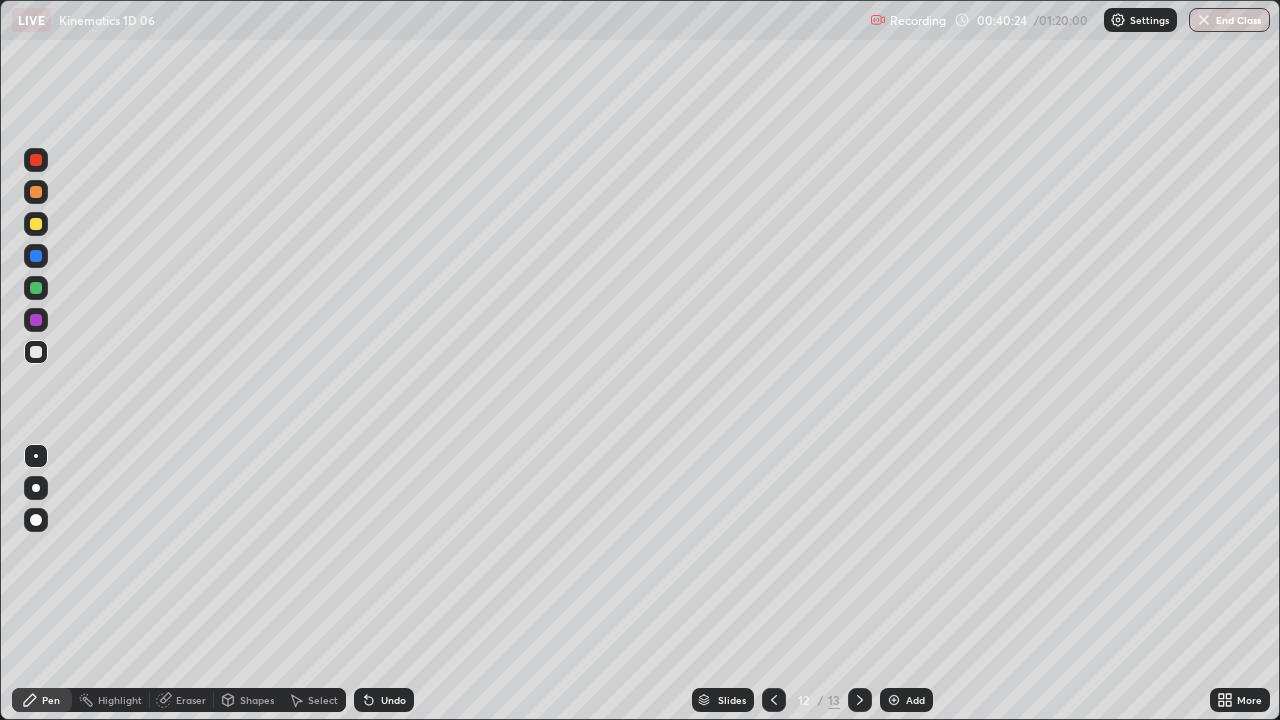 click 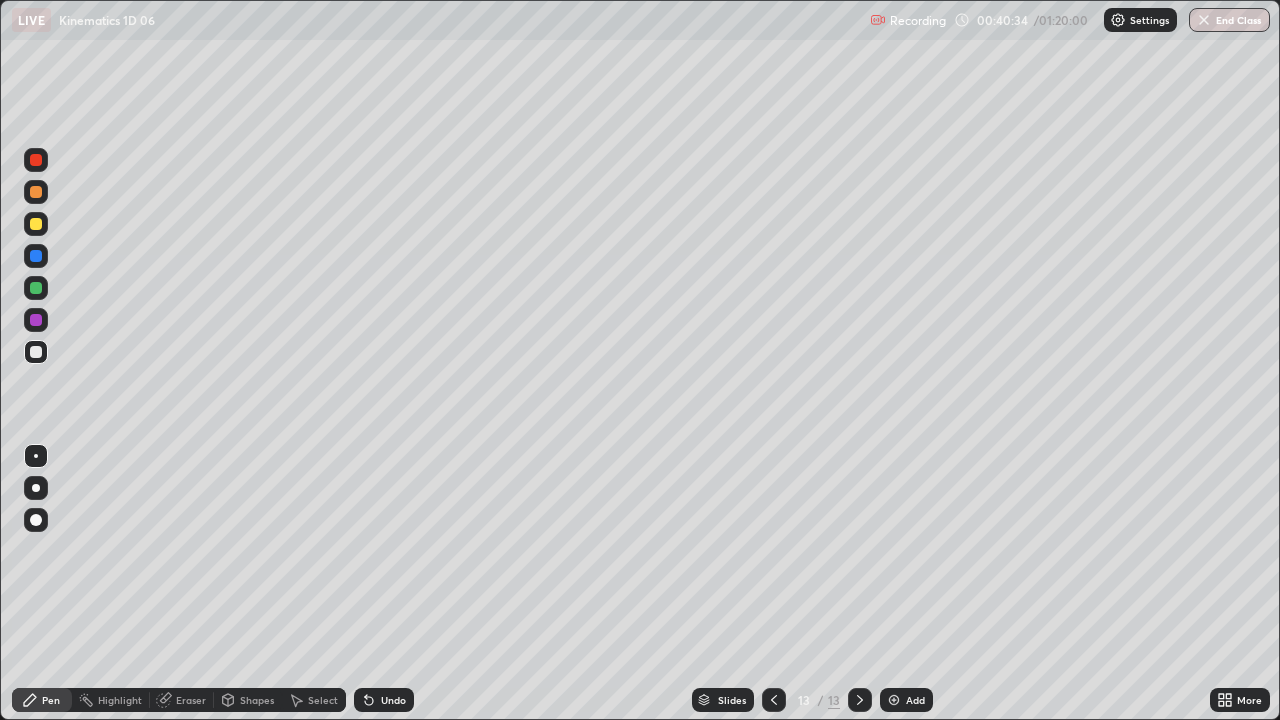click on "Undo" at bounding box center [393, 700] 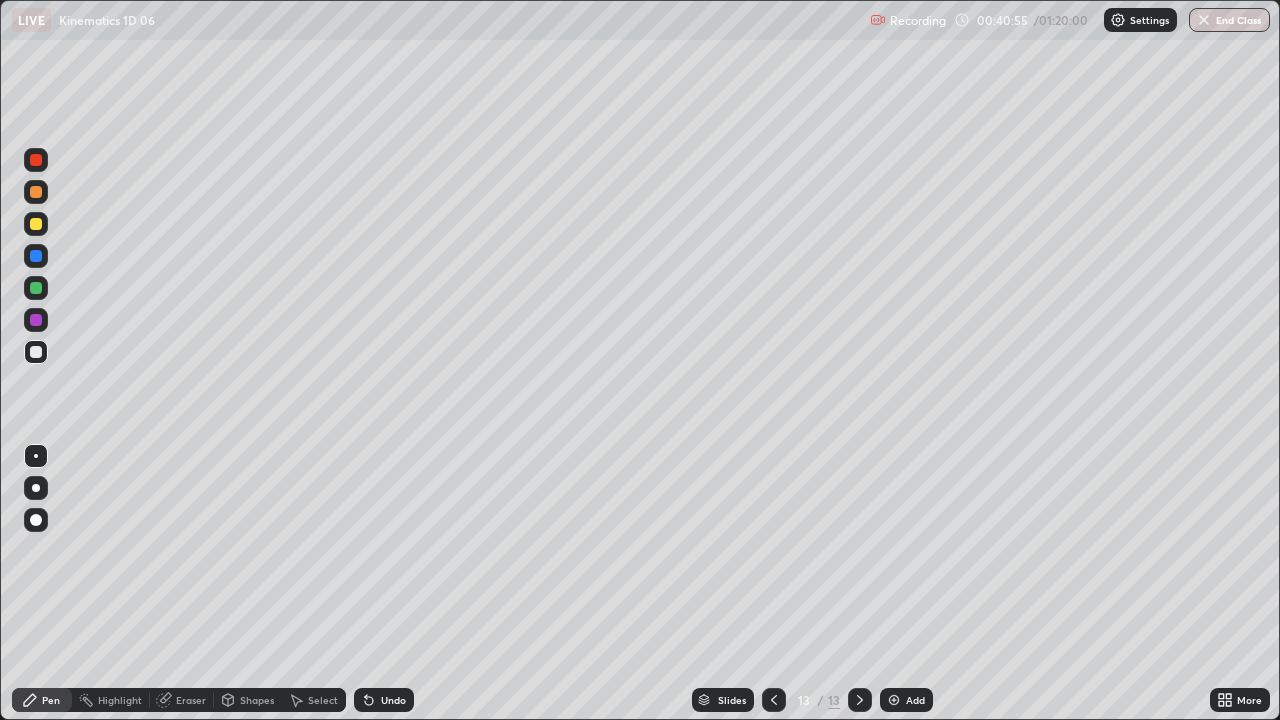 click at bounding box center (36, 224) 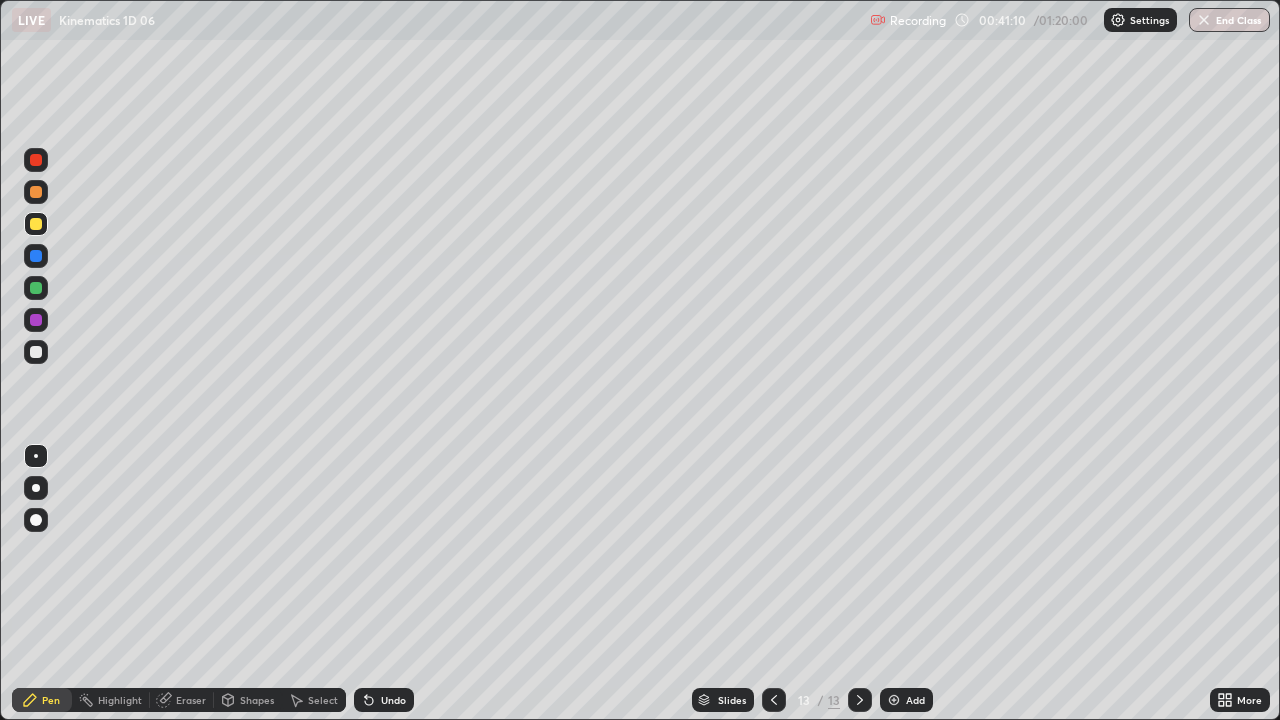 click at bounding box center (36, 192) 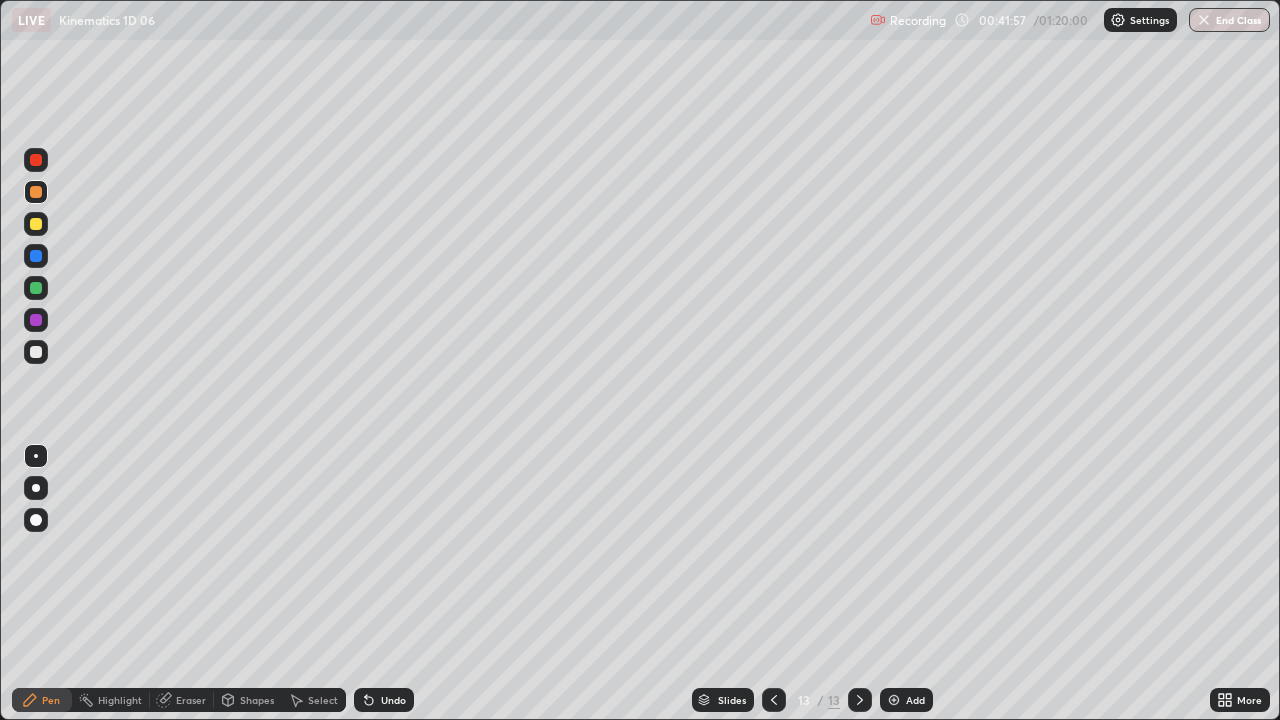 click on "Undo" at bounding box center [384, 700] 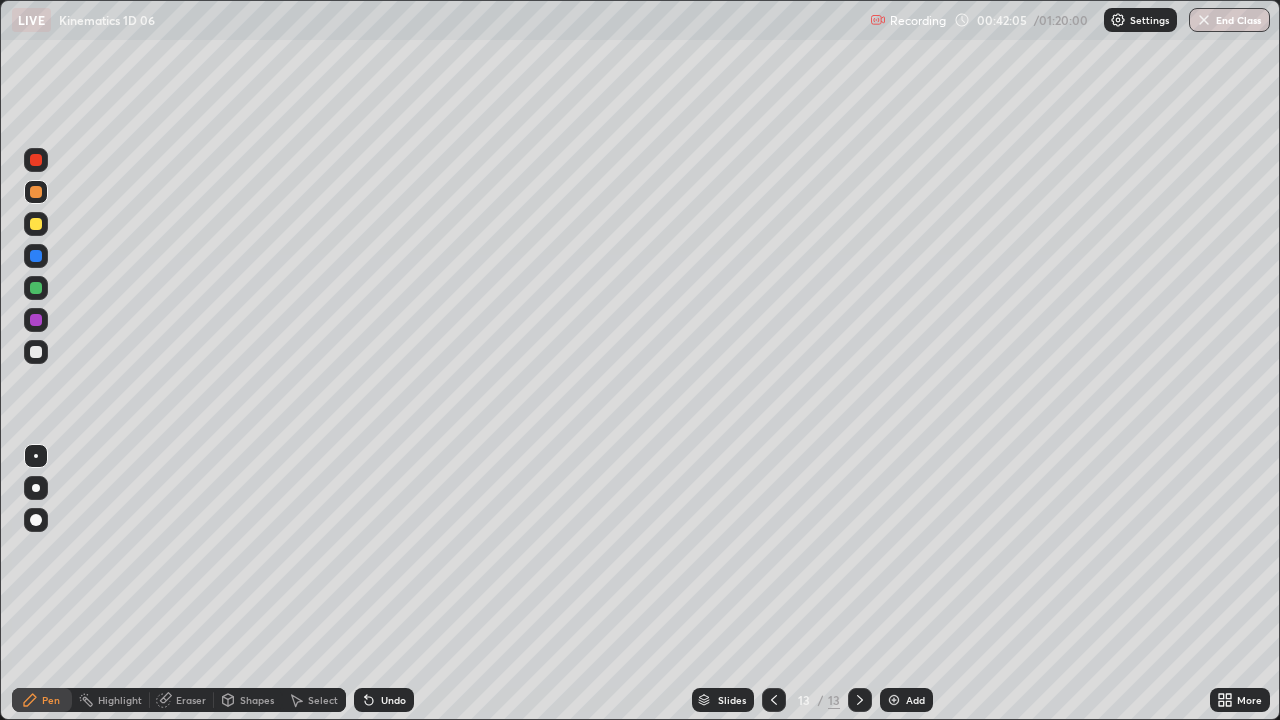 click at bounding box center [36, 224] 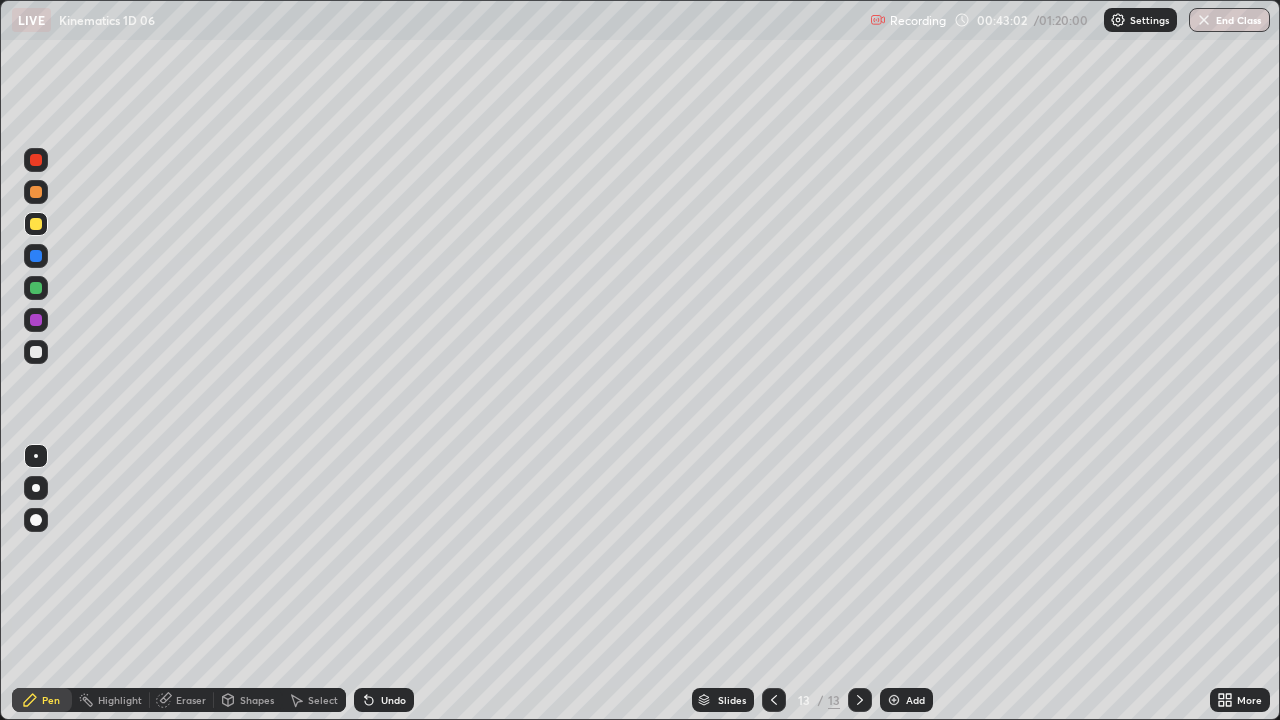 click on "Undo" at bounding box center (393, 700) 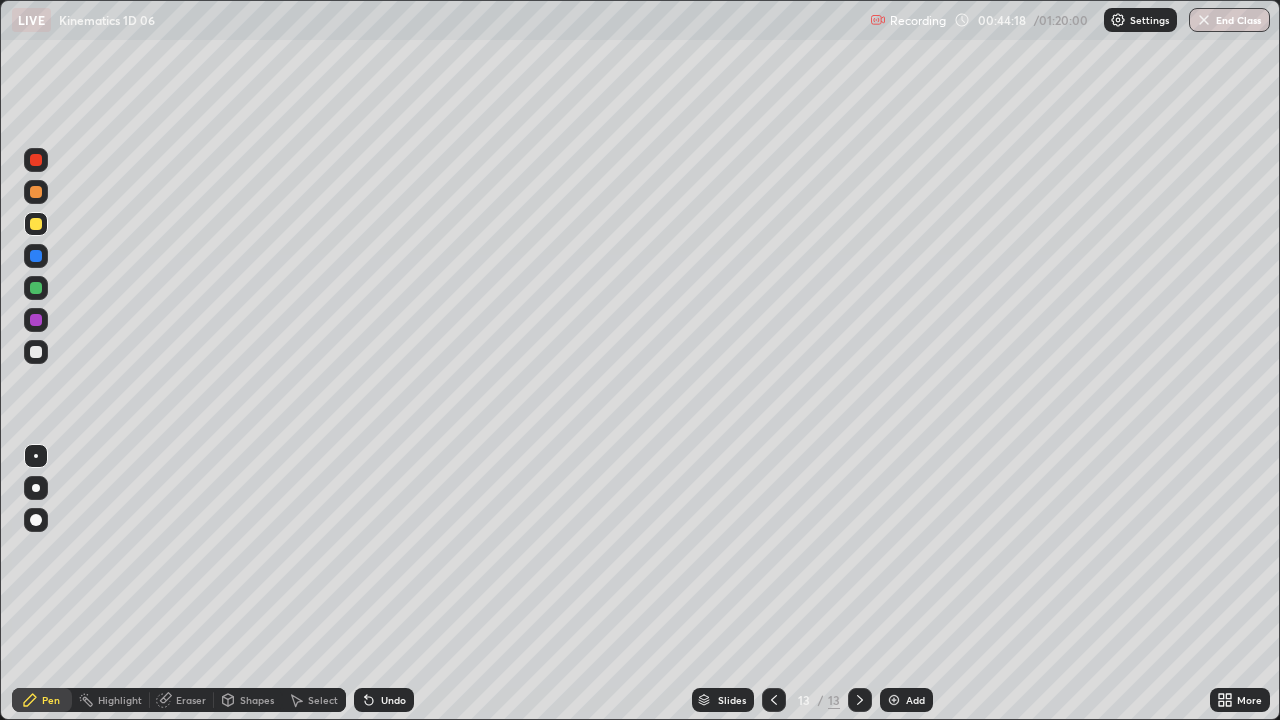 click on "Add" at bounding box center (915, 700) 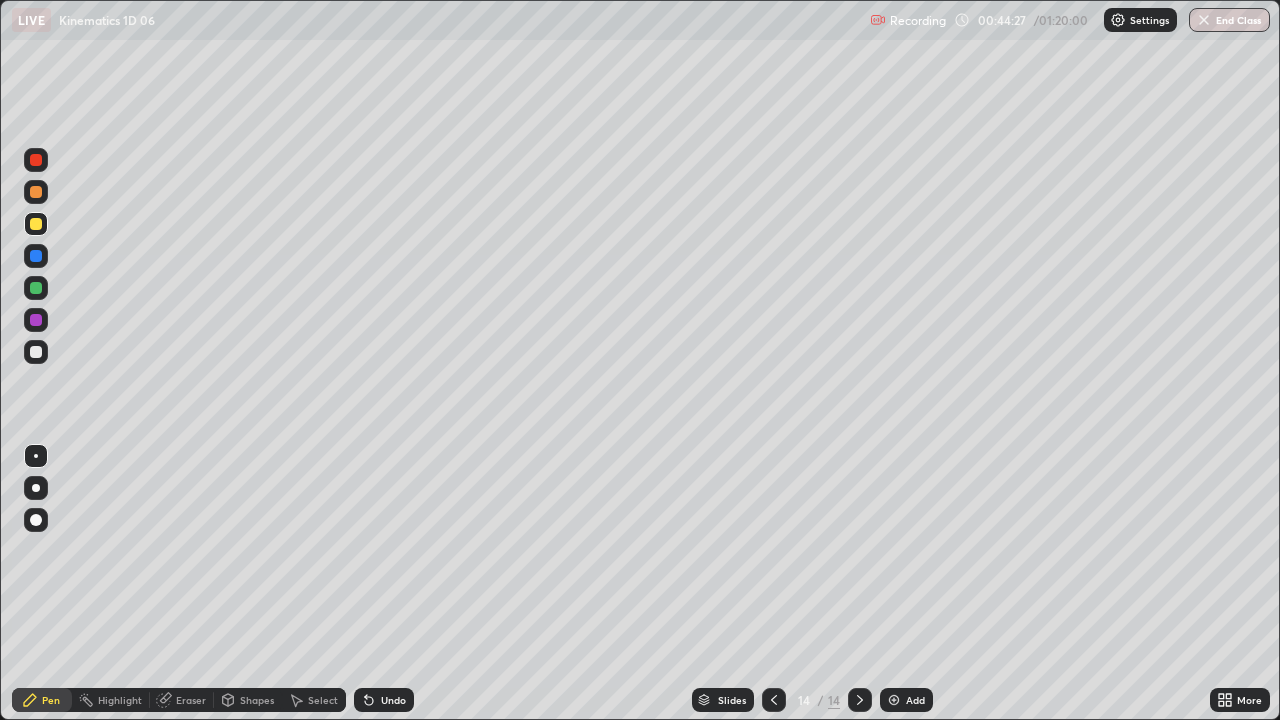 click at bounding box center [36, 352] 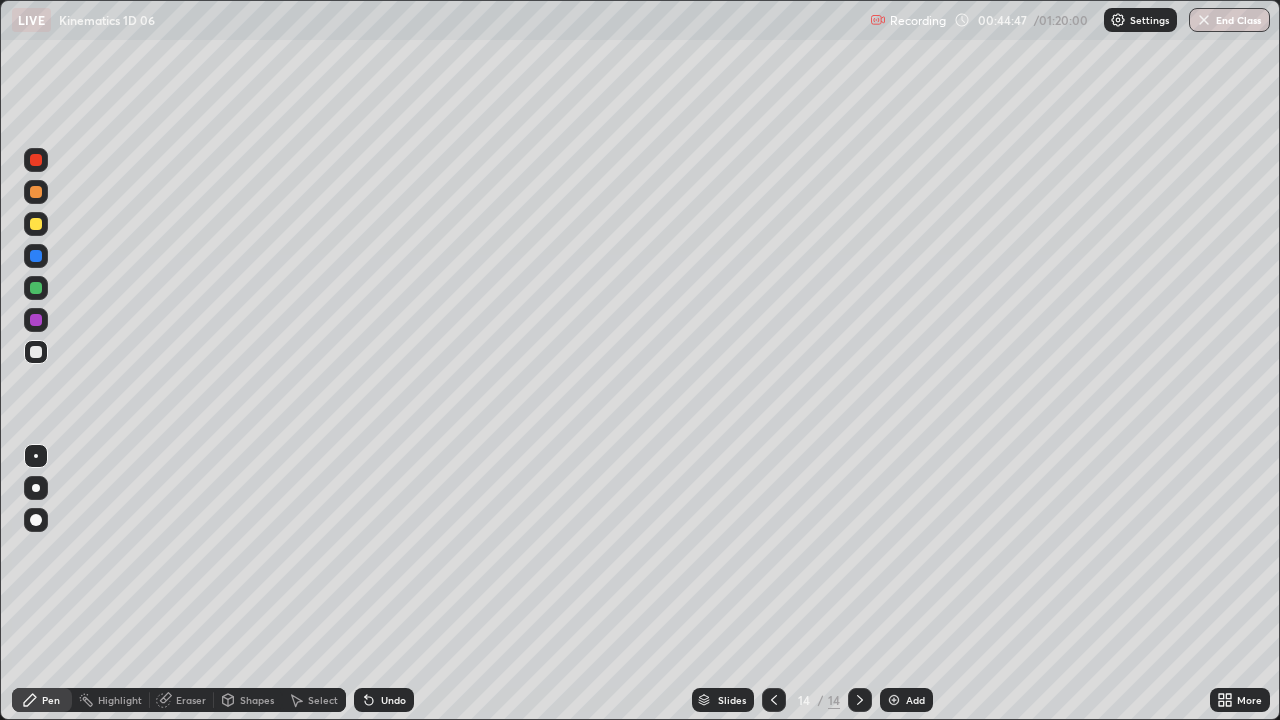 click on "Undo" at bounding box center [393, 700] 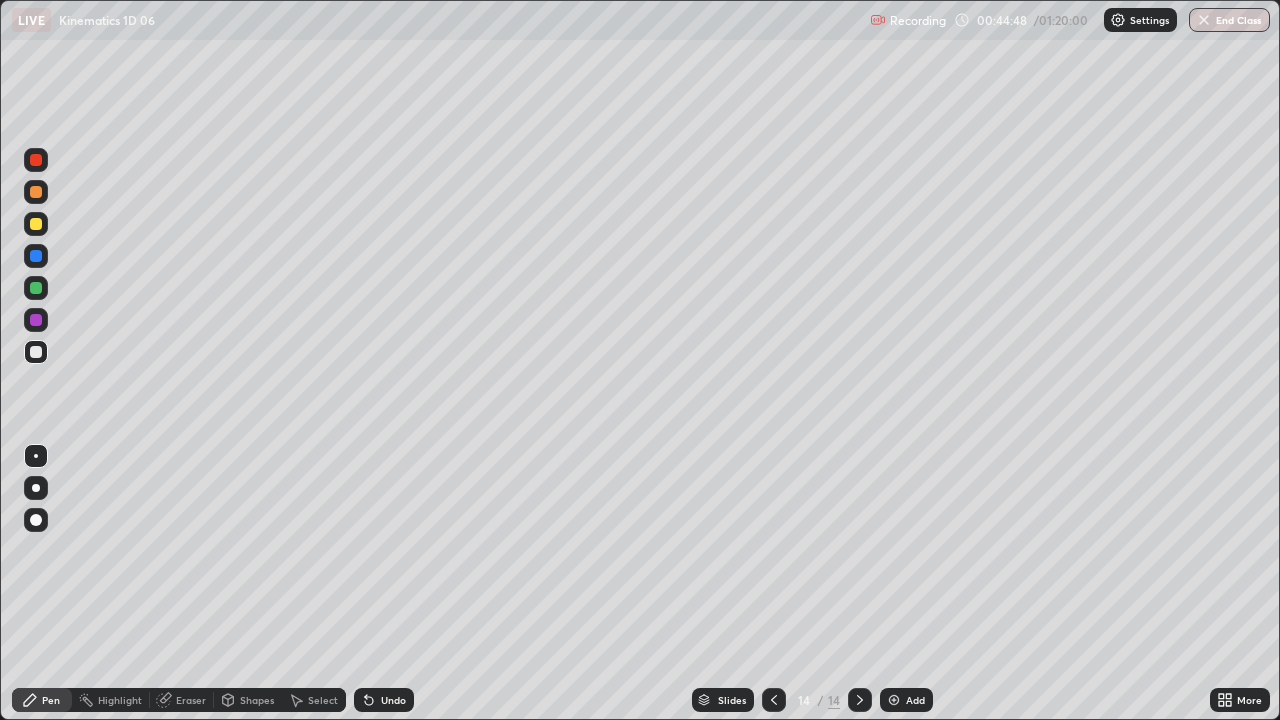 click on "Undo" at bounding box center [384, 700] 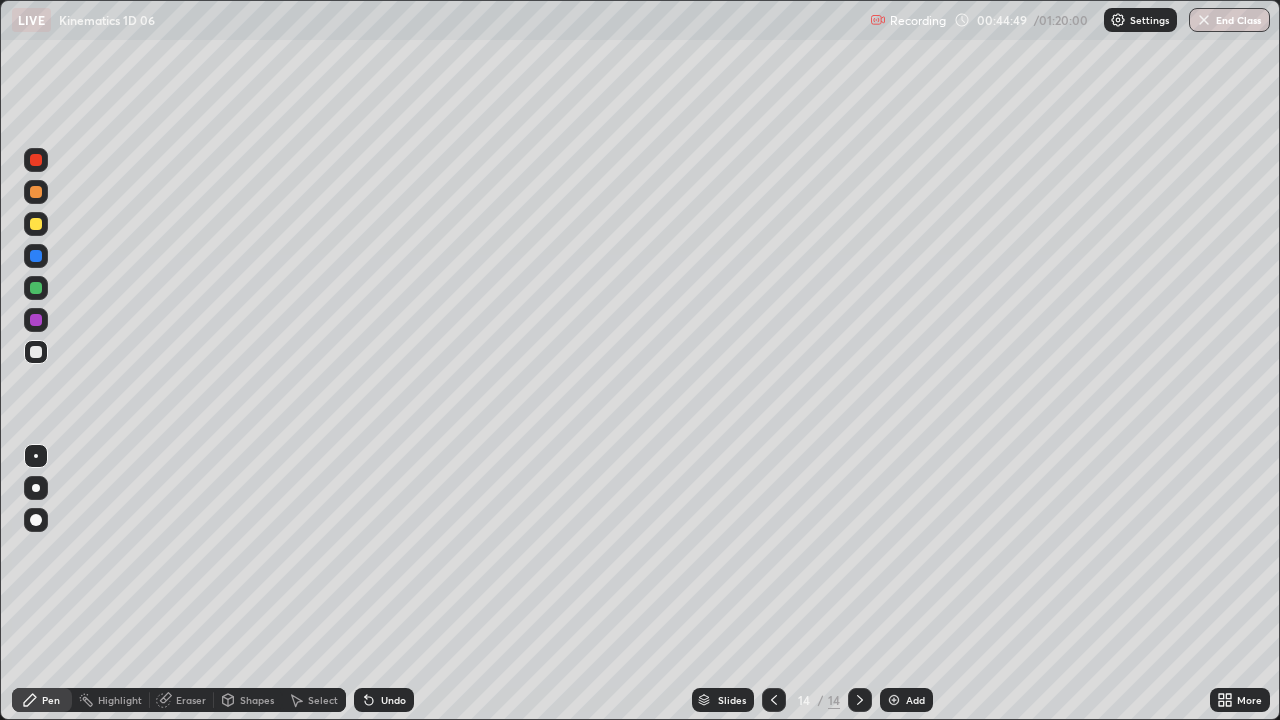 click 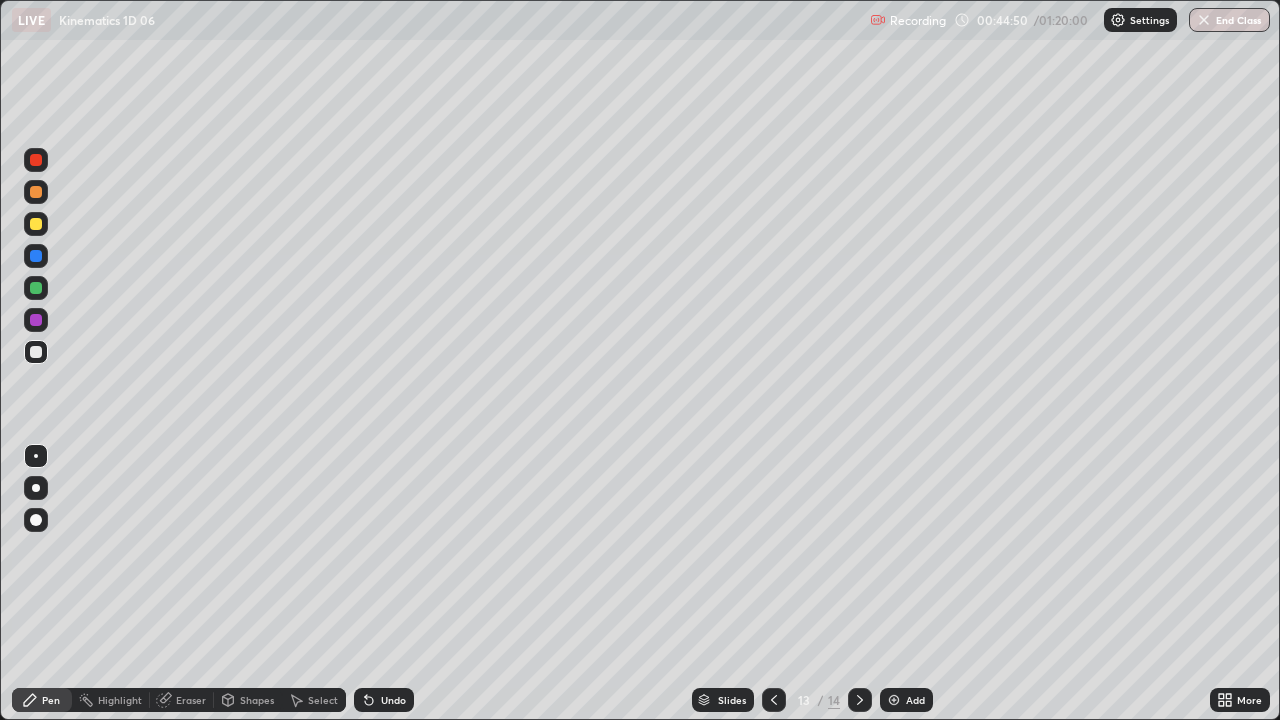 click 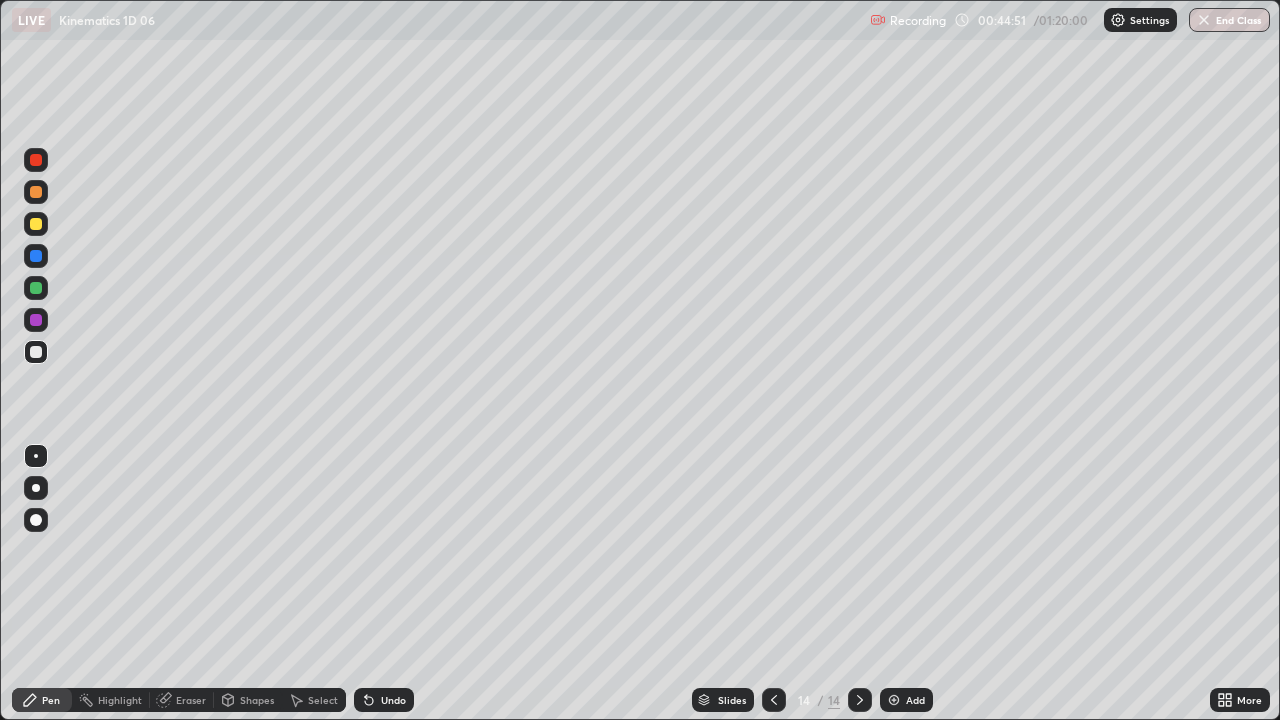 click on "Eraser" at bounding box center (182, 700) 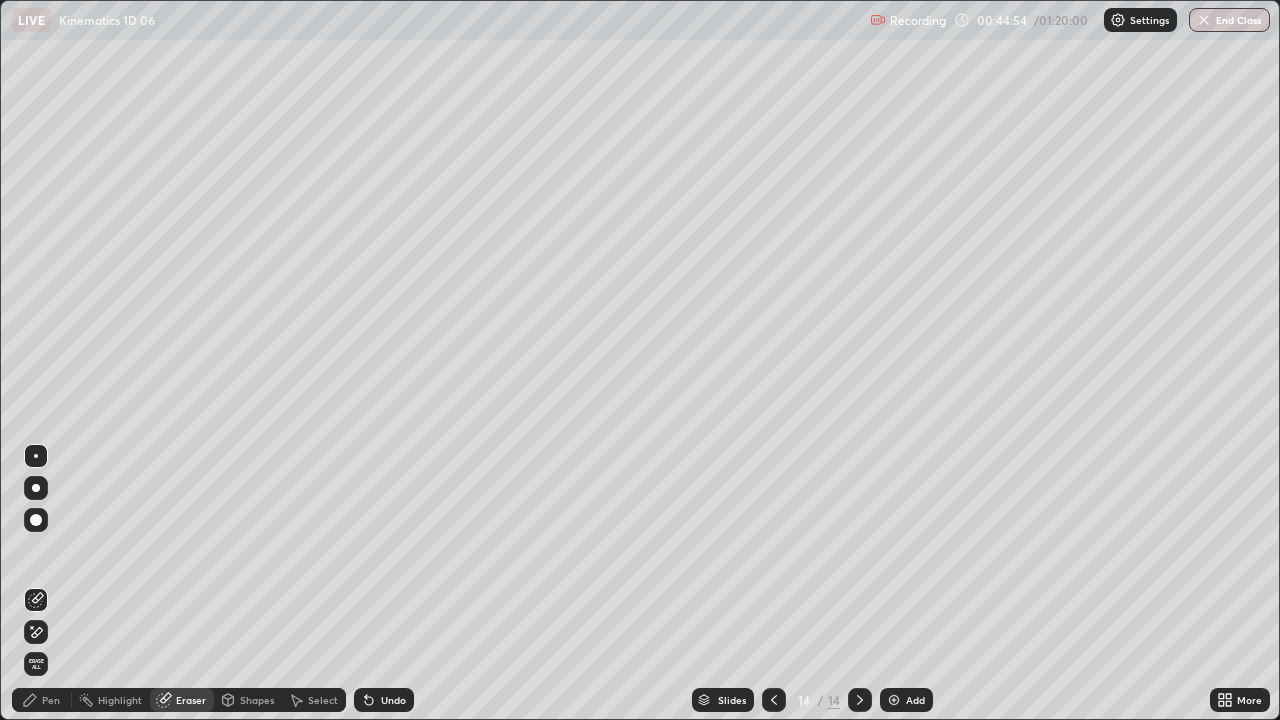click 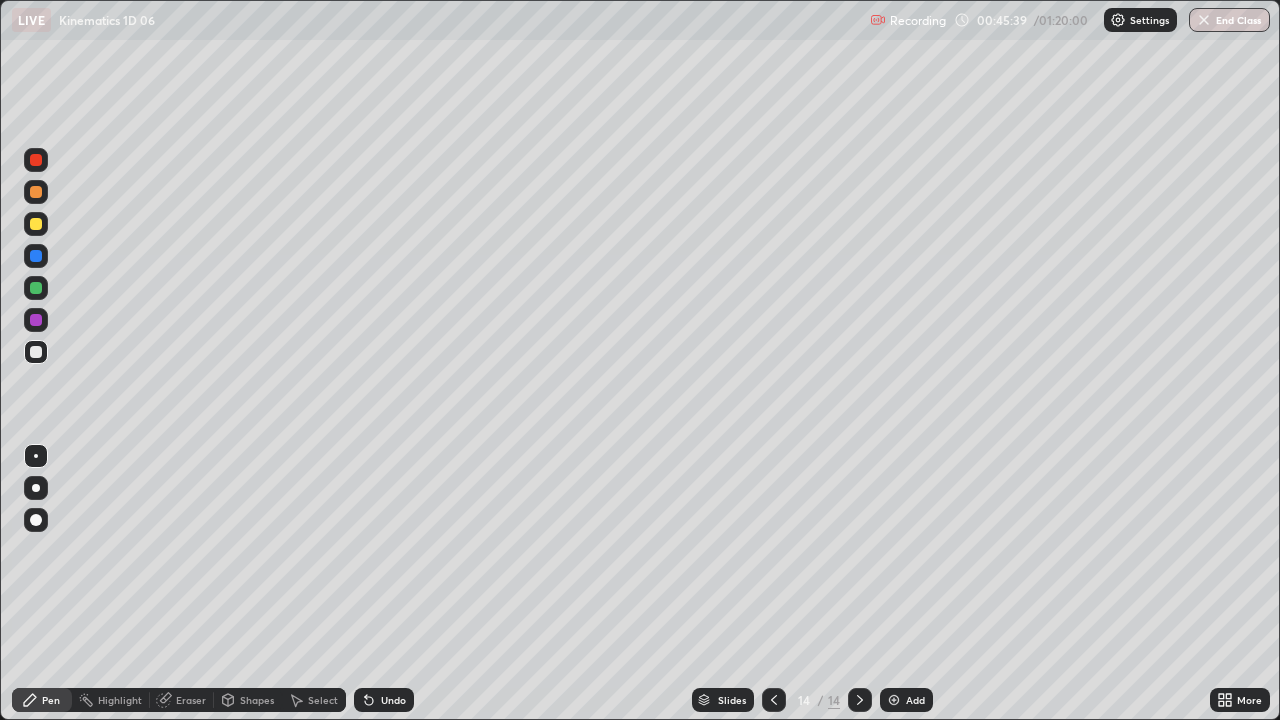 click at bounding box center [36, 224] 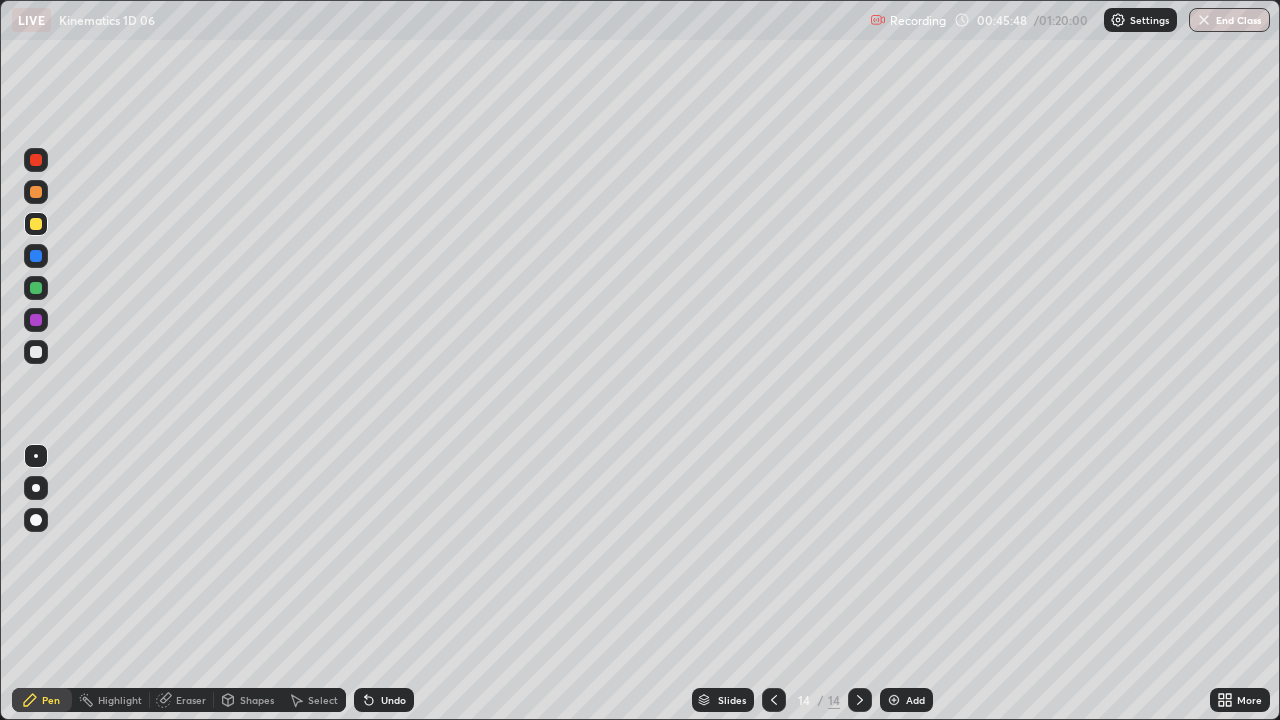 click at bounding box center (36, 352) 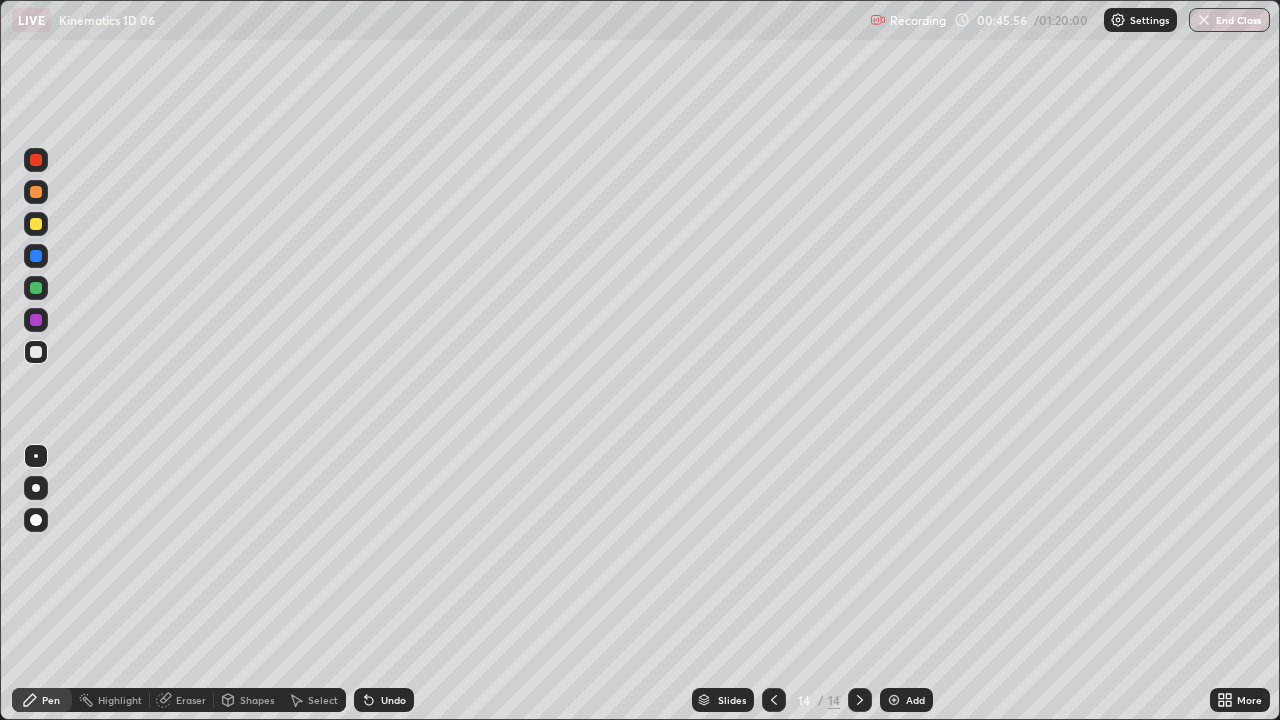 click at bounding box center (36, 224) 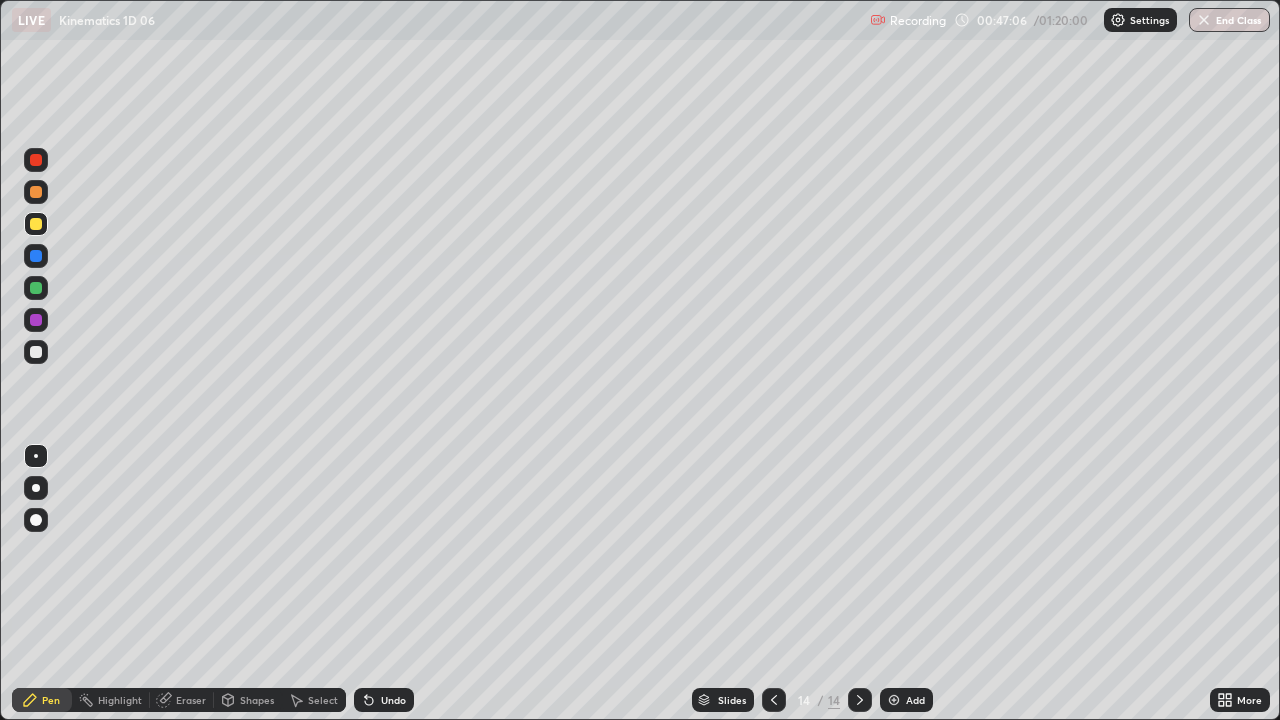 click on "Add" at bounding box center [915, 700] 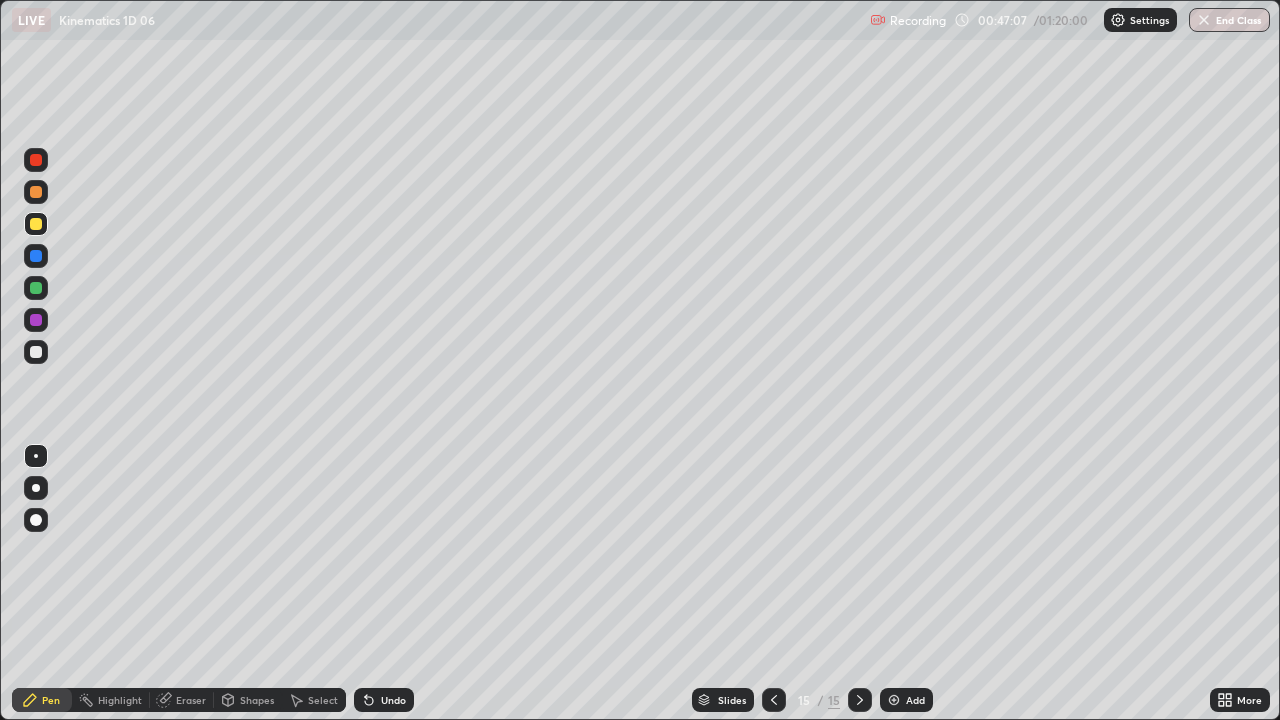 click at bounding box center (36, 352) 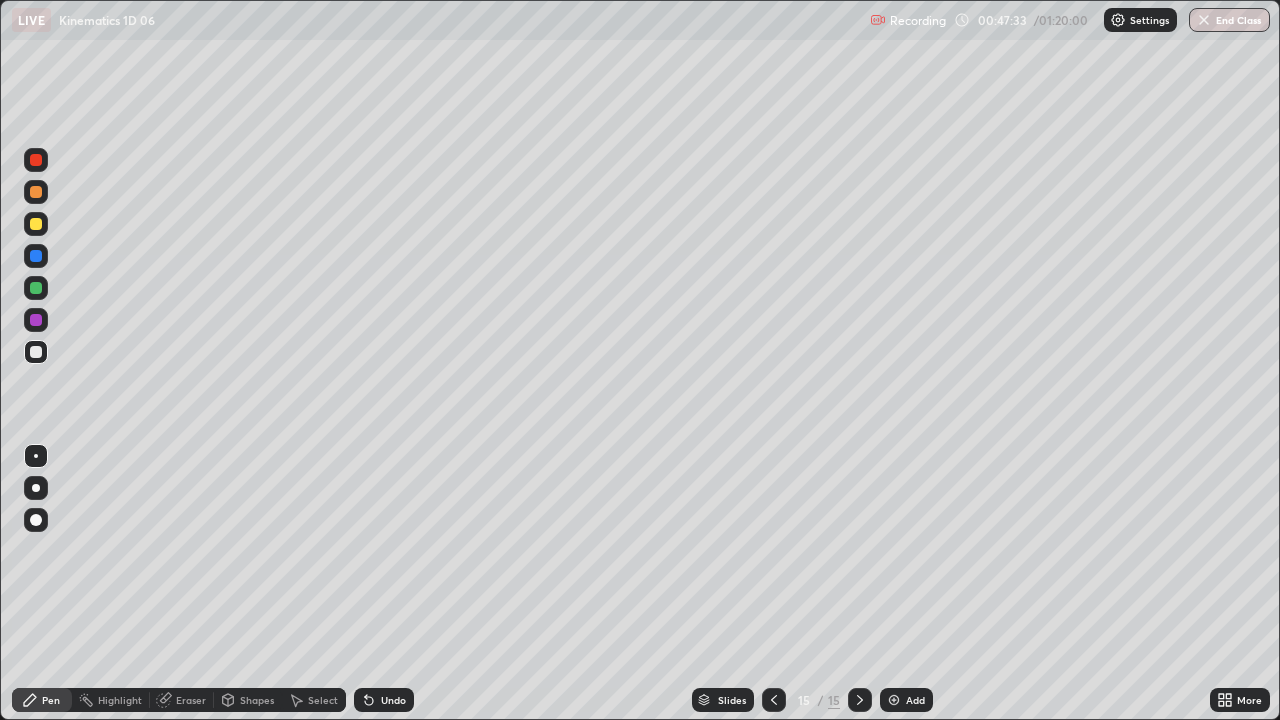 click at bounding box center (36, 224) 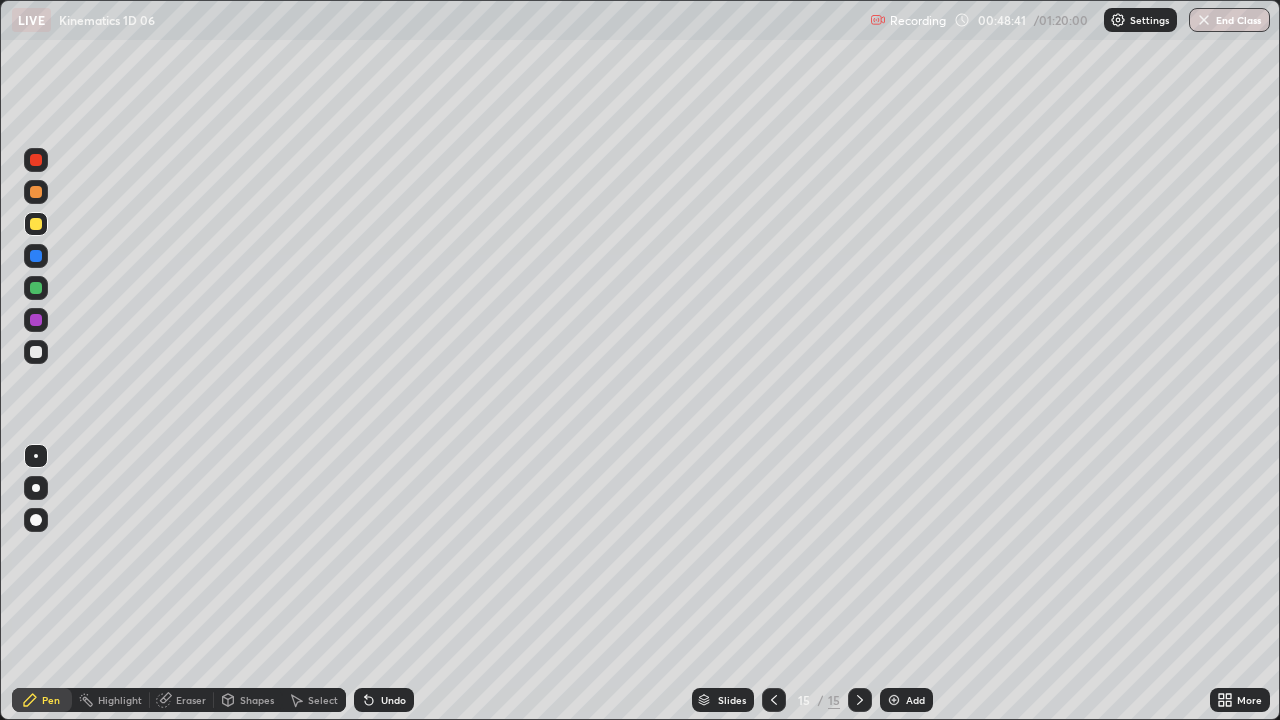 click on "Undo" at bounding box center [393, 700] 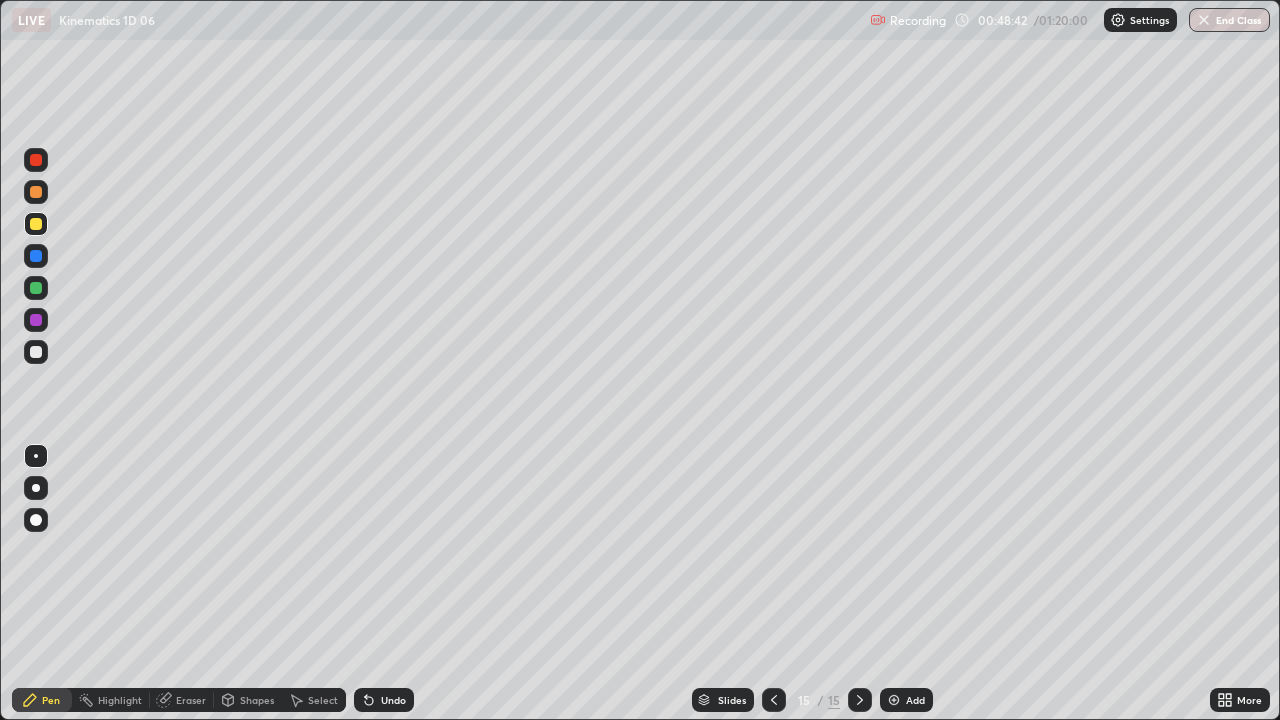 click on "Undo" at bounding box center [393, 700] 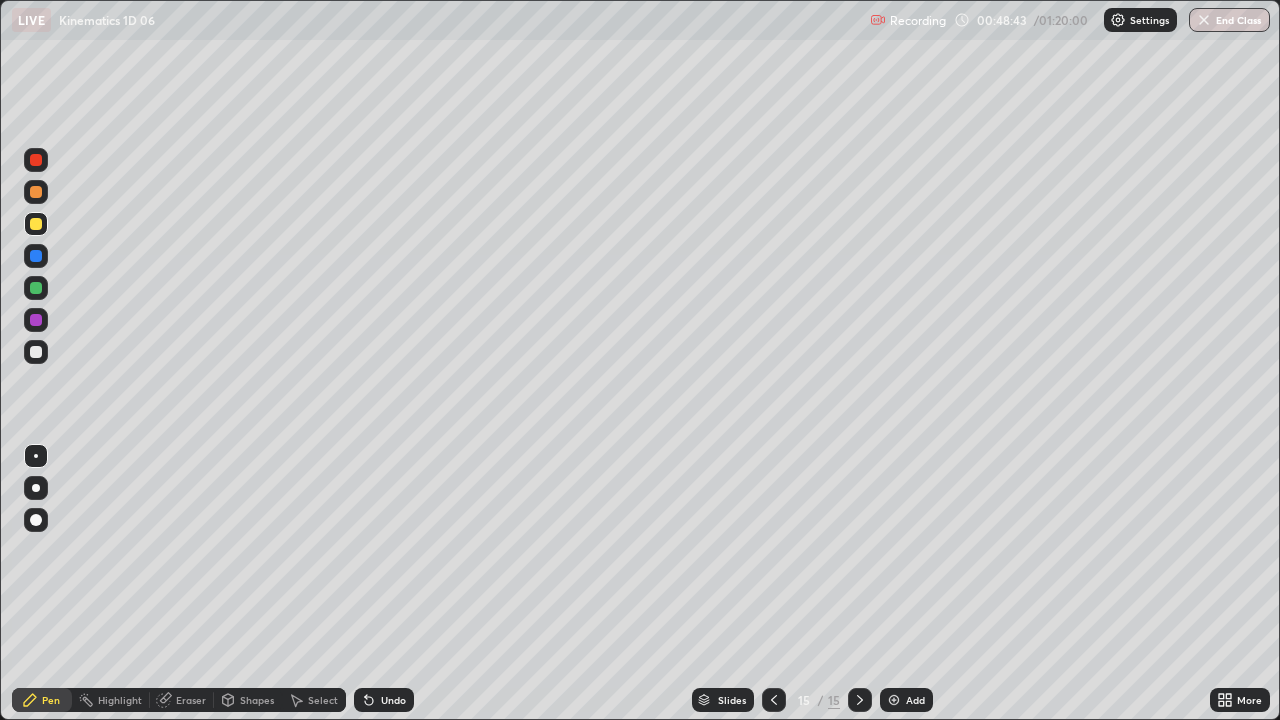 click on "Undo" at bounding box center [393, 700] 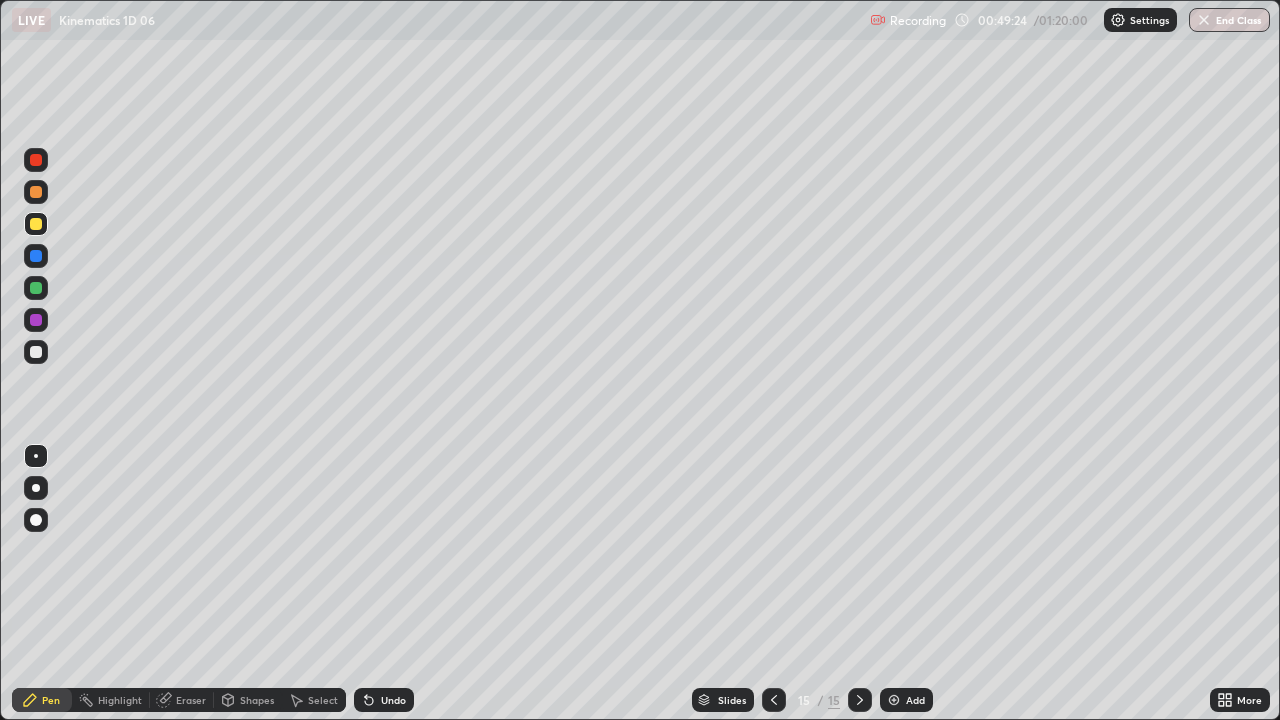 click 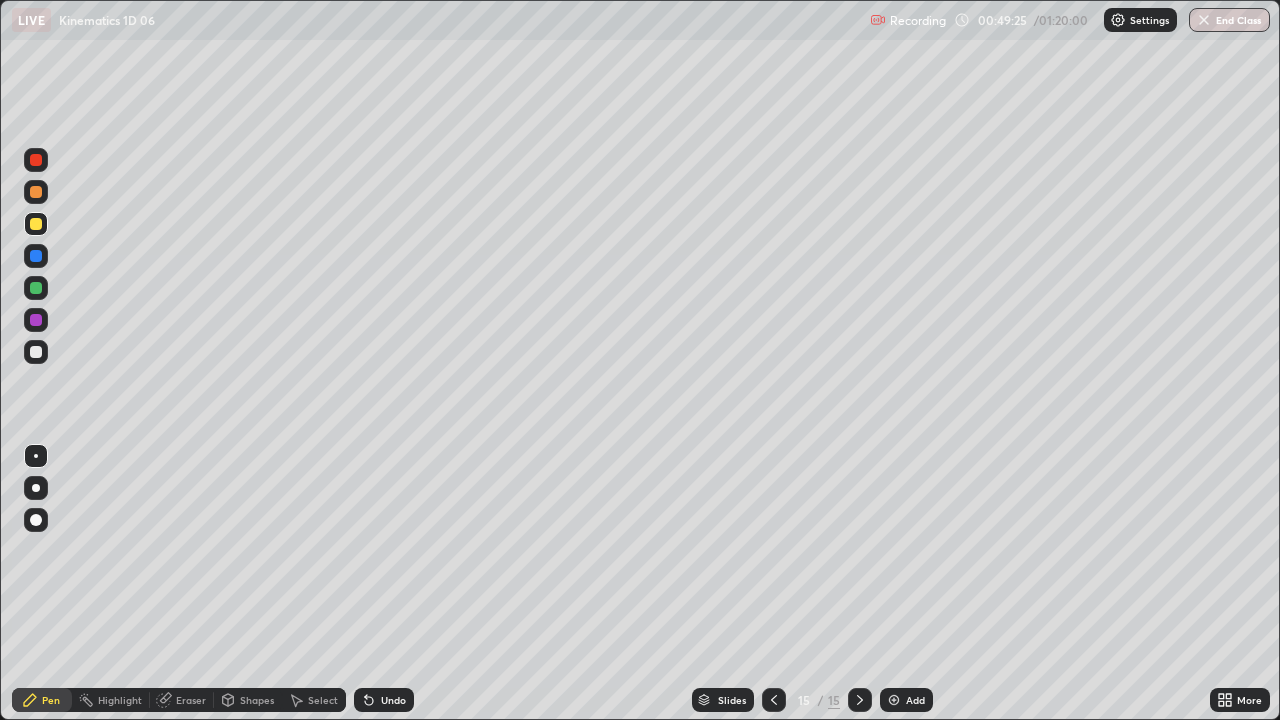 click on "Undo" at bounding box center (384, 700) 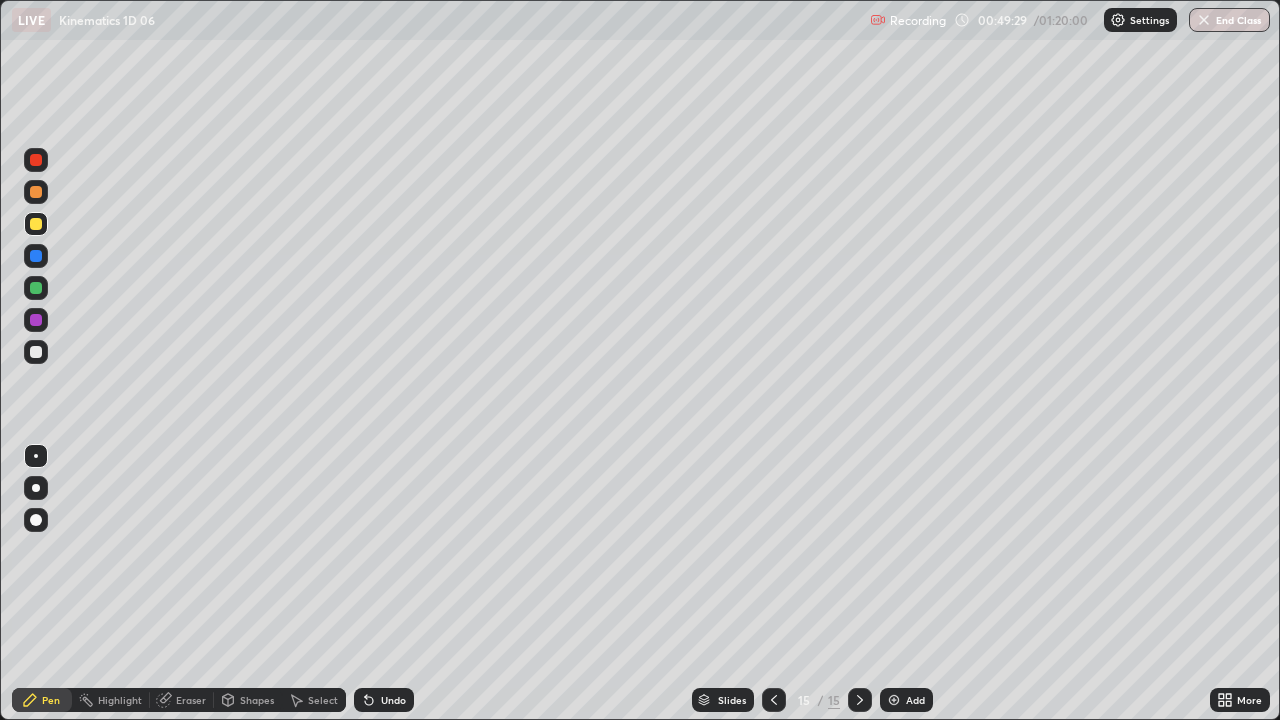 click on "Add" at bounding box center (906, 700) 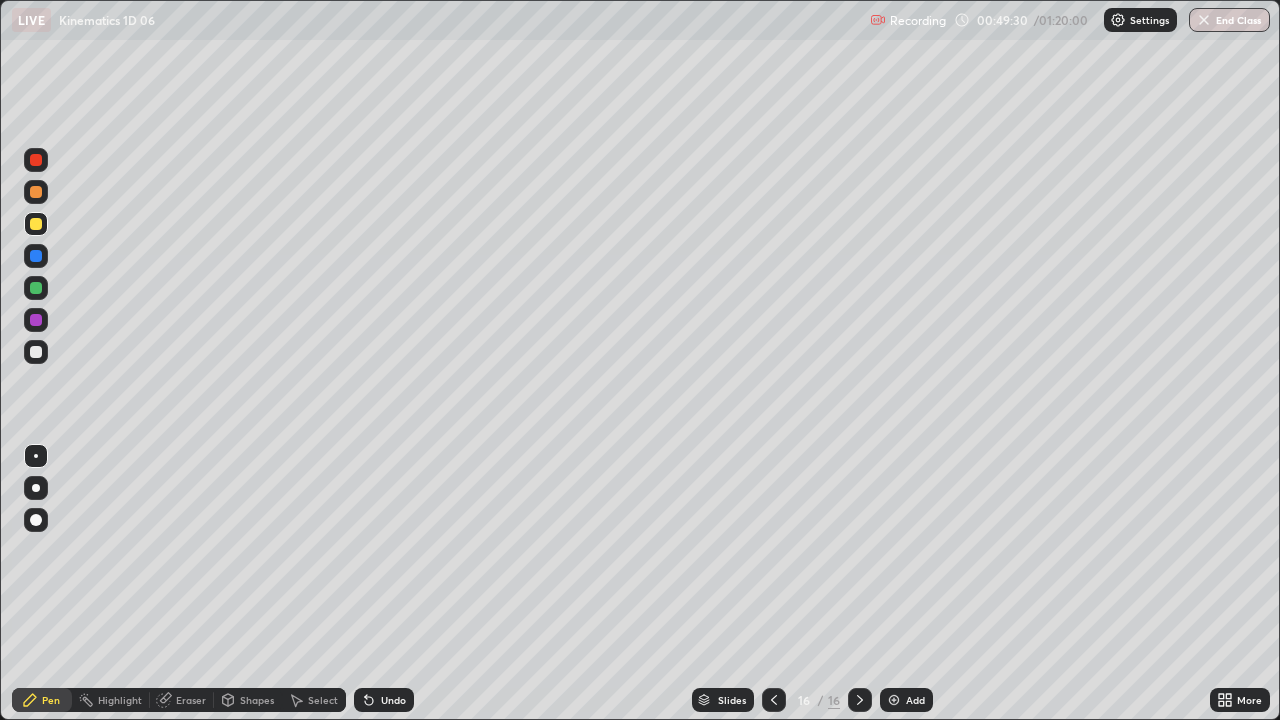 click at bounding box center (36, 352) 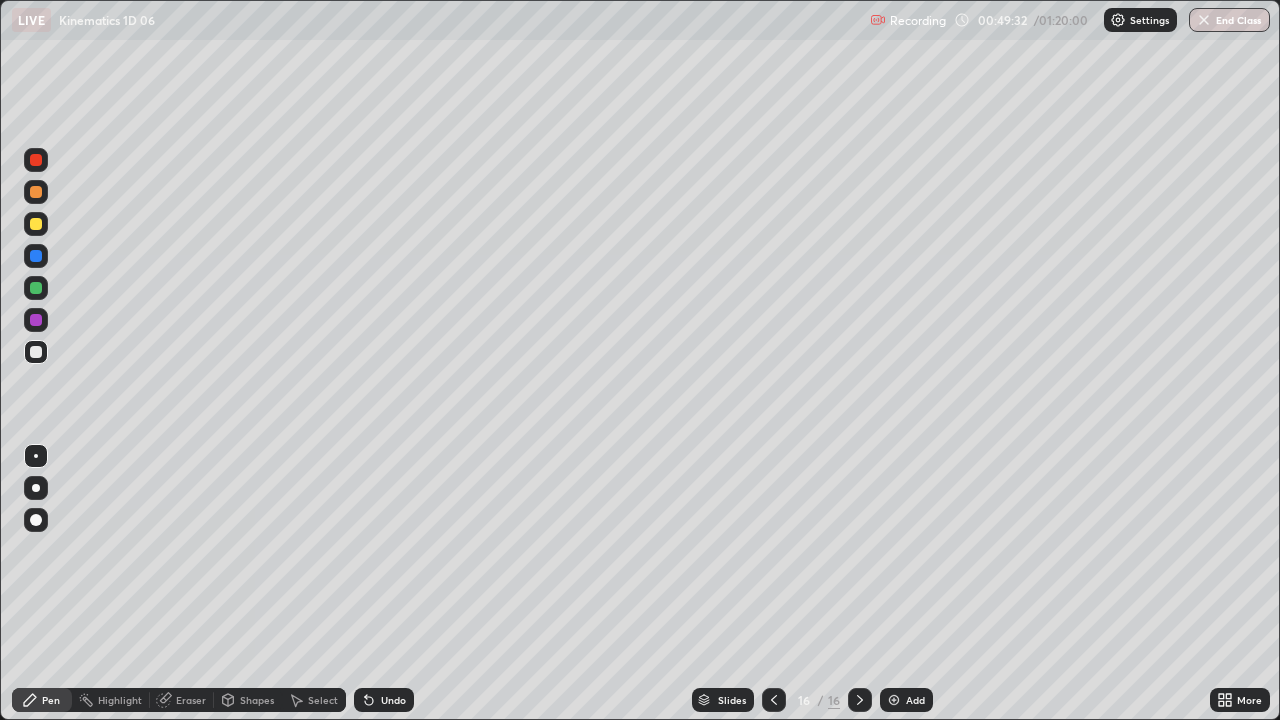 click 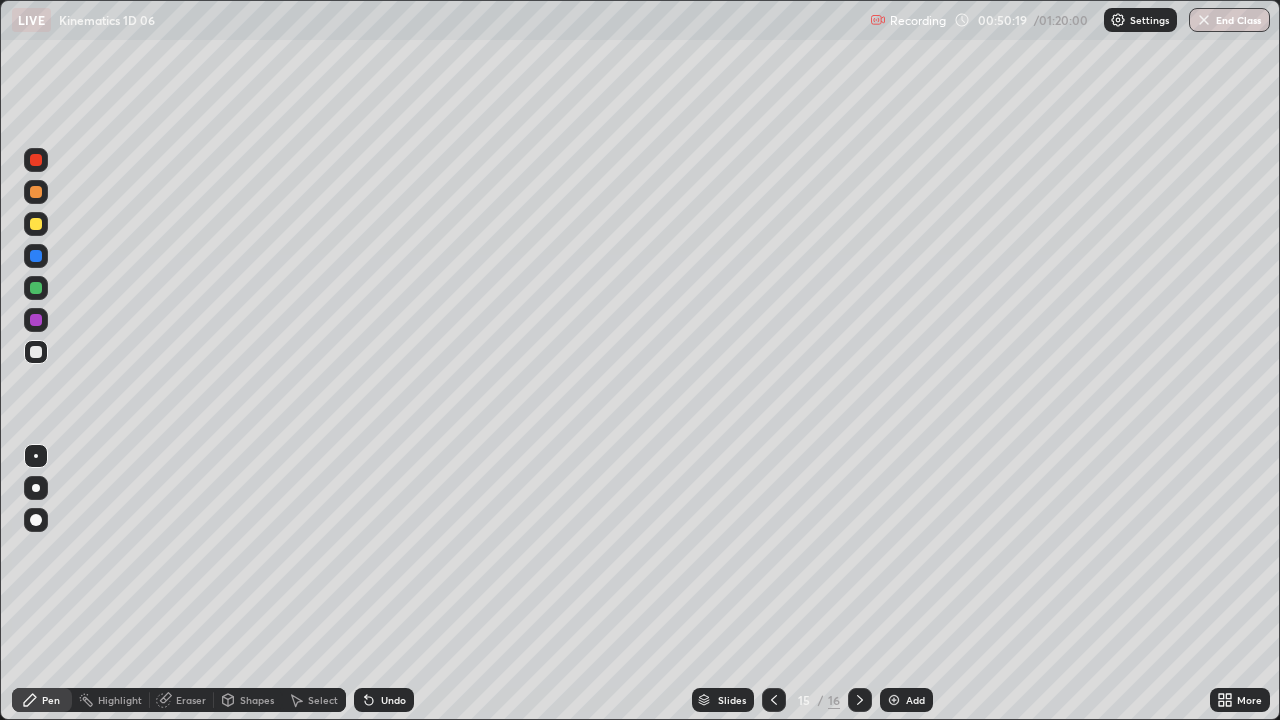 click 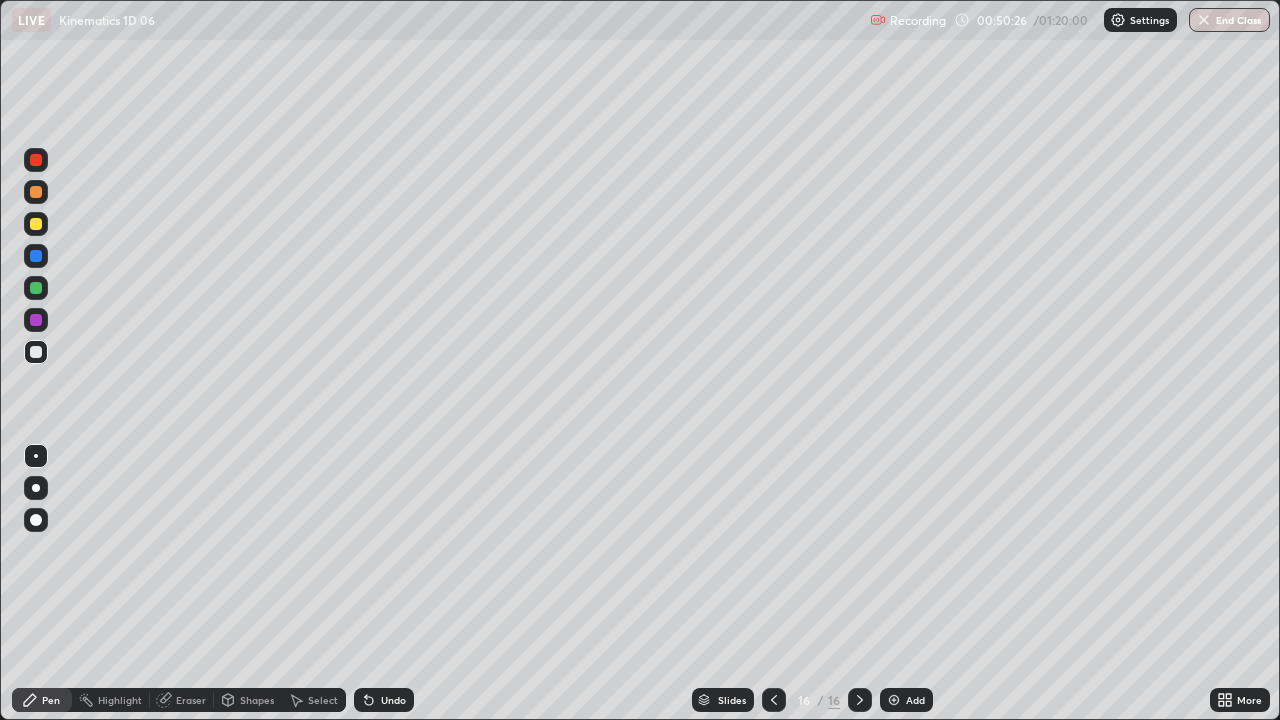 click at bounding box center [36, 224] 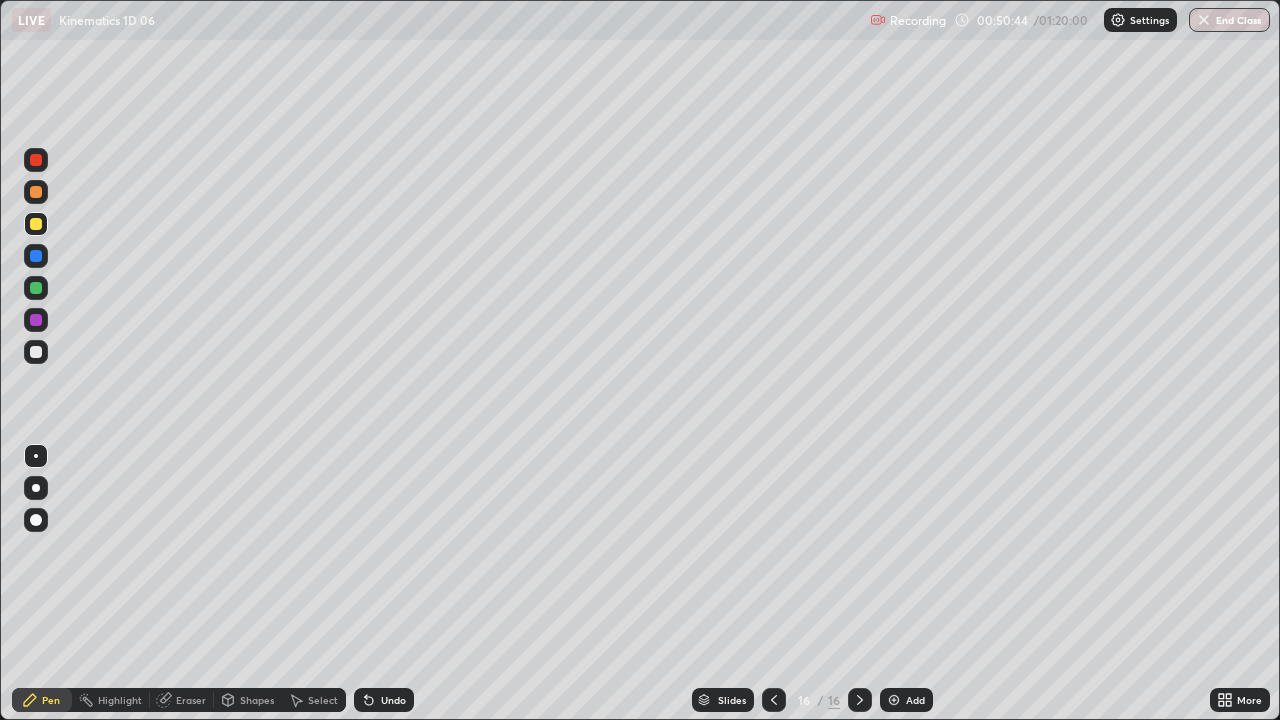 click on "Undo" at bounding box center (393, 700) 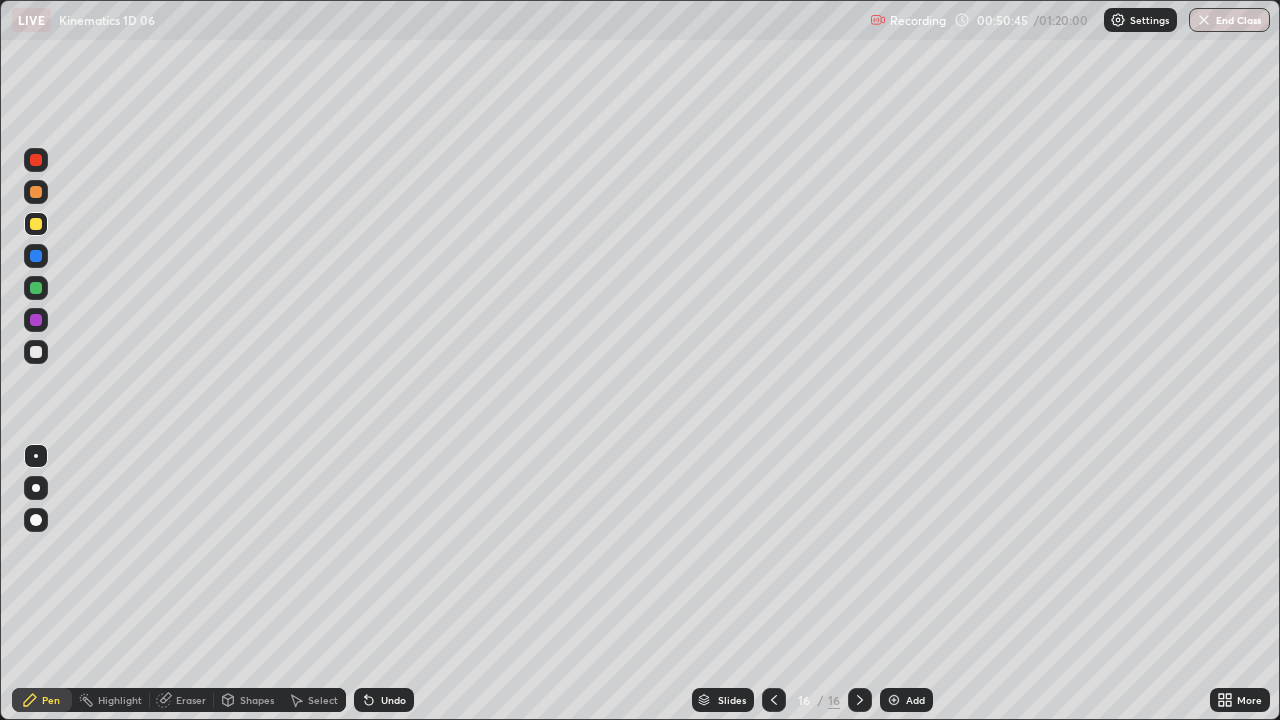 click 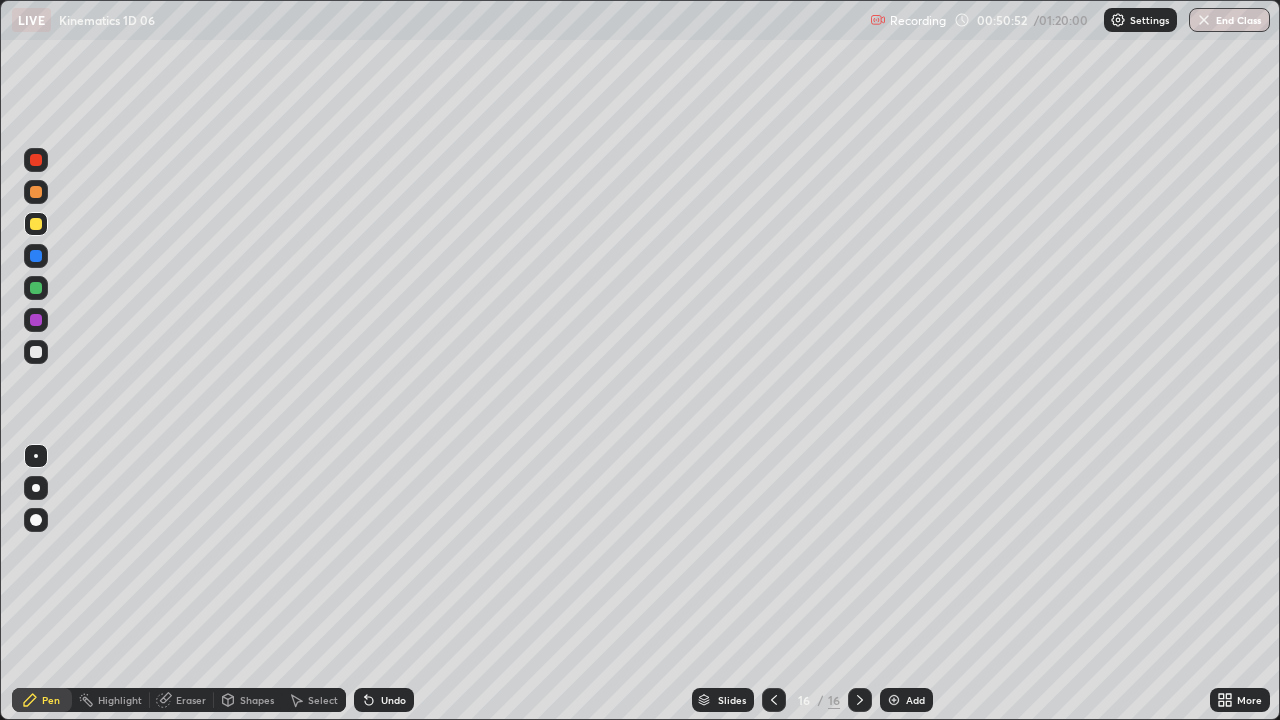 click at bounding box center [36, 192] 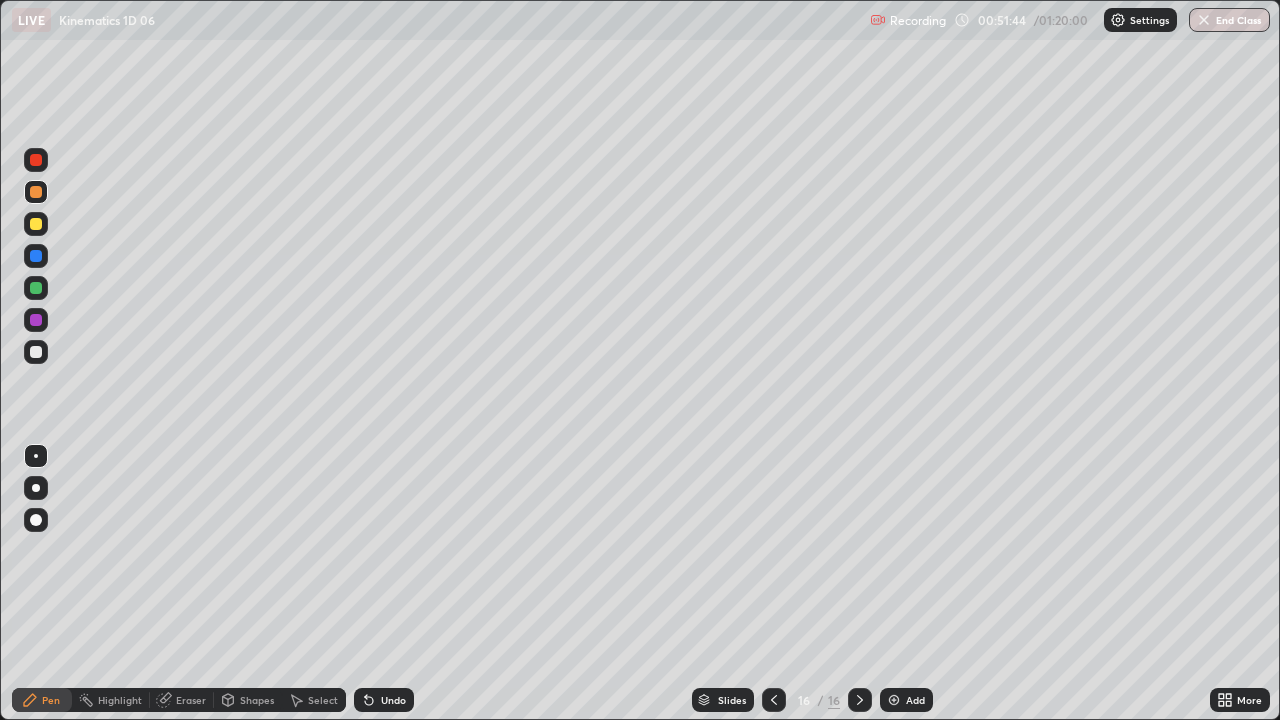 click at bounding box center [36, 224] 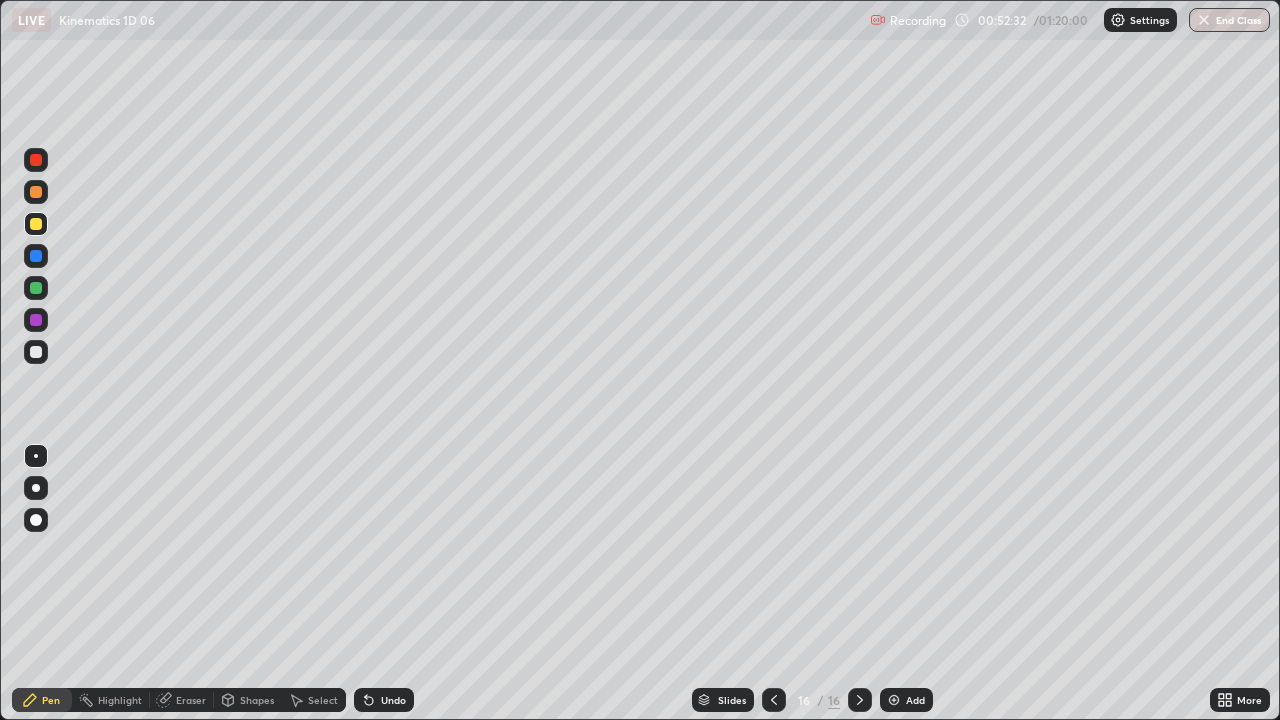 click at bounding box center (36, 352) 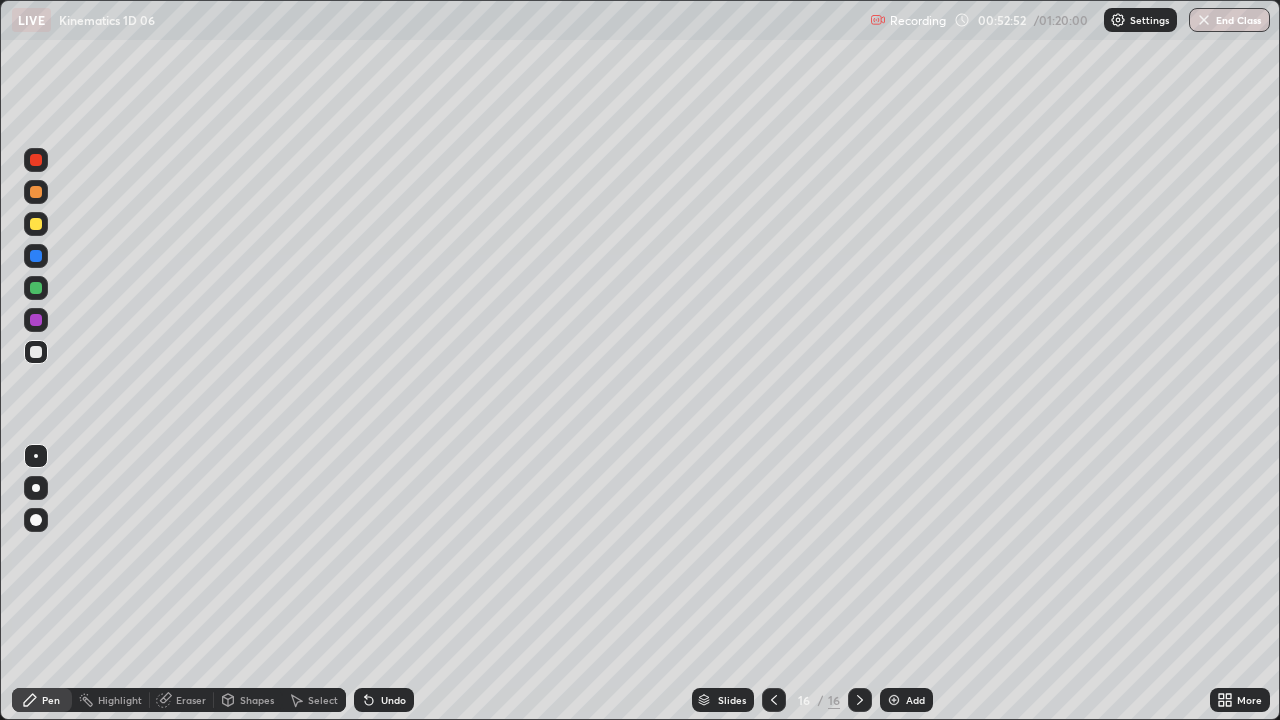 click on "Add" at bounding box center (906, 700) 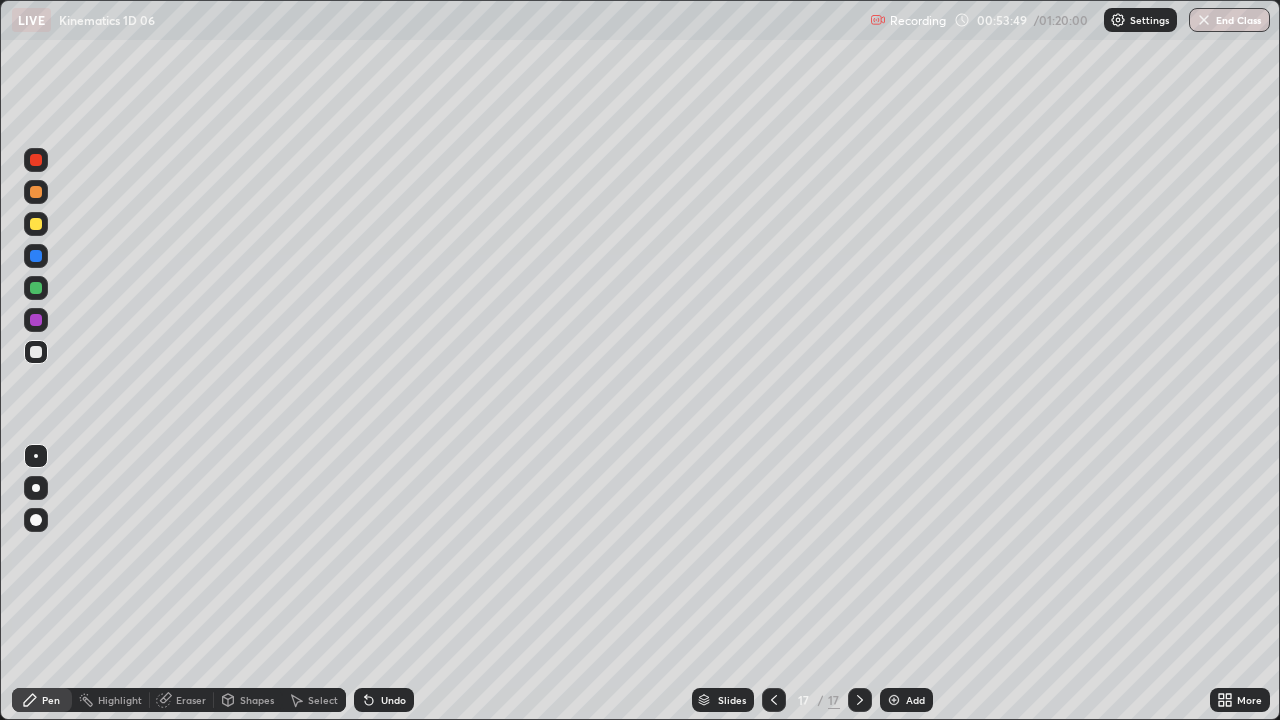 click at bounding box center (36, 224) 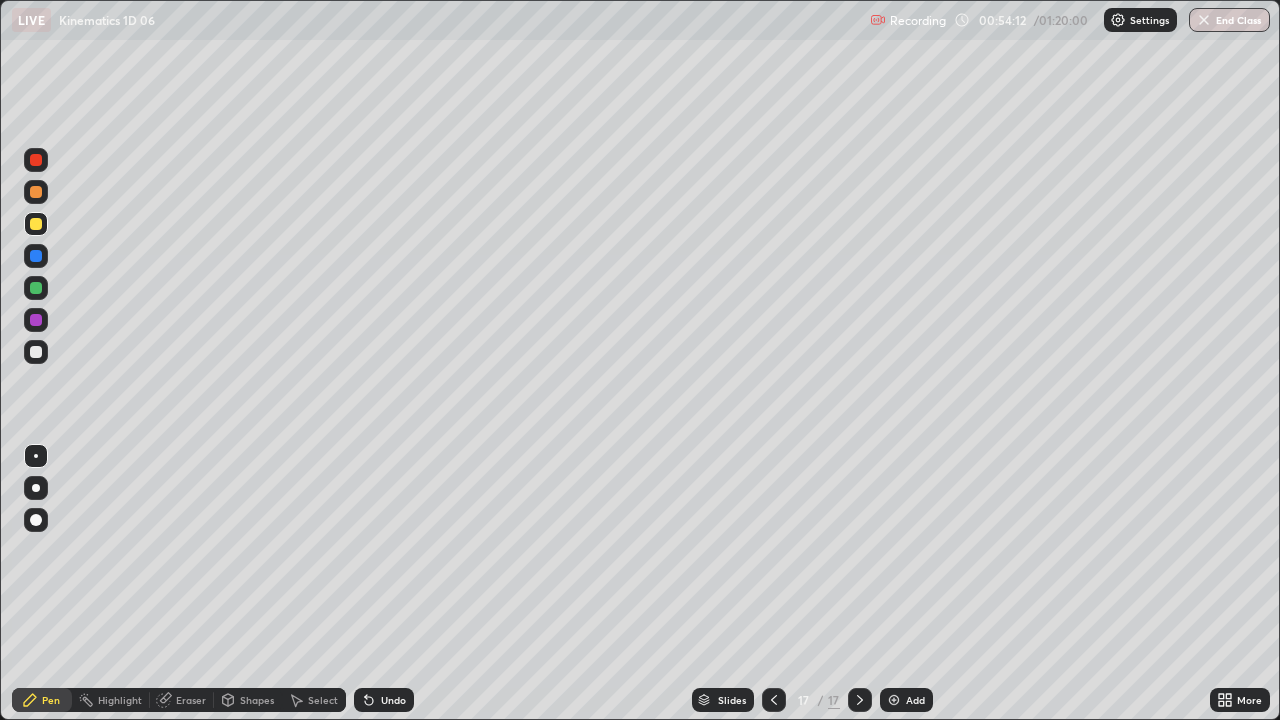 click at bounding box center (36, 192) 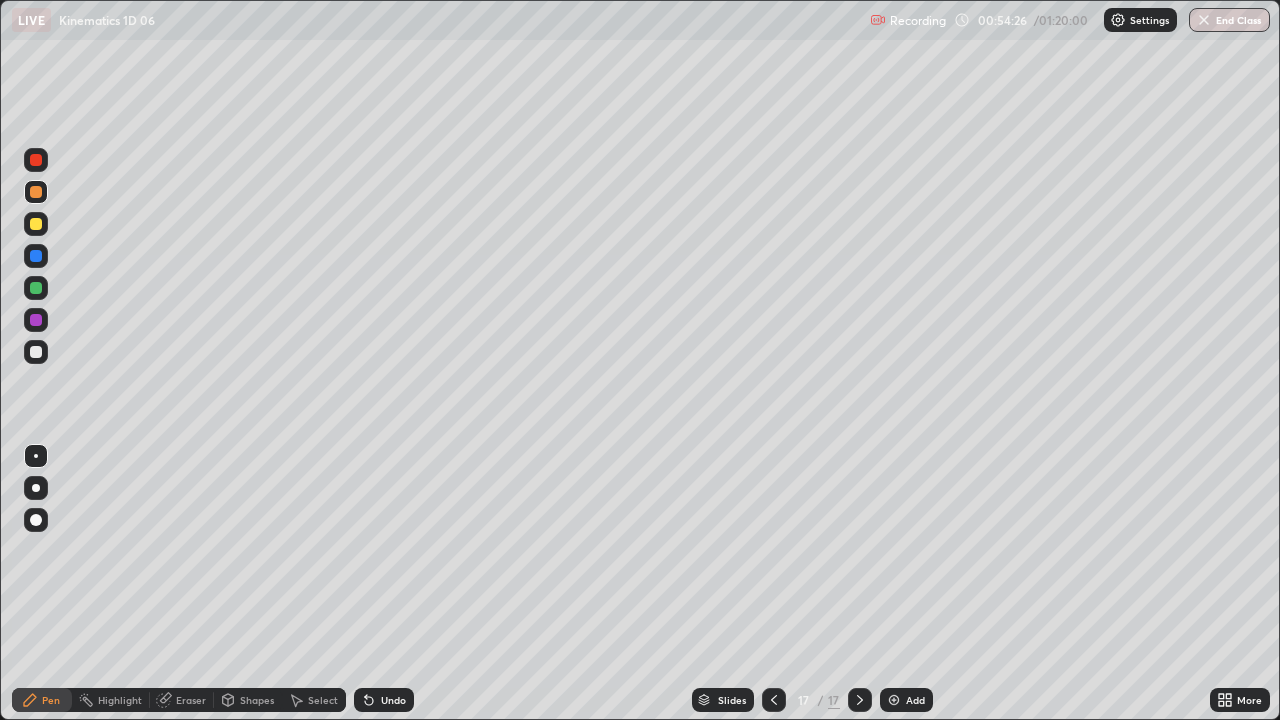 click at bounding box center [36, 224] 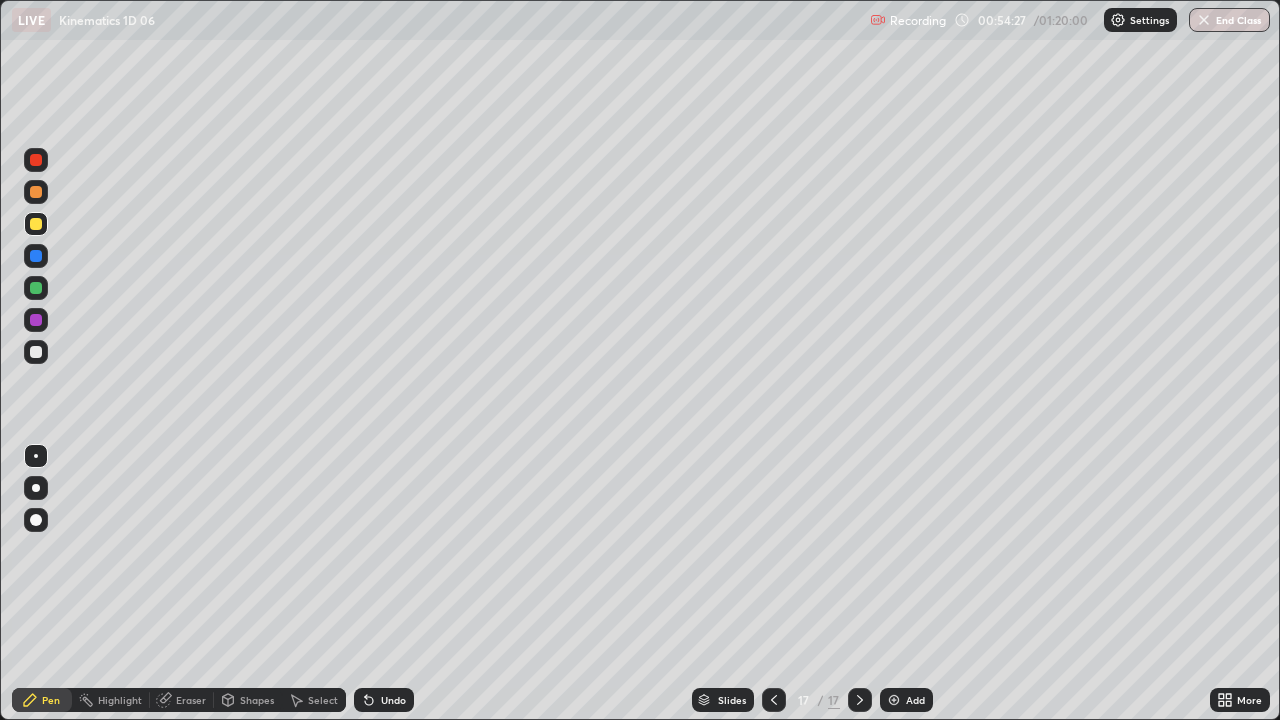 click at bounding box center (36, 256) 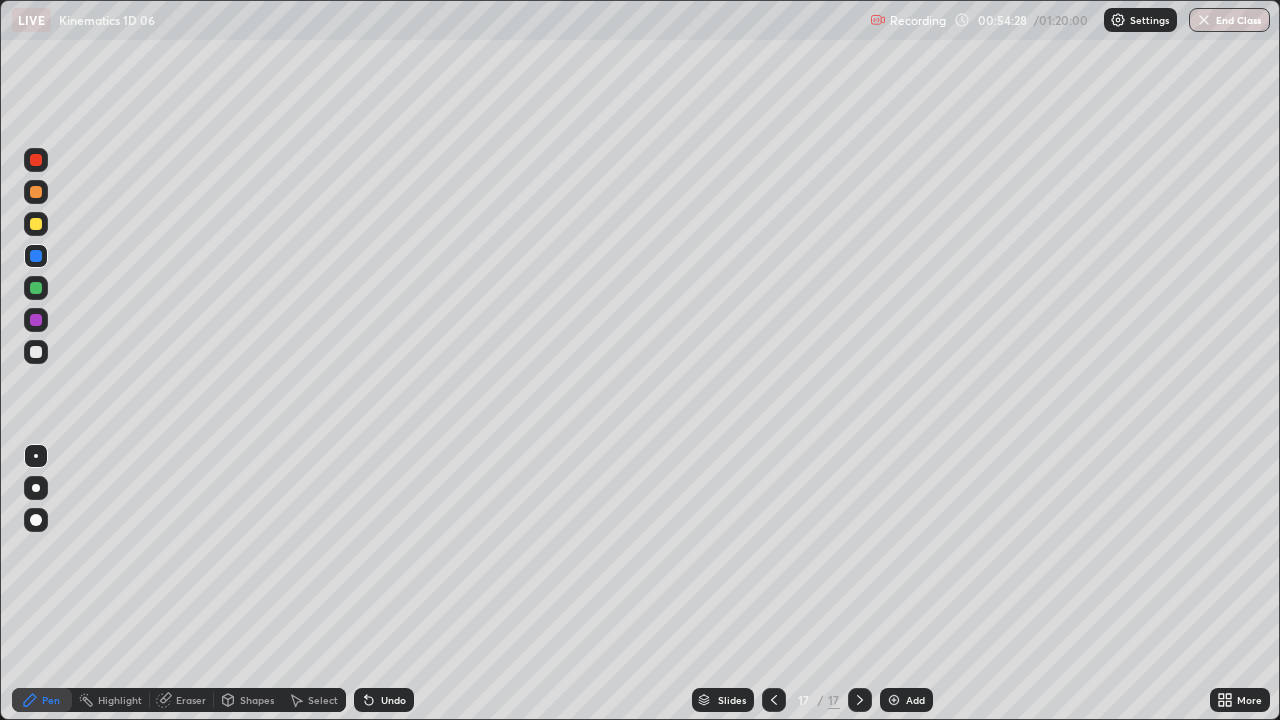 click at bounding box center (36, 288) 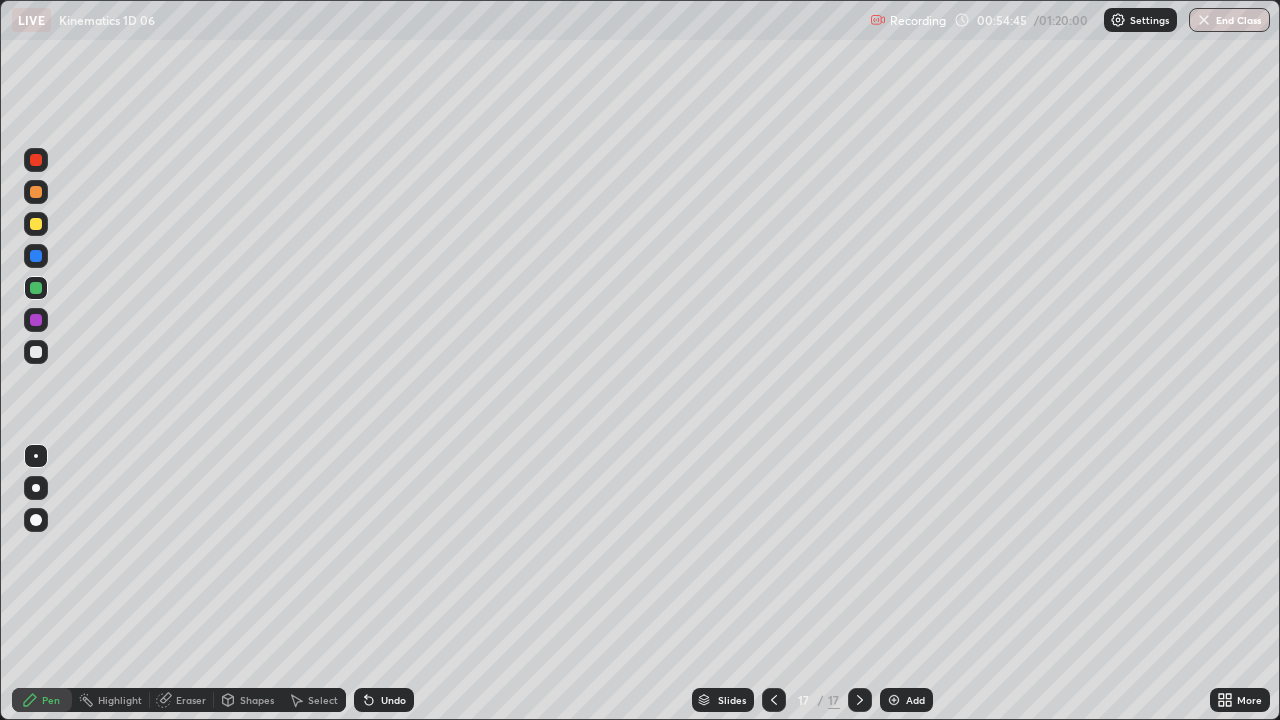click at bounding box center [36, 192] 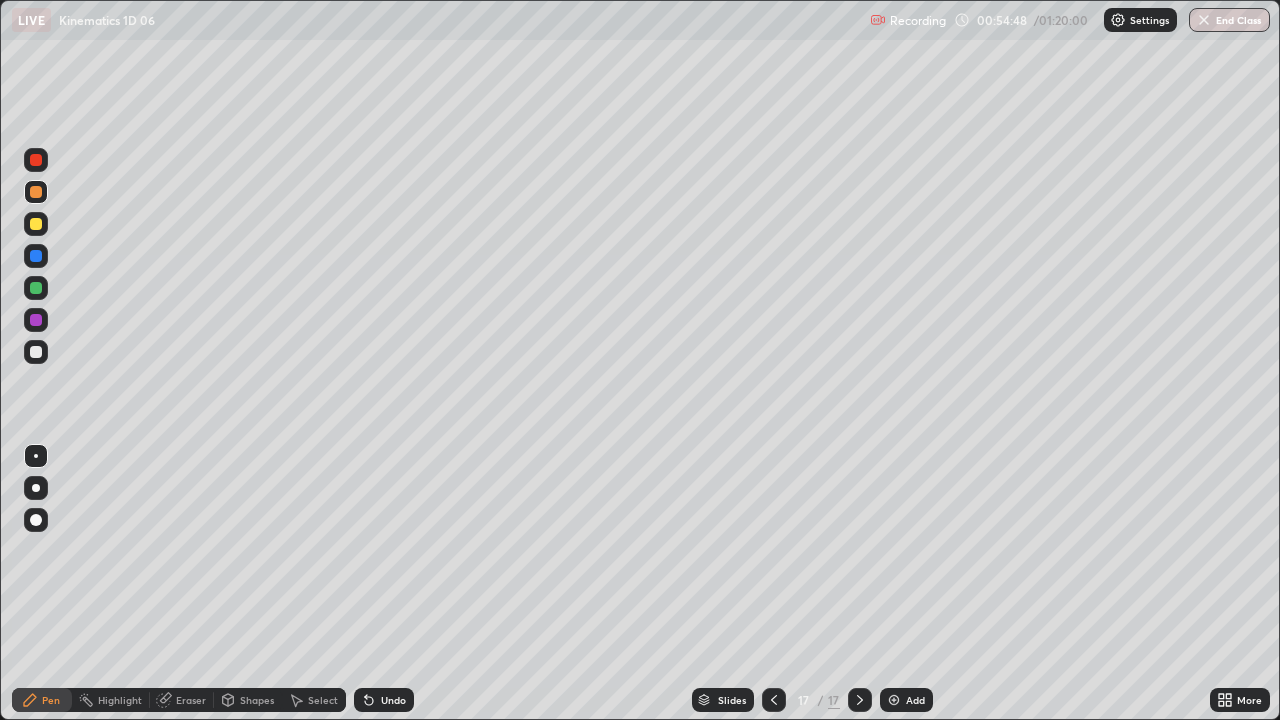 click on "Undo" at bounding box center (384, 700) 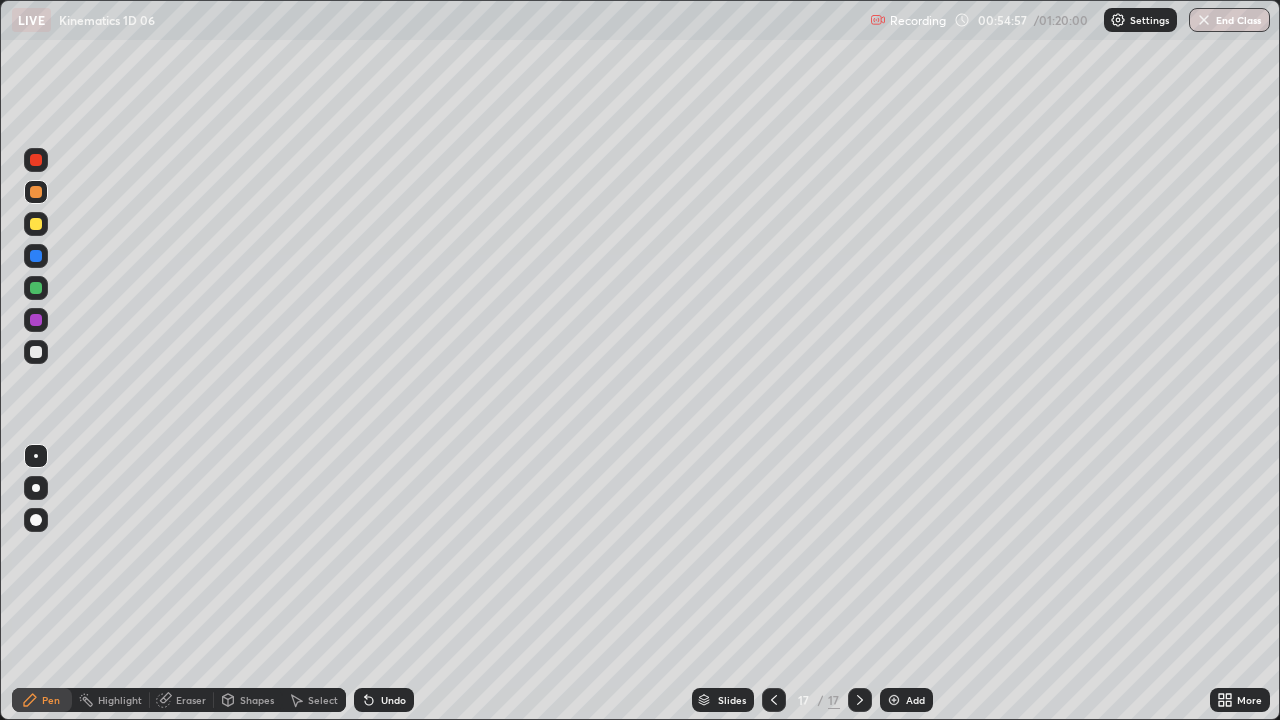 click on "Undo" at bounding box center [393, 700] 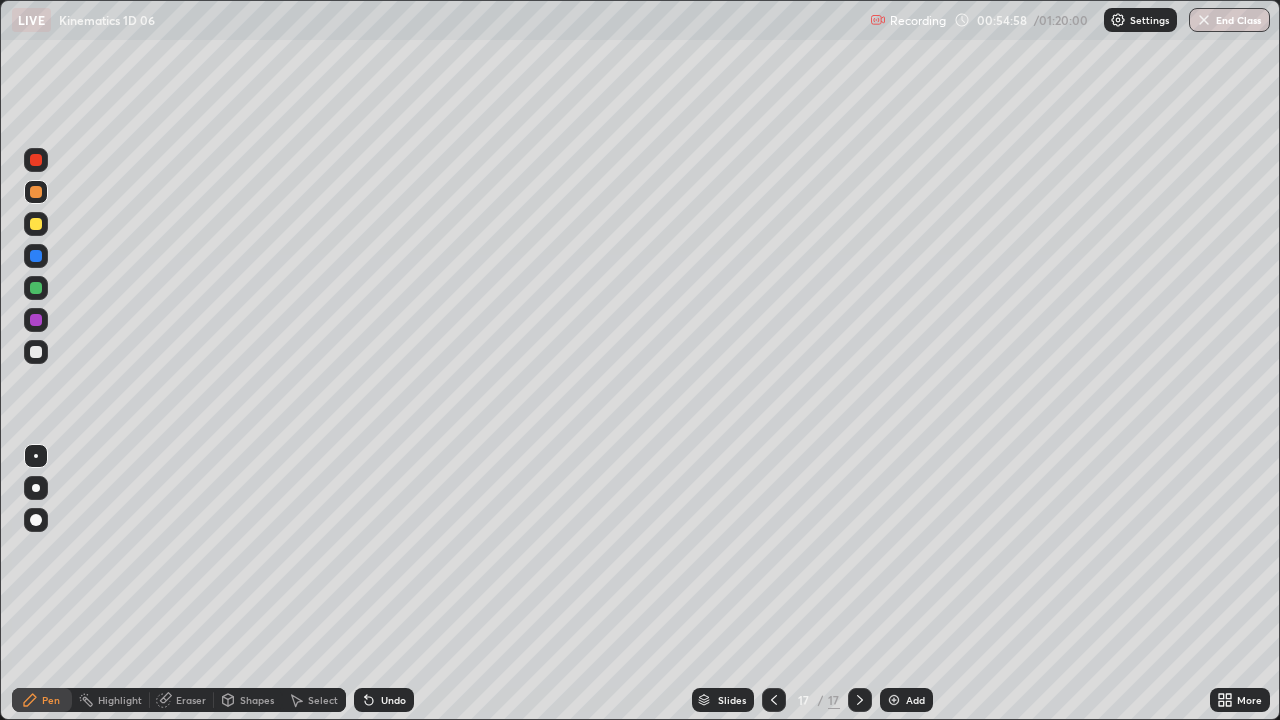 click on "Undo" at bounding box center [384, 700] 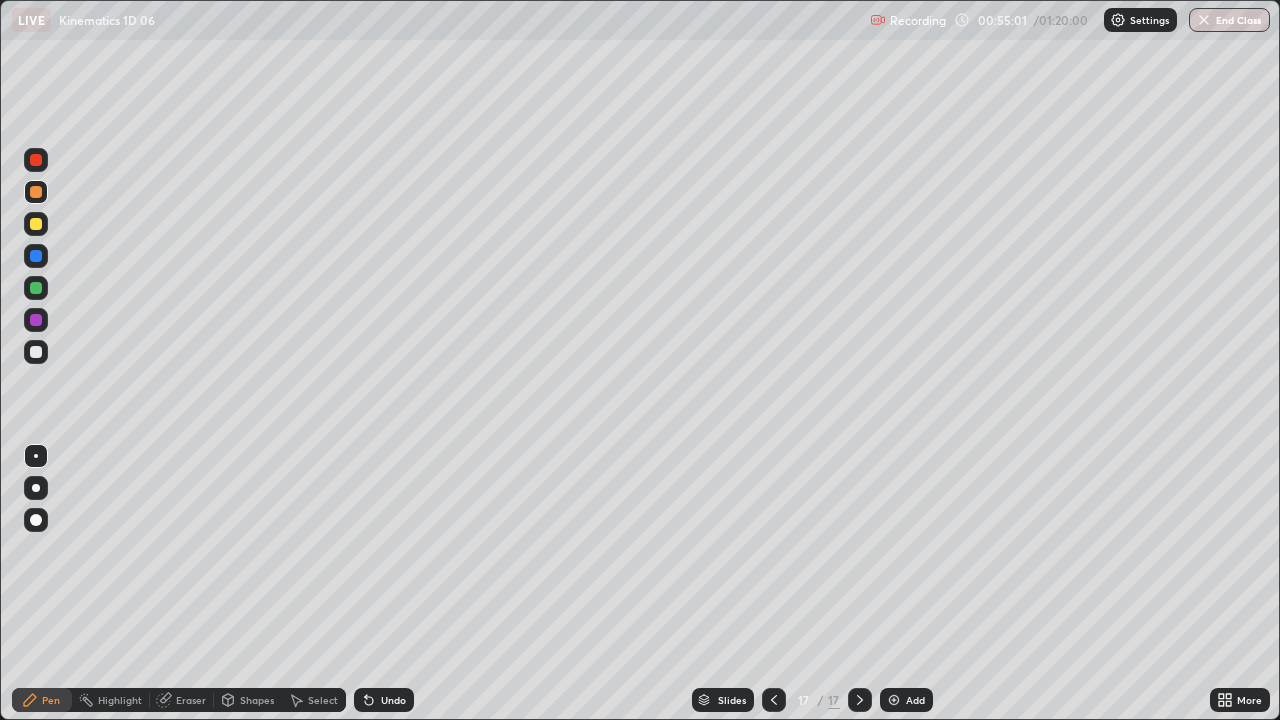 click at bounding box center (36, 224) 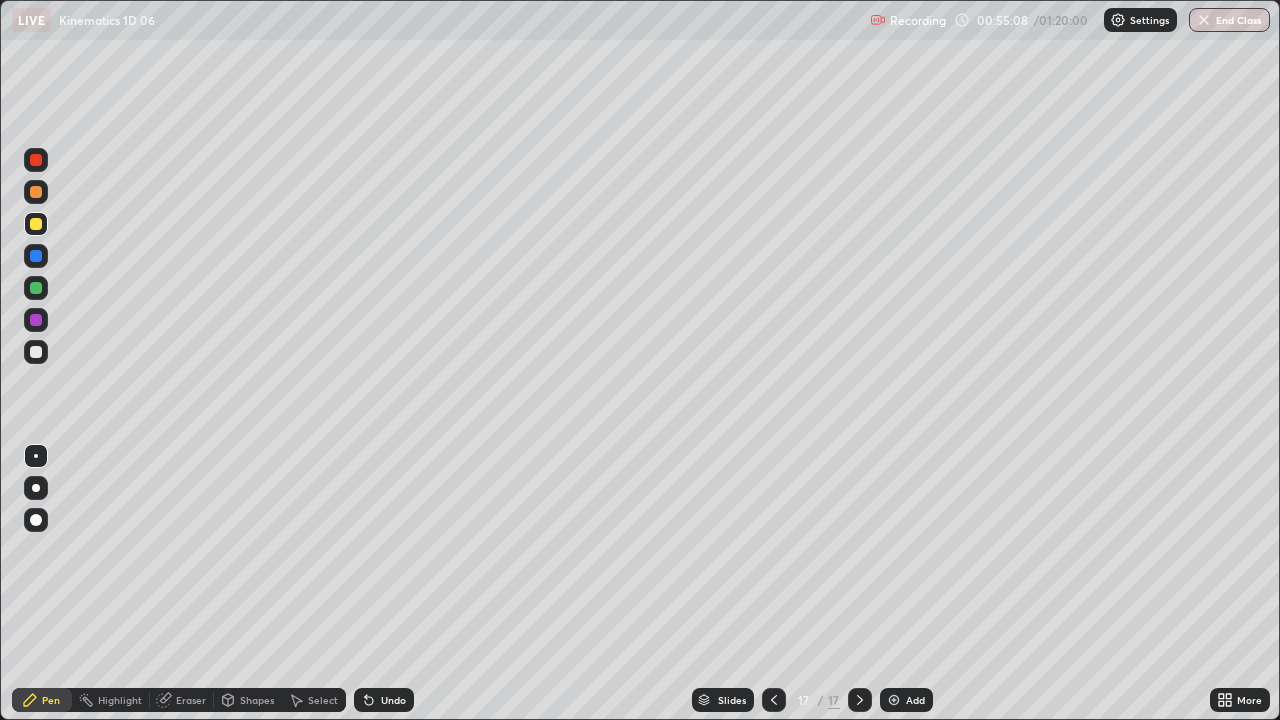 click on "Undo" at bounding box center (384, 700) 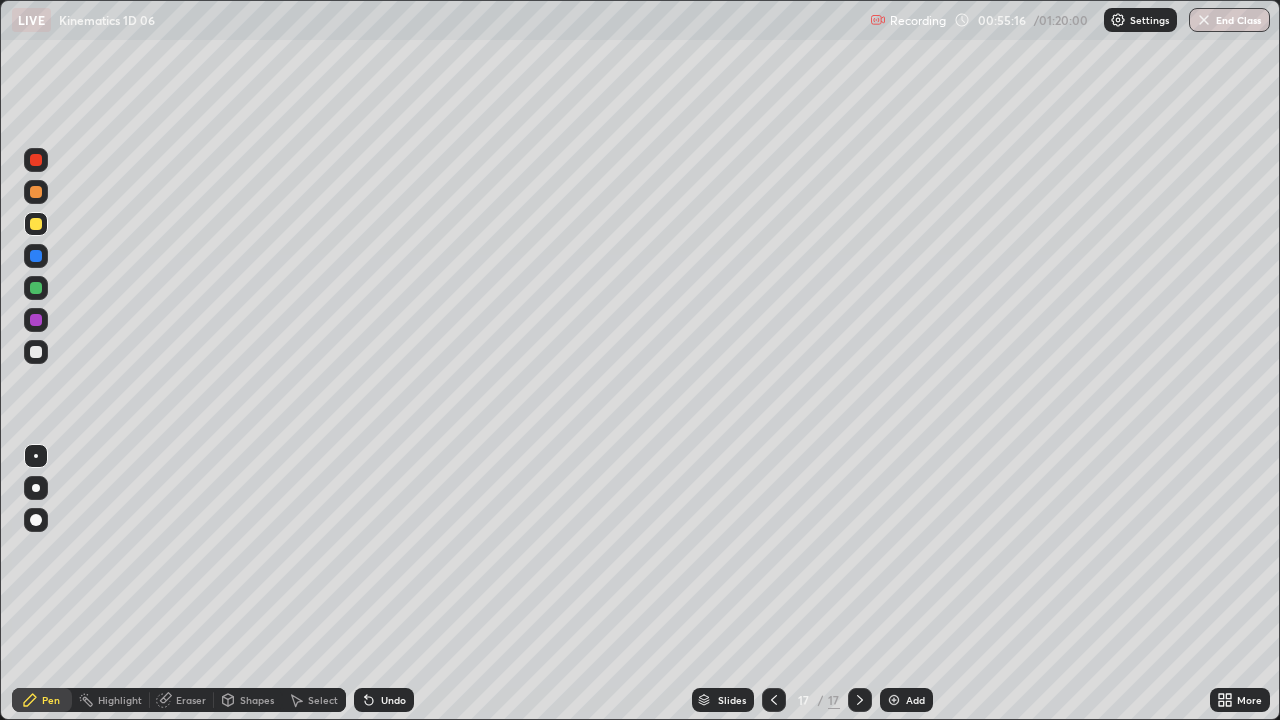 click at bounding box center [36, 192] 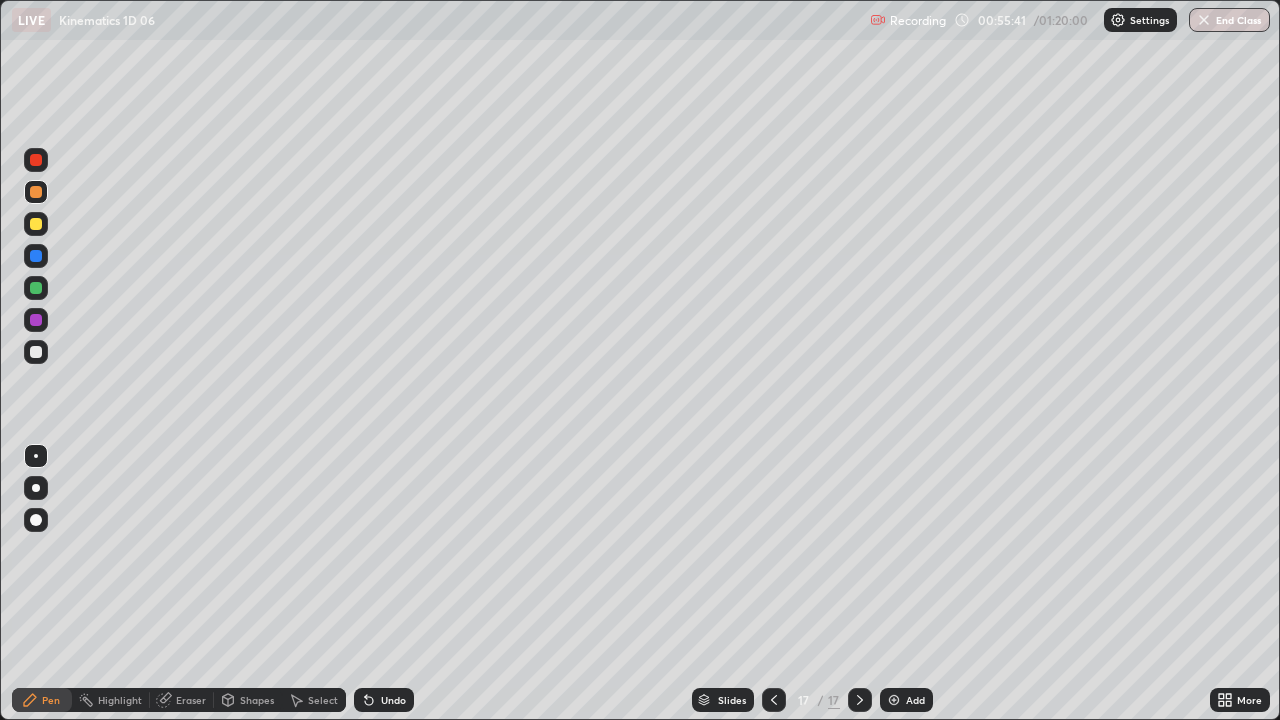 click on "Undo" at bounding box center (393, 700) 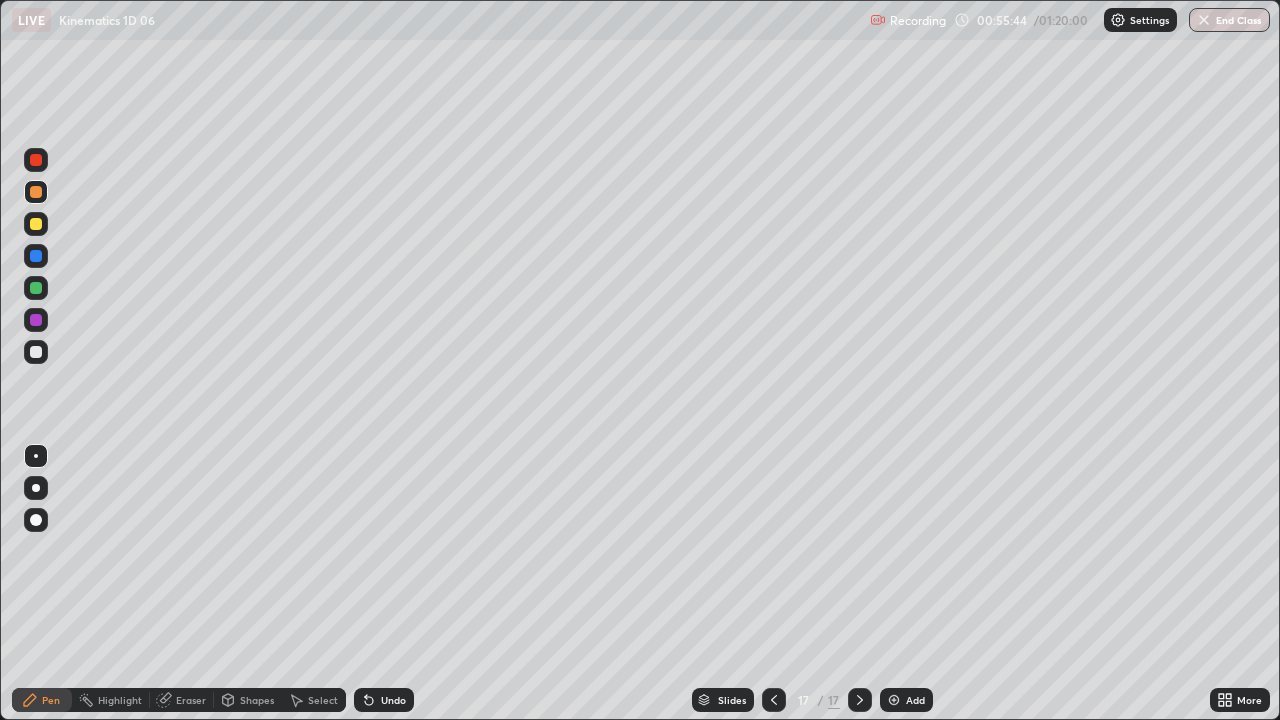 click on "Undo" at bounding box center [393, 700] 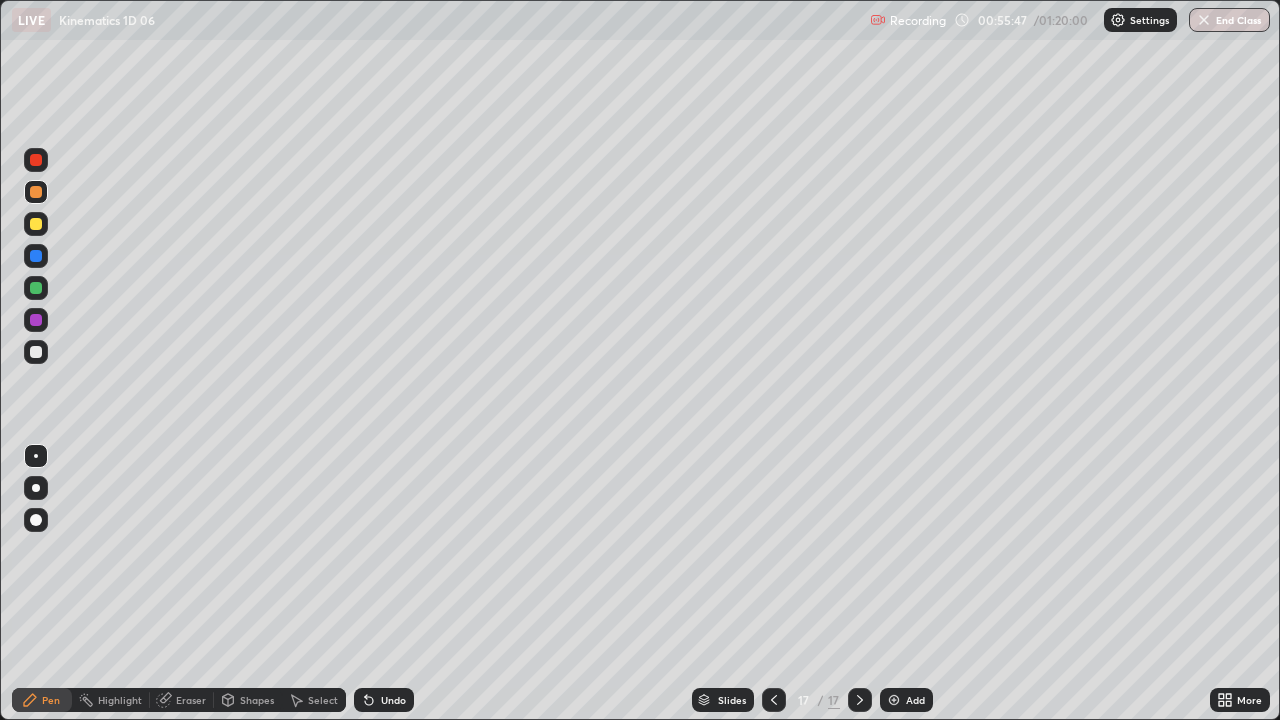 click on "Undo" at bounding box center (393, 700) 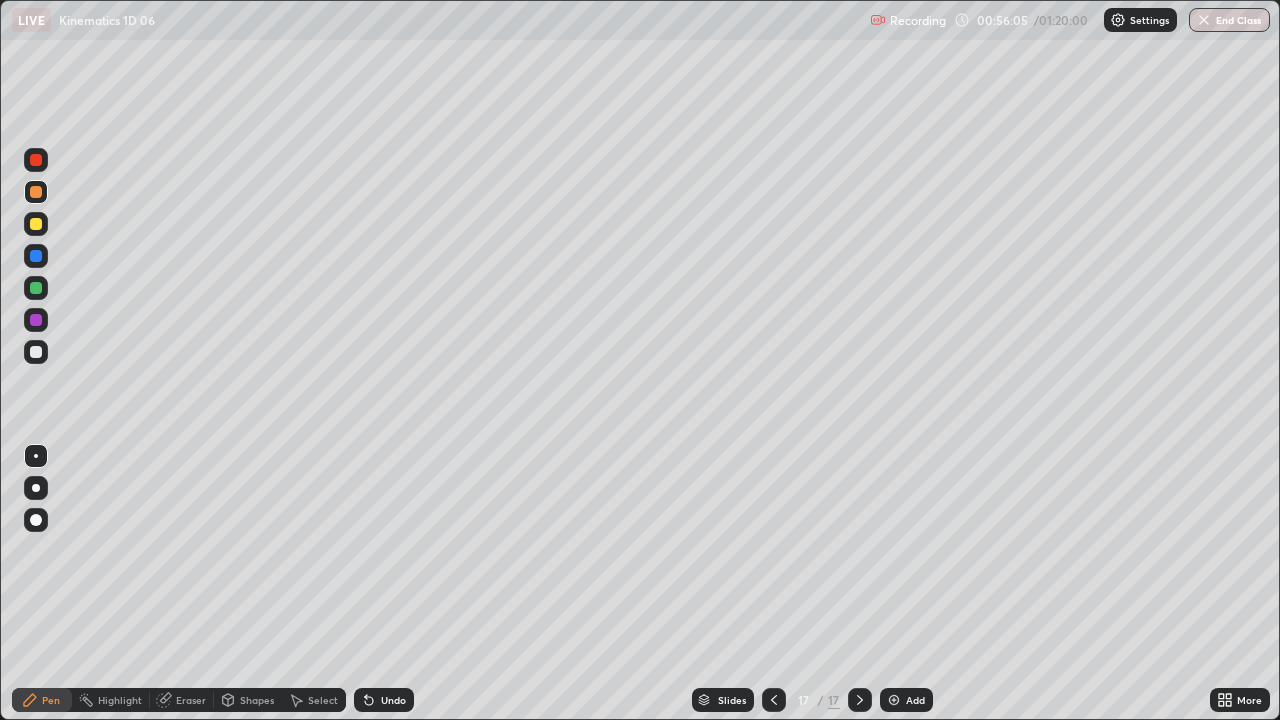 click at bounding box center [36, 160] 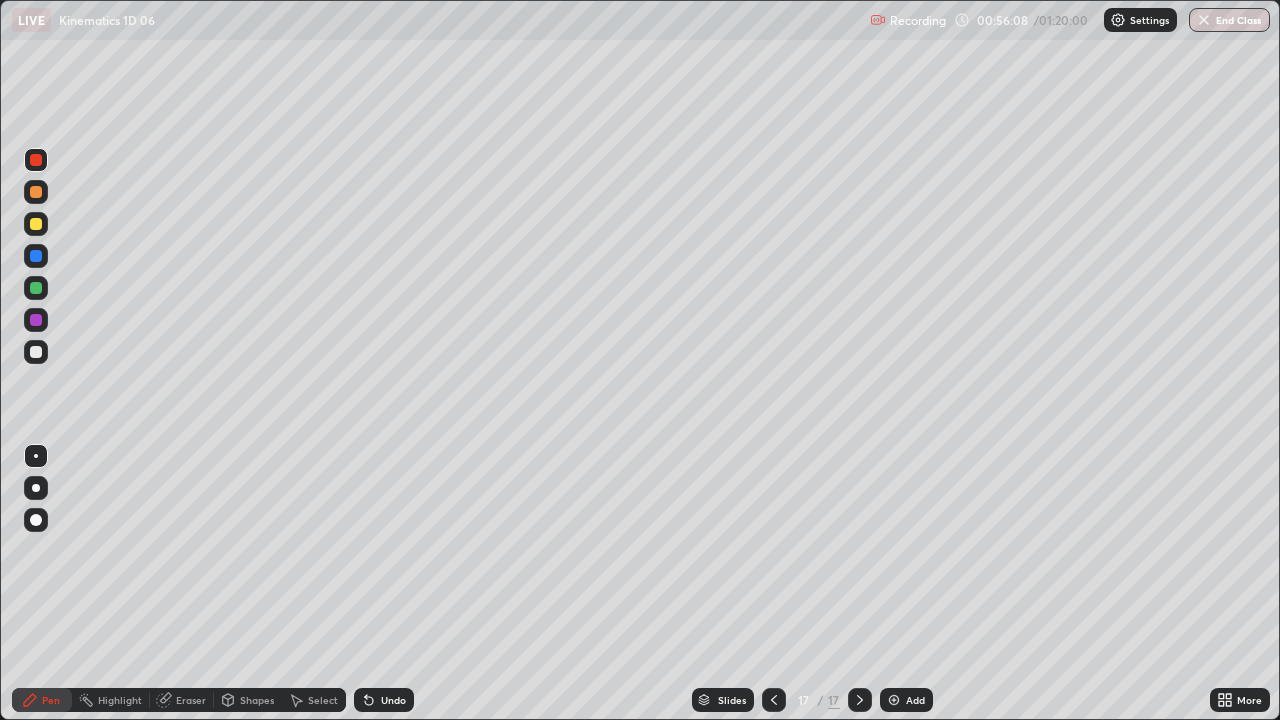 click on "Undo" at bounding box center (393, 700) 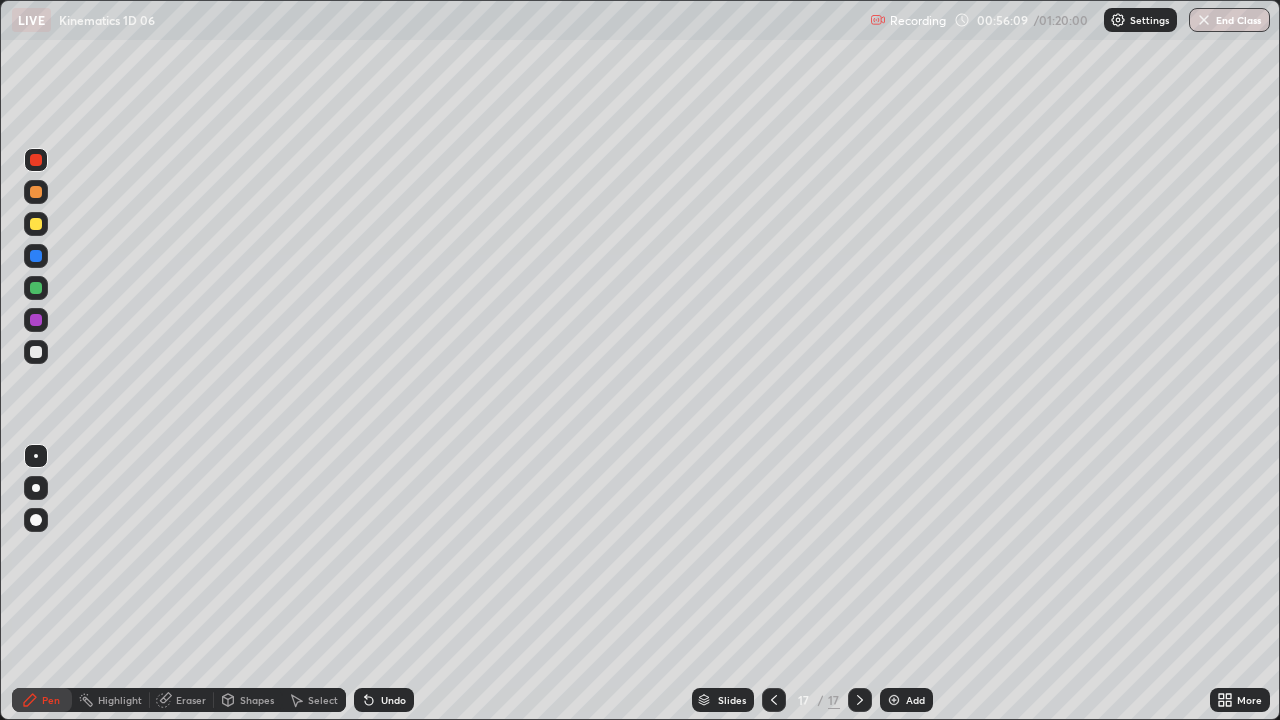 click on "Undo" at bounding box center (393, 700) 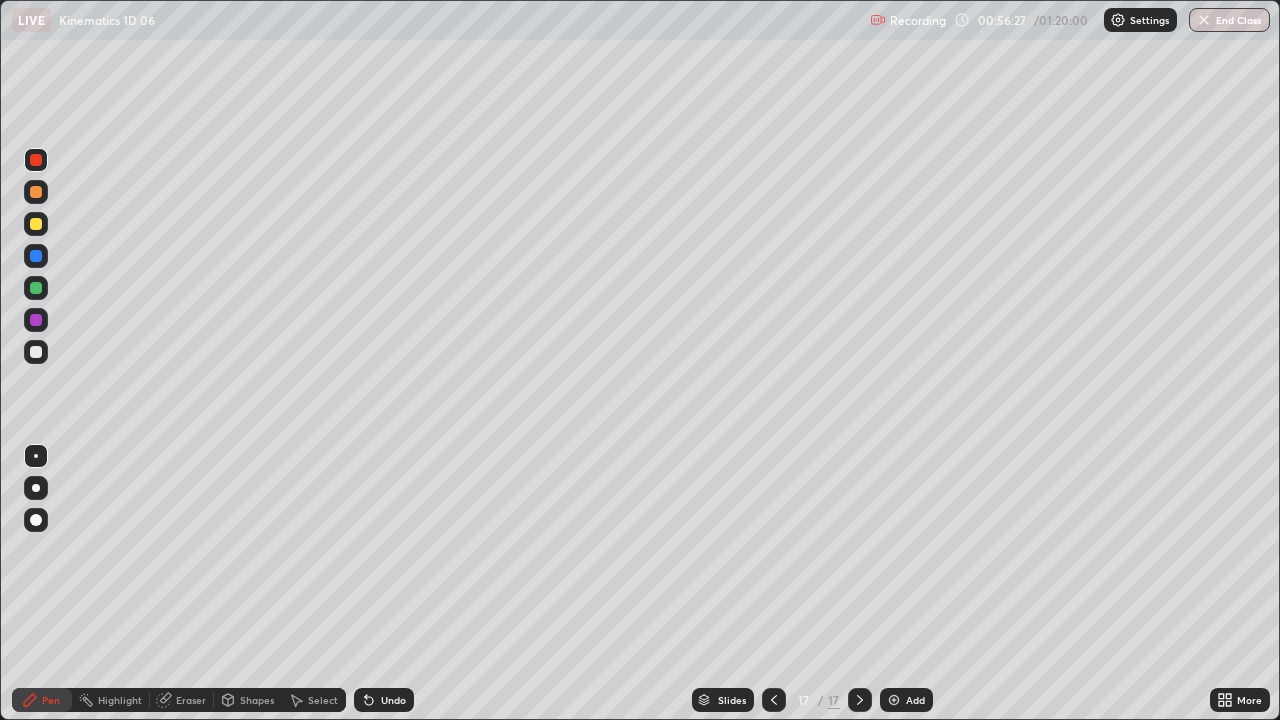 click on "Undo" at bounding box center (384, 700) 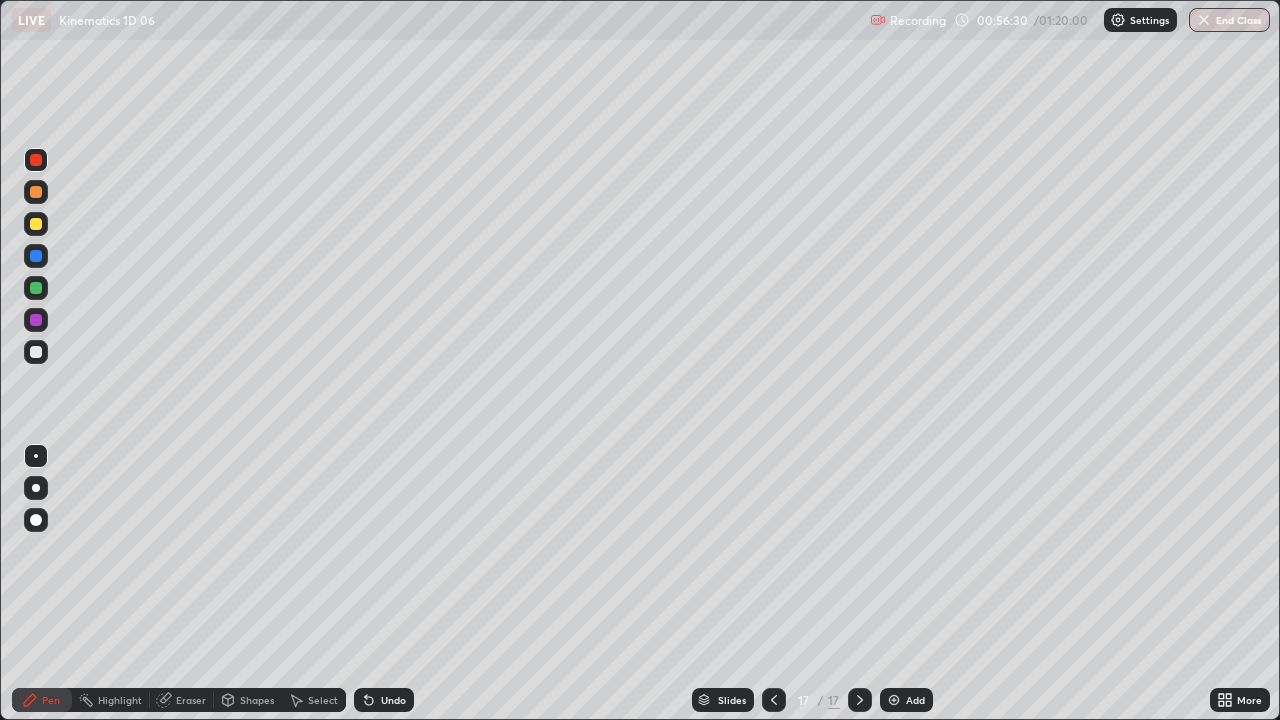 click on "Undo" at bounding box center (384, 700) 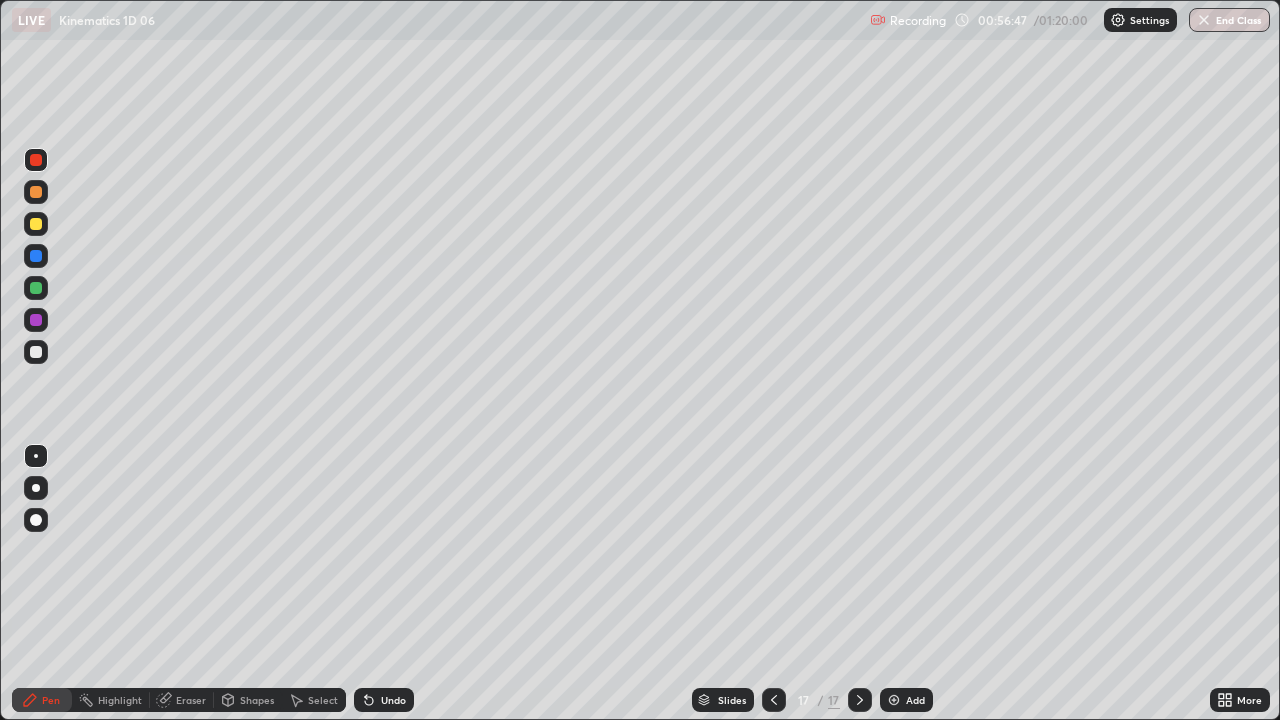 click on "Undo" at bounding box center (384, 700) 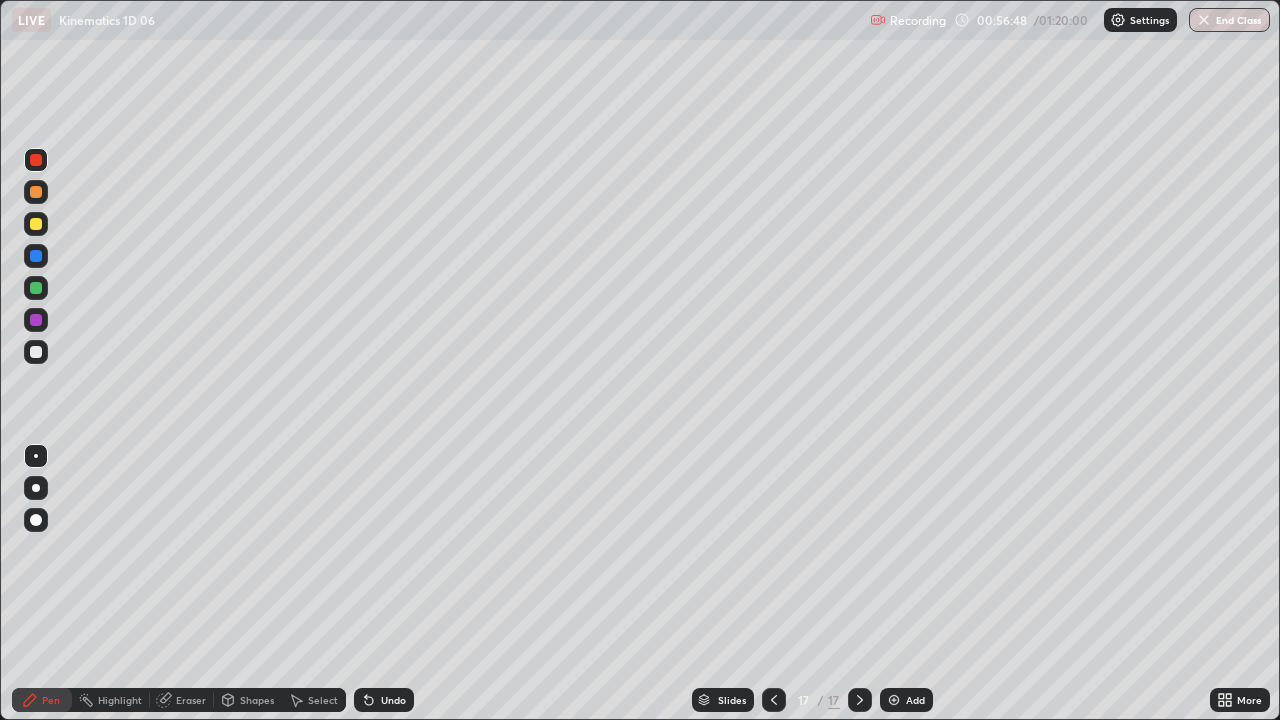 click on "Undo" at bounding box center (393, 700) 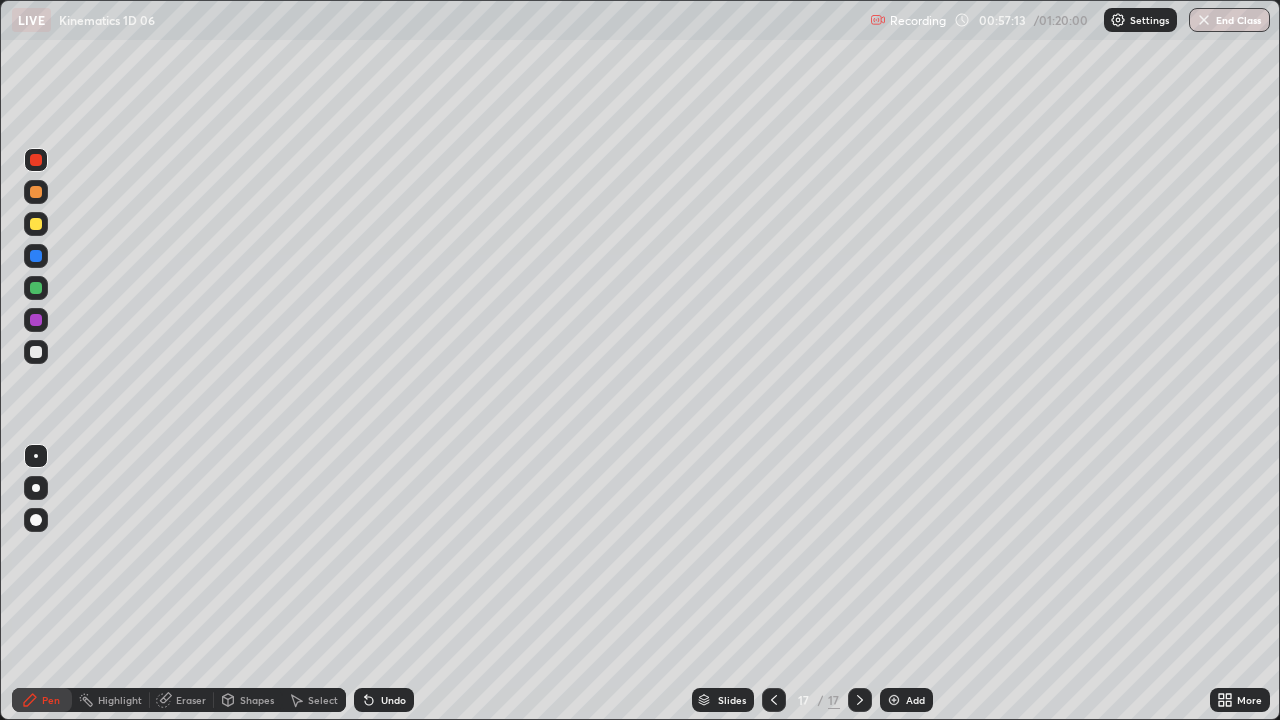 click at bounding box center (36, 352) 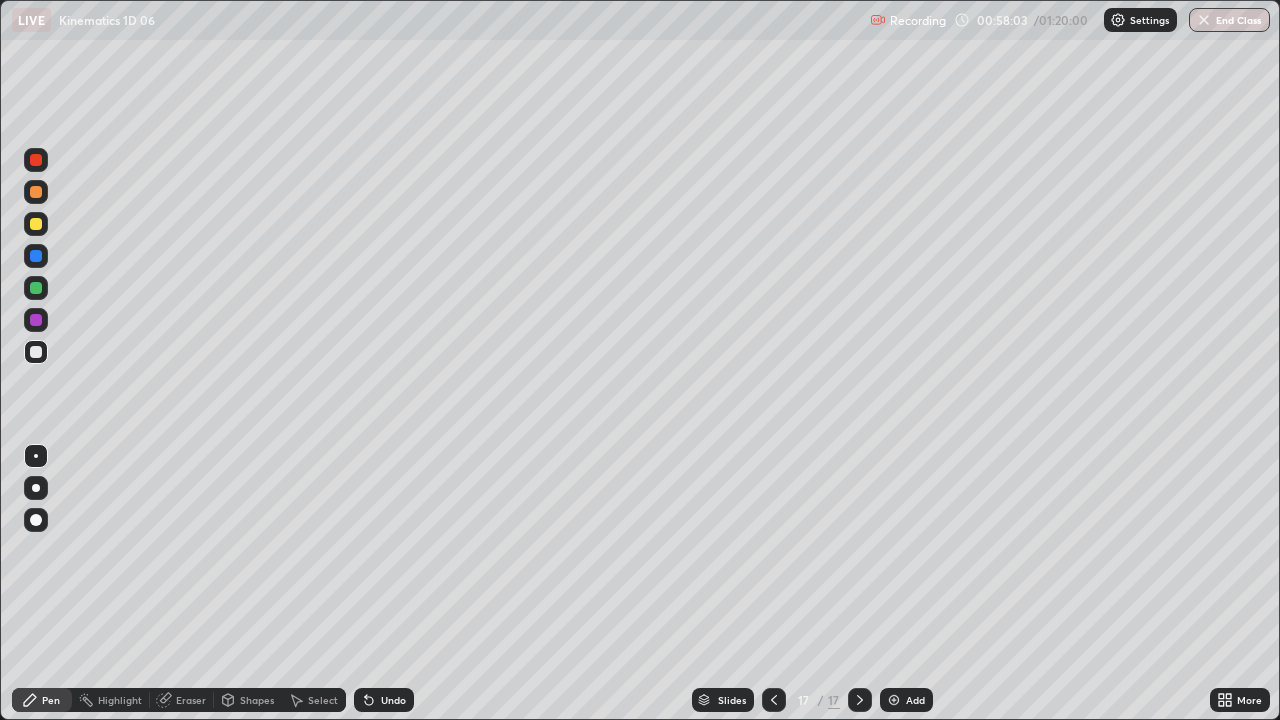 click on "Add" at bounding box center (906, 700) 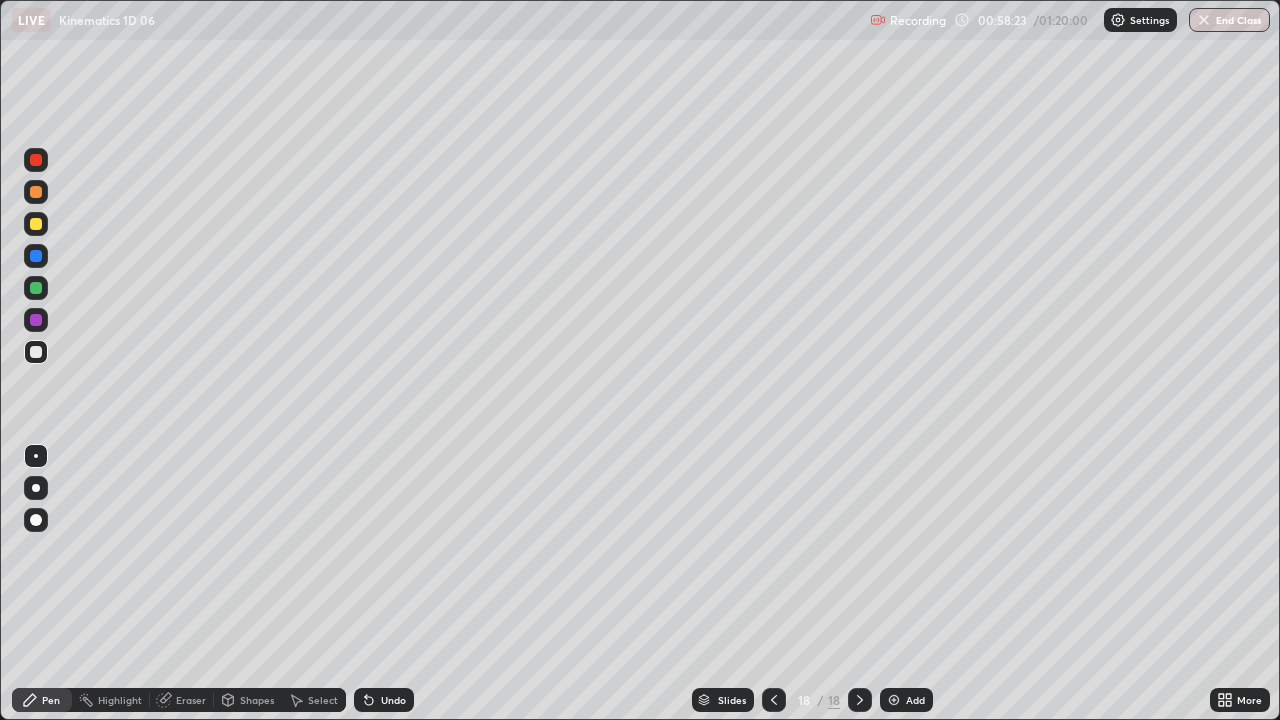 click on "Undo" at bounding box center [393, 700] 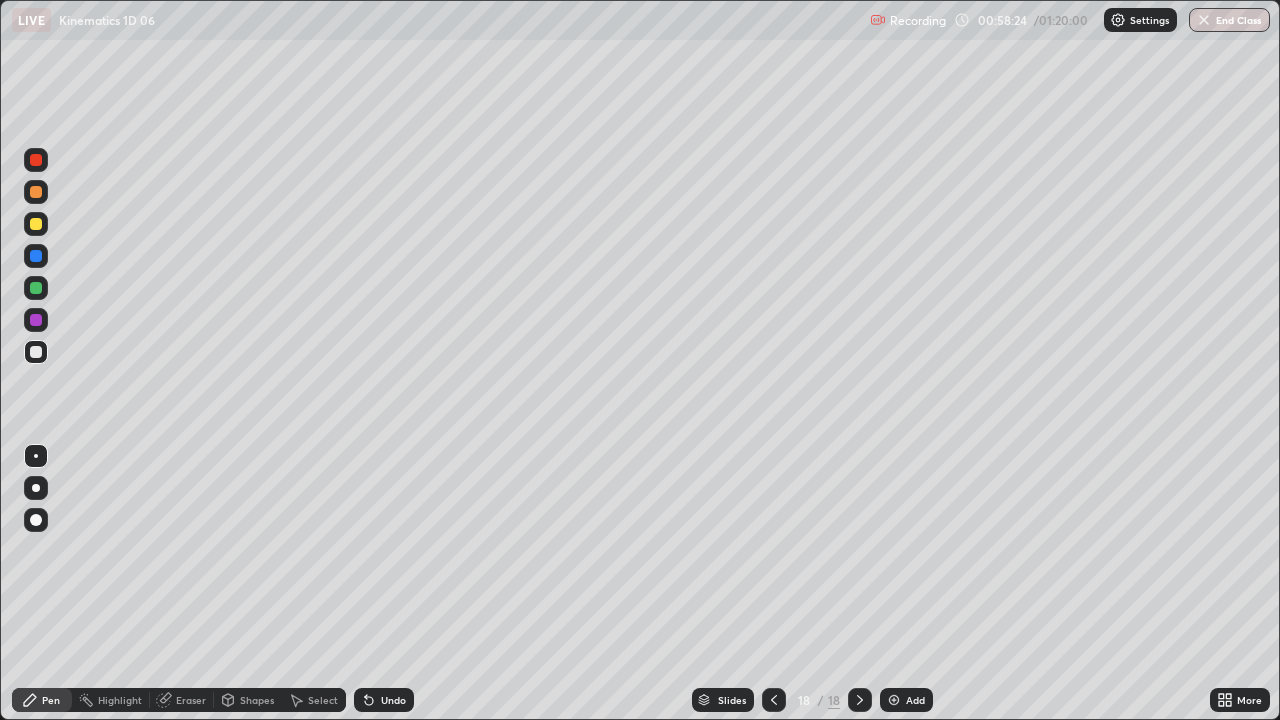 click on "Undo" at bounding box center (384, 700) 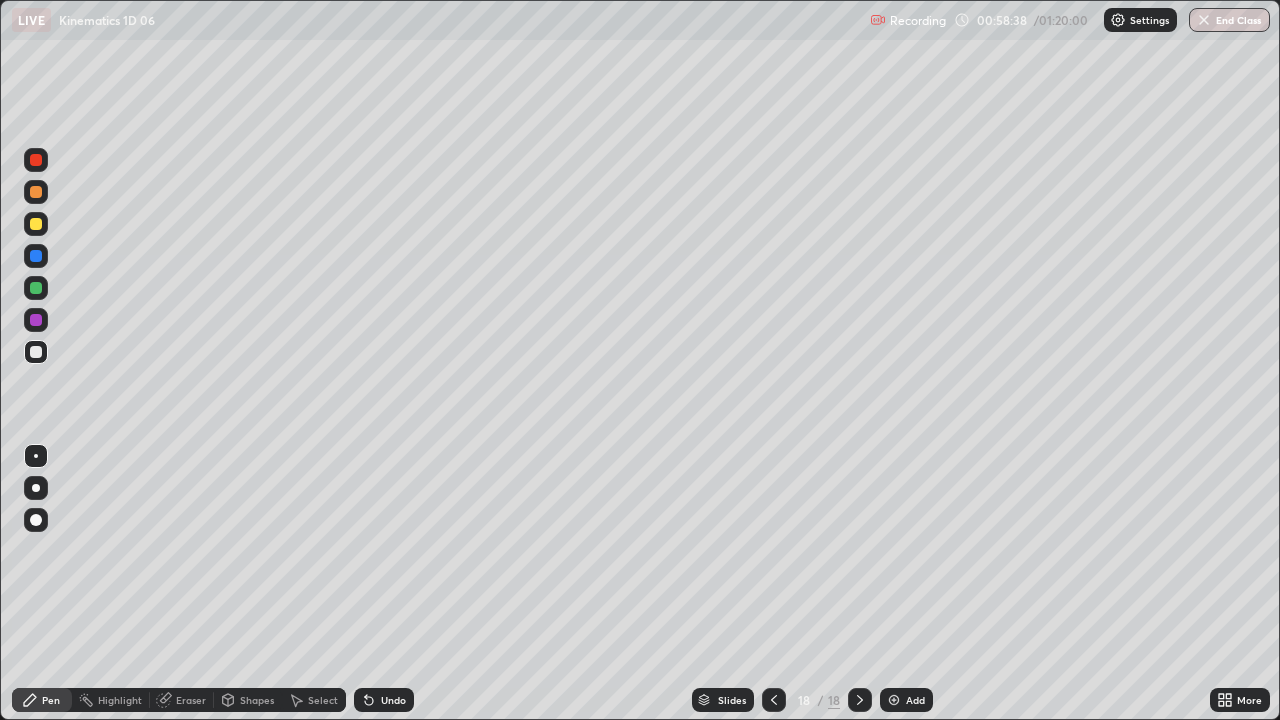 click at bounding box center [36, 224] 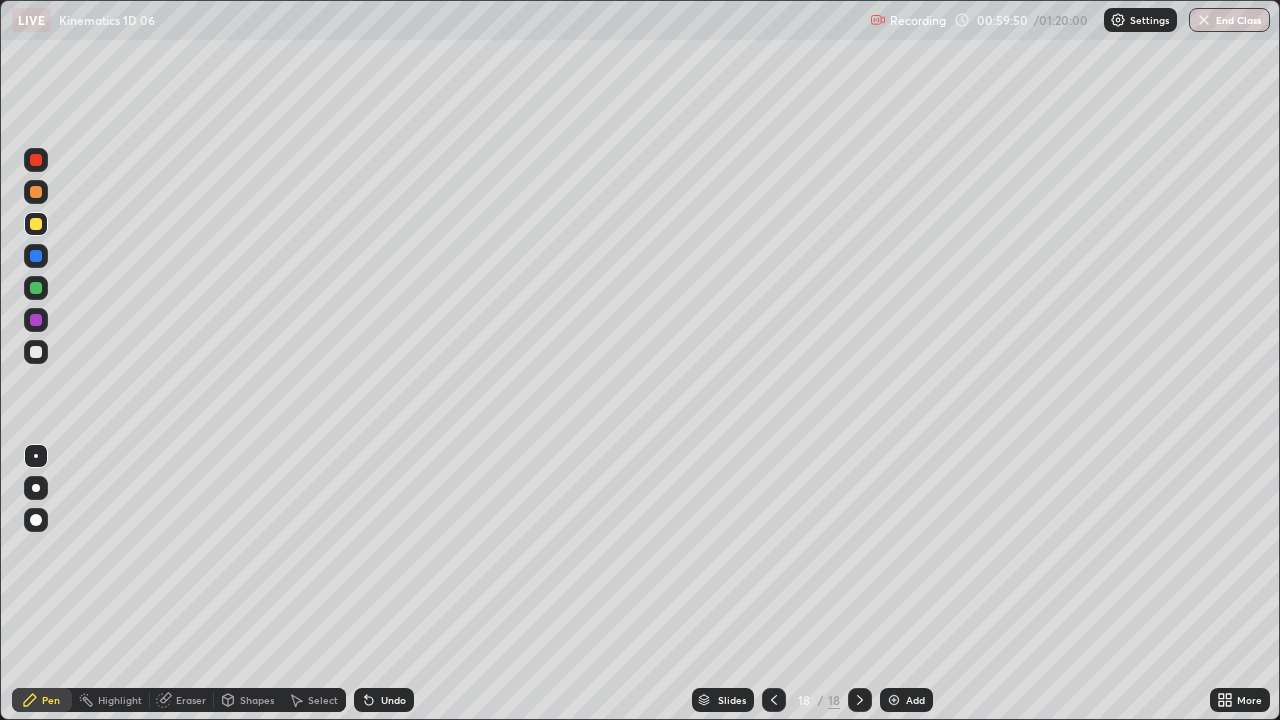 click at bounding box center (36, 192) 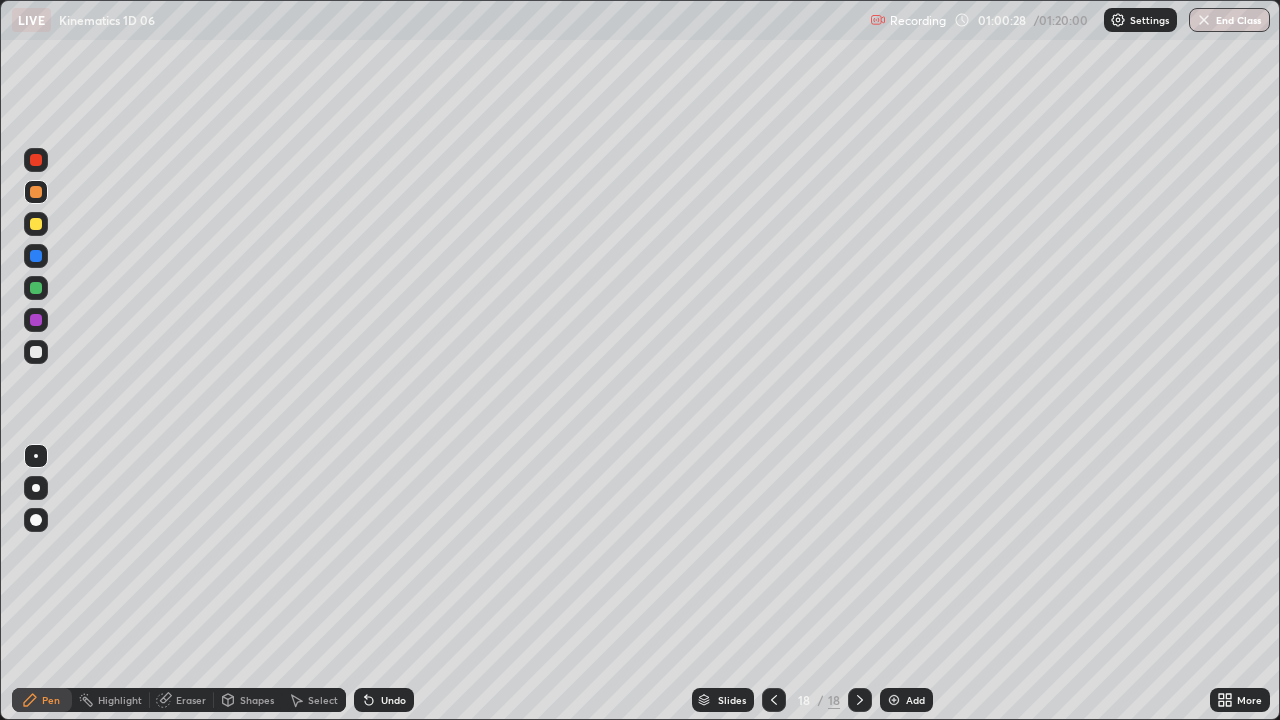 click at bounding box center (36, 224) 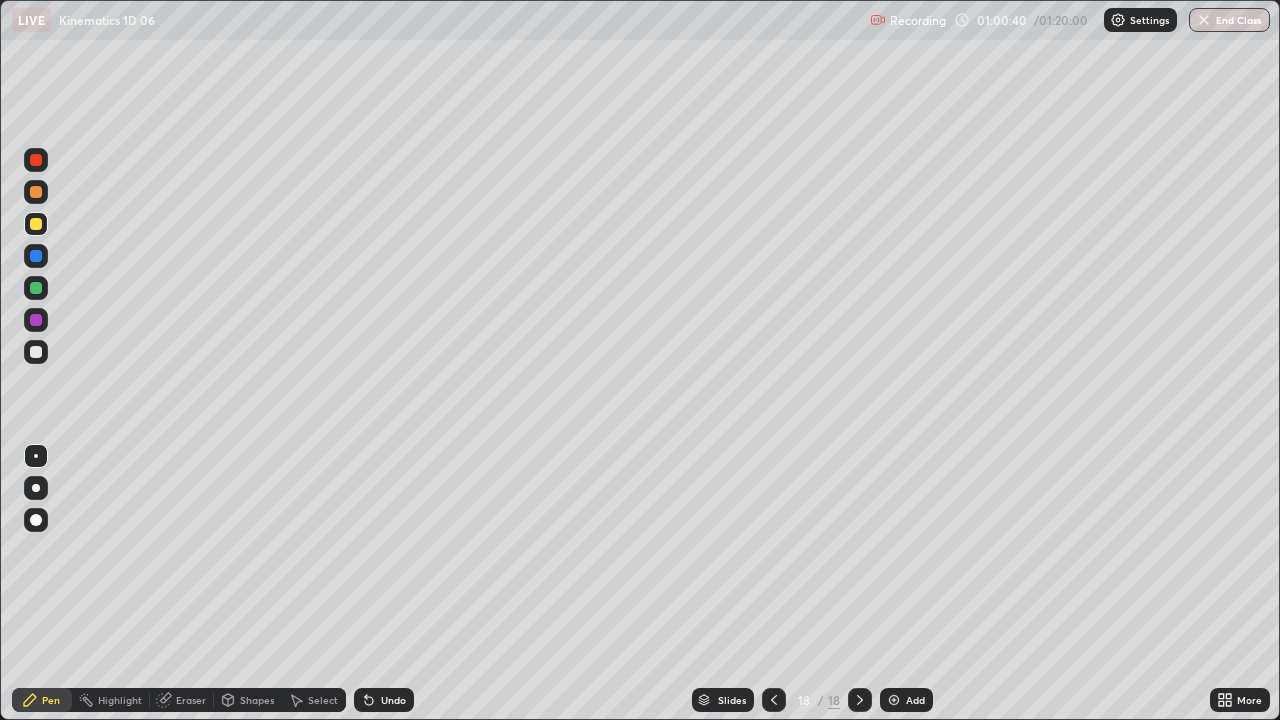 click at bounding box center (36, 160) 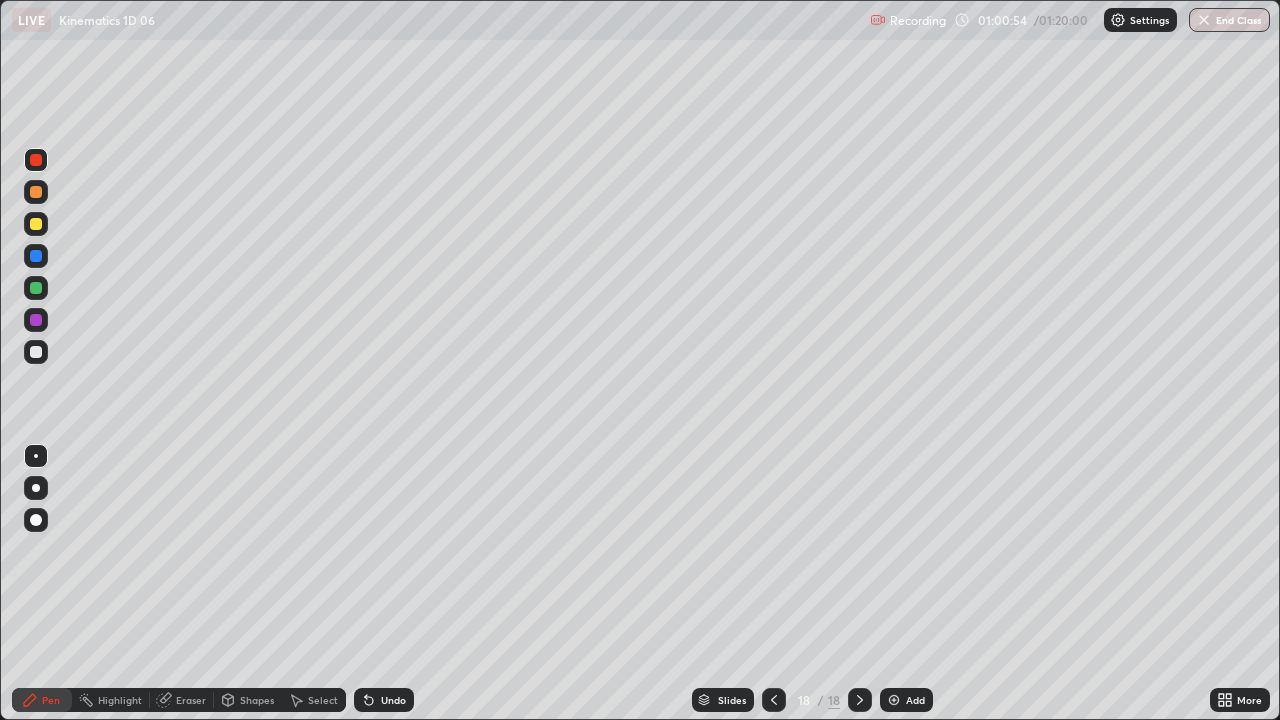 click at bounding box center (36, 224) 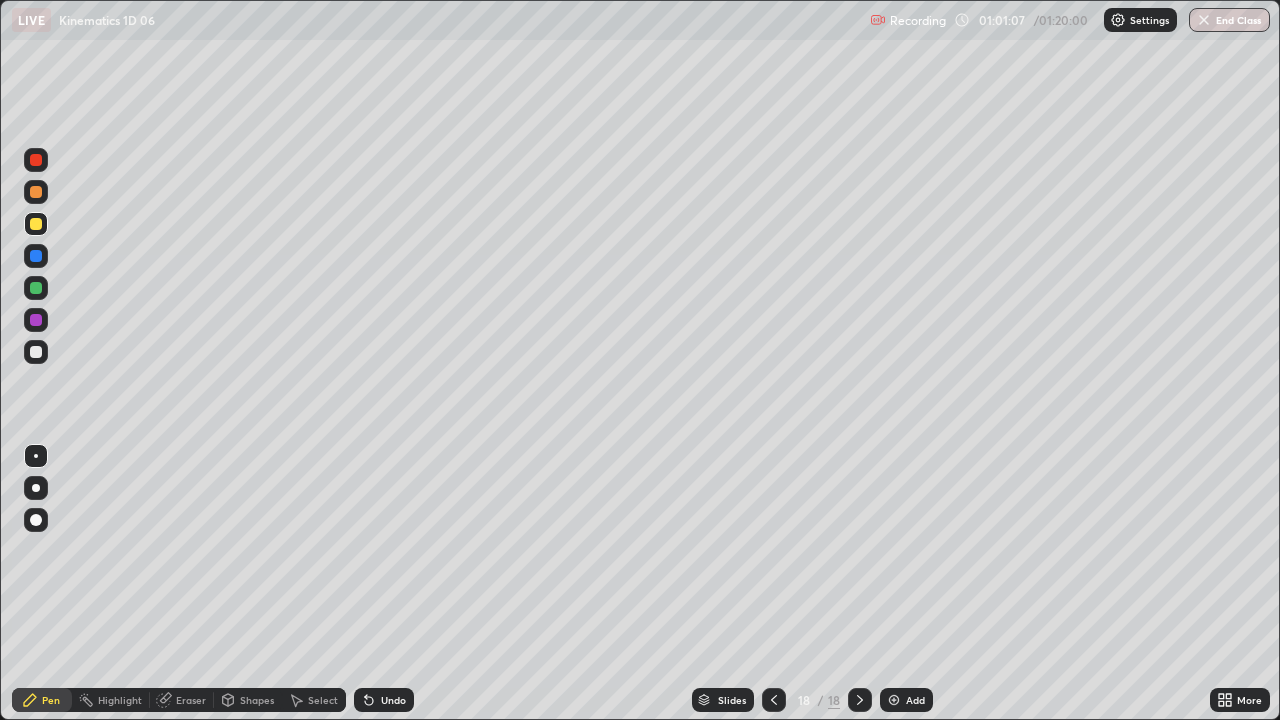 click at bounding box center (36, 160) 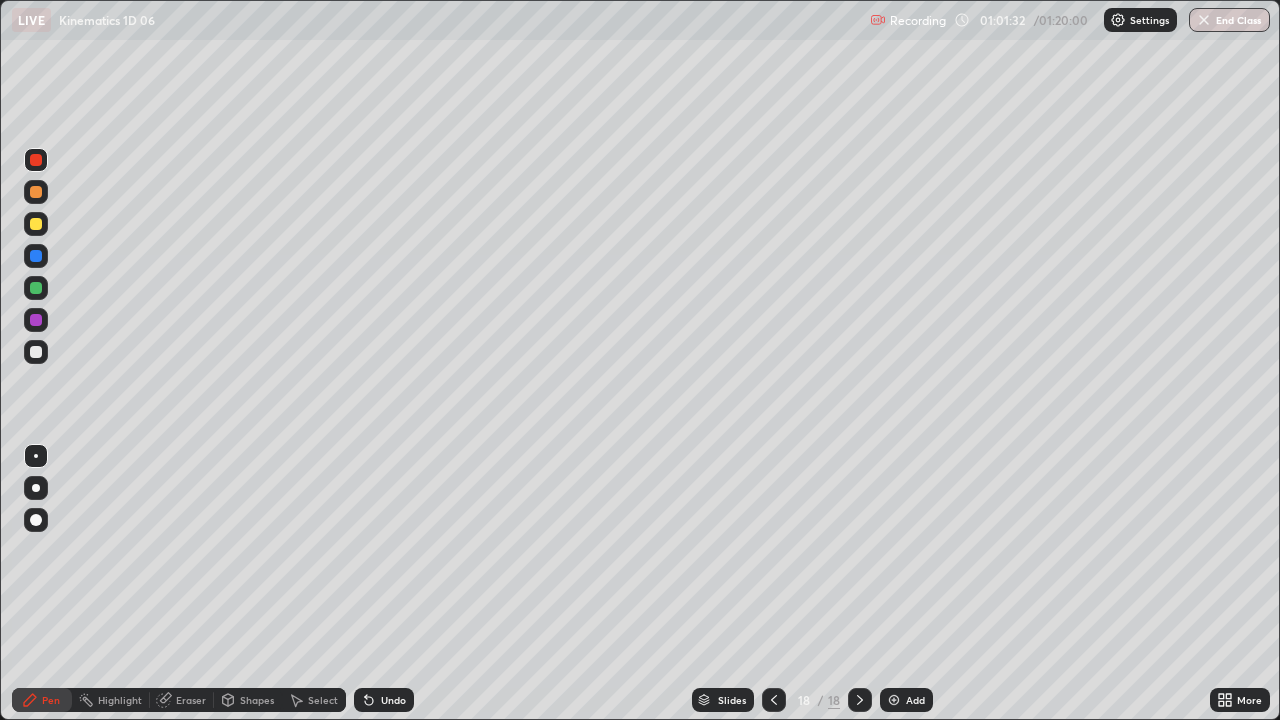 click at bounding box center (36, 352) 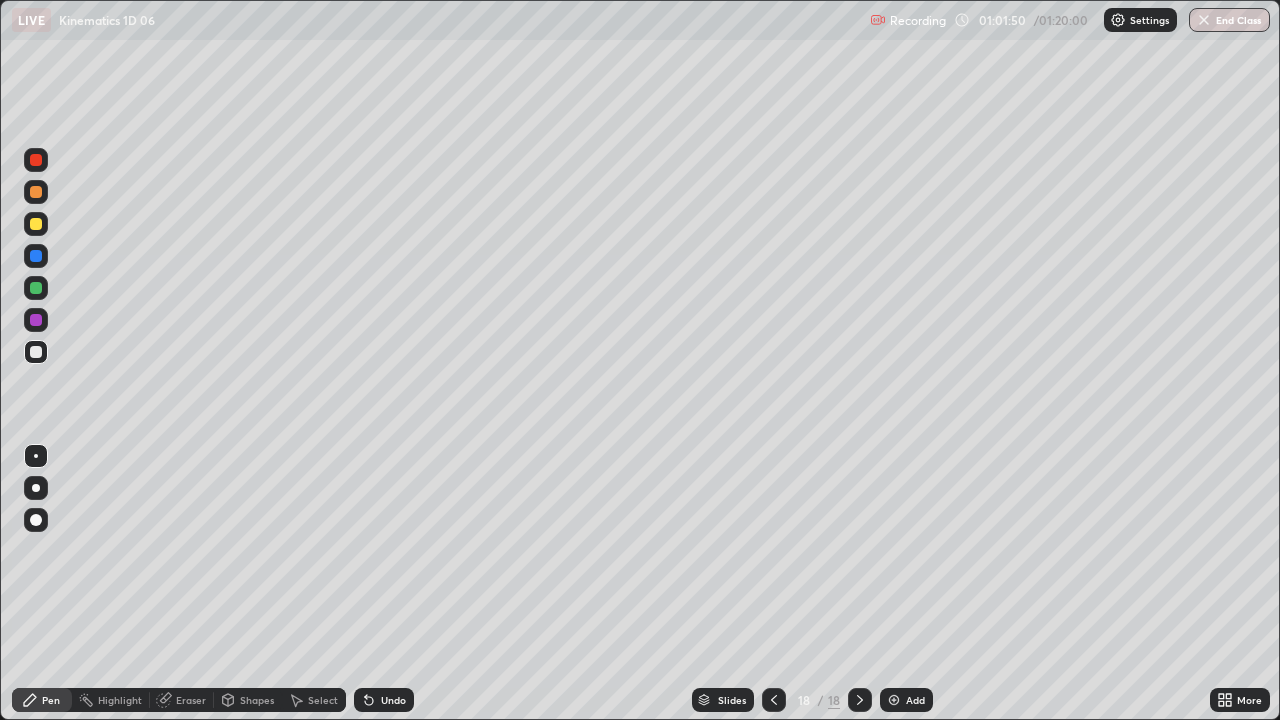 click on "Add" at bounding box center [915, 700] 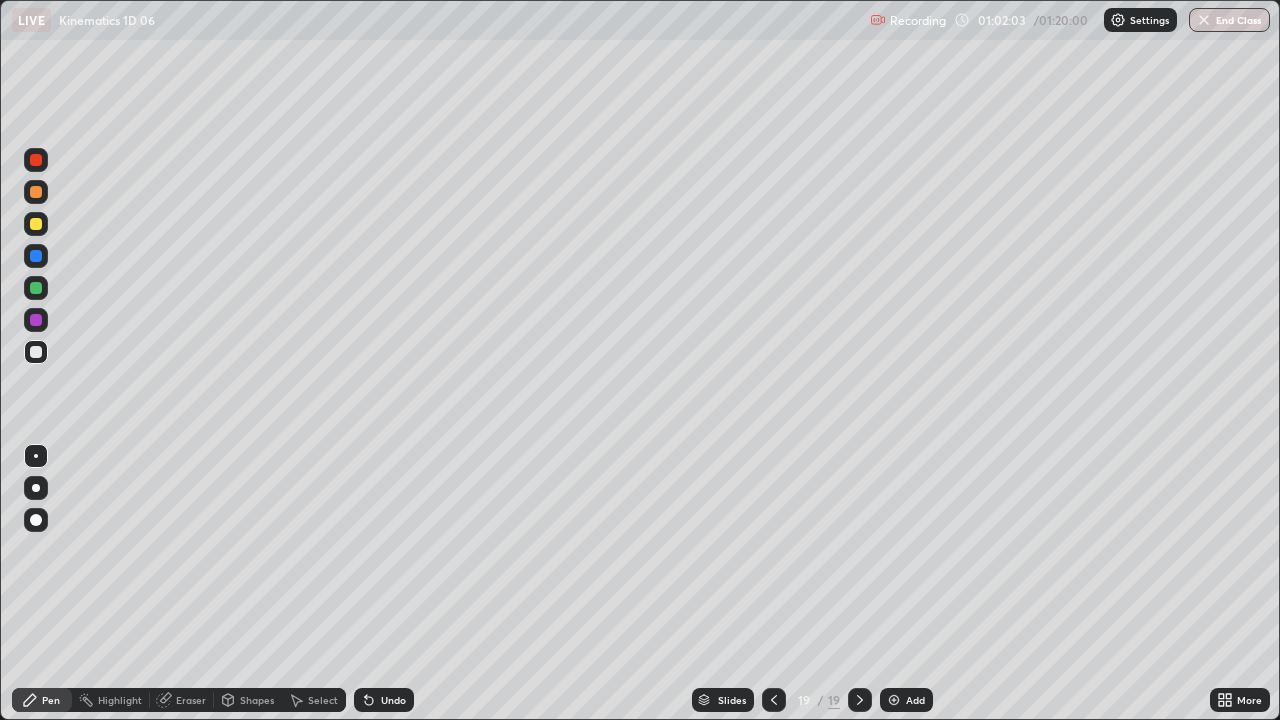 click at bounding box center [36, 224] 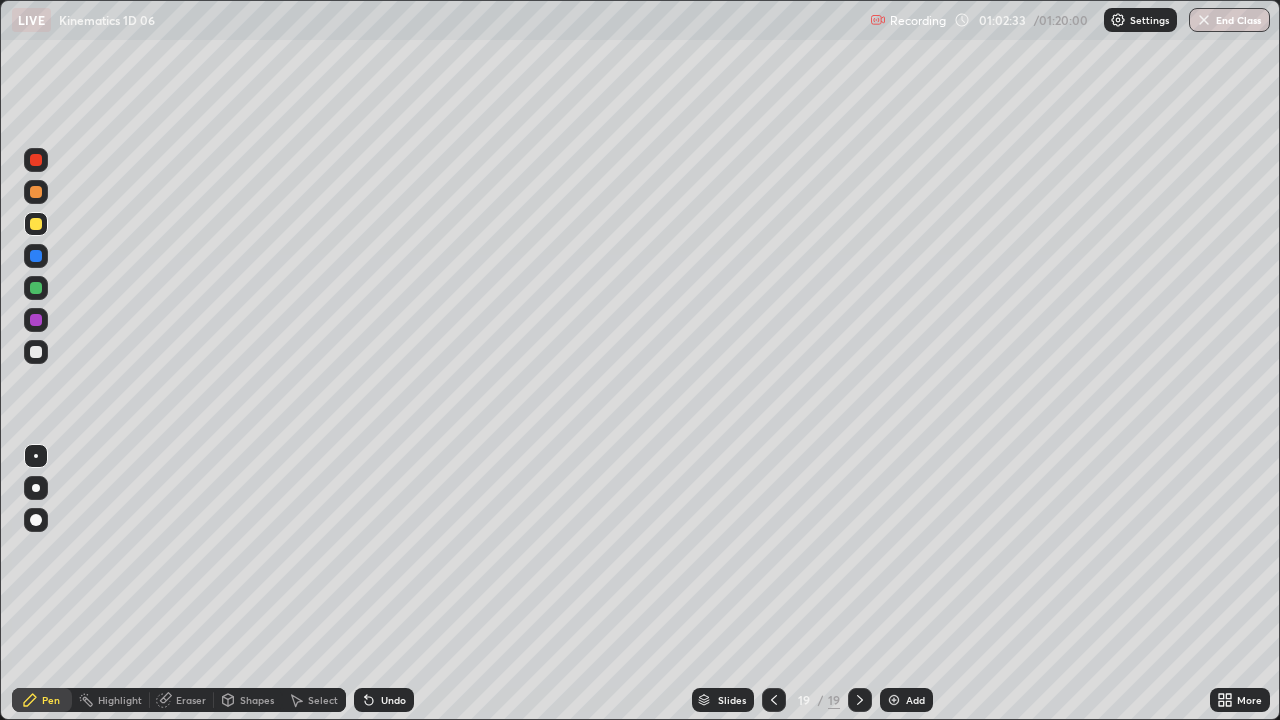 click at bounding box center (36, 192) 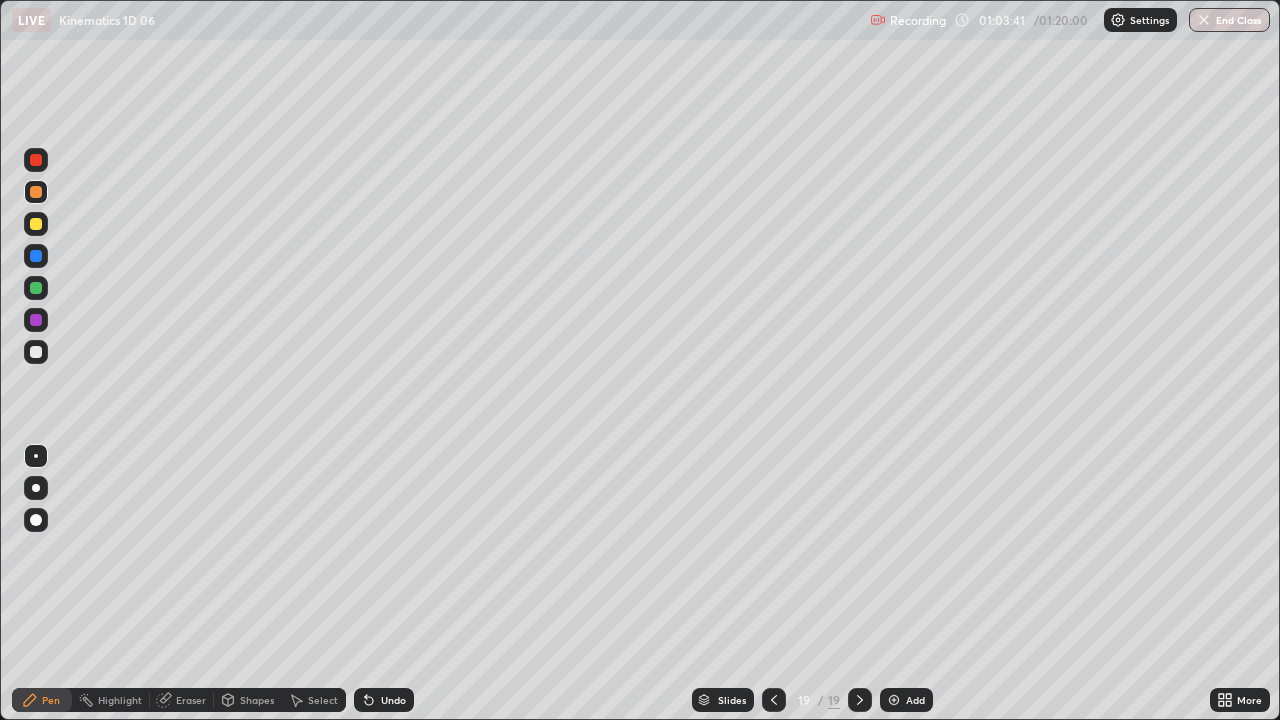 click at bounding box center (36, 224) 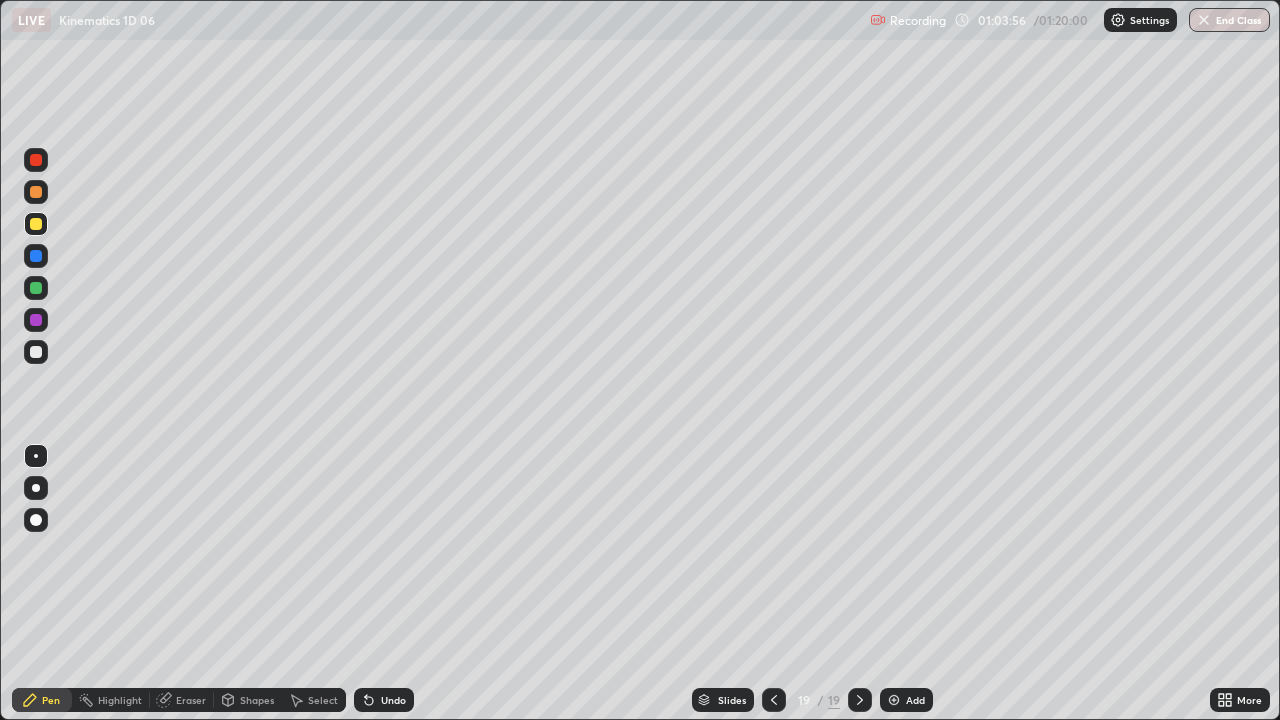click at bounding box center (36, 192) 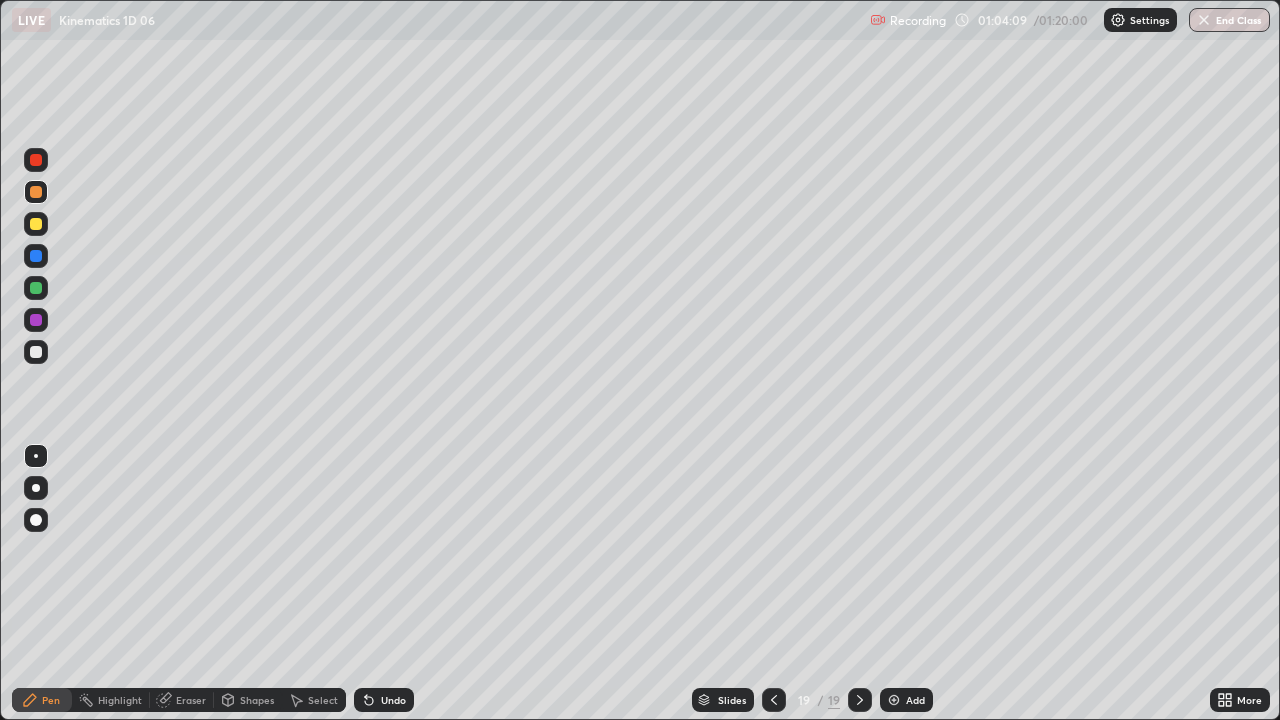 click at bounding box center [36, 224] 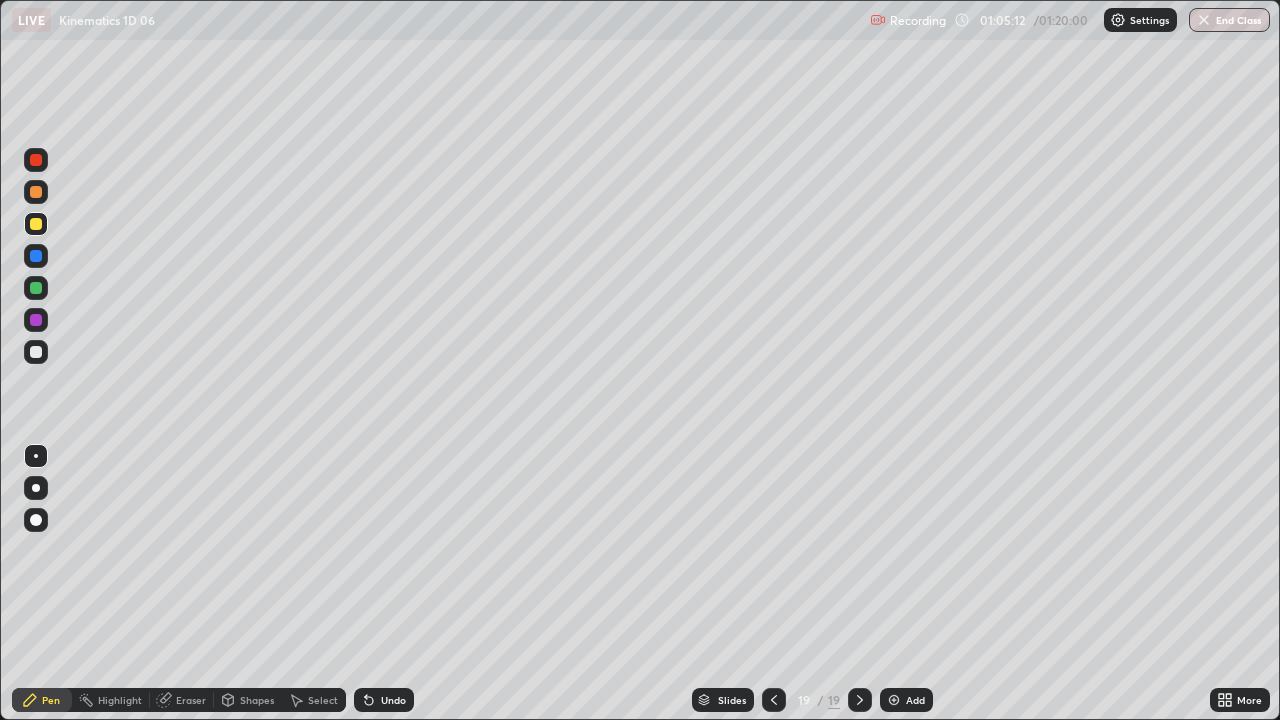 click on "Undo" at bounding box center (384, 700) 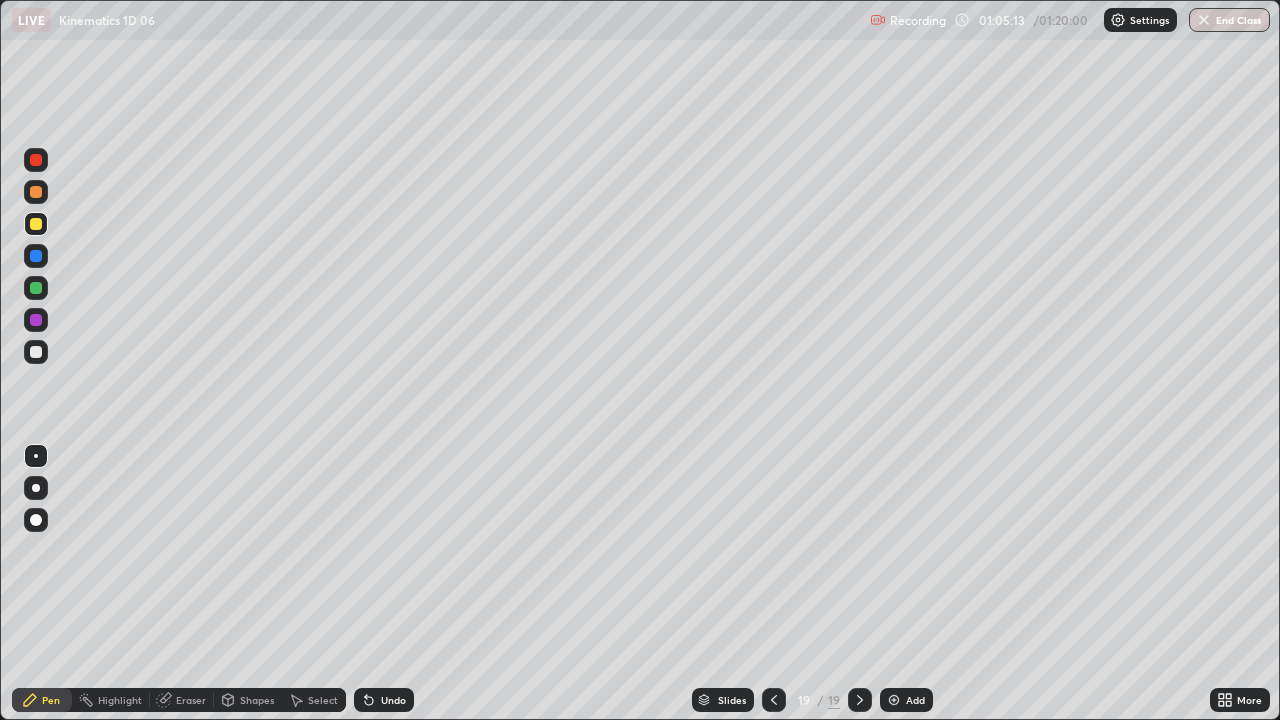 click on "Undo" at bounding box center (384, 700) 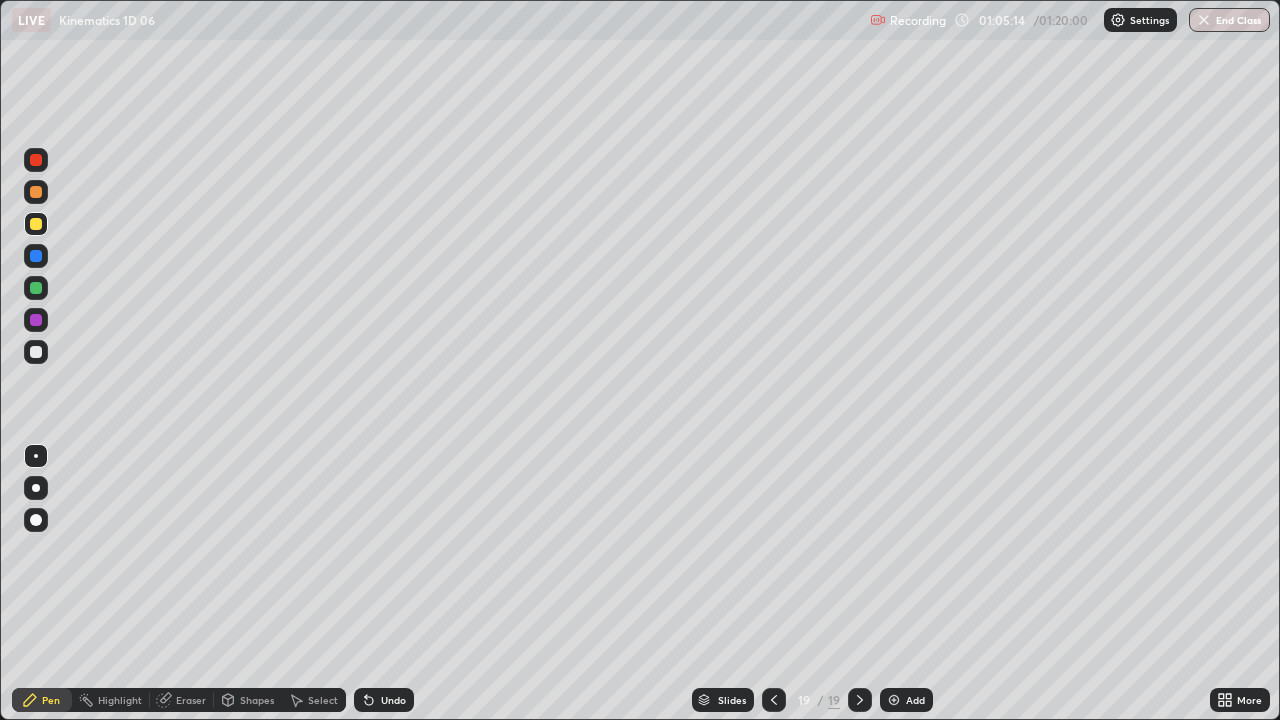 click on "Undo" at bounding box center [393, 700] 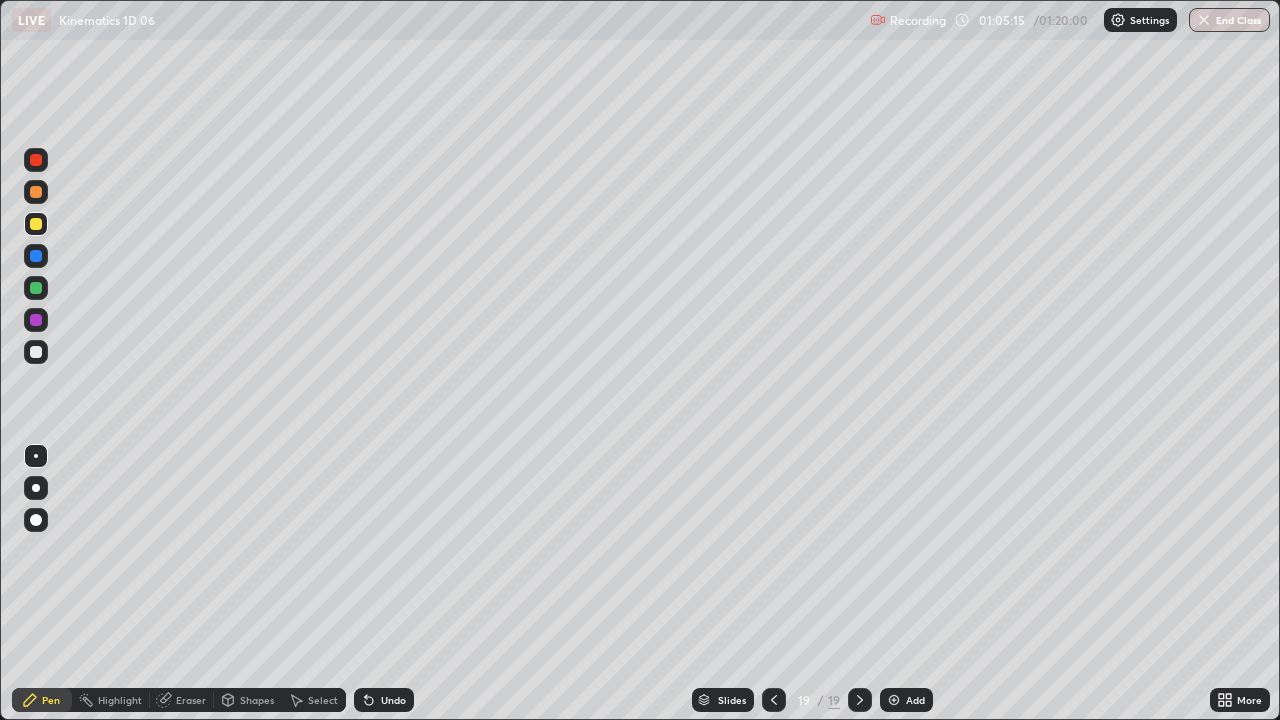 click on "Undo" at bounding box center (384, 700) 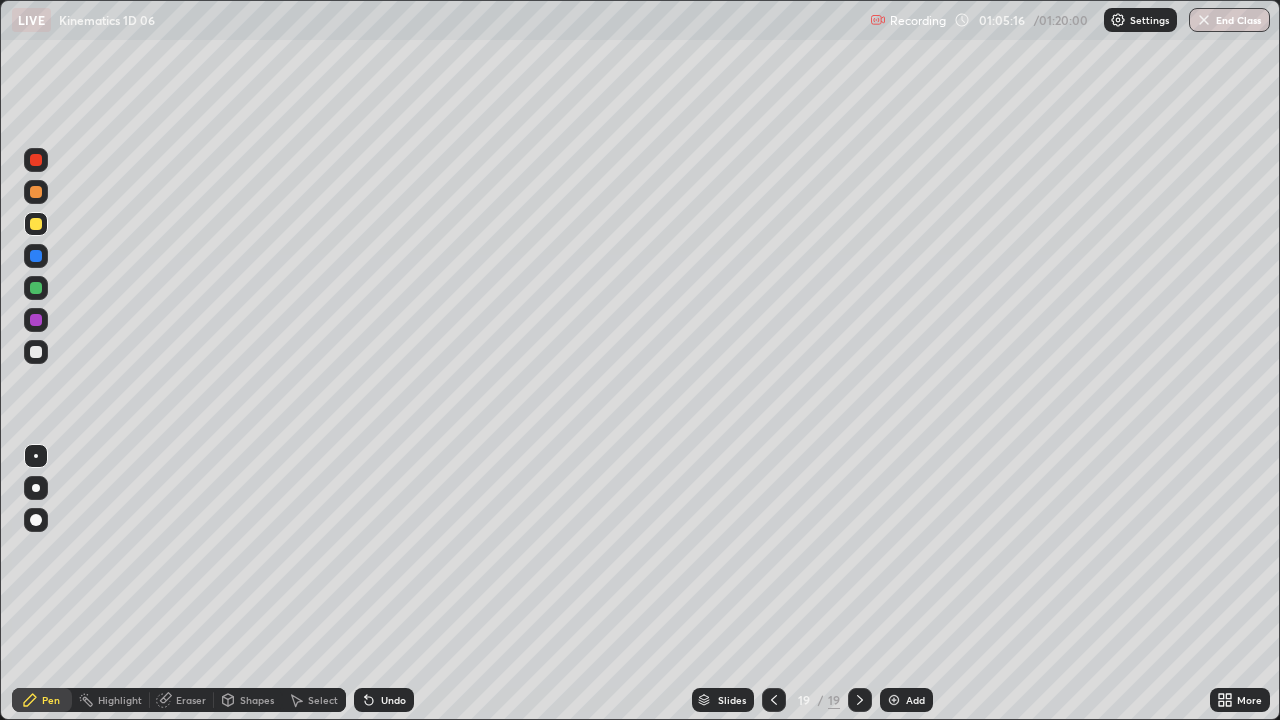click on "Undo" at bounding box center [384, 700] 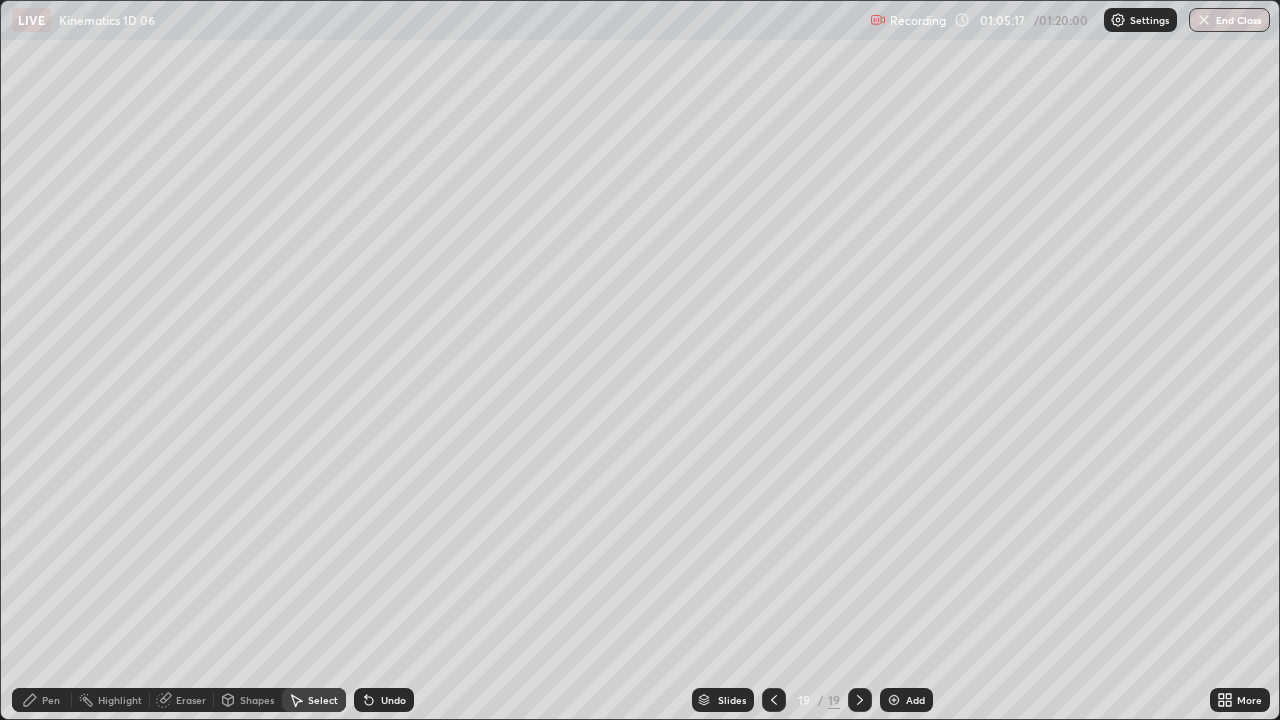 click on "Select" at bounding box center (314, 700) 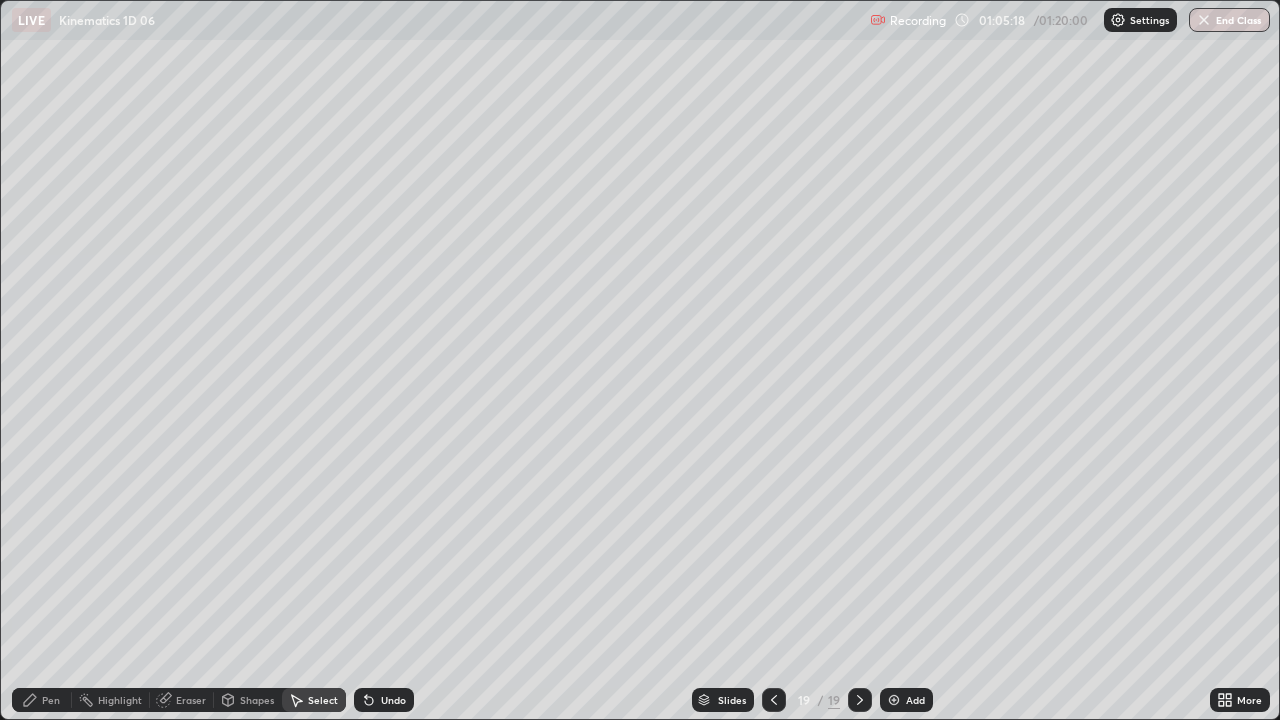 click on "Undo" at bounding box center [384, 700] 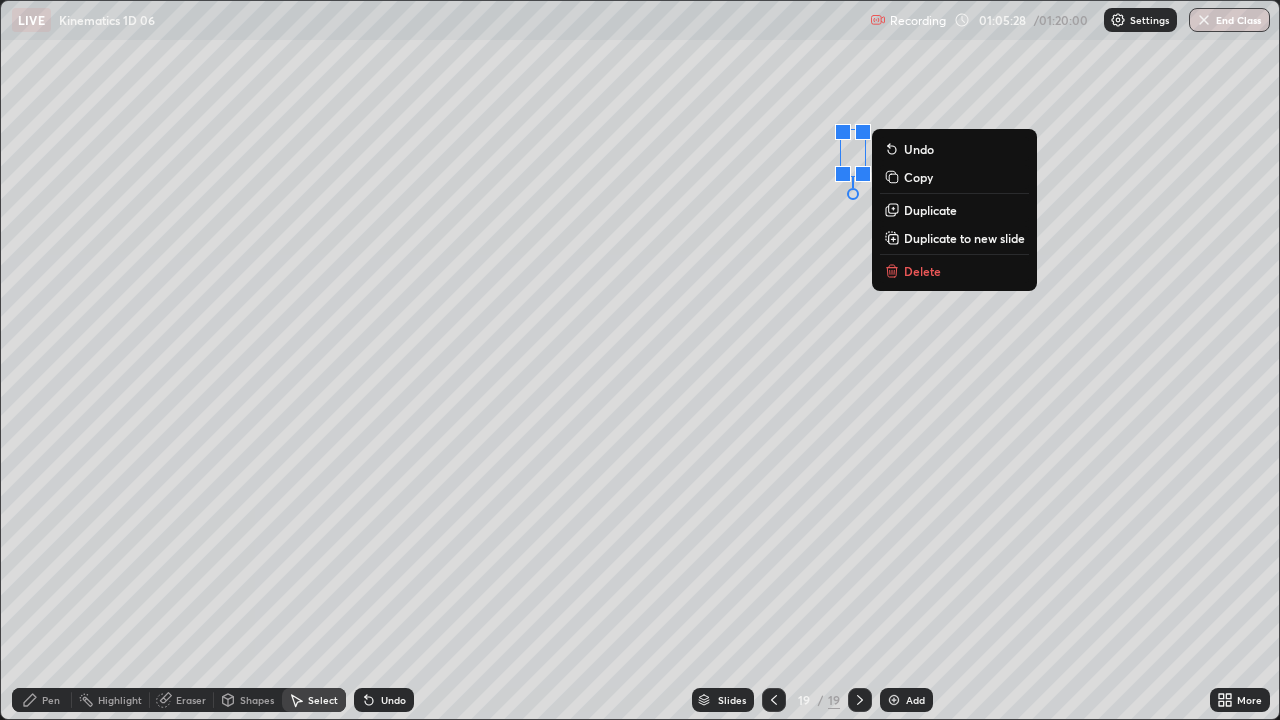 click on "Pen" at bounding box center [42, 700] 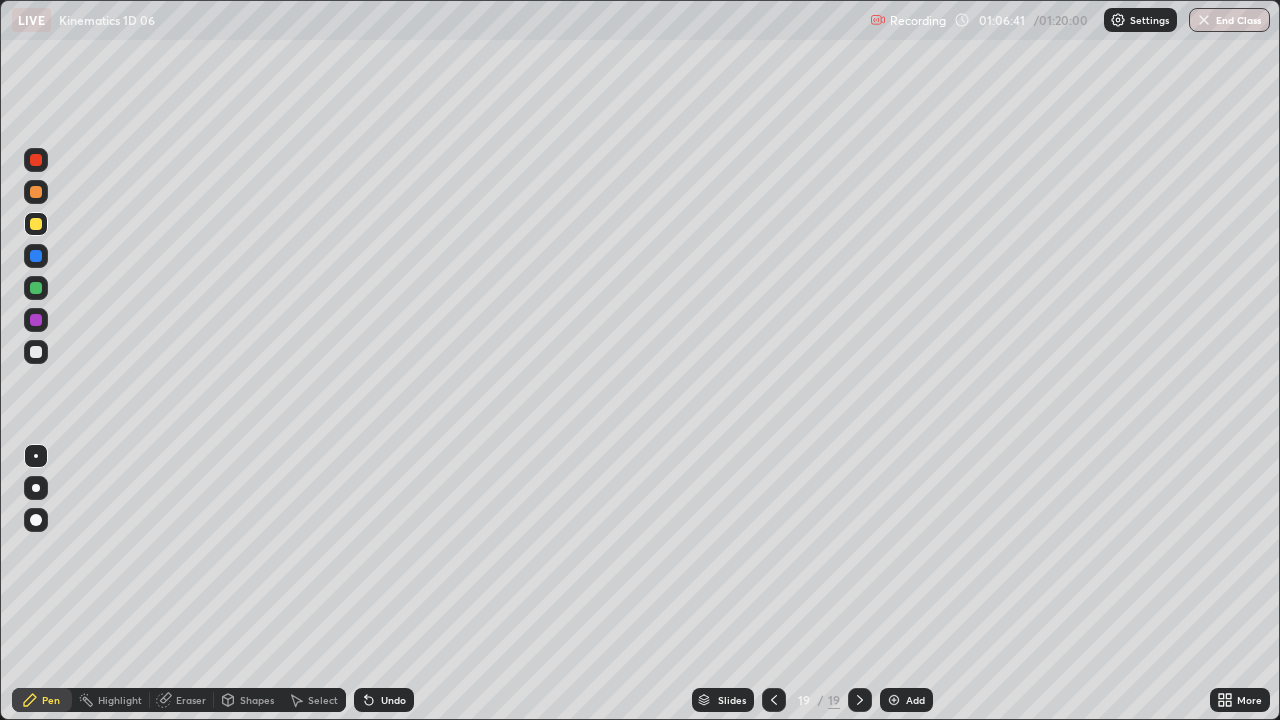 click on "Add" at bounding box center (906, 700) 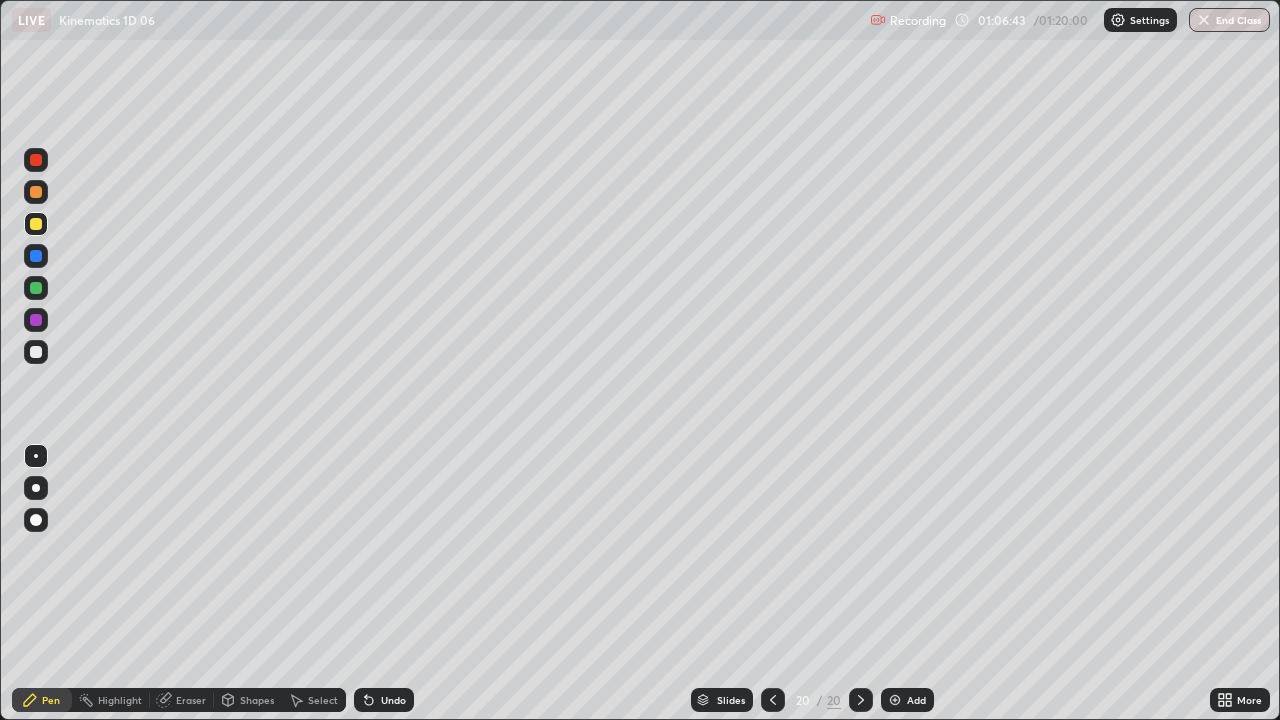 click at bounding box center (36, 352) 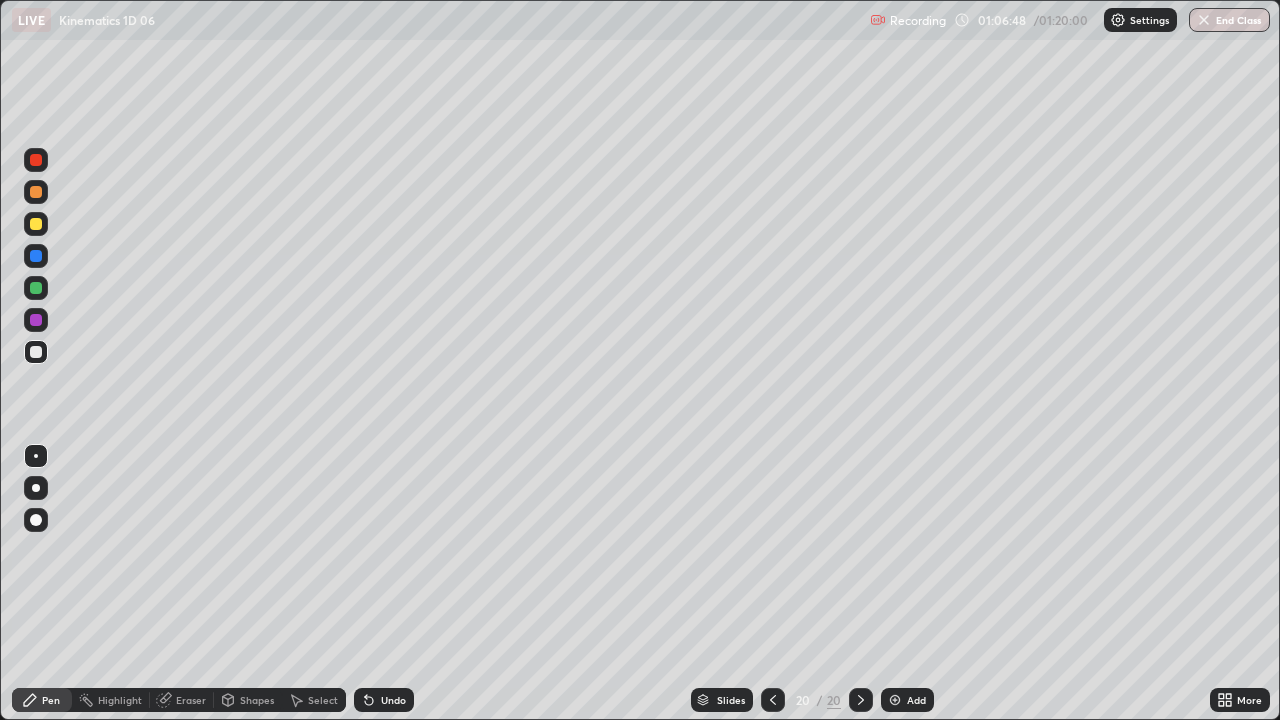click at bounding box center (36, 224) 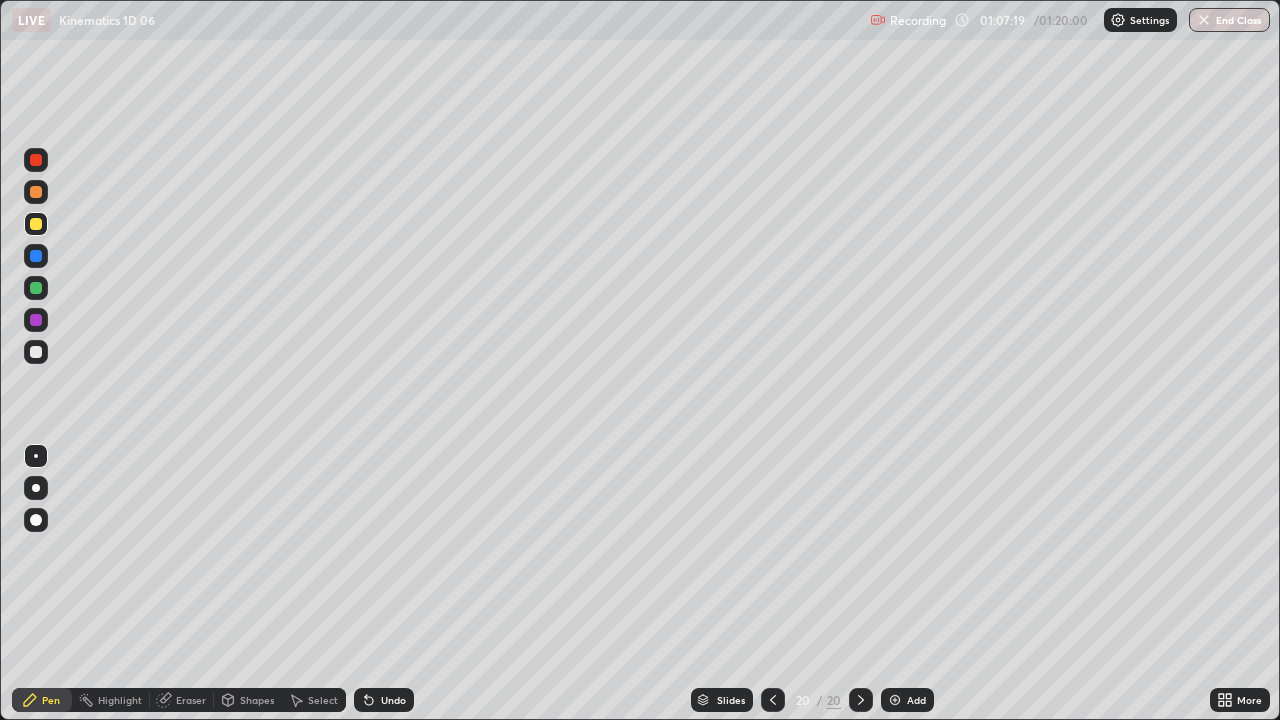 click on "Add" at bounding box center (916, 700) 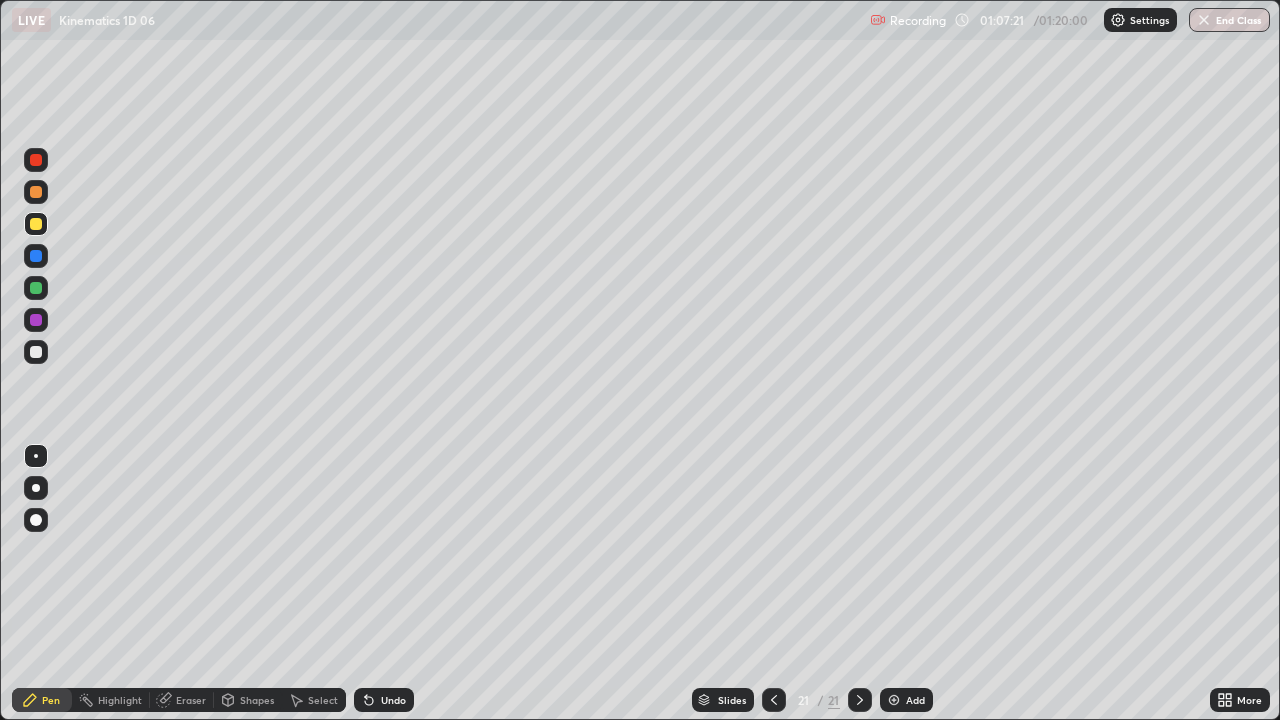 click at bounding box center (36, 352) 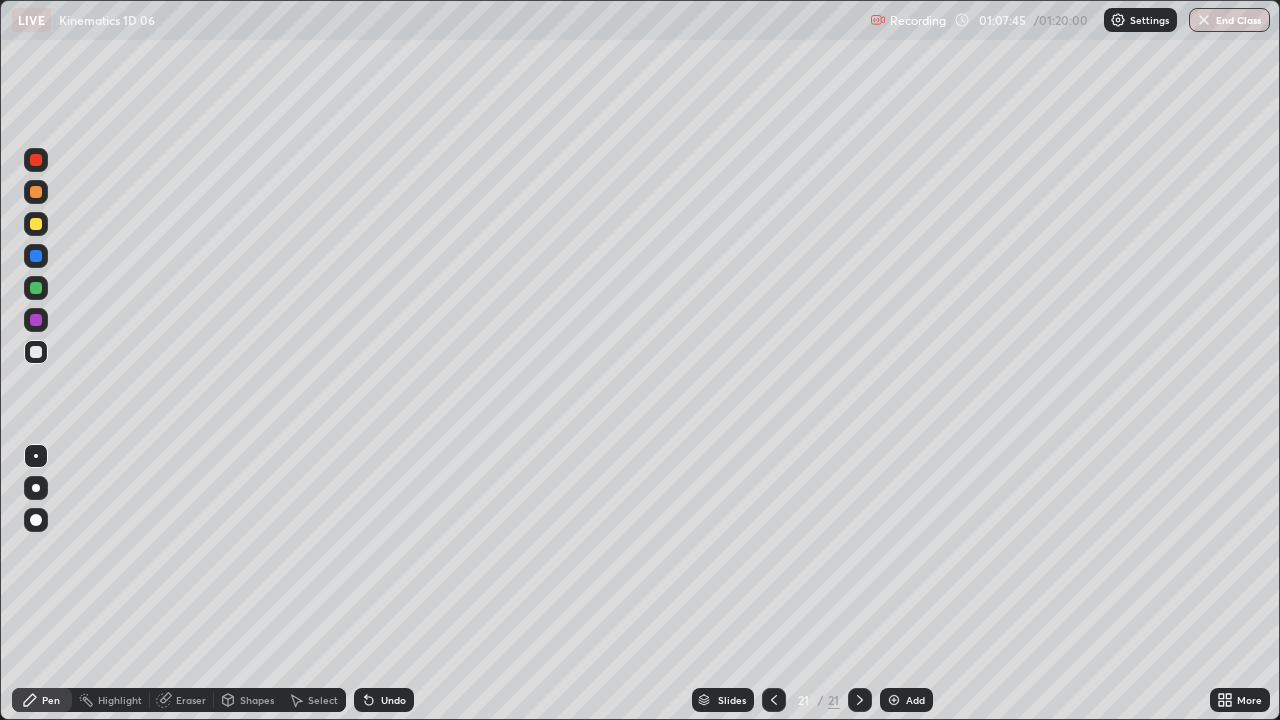 click at bounding box center [36, 224] 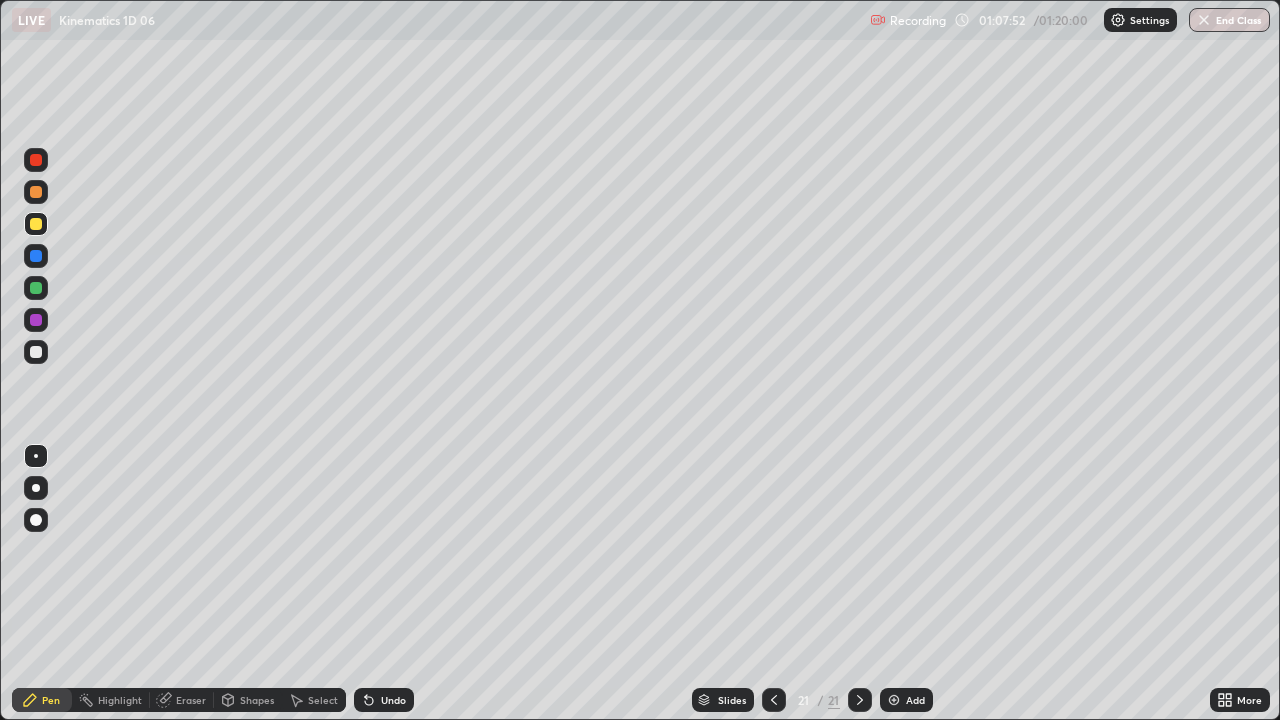 click at bounding box center (36, 192) 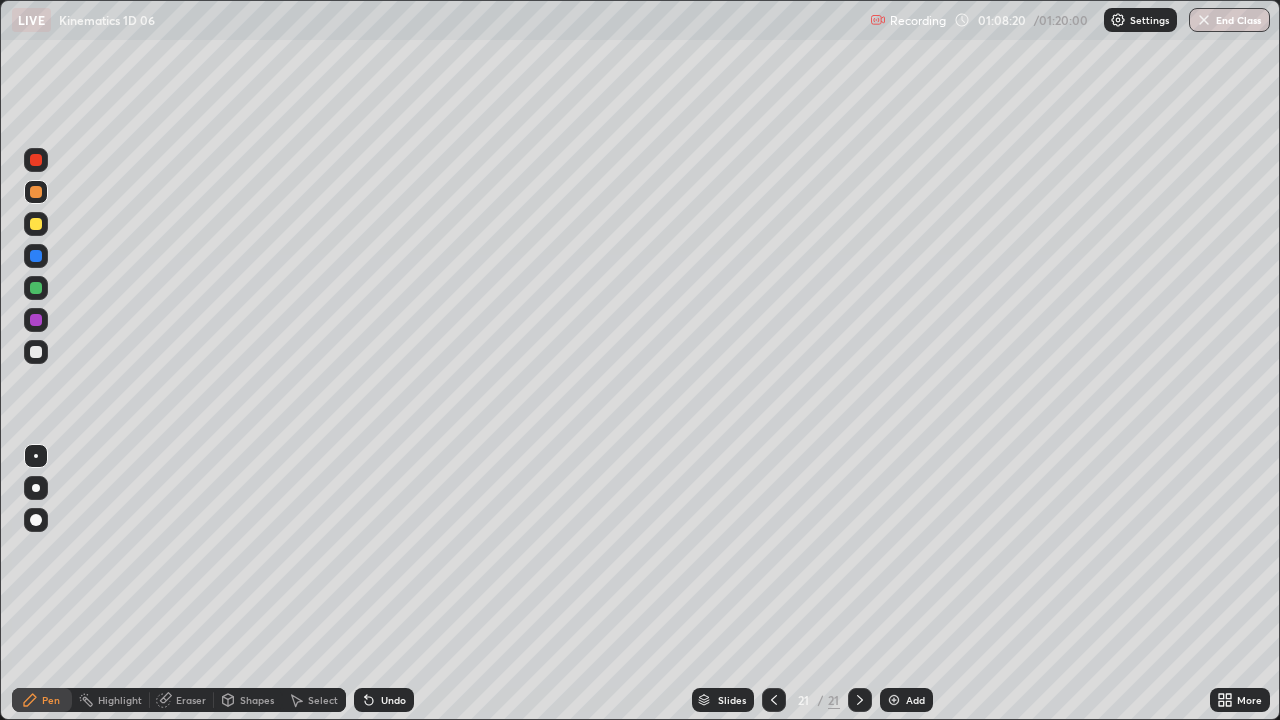 click at bounding box center (36, 352) 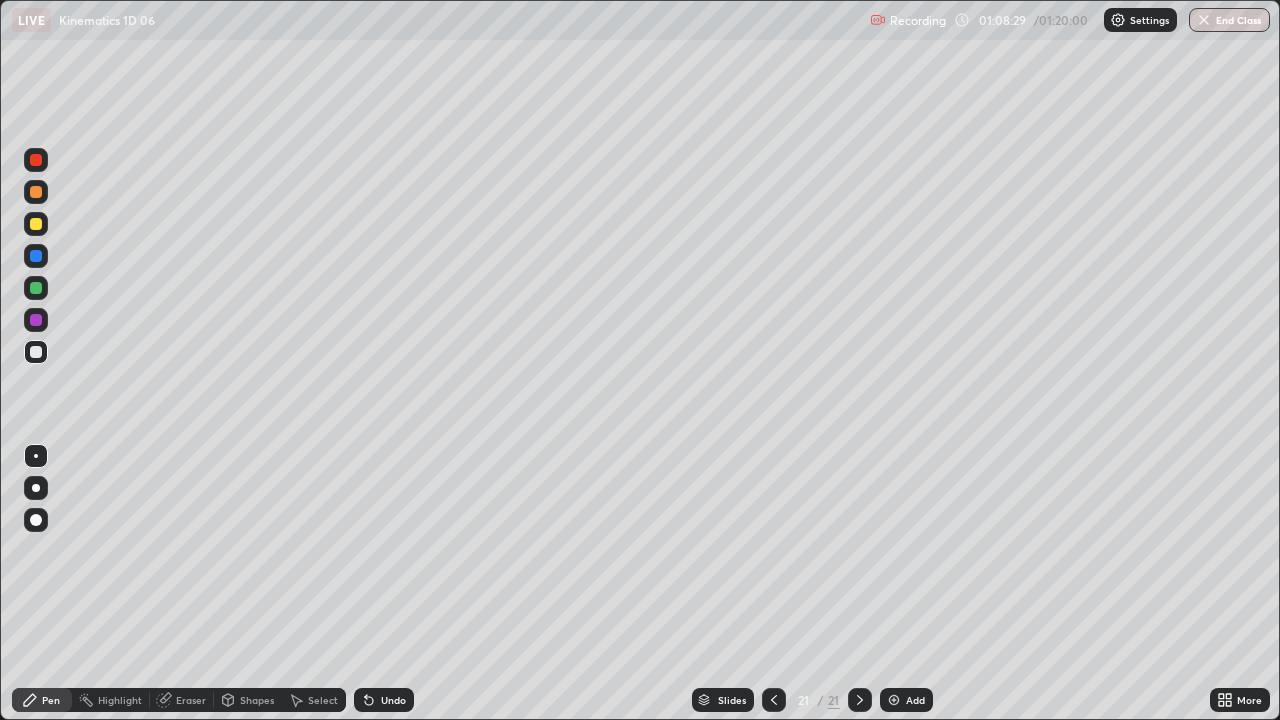 click at bounding box center [36, 224] 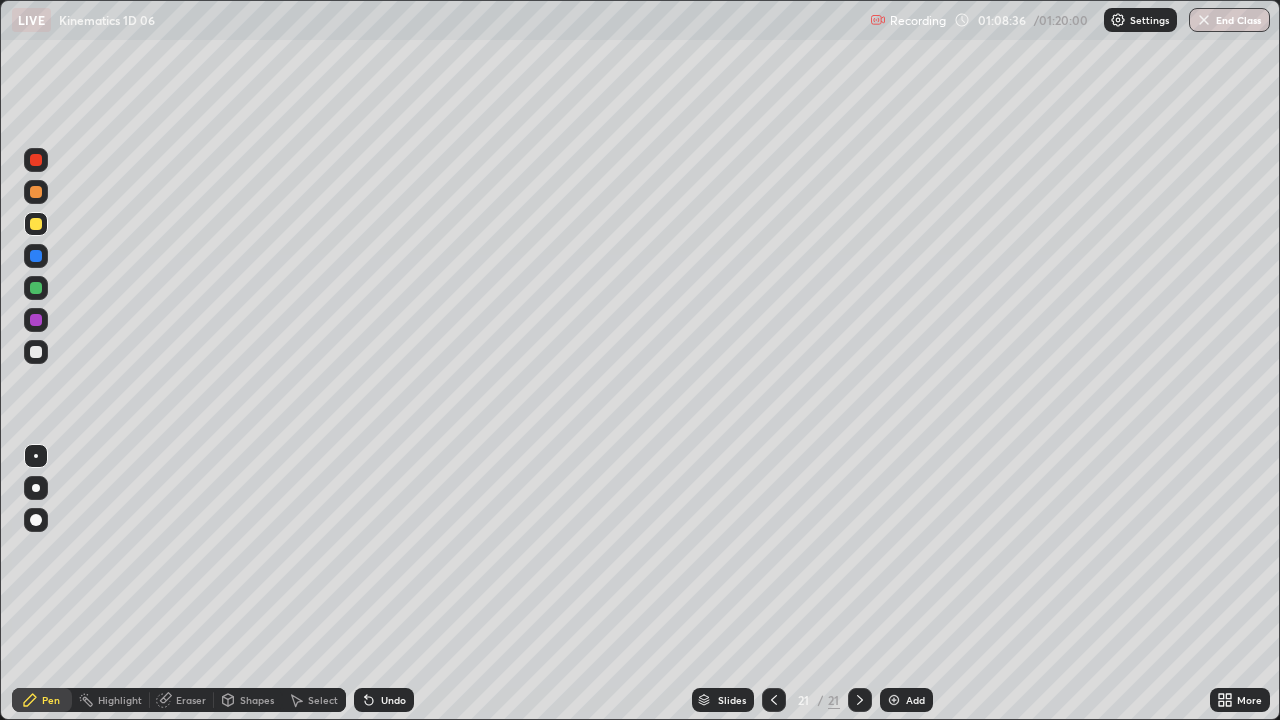click on "Undo" at bounding box center (384, 700) 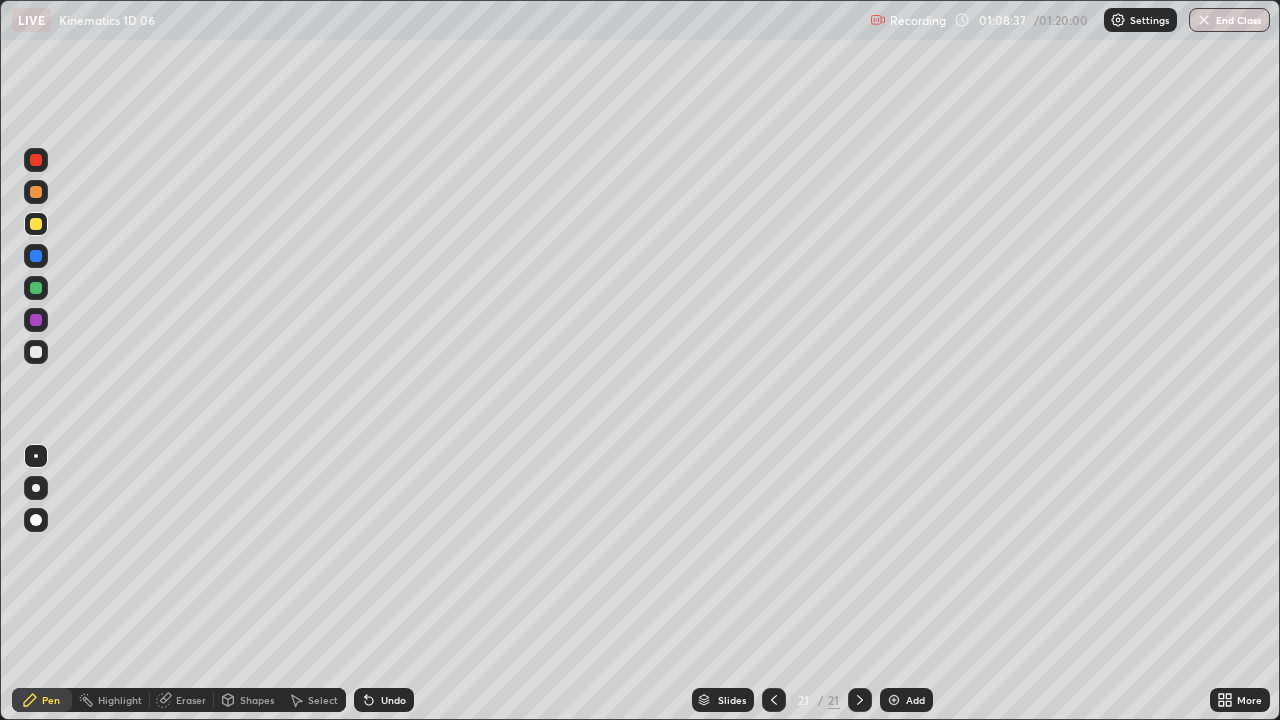 click at bounding box center [36, 352] 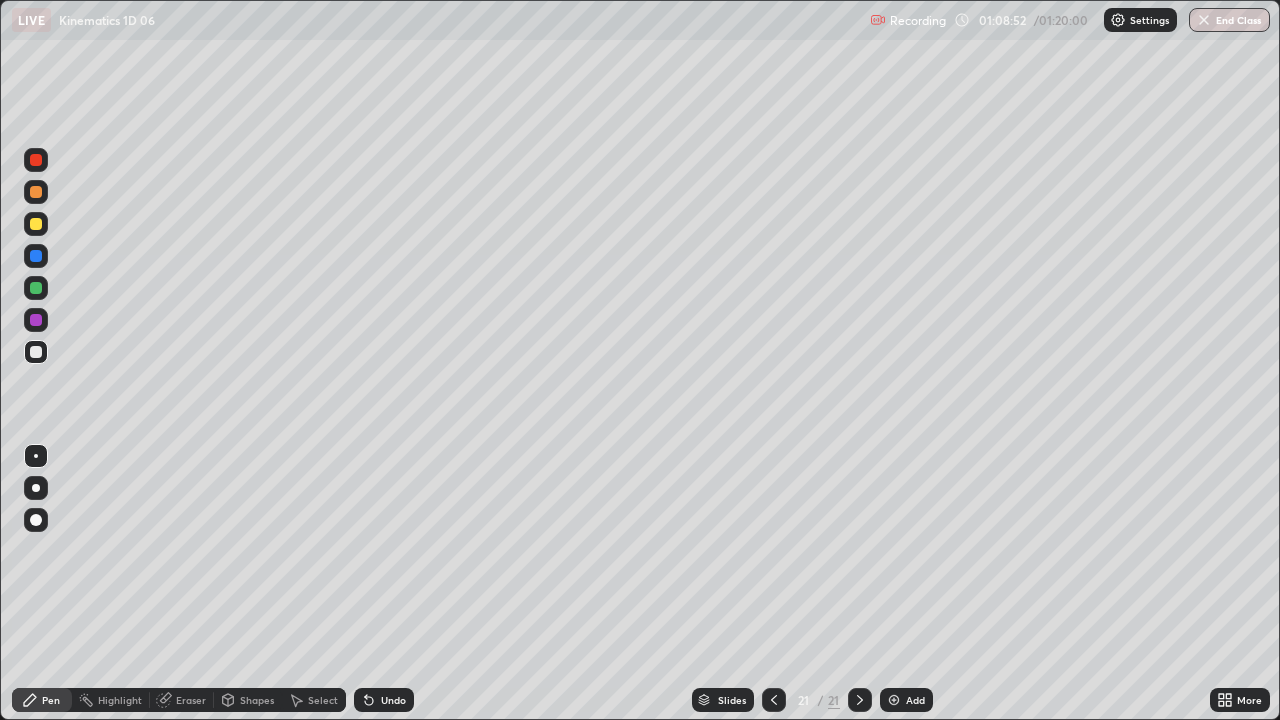 click at bounding box center (36, 224) 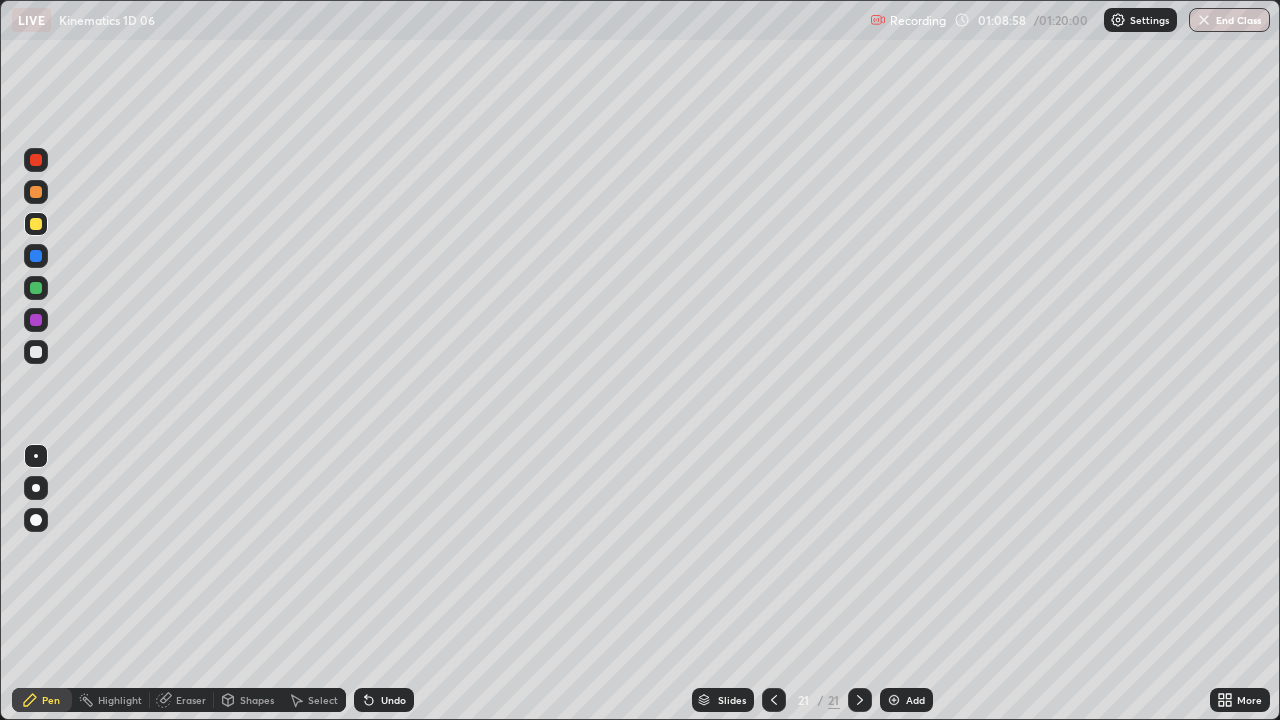 click on "Undo" at bounding box center (393, 700) 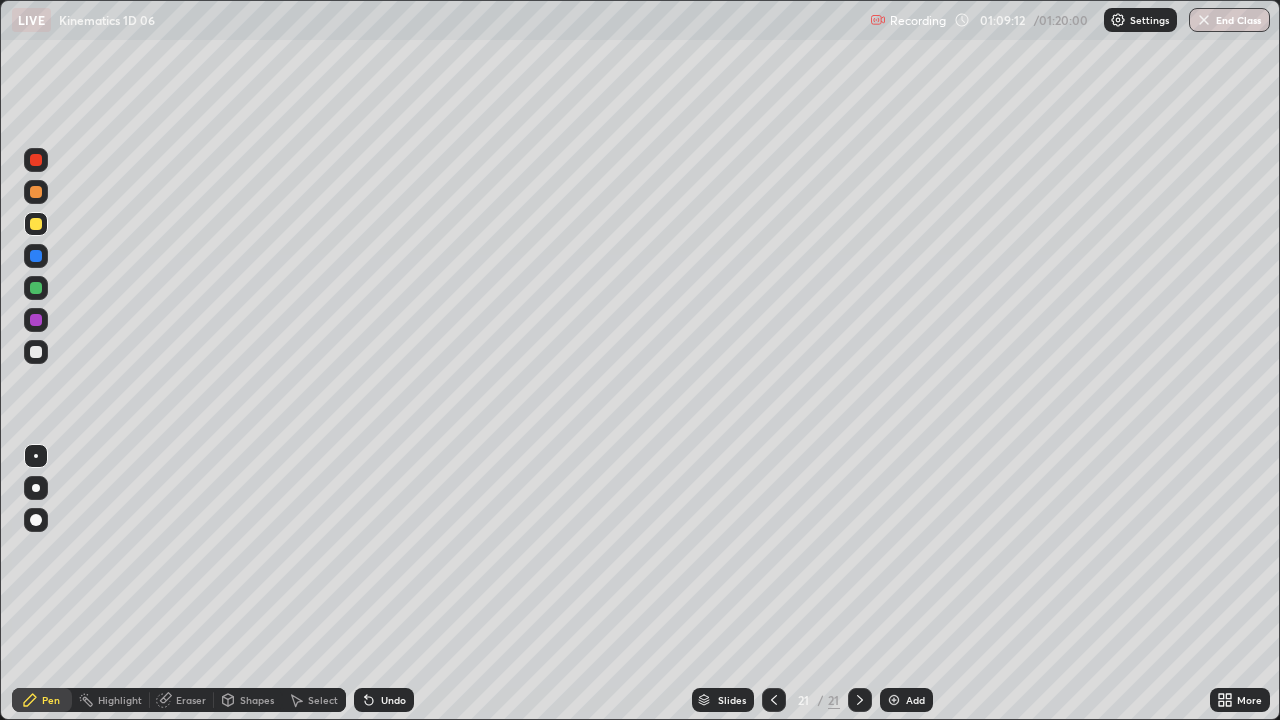 click on "Undo" at bounding box center [393, 700] 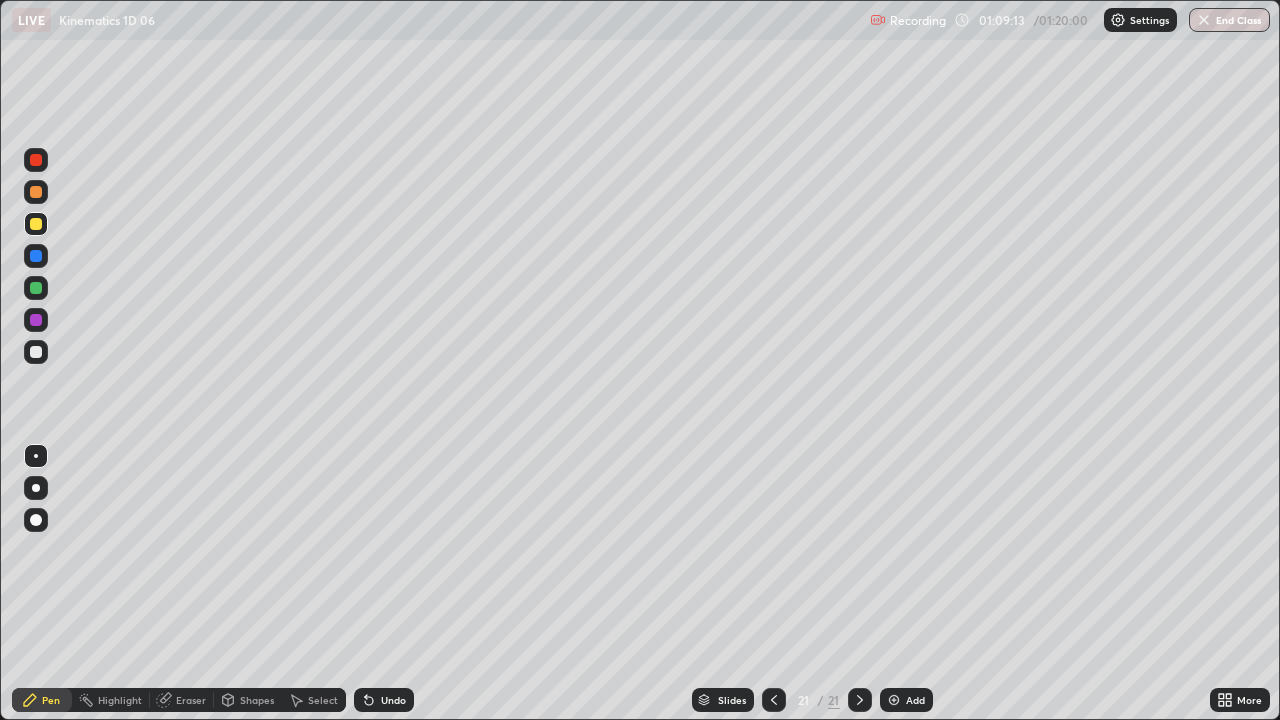 click 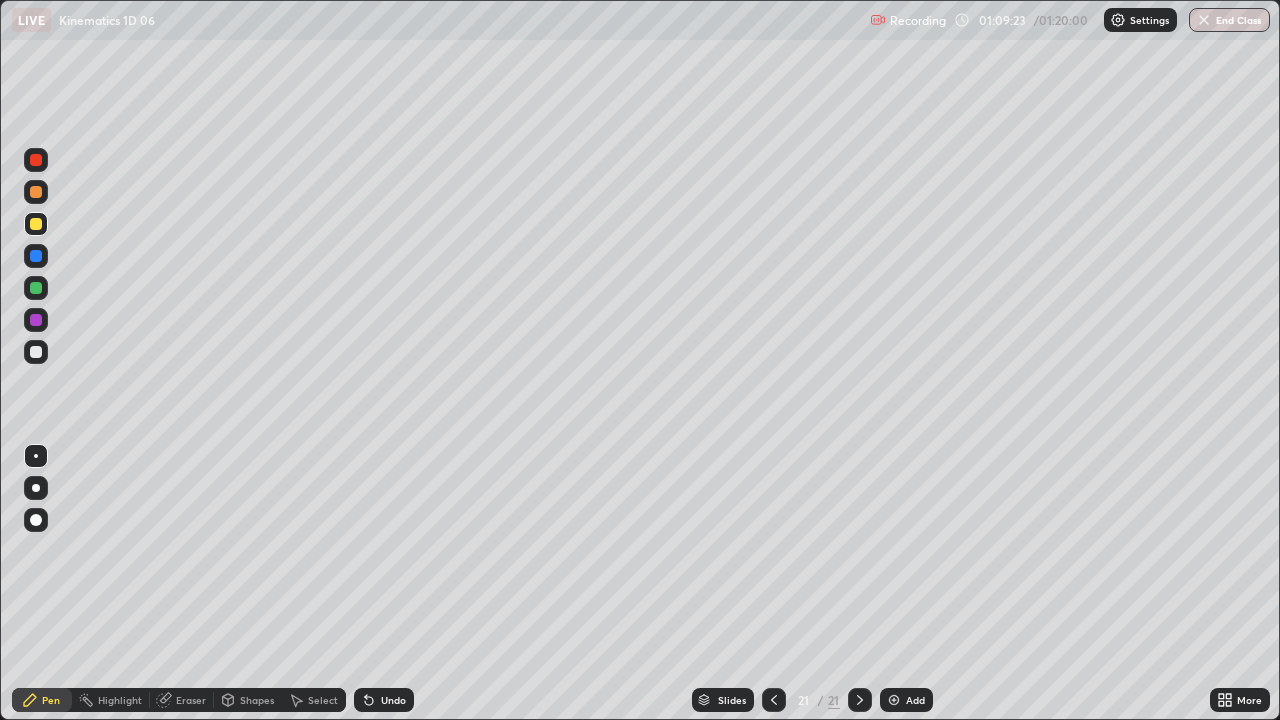 click at bounding box center [36, 192] 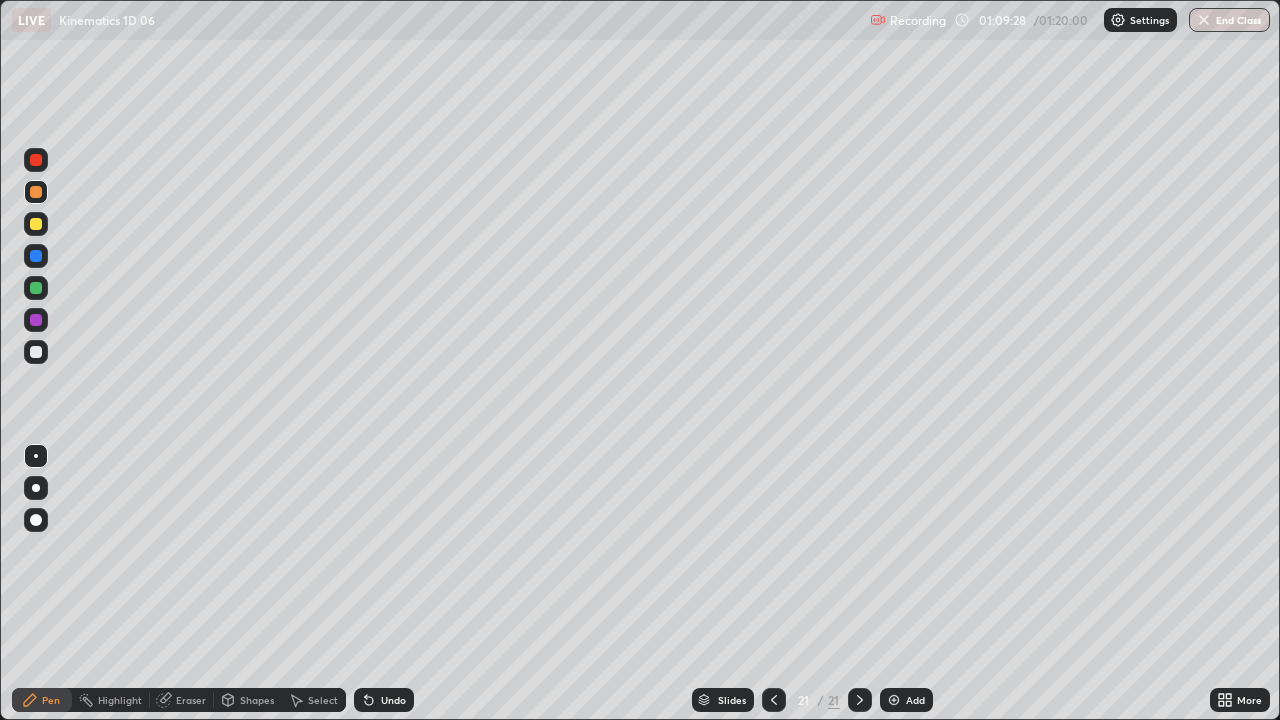click on "Undo" at bounding box center [393, 700] 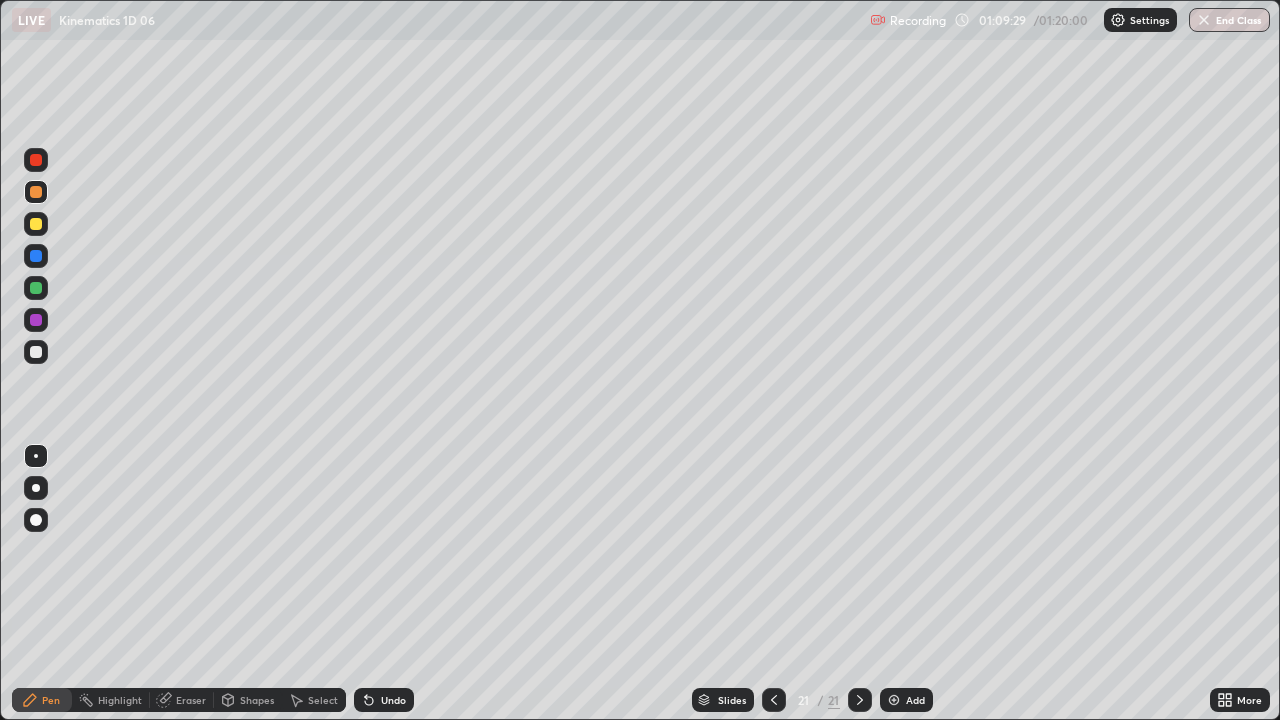 click at bounding box center (36, 224) 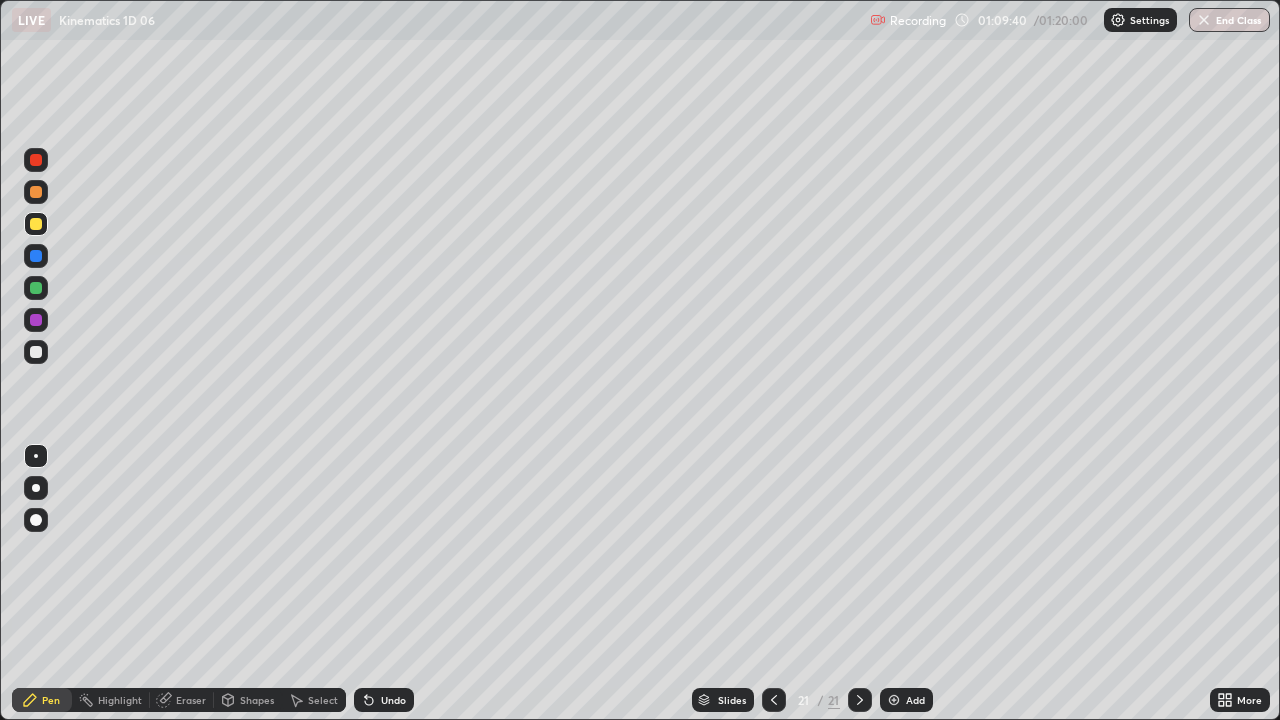 click at bounding box center [36, 160] 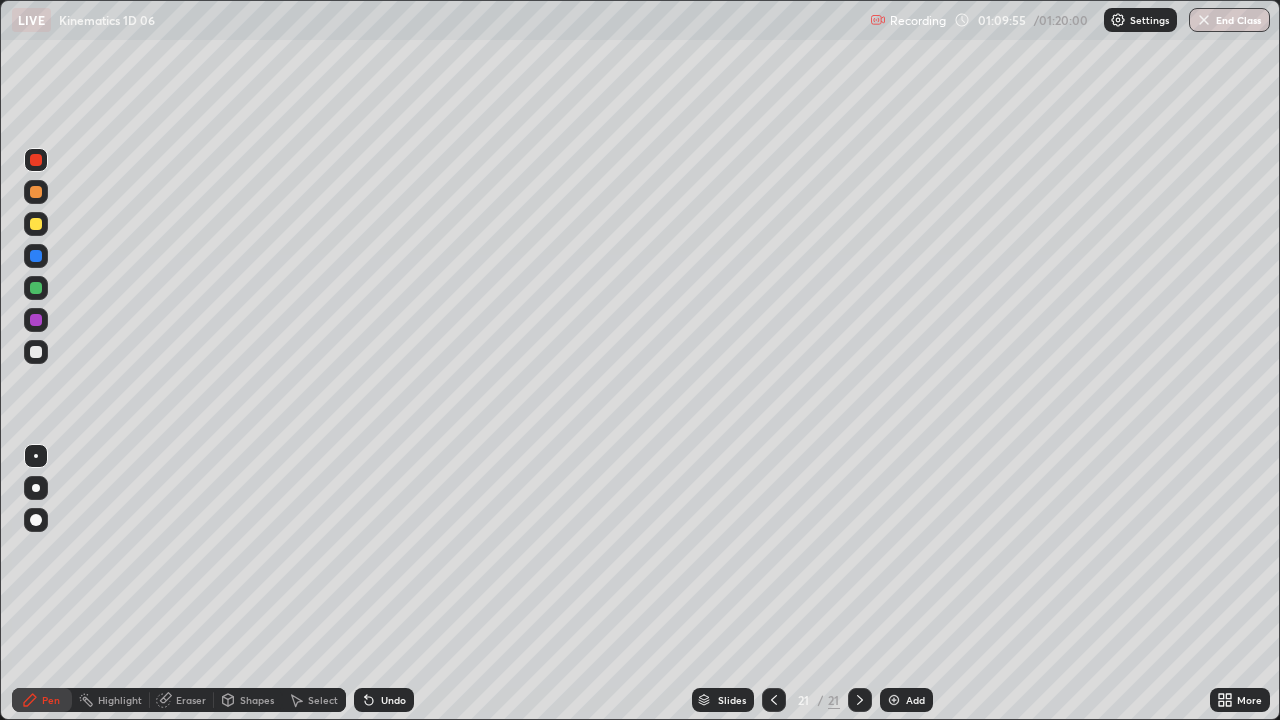 click on "Undo" at bounding box center (393, 700) 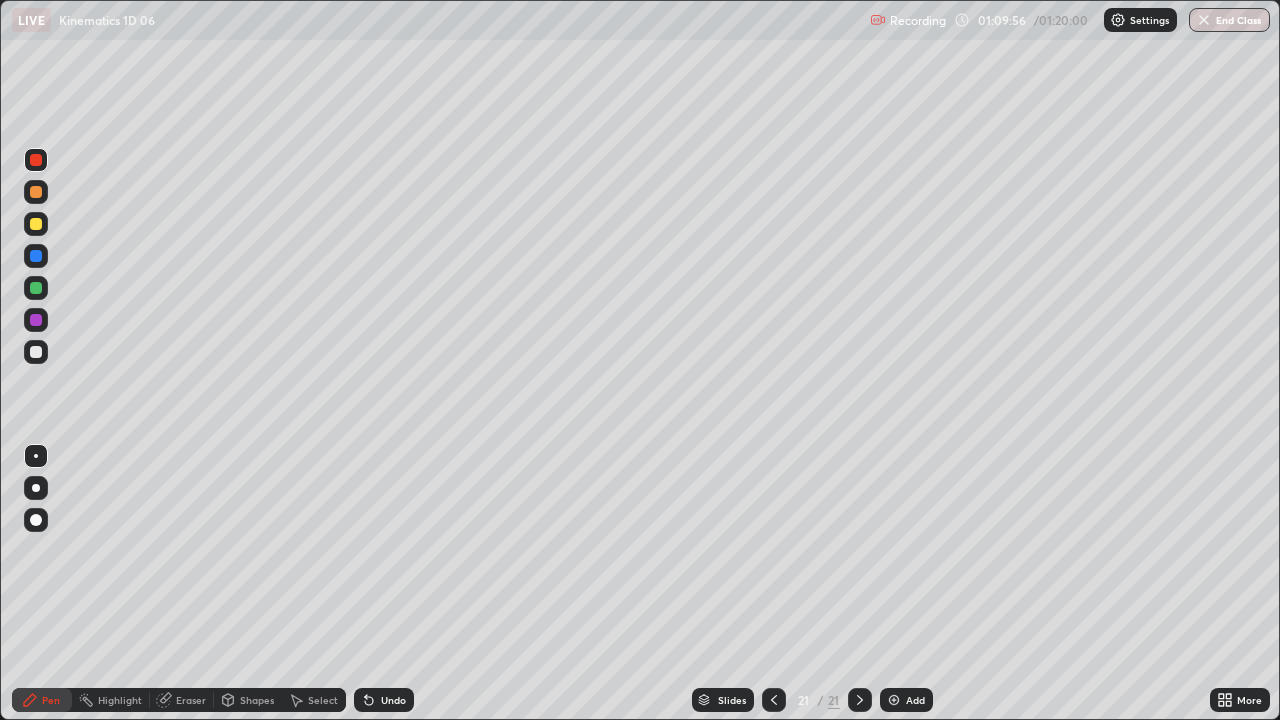 click 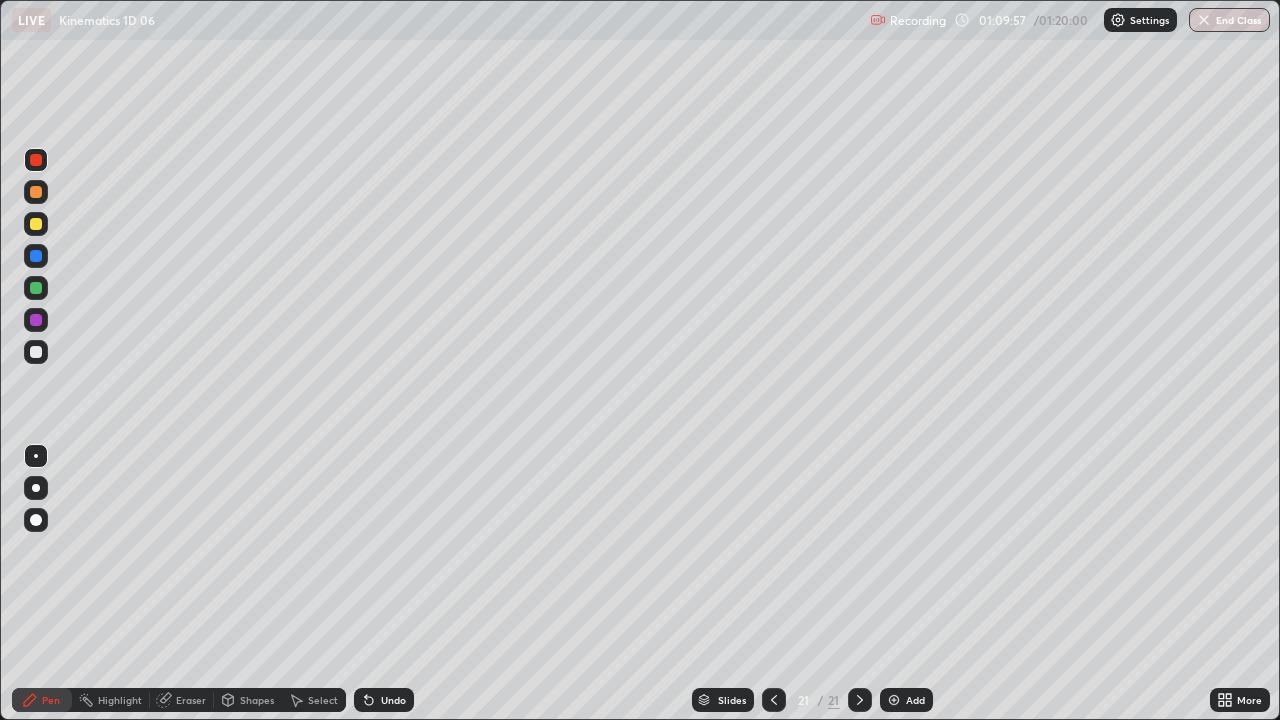 click on "Undo" at bounding box center [384, 700] 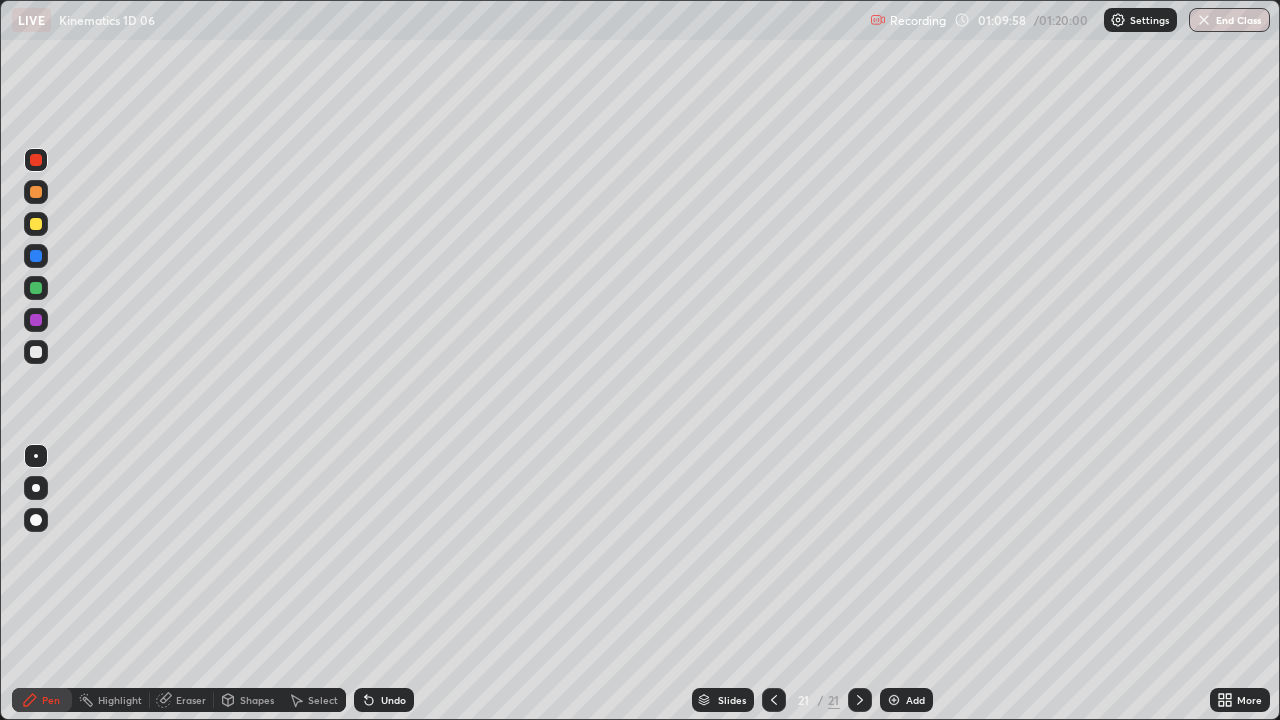 click on "Undo" at bounding box center (384, 700) 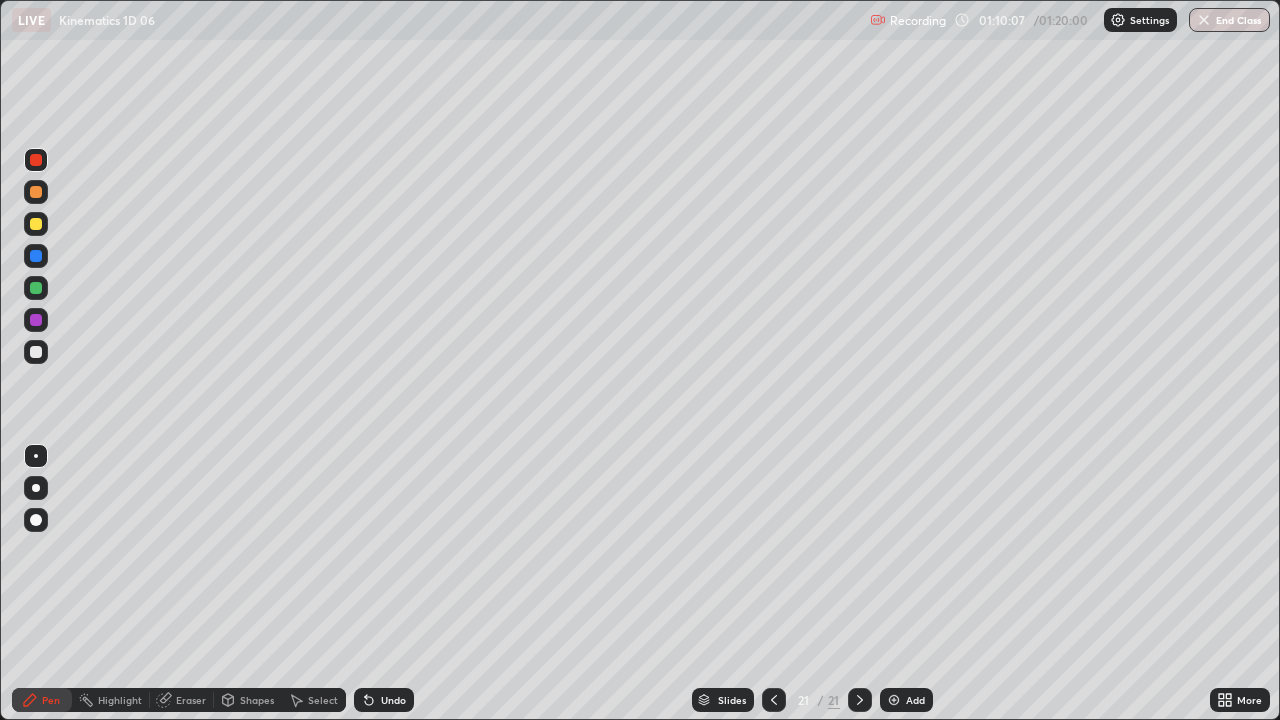 click on "Undo" at bounding box center (384, 700) 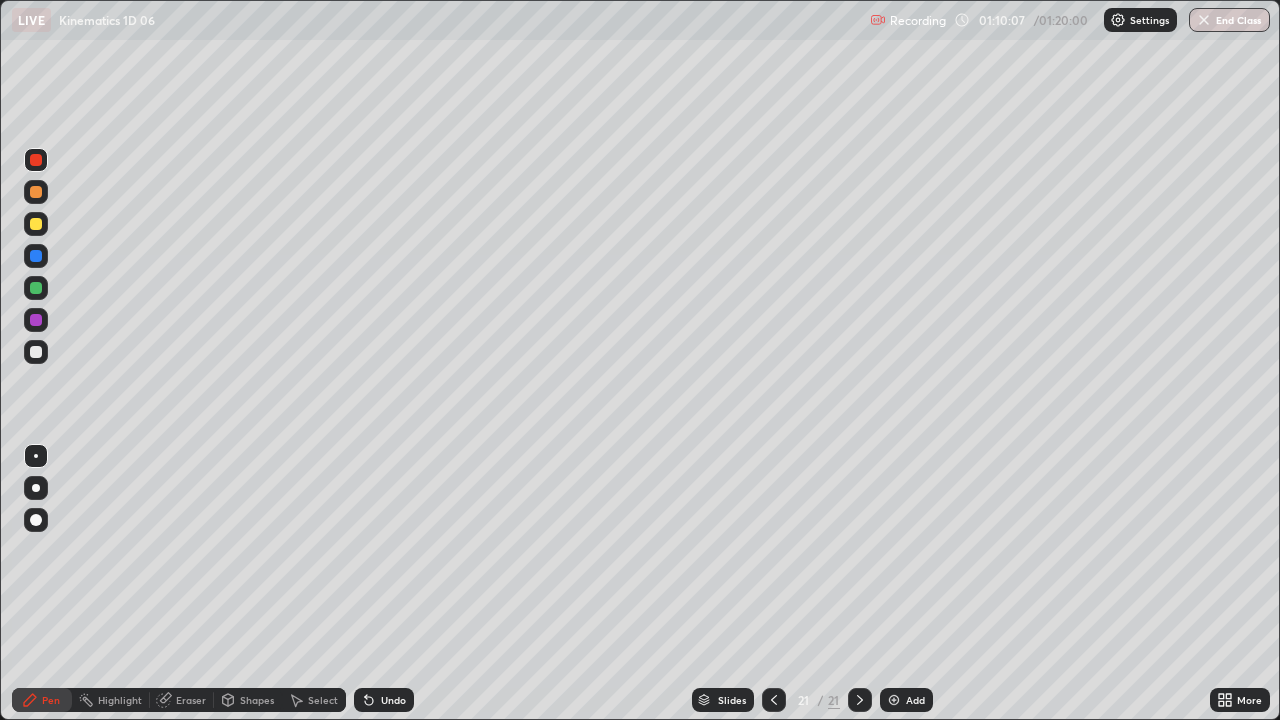 click on "Undo" at bounding box center [384, 700] 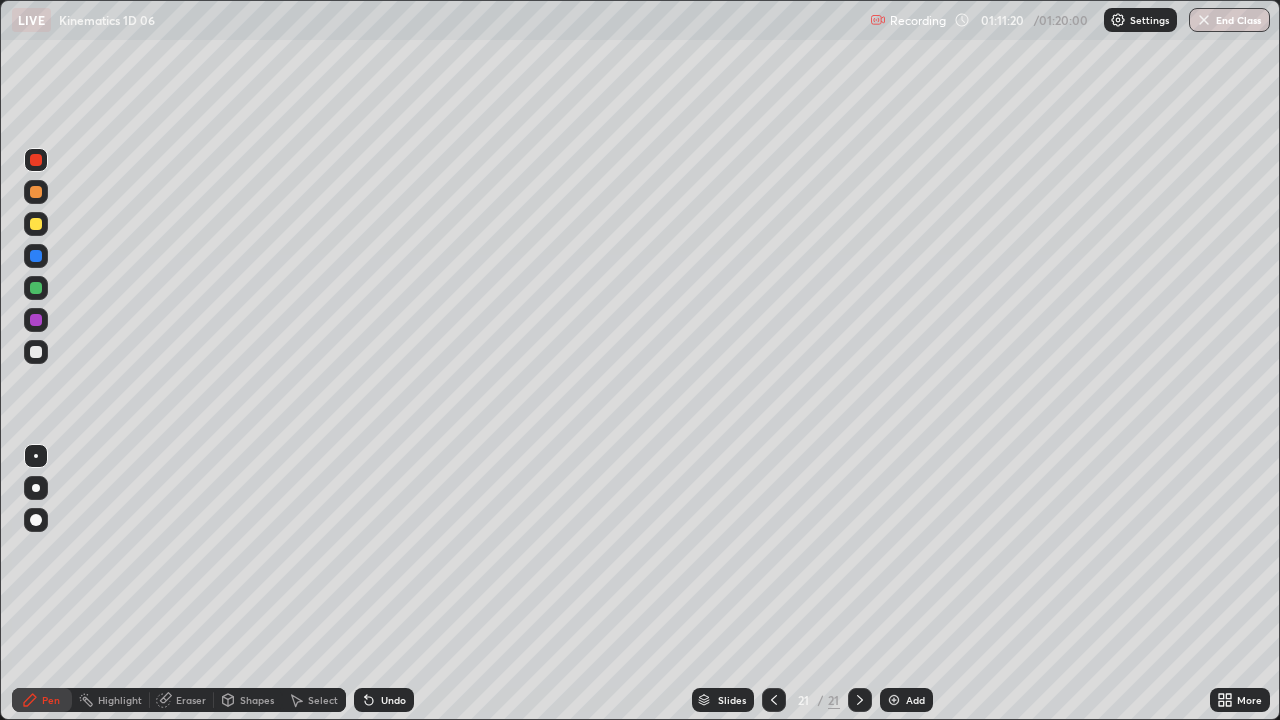 click on "Undo" at bounding box center (384, 700) 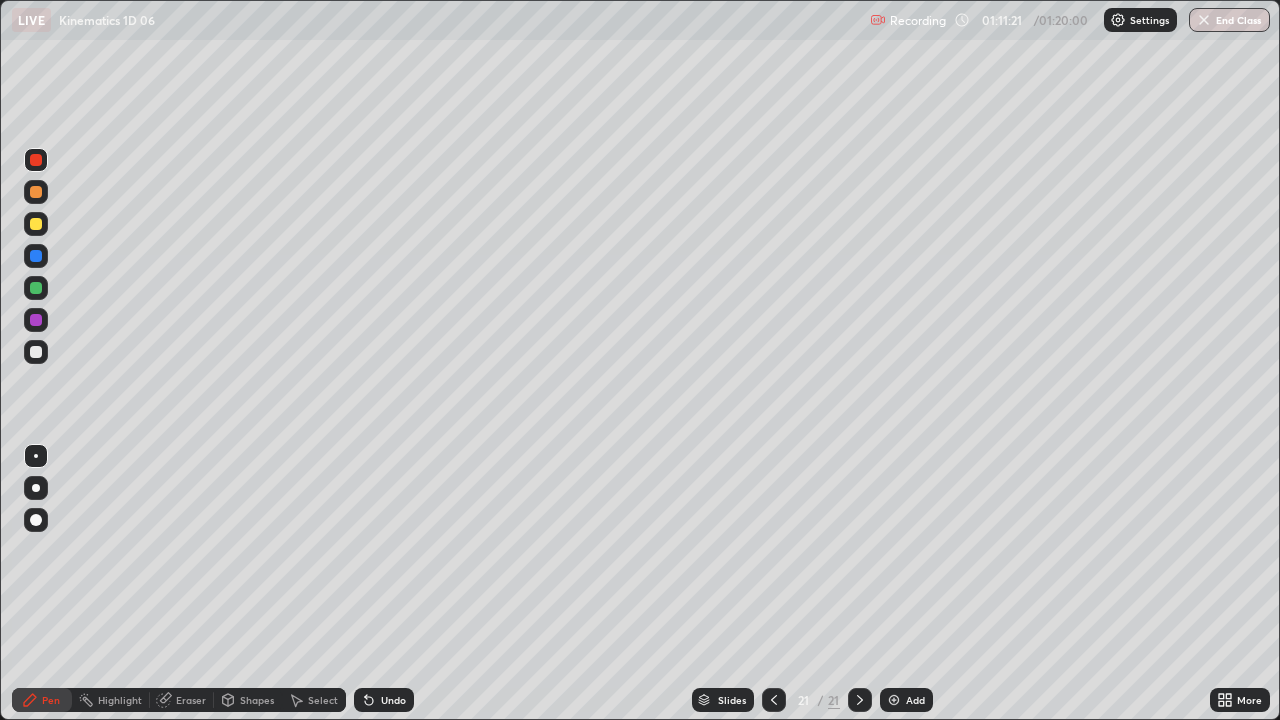 click 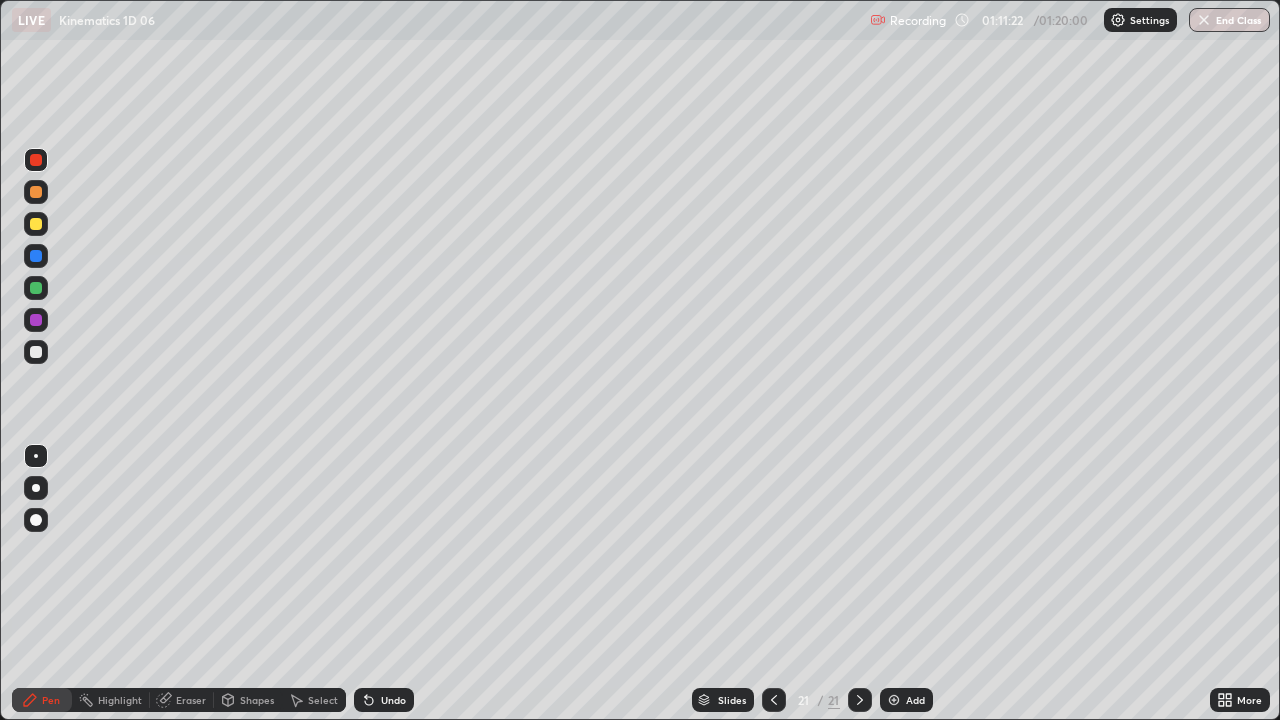 click on "Undo" at bounding box center [384, 700] 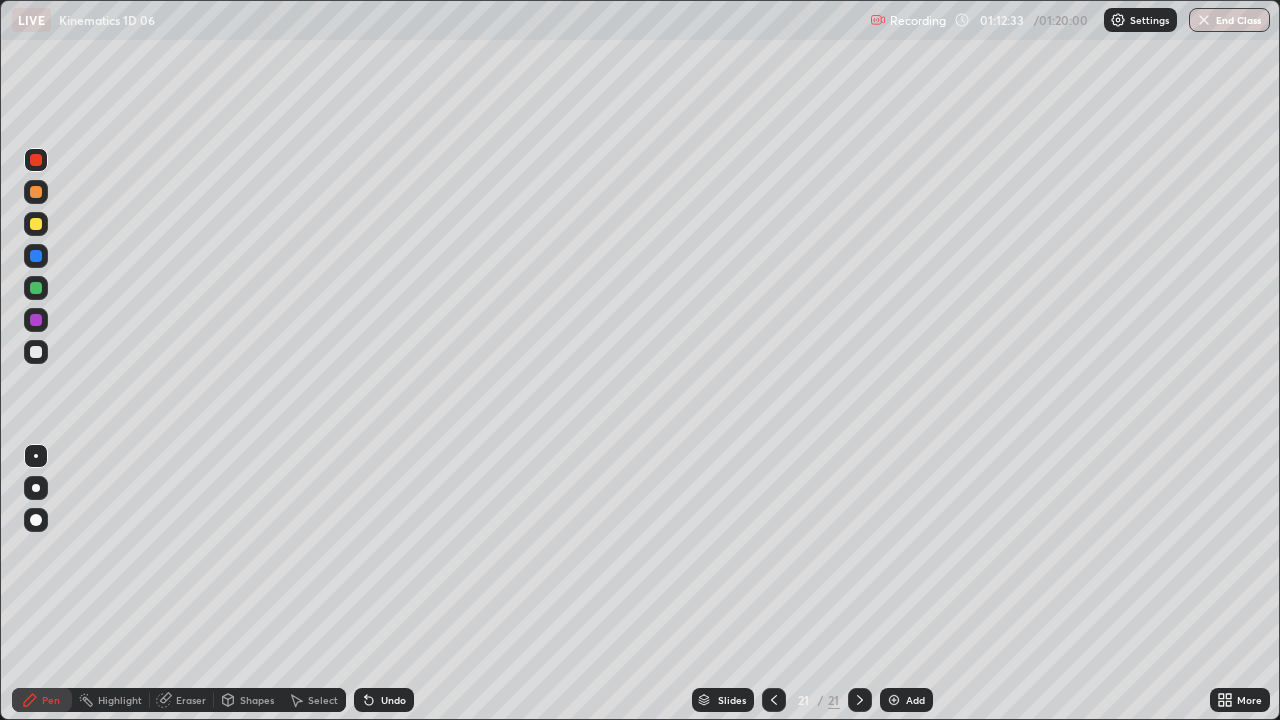 click on "Add" at bounding box center (915, 700) 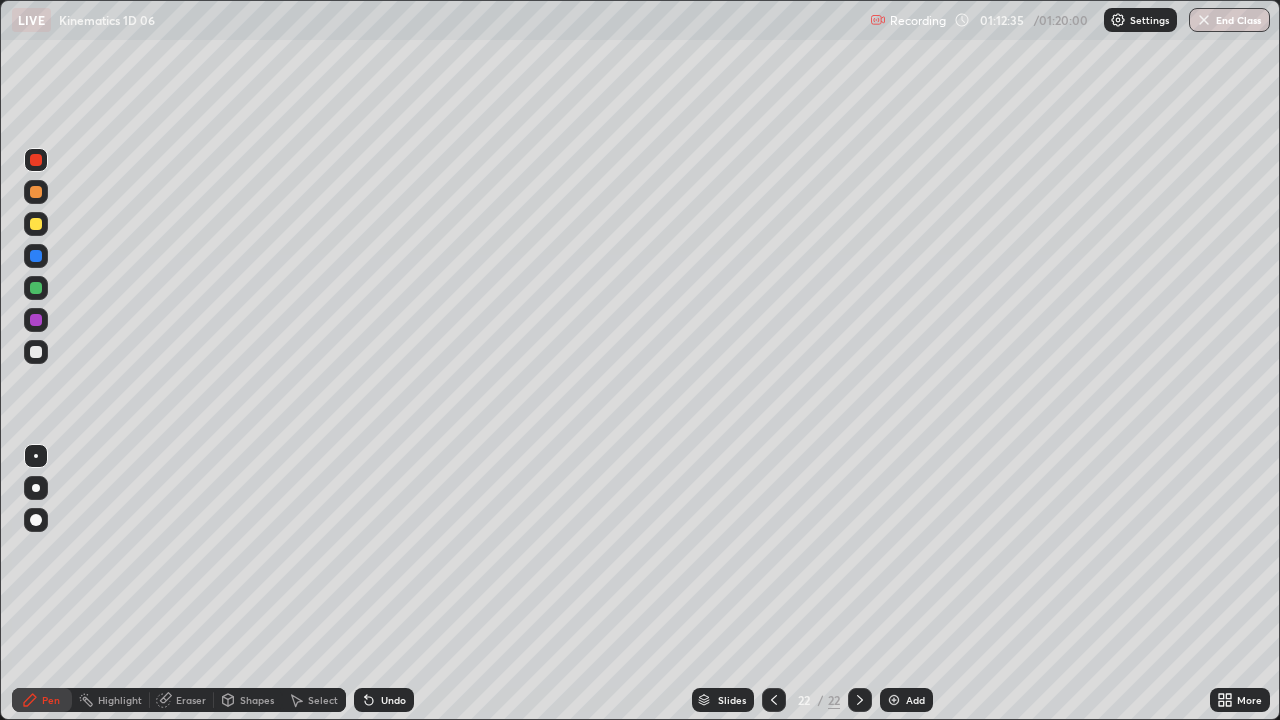 click at bounding box center (36, 352) 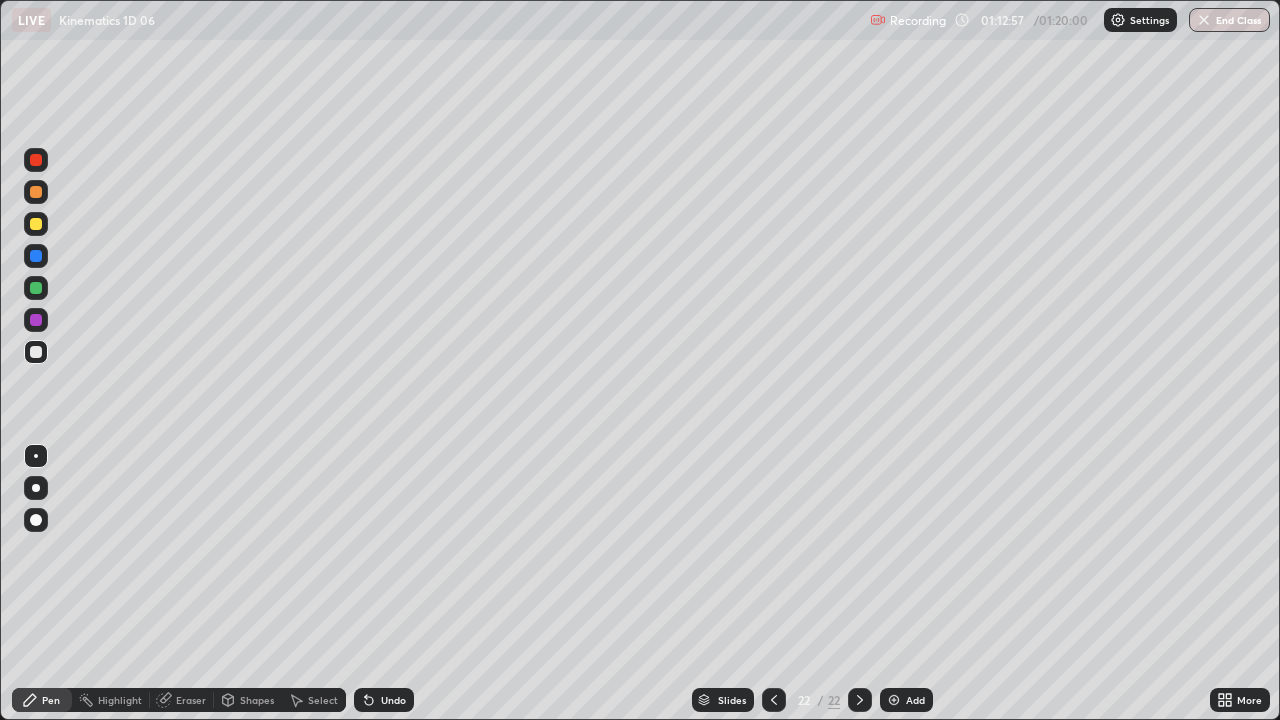 click at bounding box center [36, 224] 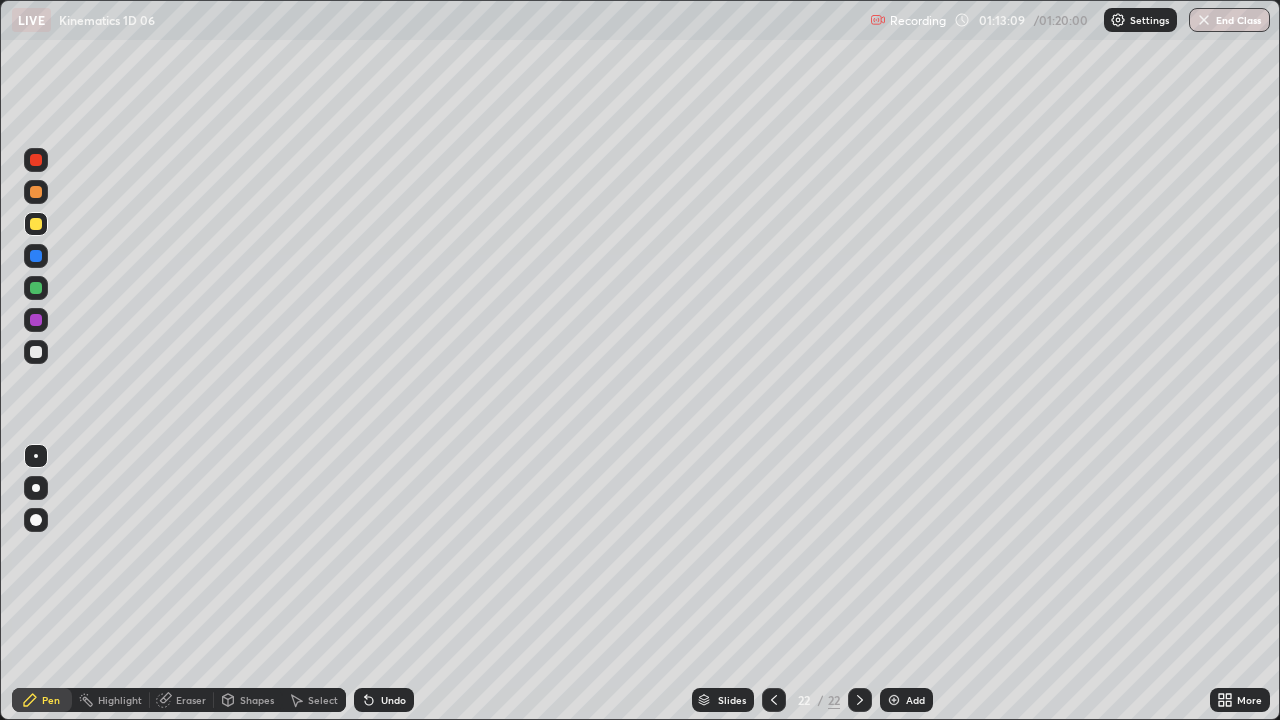 click at bounding box center [36, 352] 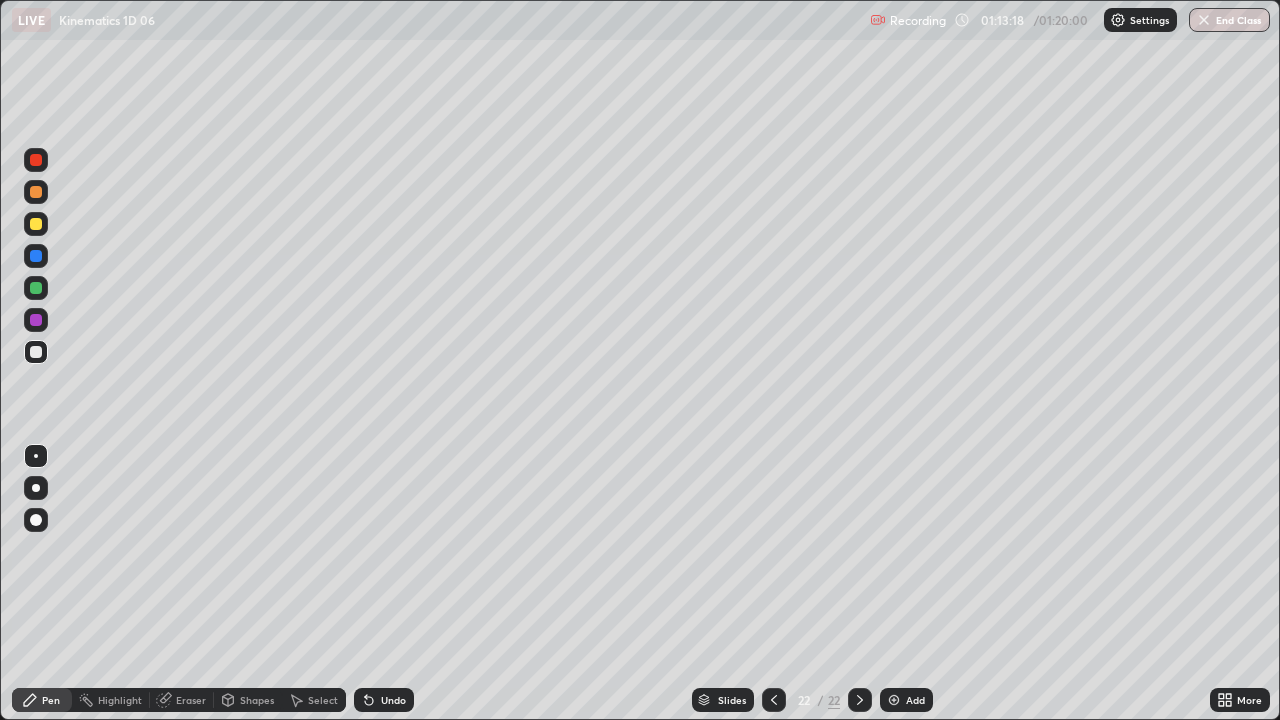 click at bounding box center (36, 224) 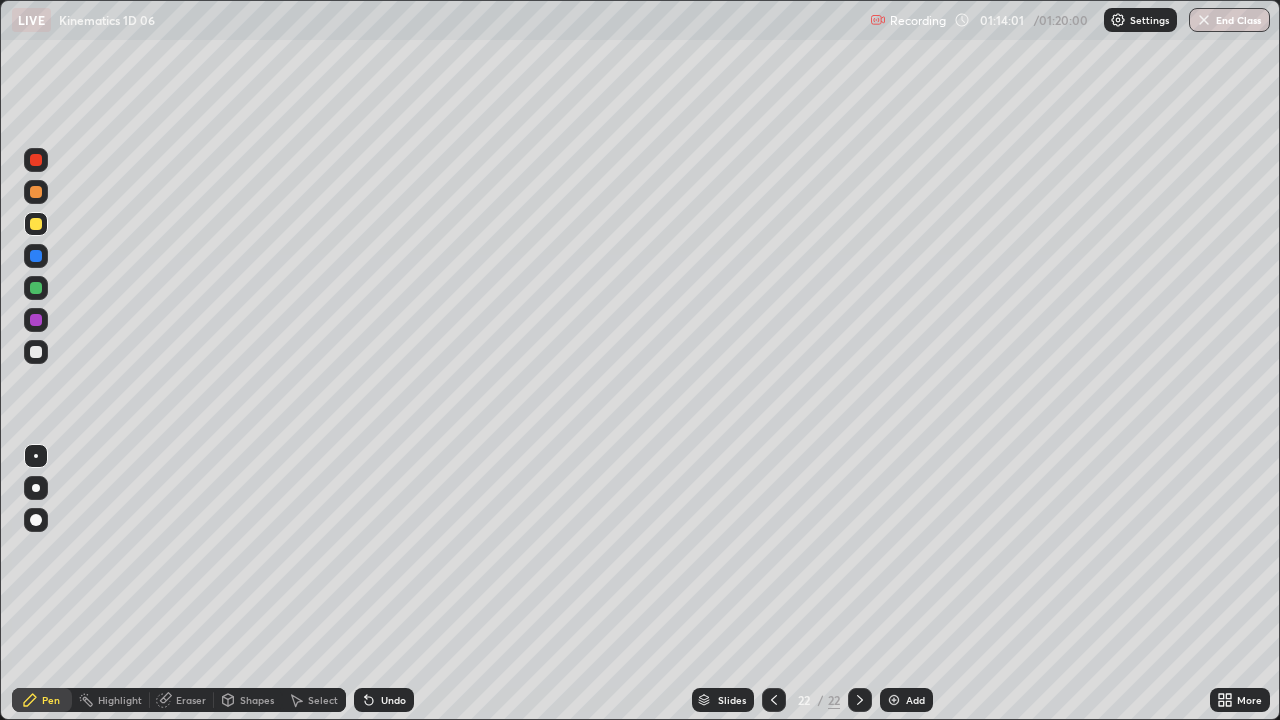 click on "End Class" at bounding box center [1229, 20] 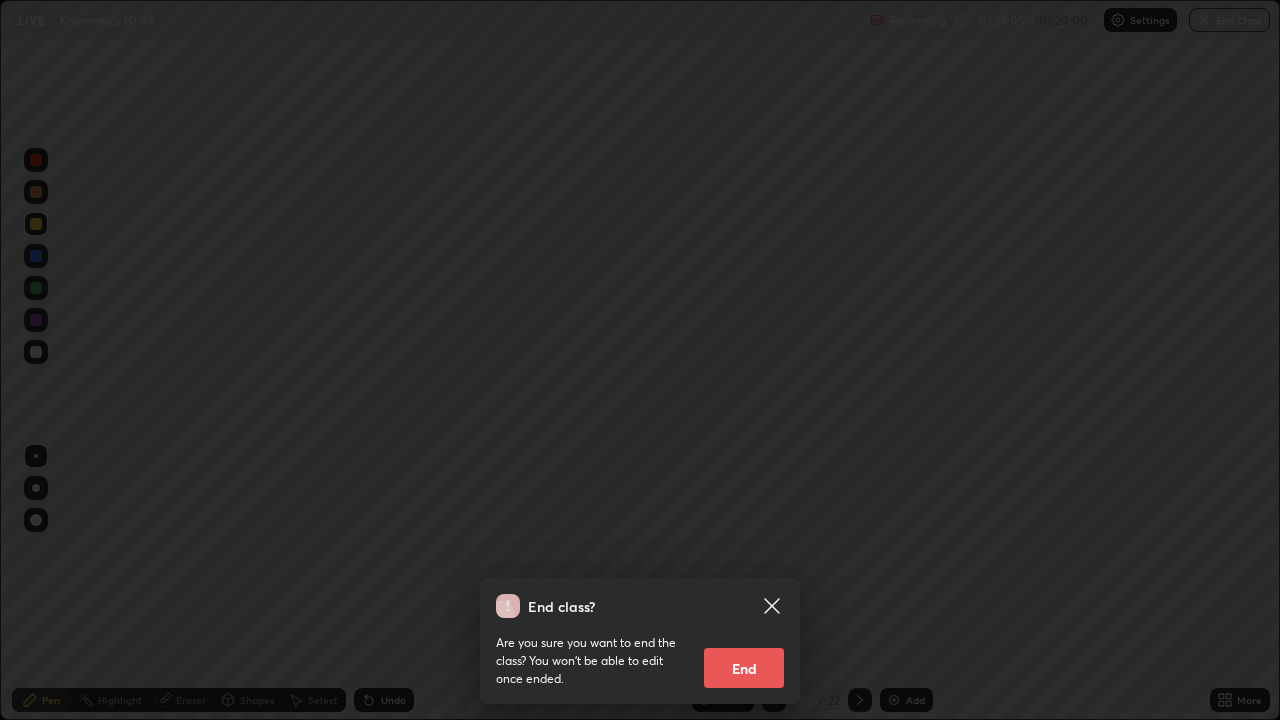 click on "End" at bounding box center (744, 668) 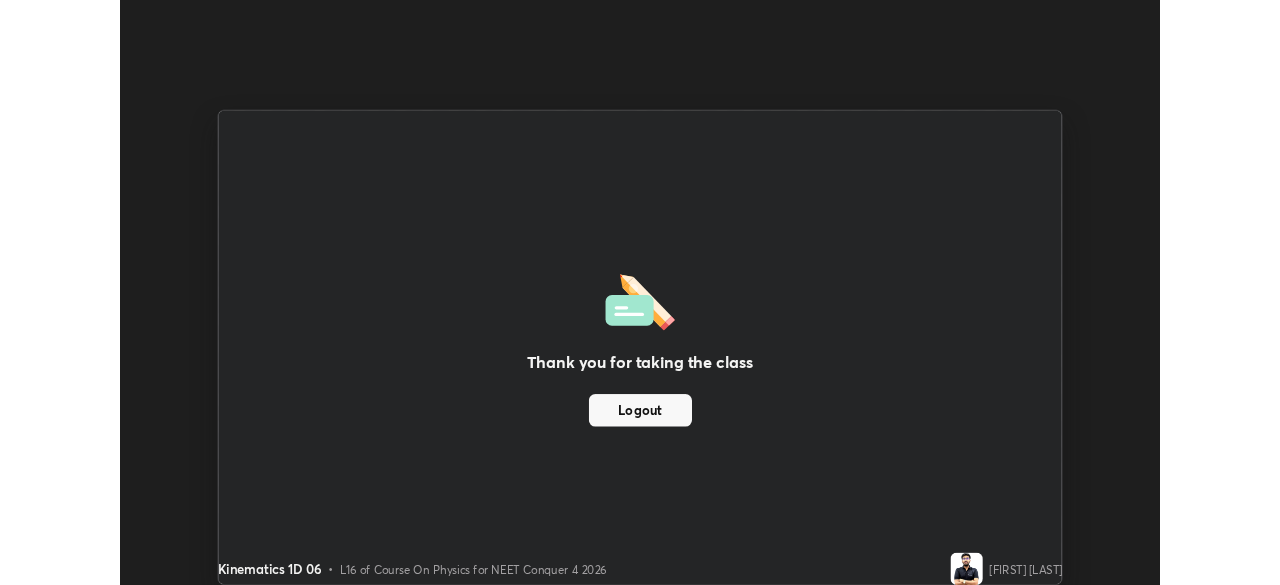 scroll, scrollTop: 585, scrollLeft: 1280, axis: both 